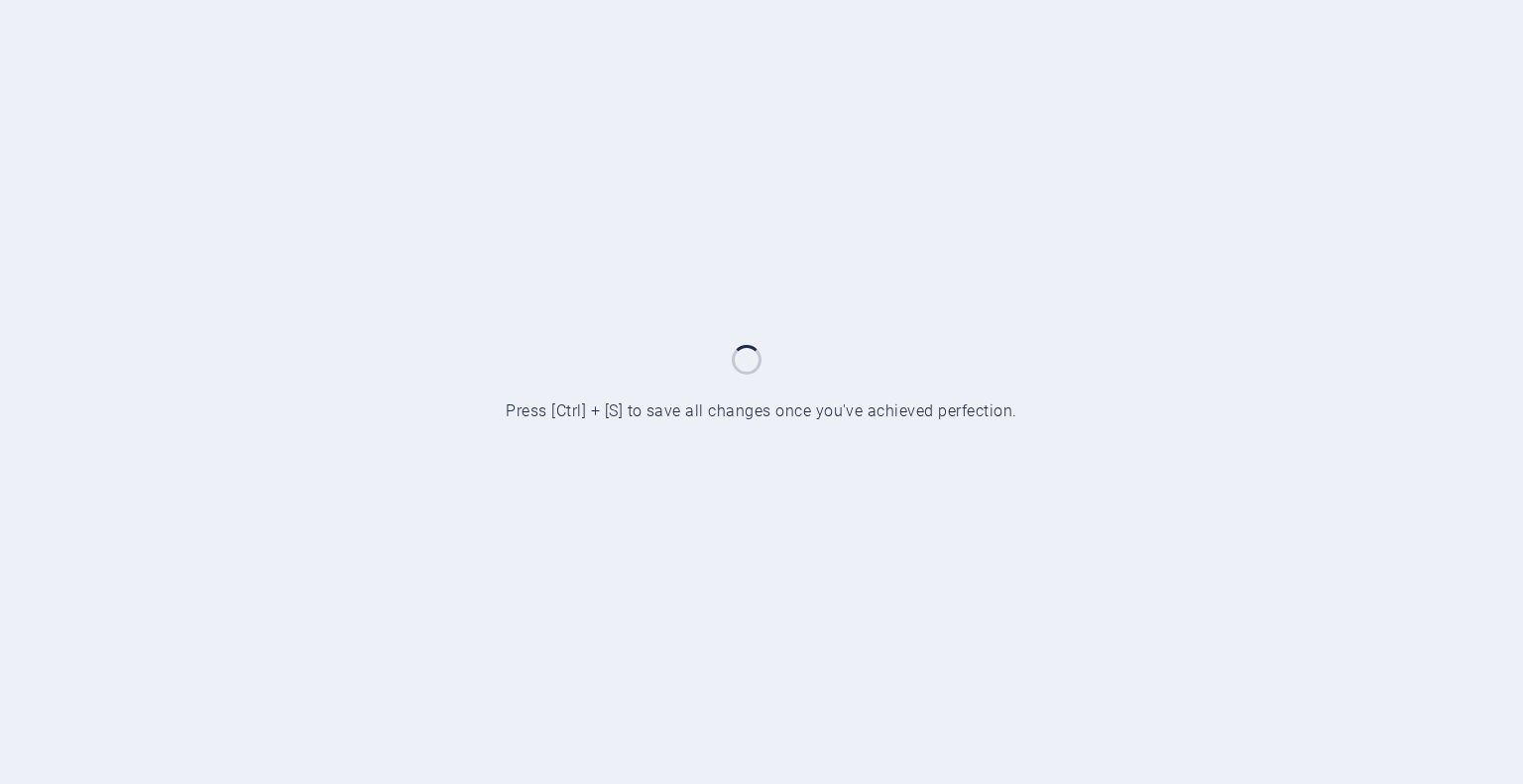 scroll, scrollTop: 0, scrollLeft: 0, axis: both 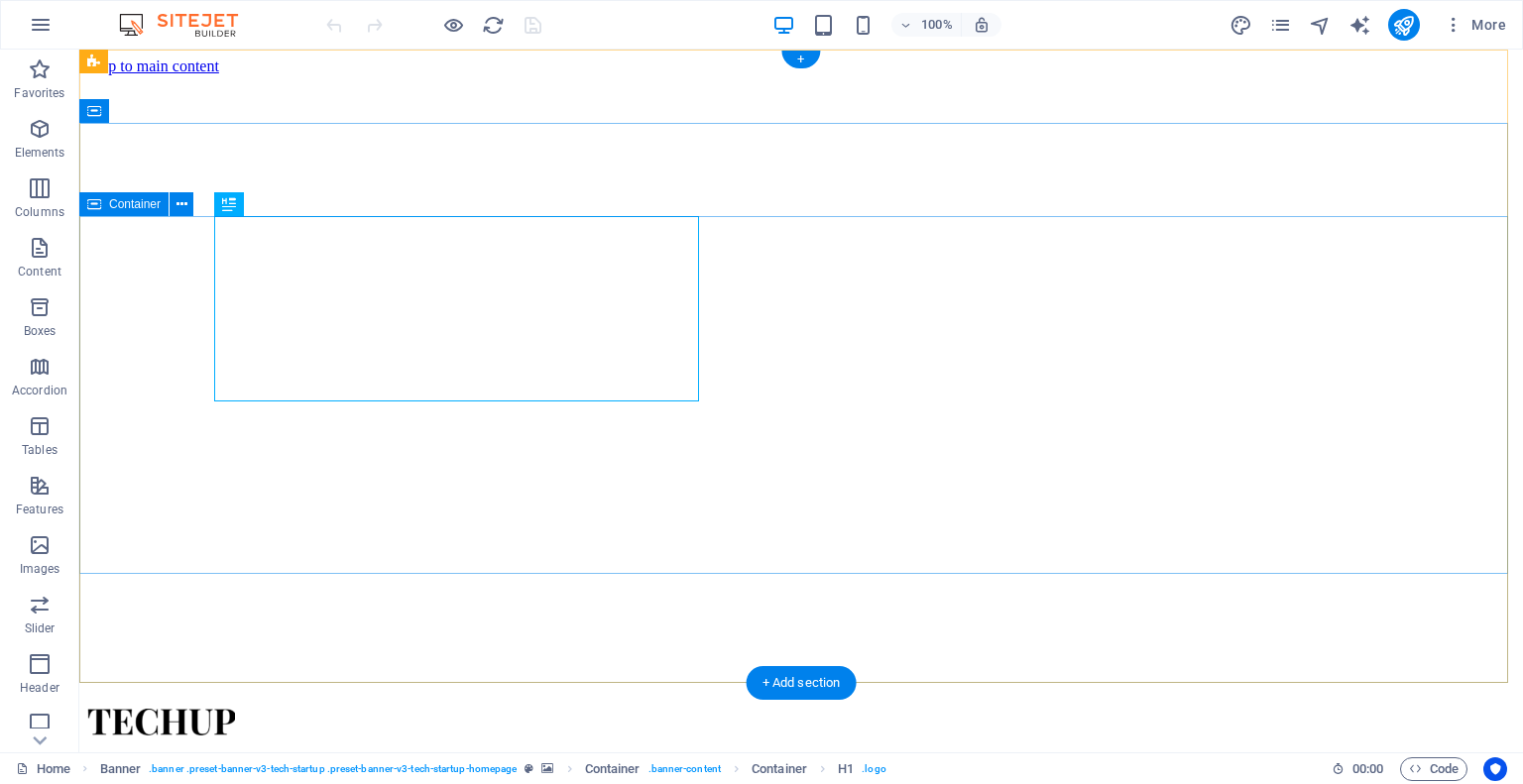 click on "Your Systems Talk. We Make Them Confess. VAPT Experts delivers experts-led penetration testing that’s affordable, accurate, and trusted. We find what scanners miss, without draining your budget. Get Started Now" at bounding box center (801, 1021) 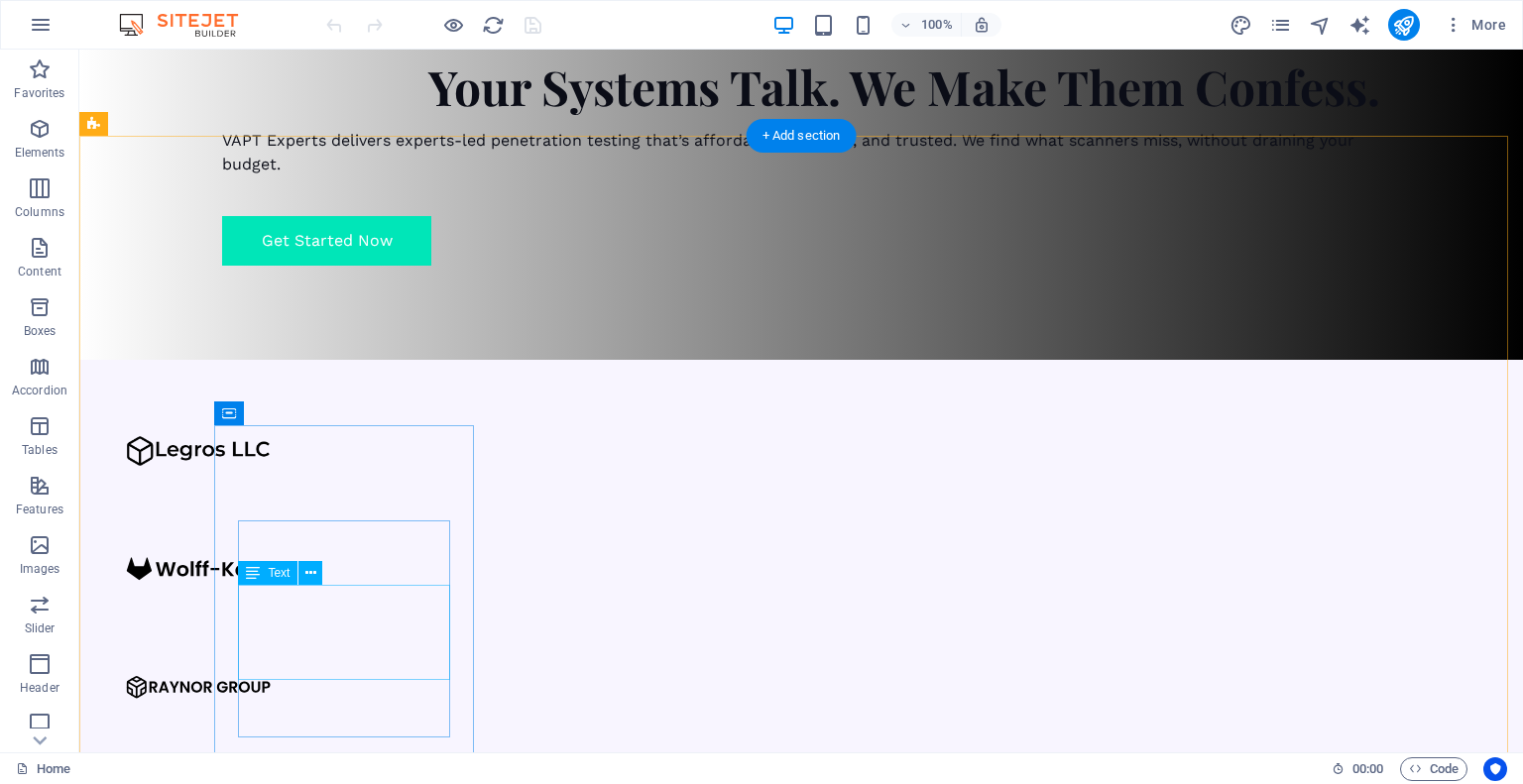 scroll, scrollTop: 866, scrollLeft: 0, axis: vertical 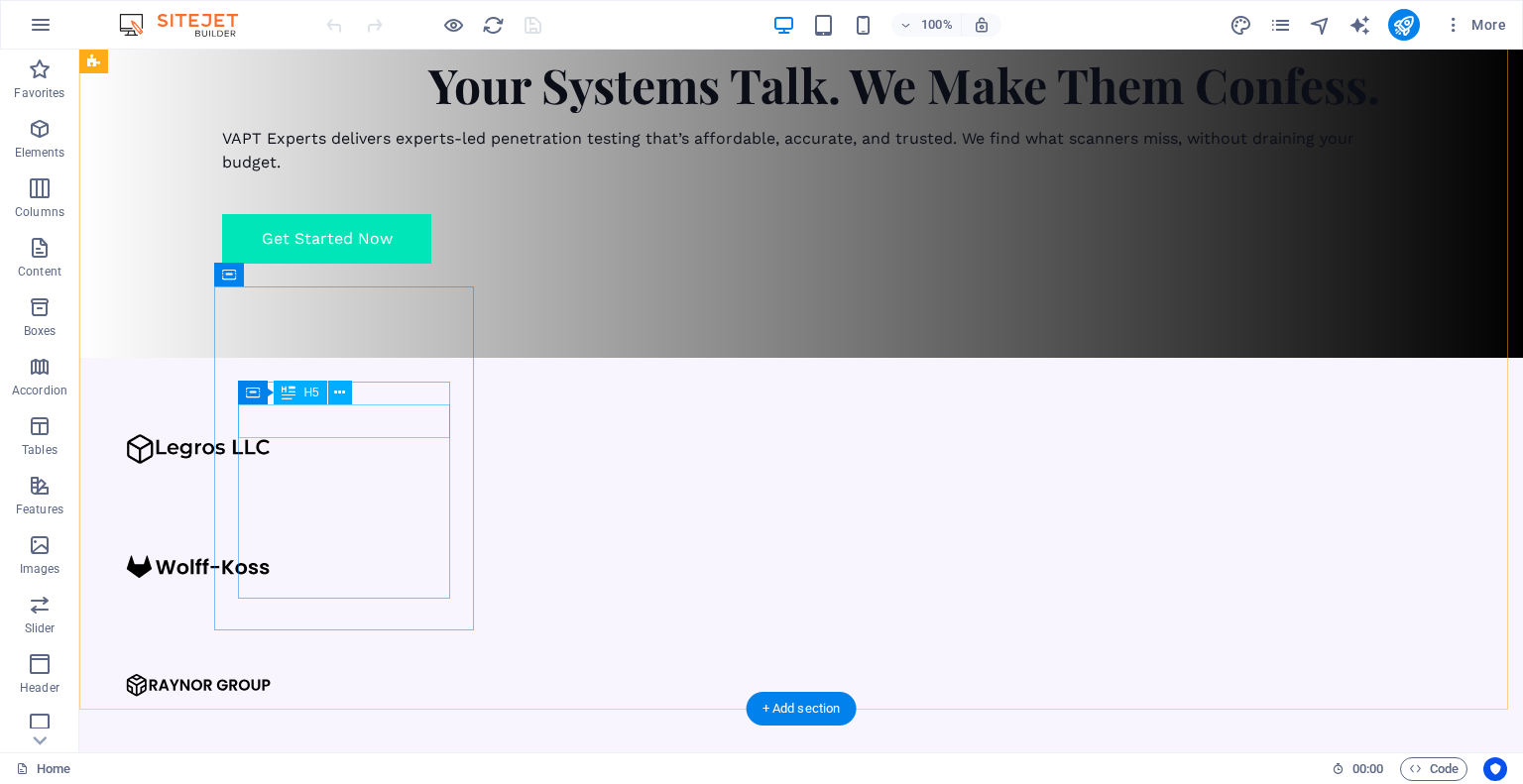 click on "Cloud Services" at bounding box center (225, 1435) 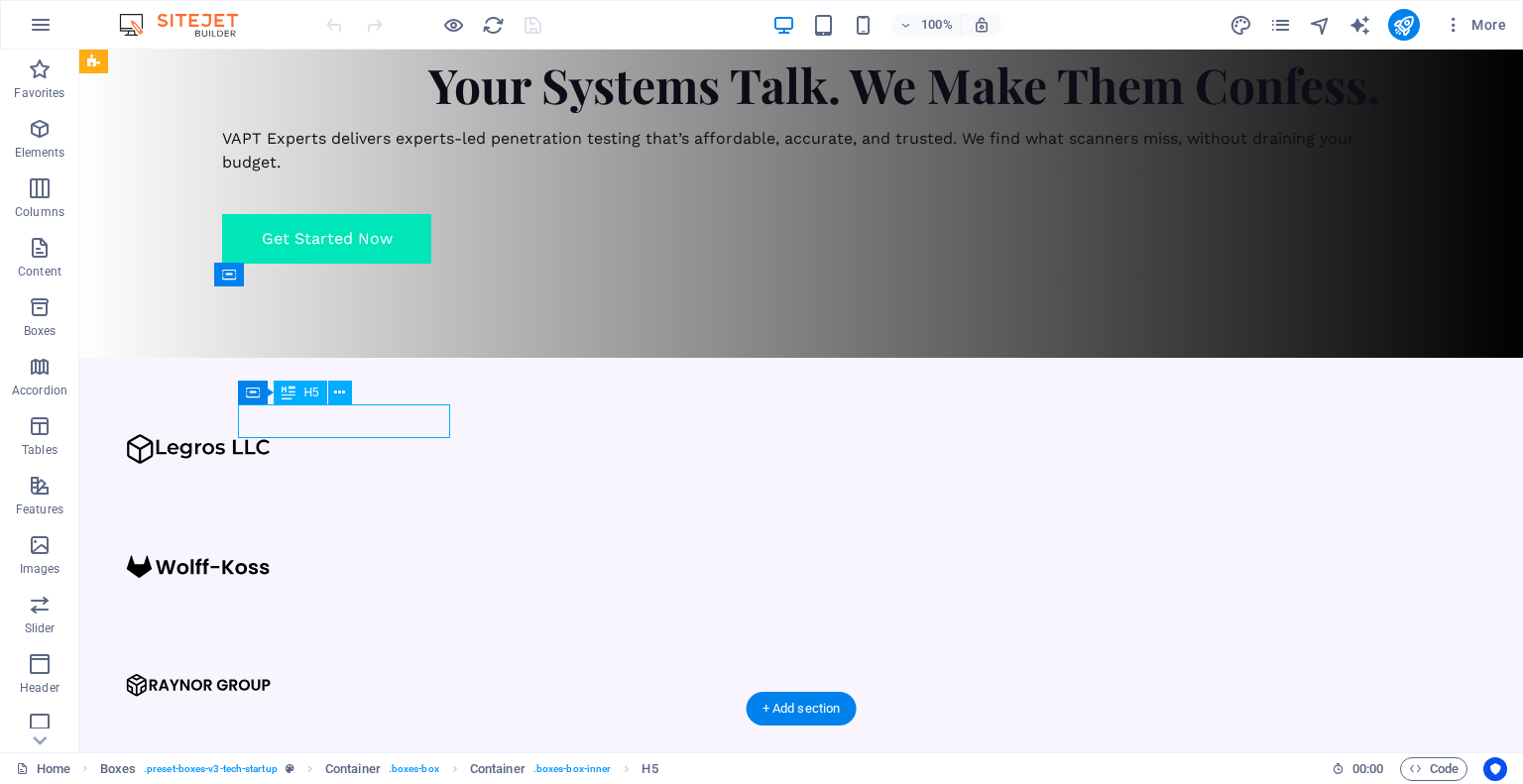 click on "Cloud Services" at bounding box center [225, 1435] 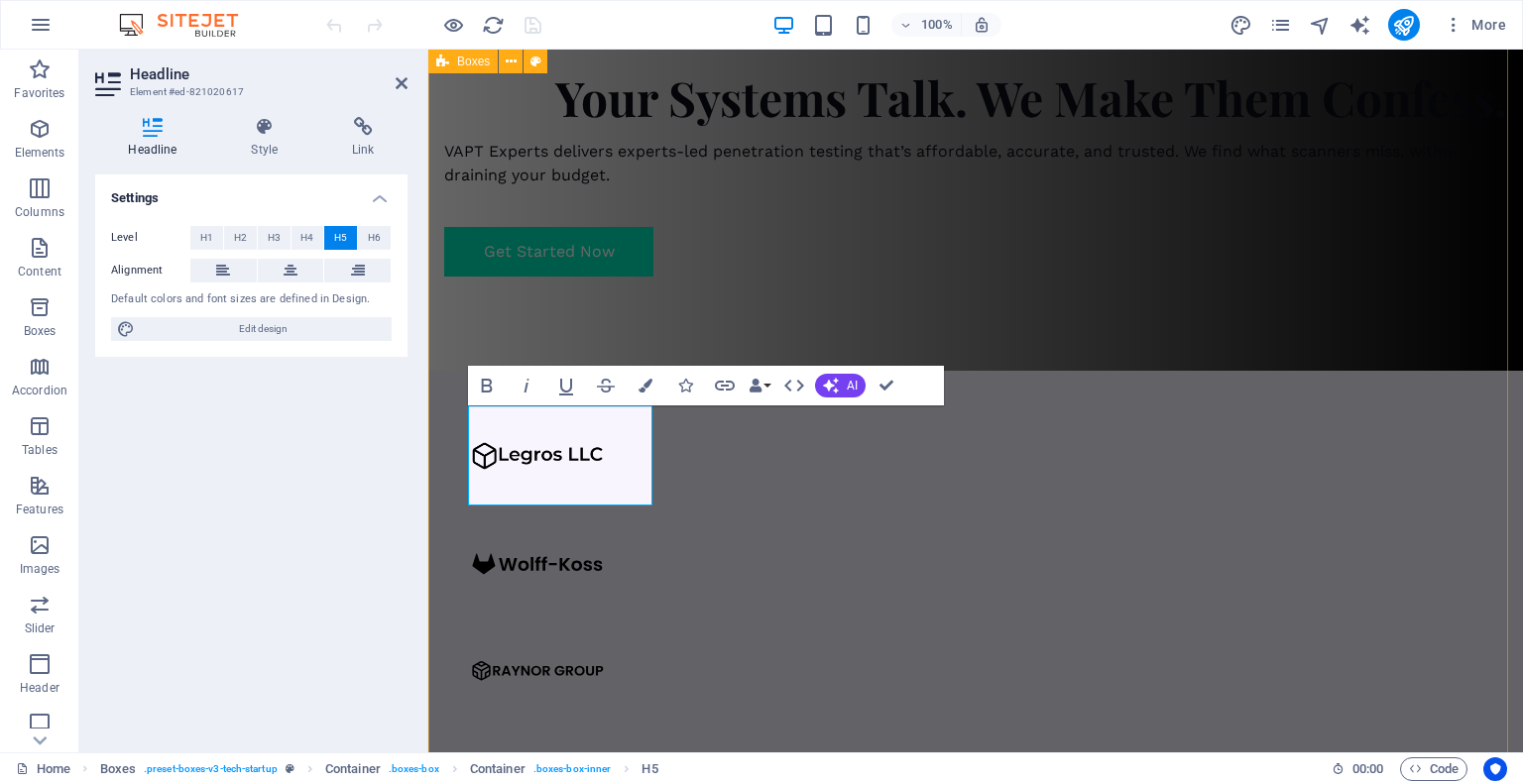 click on "Our Approach Manual Security Testing We don’t just scan, we manually test your systems like real hackers would, finding vulnerabilities others miss. Learn more  Innovative Tech Molestiae eum conse qu atur beatae fugiat opt io nobis eaque assumenda. Velit consequatur volup Learn more  Manage Data Molestiae eum conse qu atur beatae fugiat opt io nobis eaque assumenda. Velit consequatur volup Learn more  Support Clients Molestiae eum conse qu atur beatae fugiat opt io nobis eaque assumenda. Velit consequatur volup Learn more " at bounding box center (976, 1953) 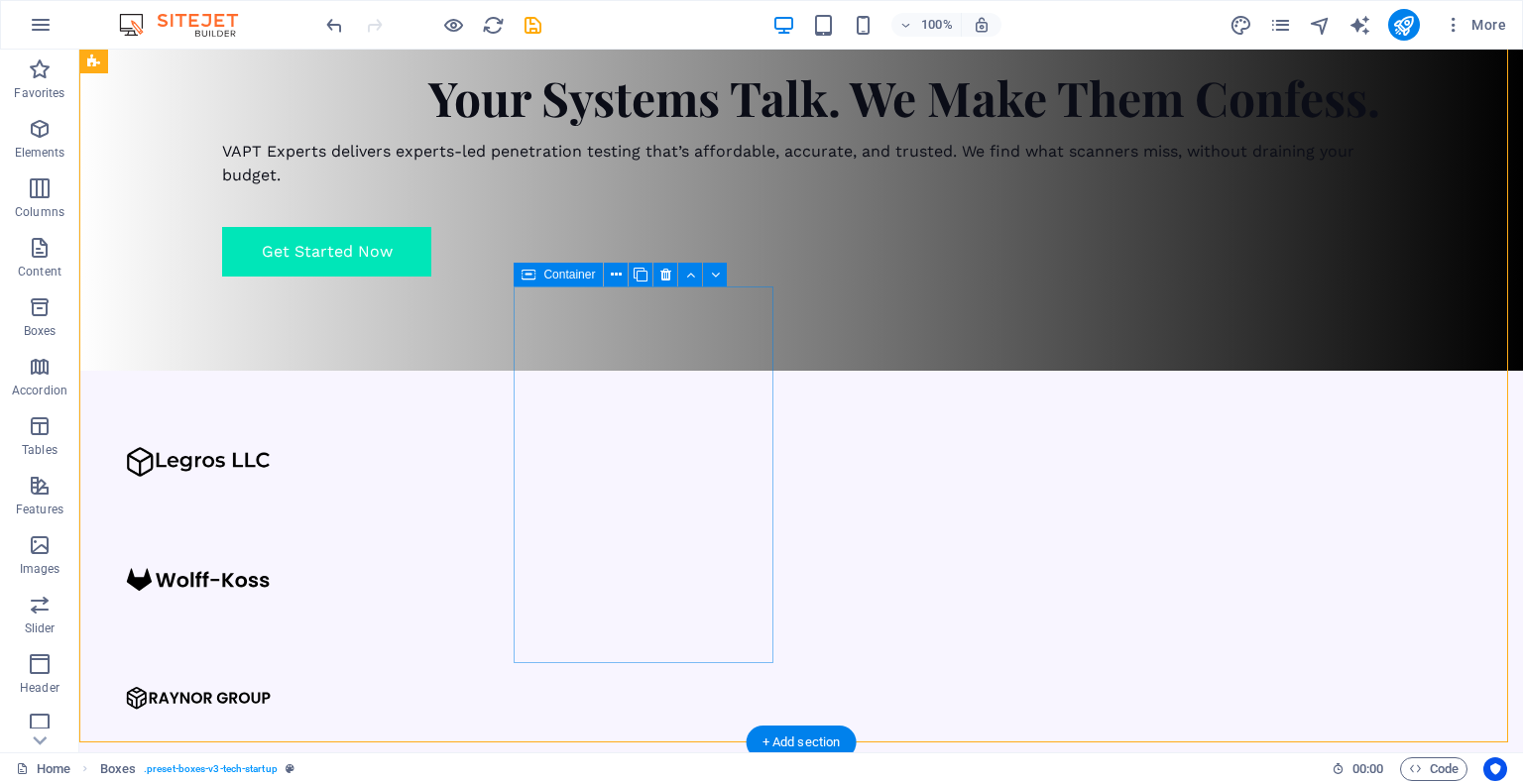 scroll, scrollTop: 866, scrollLeft: 0, axis: vertical 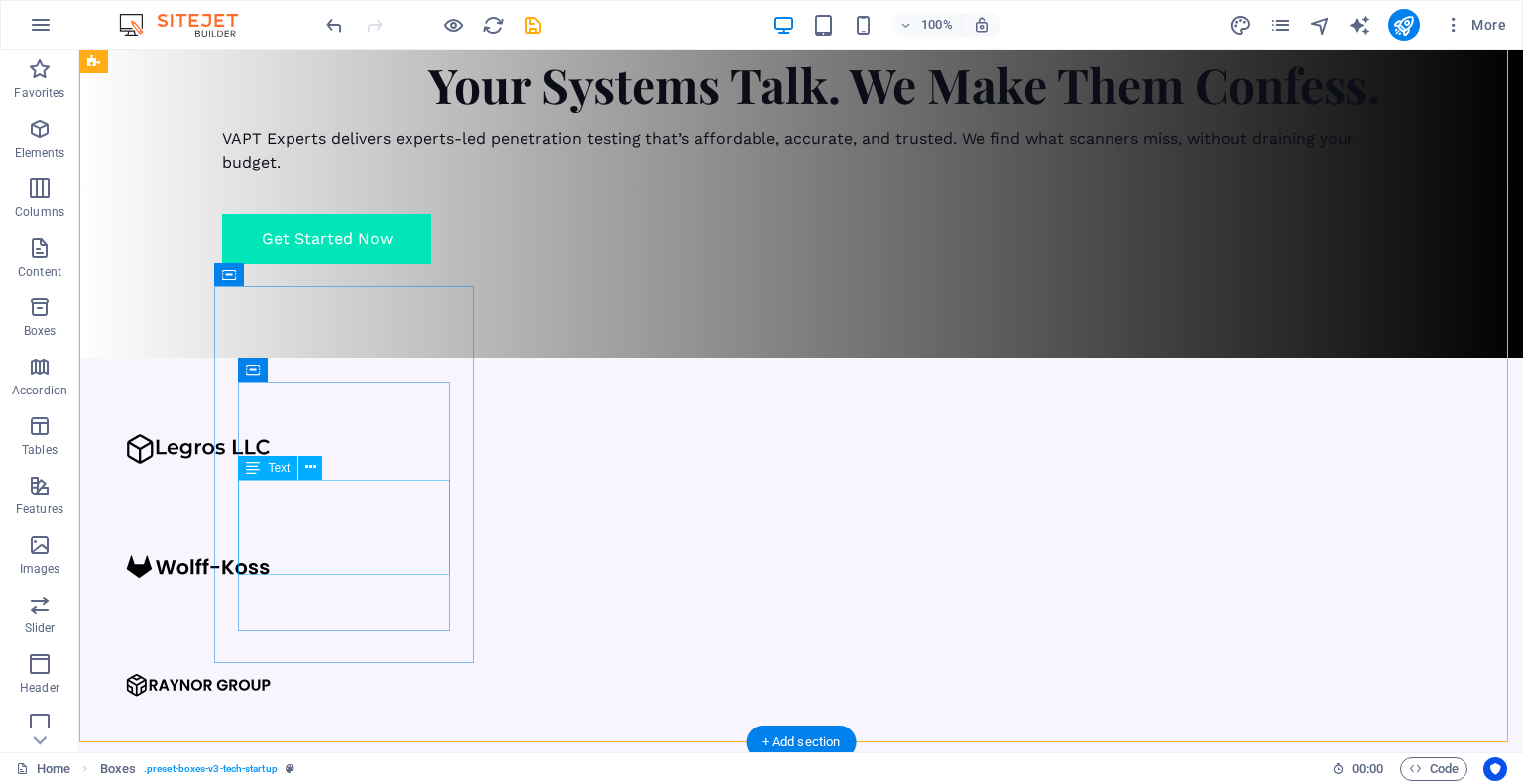 click on "Molestiae eum conse qu atur beatae fugiat opt io nobis eaque assumenda. Velit consequatur volup" at bounding box center (225, 1541) 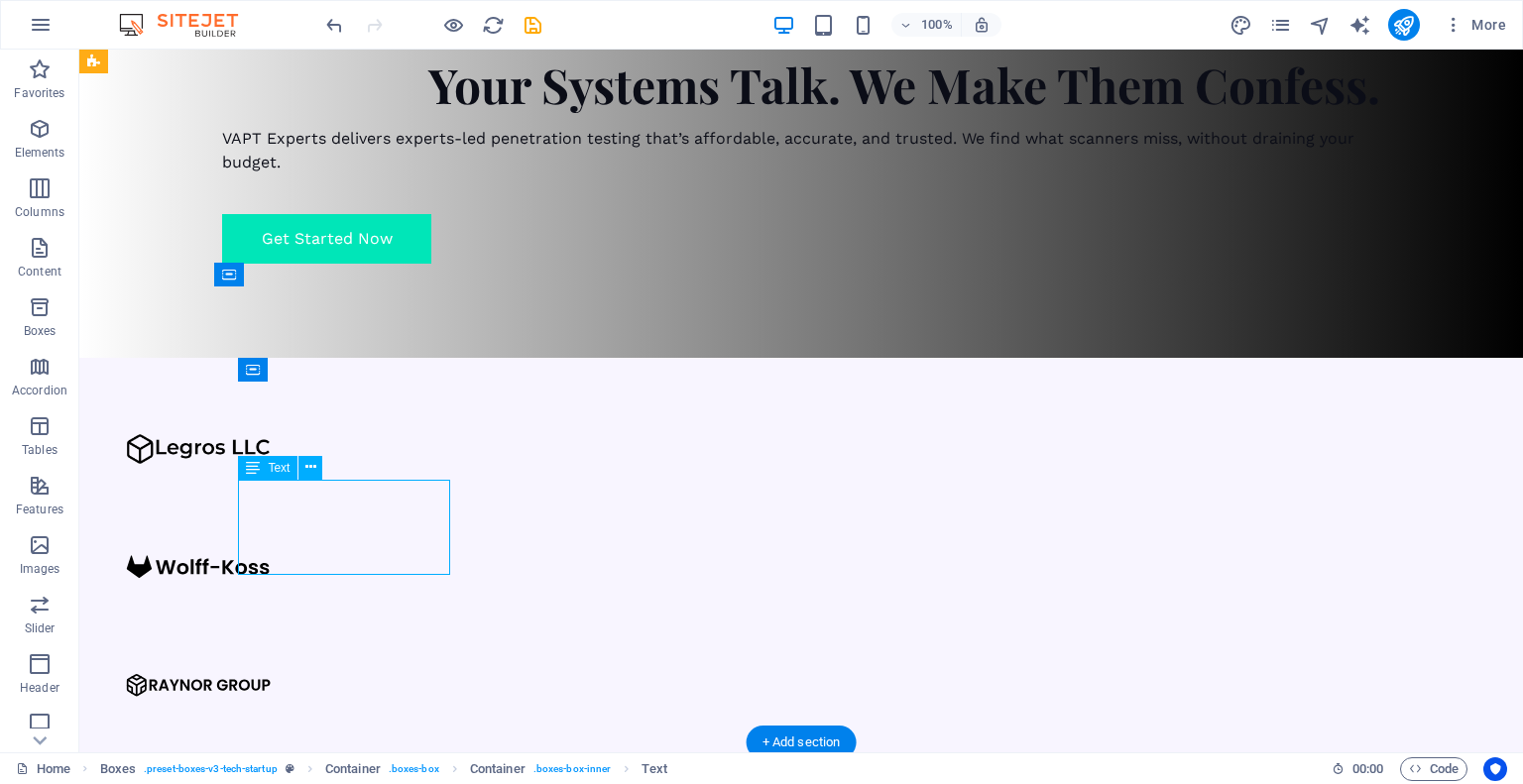 click on "Molestiae eum conse qu atur beatae fugiat opt io nobis eaque assumenda. Velit consequatur volup" at bounding box center [225, 1541] 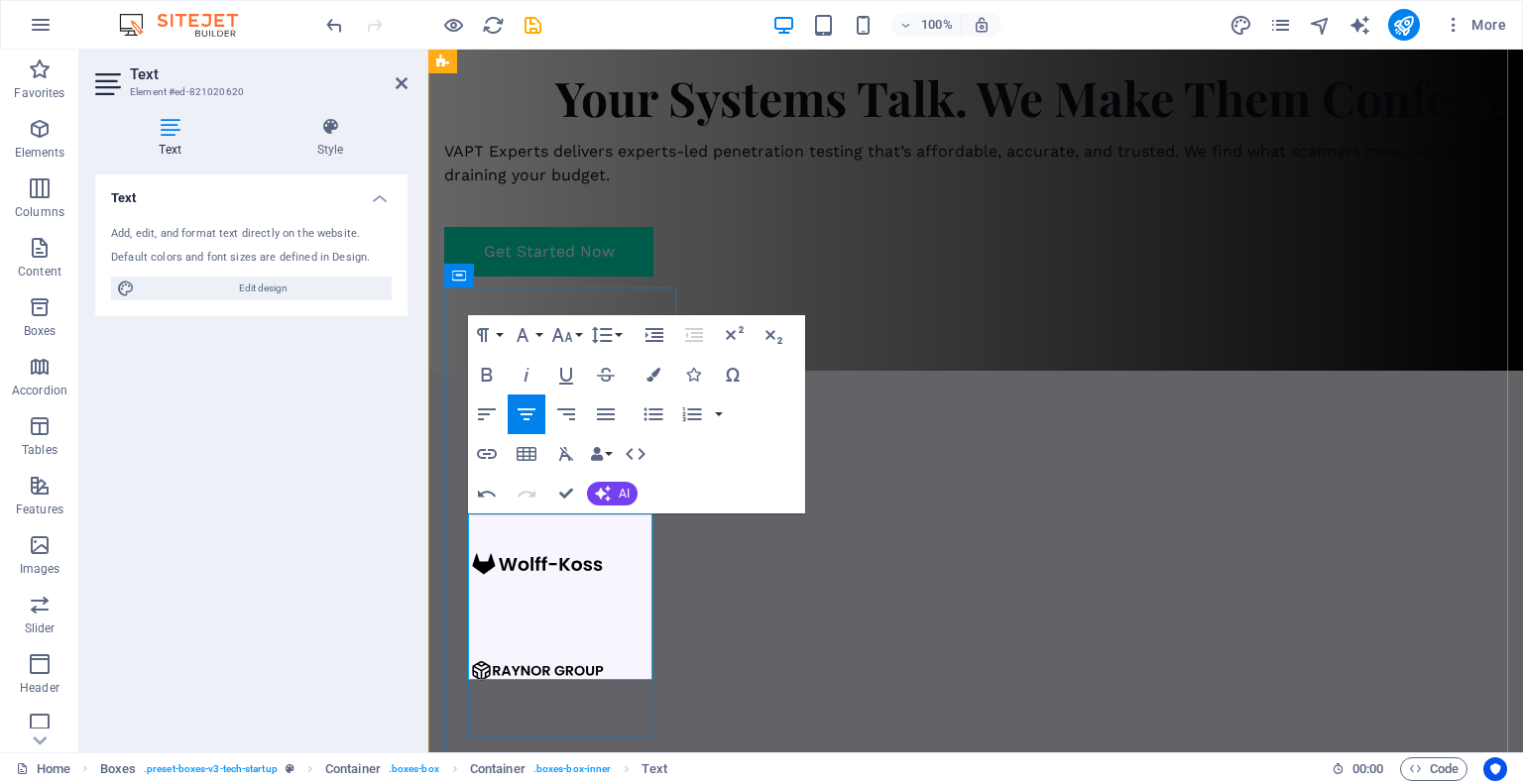 click on "We don’t just scan — we manually test your systems like real attackers would, uncovering vulnerabilities others miss." at bounding box center [562, 1570] 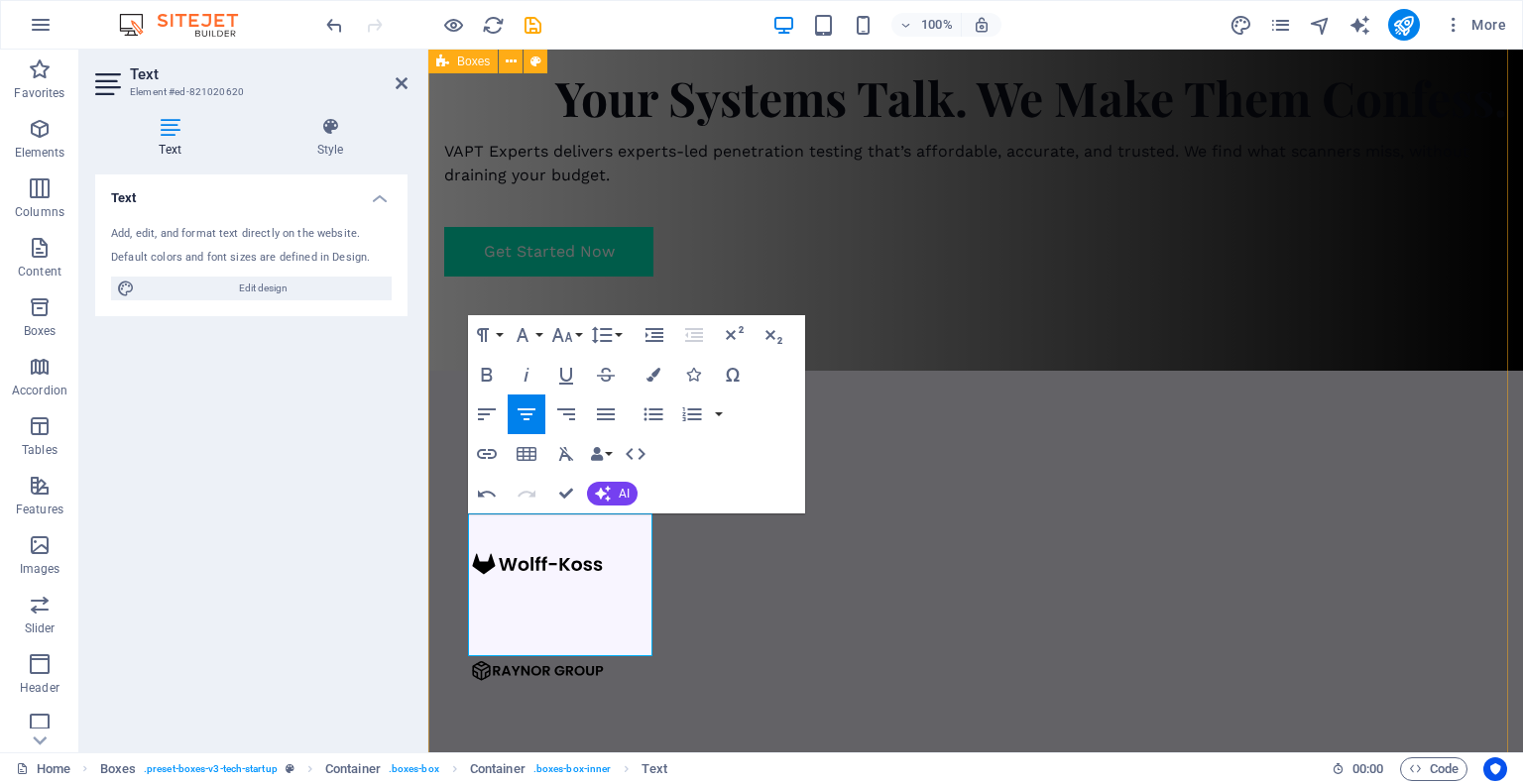 click on "Our Approach Manual Security Testing We don’t just scan, we manually test your systems like real hackers would, finding vulnerabilities others miss. Learn more  Innovative Tech Molestiae eum conse qu atur beatae fugiat opt io nobis eaque assumenda. Velit consequatur volup Learn more  Manage Data Molestiae eum conse qu atur beatae fugiat opt io nobis eaque assumenda. Velit consequatur volup Learn more  Support Clients Molestiae eum conse qu atur beatae fugiat opt io nobis eaque assumenda. Velit consequatur volup Learn more " at bounding box center [976, 1964] 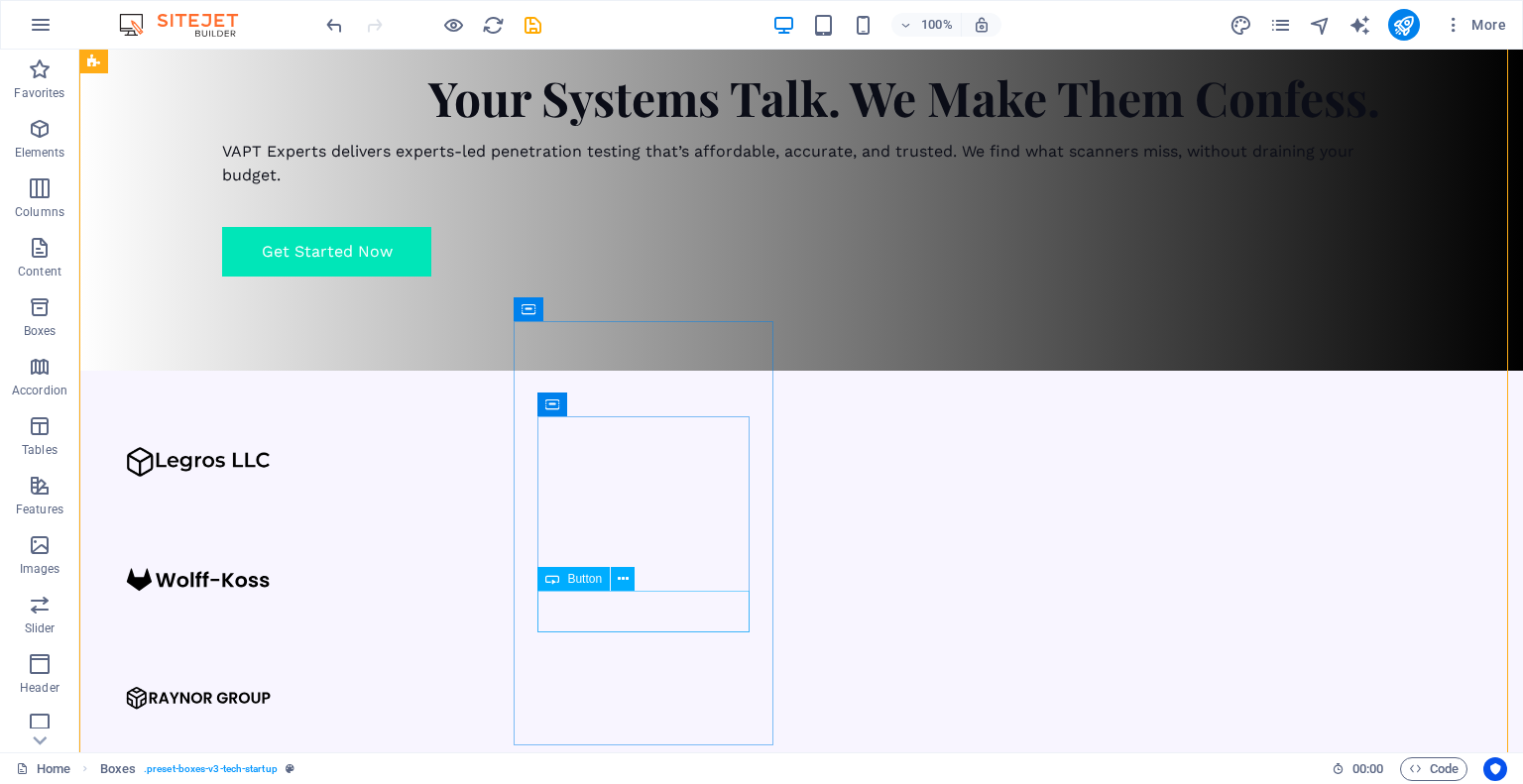 scroll, scrollTop: 833, scrollLeft: 0, axis: vertical 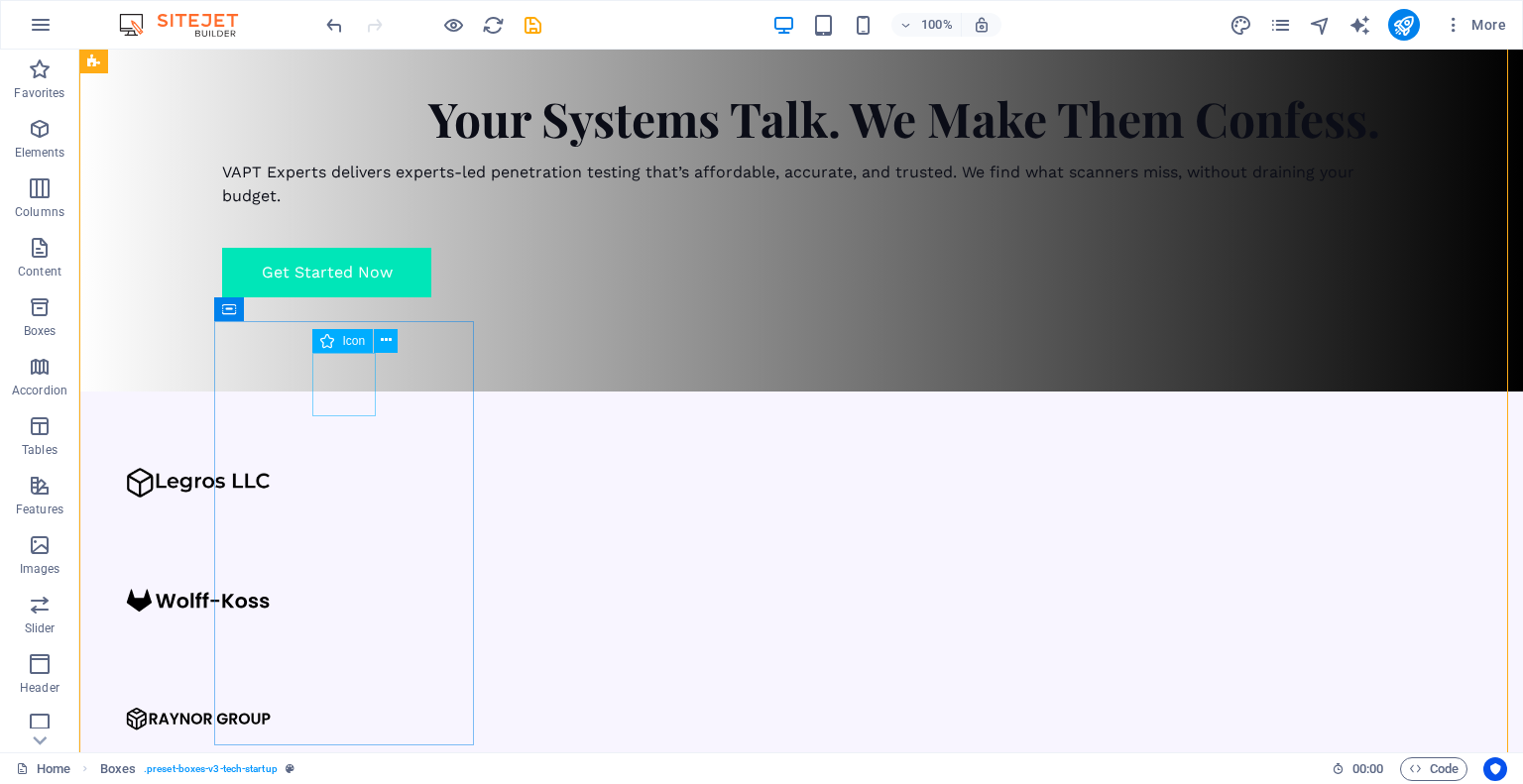 click at bounding box center [225, 1398] 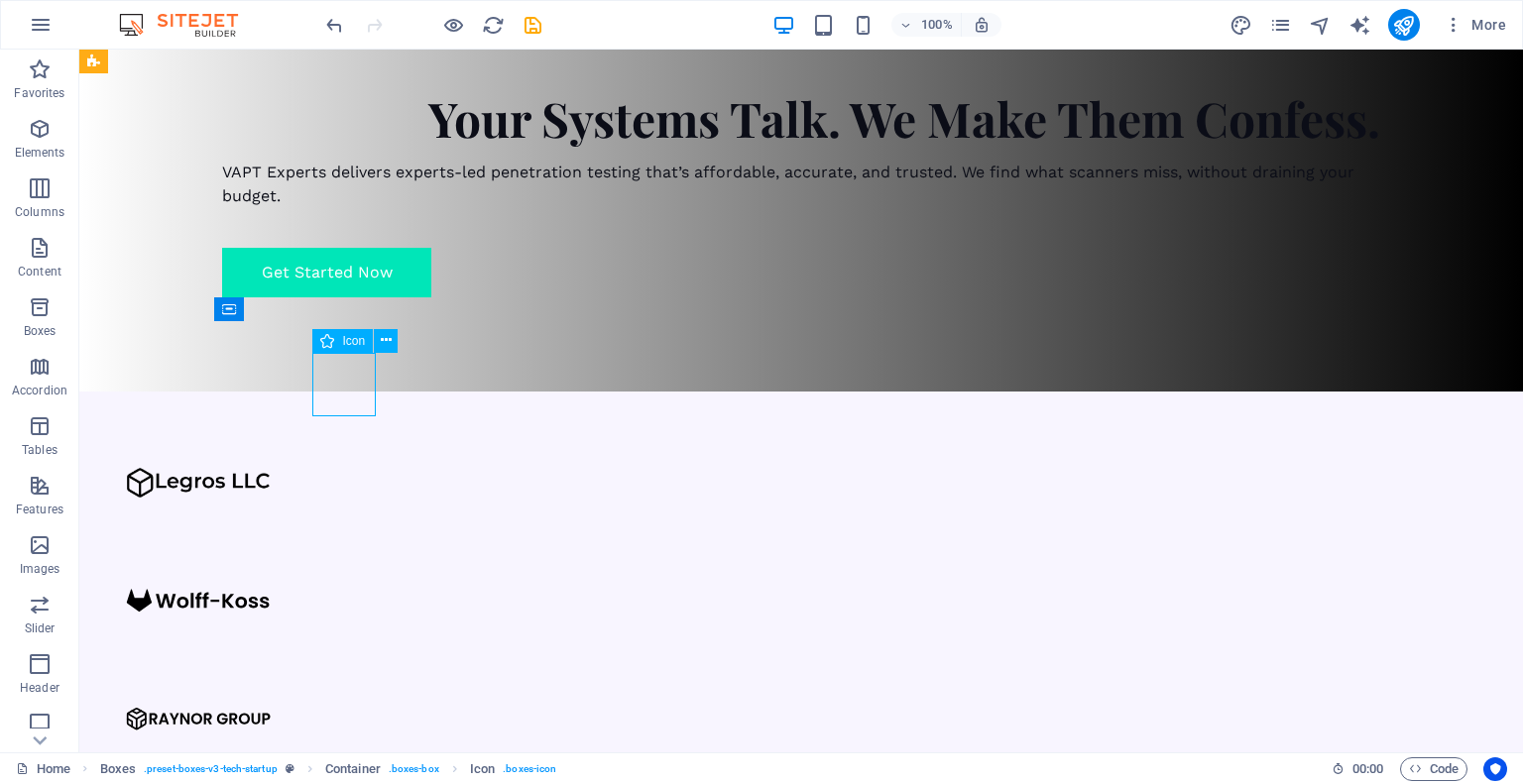 click at bounding box center [225, 1398] 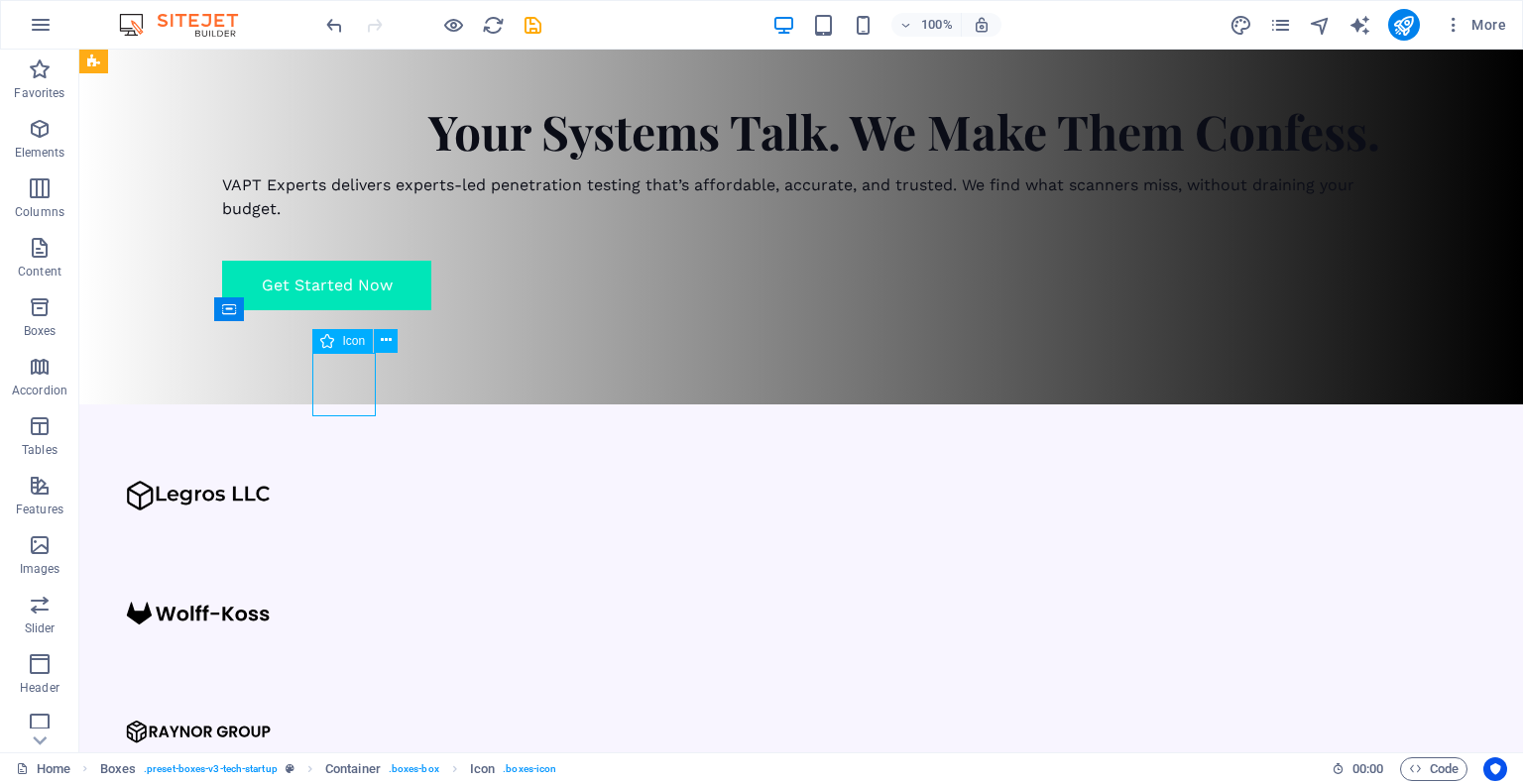 select on "xMidYMid" 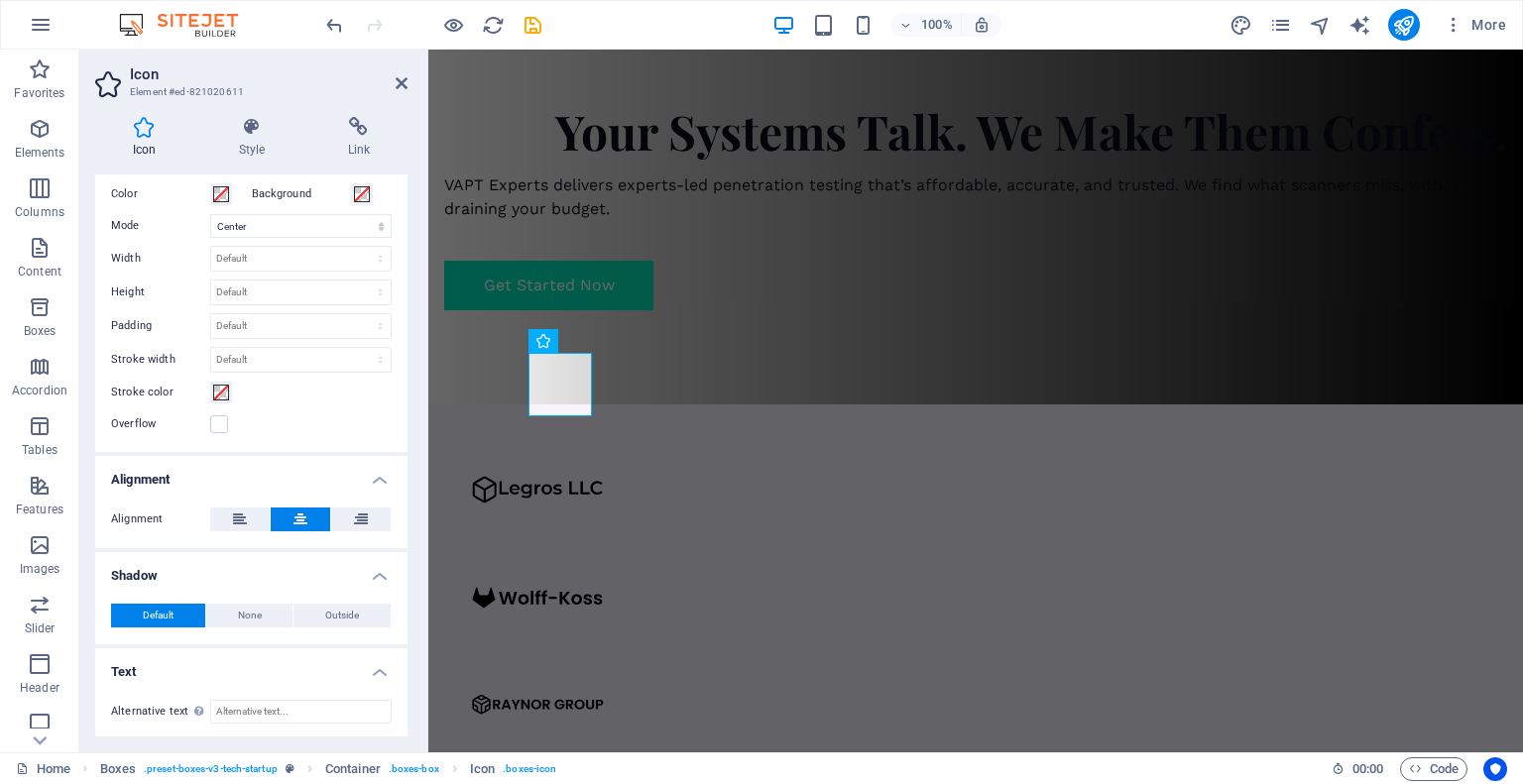scroll, scrollTop: 0, scrollLeft: 0, axis: both 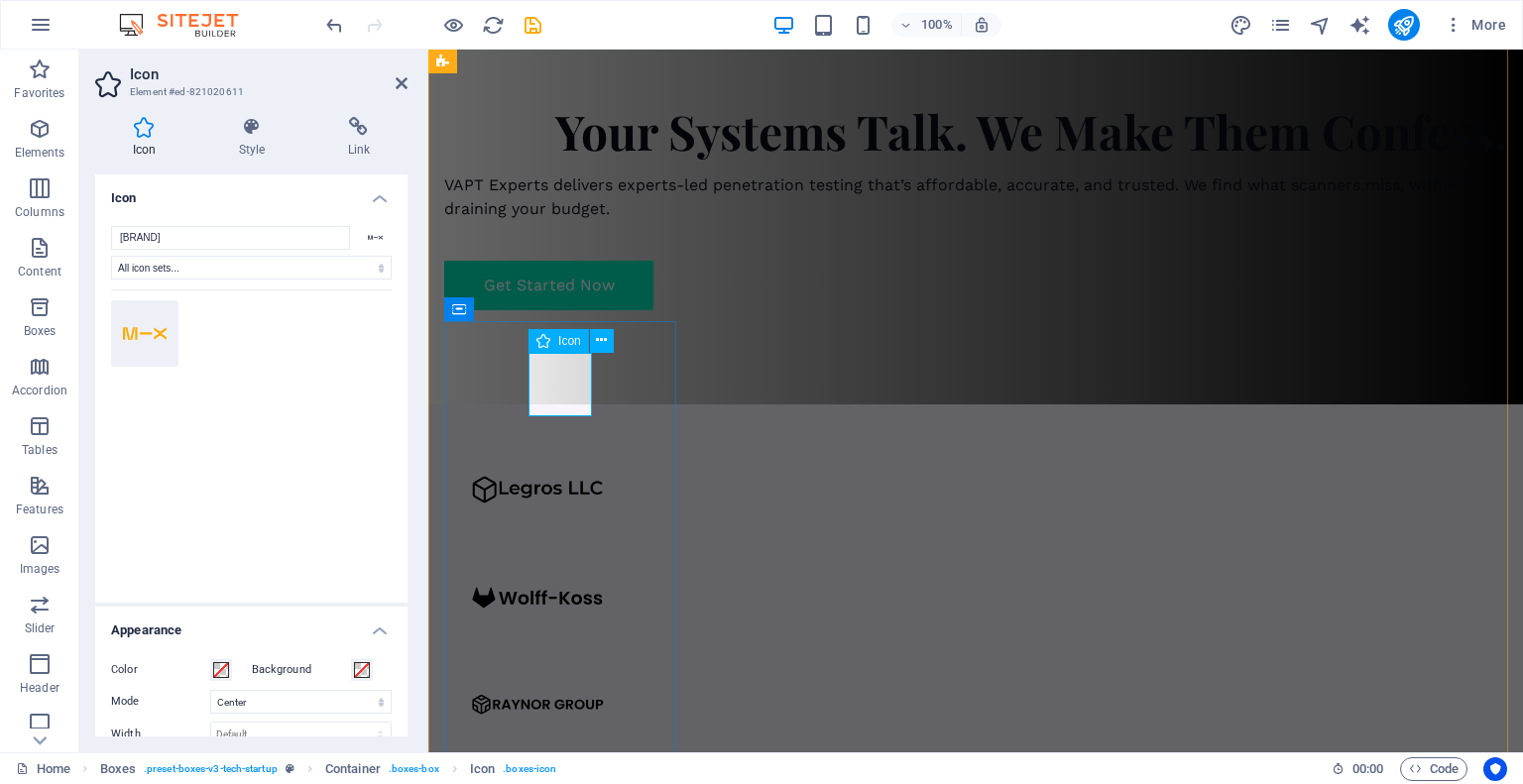 click at bounding box center (562, 1357) 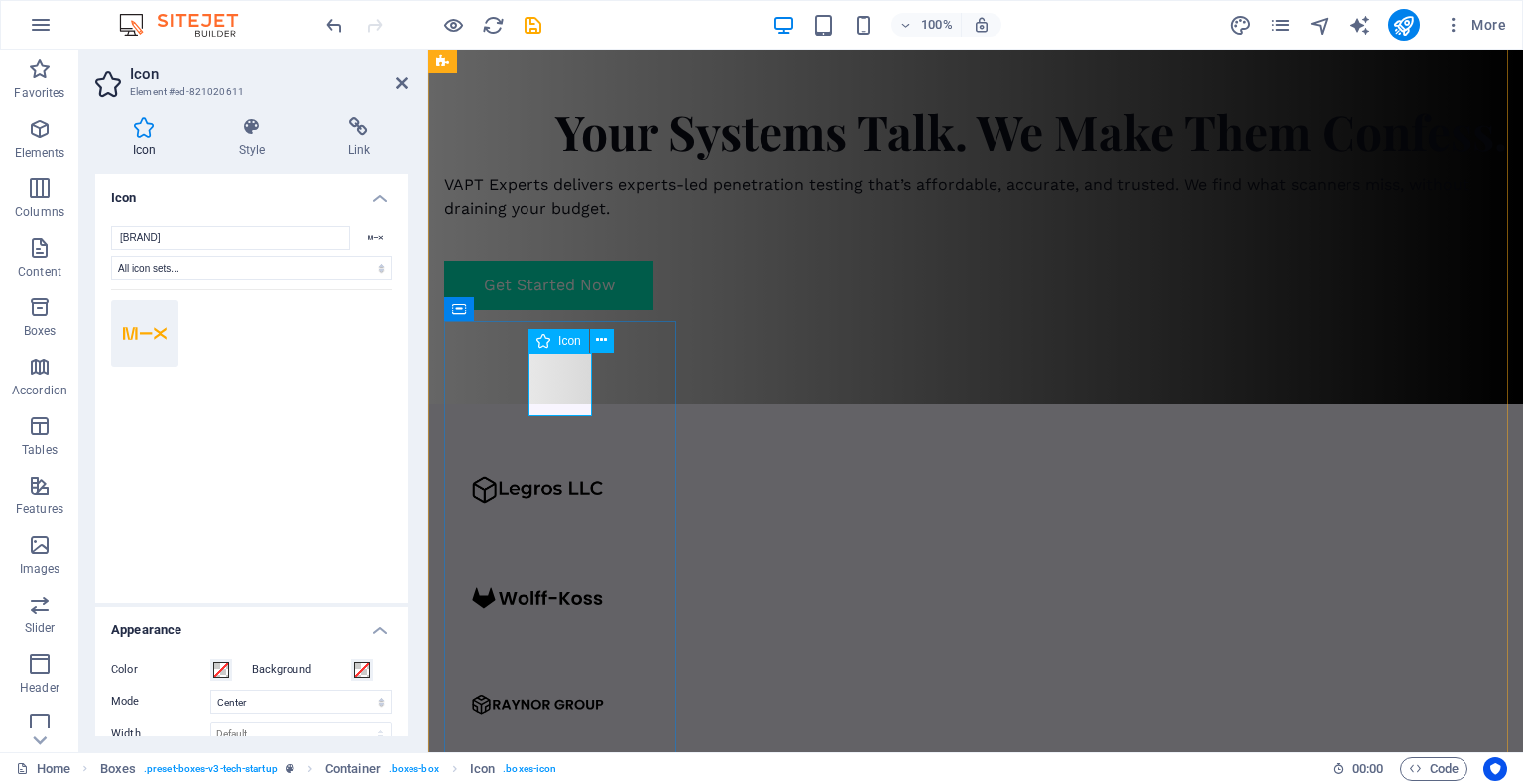 click at bounding box center (562, 1357) 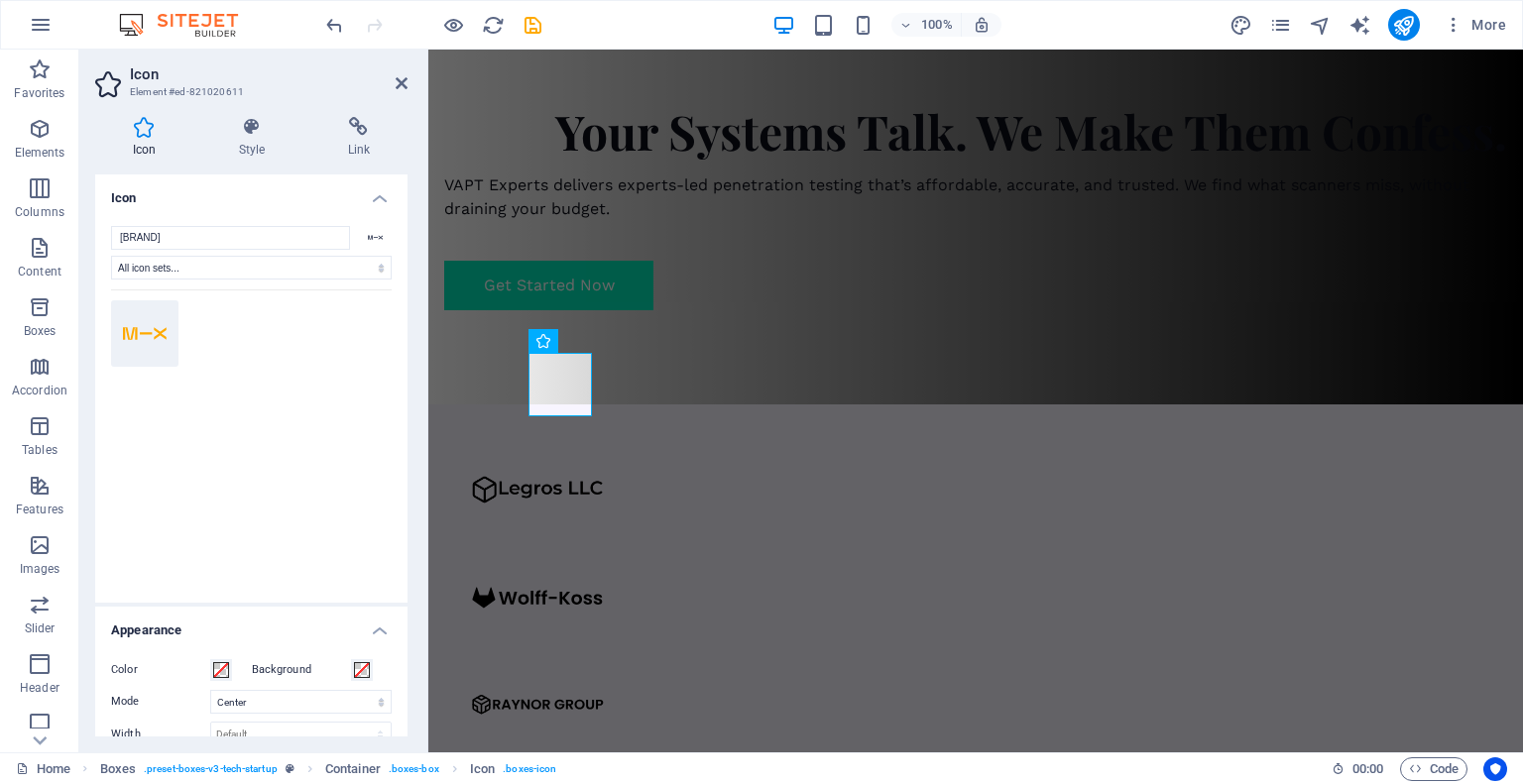 click at bounding box center [251, 433] 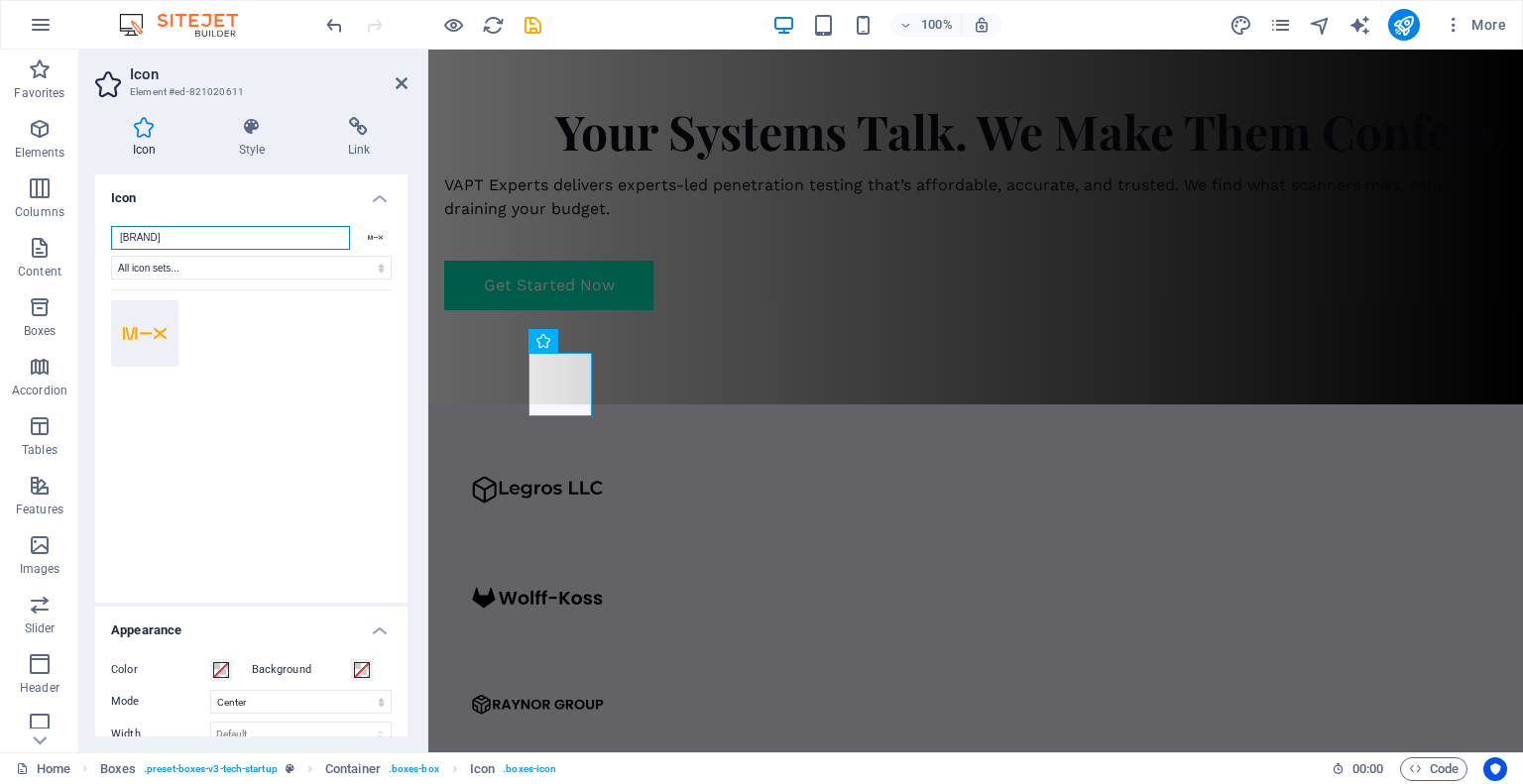 click on "[BRAND]" at bounding box center (230, 238) 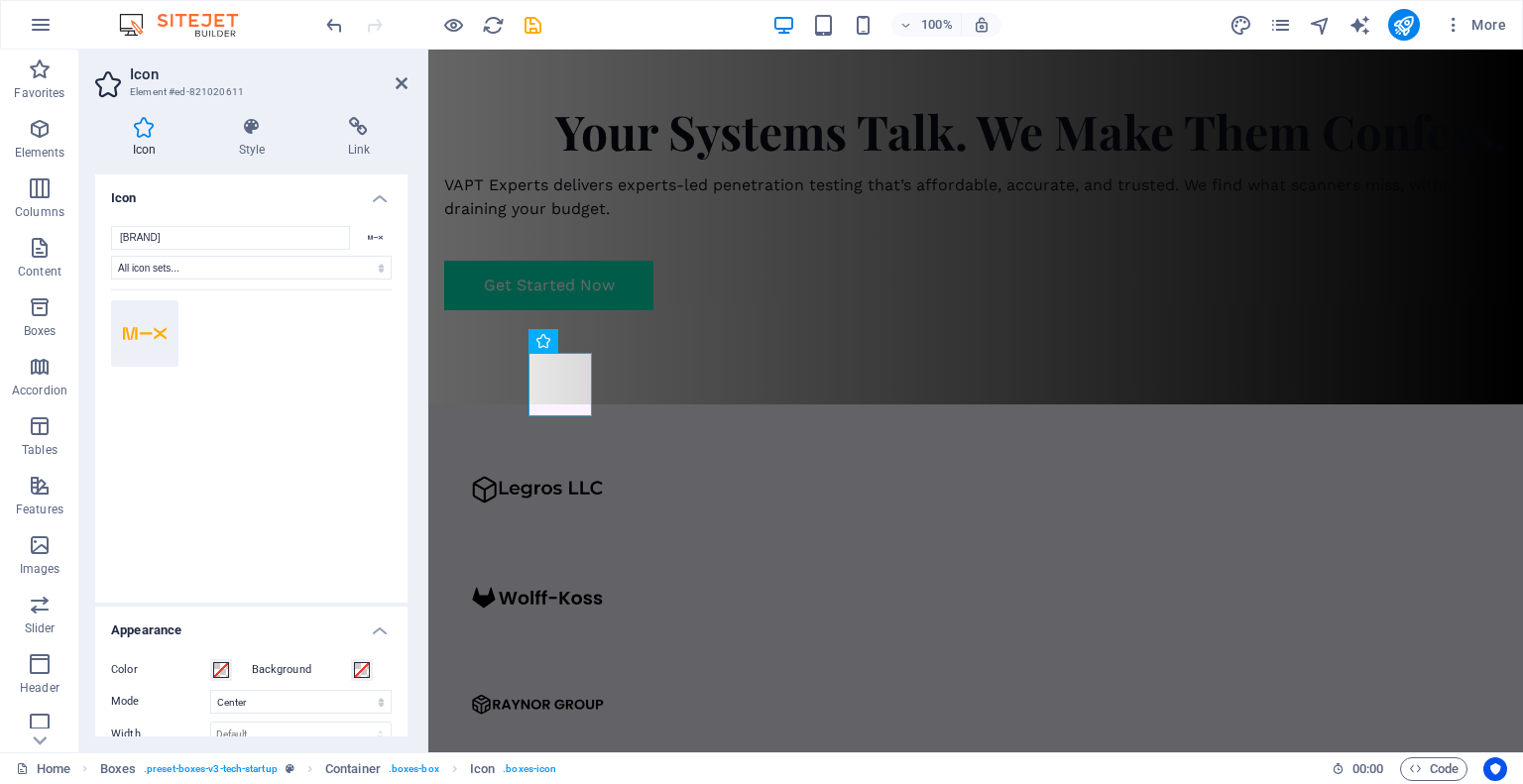 click 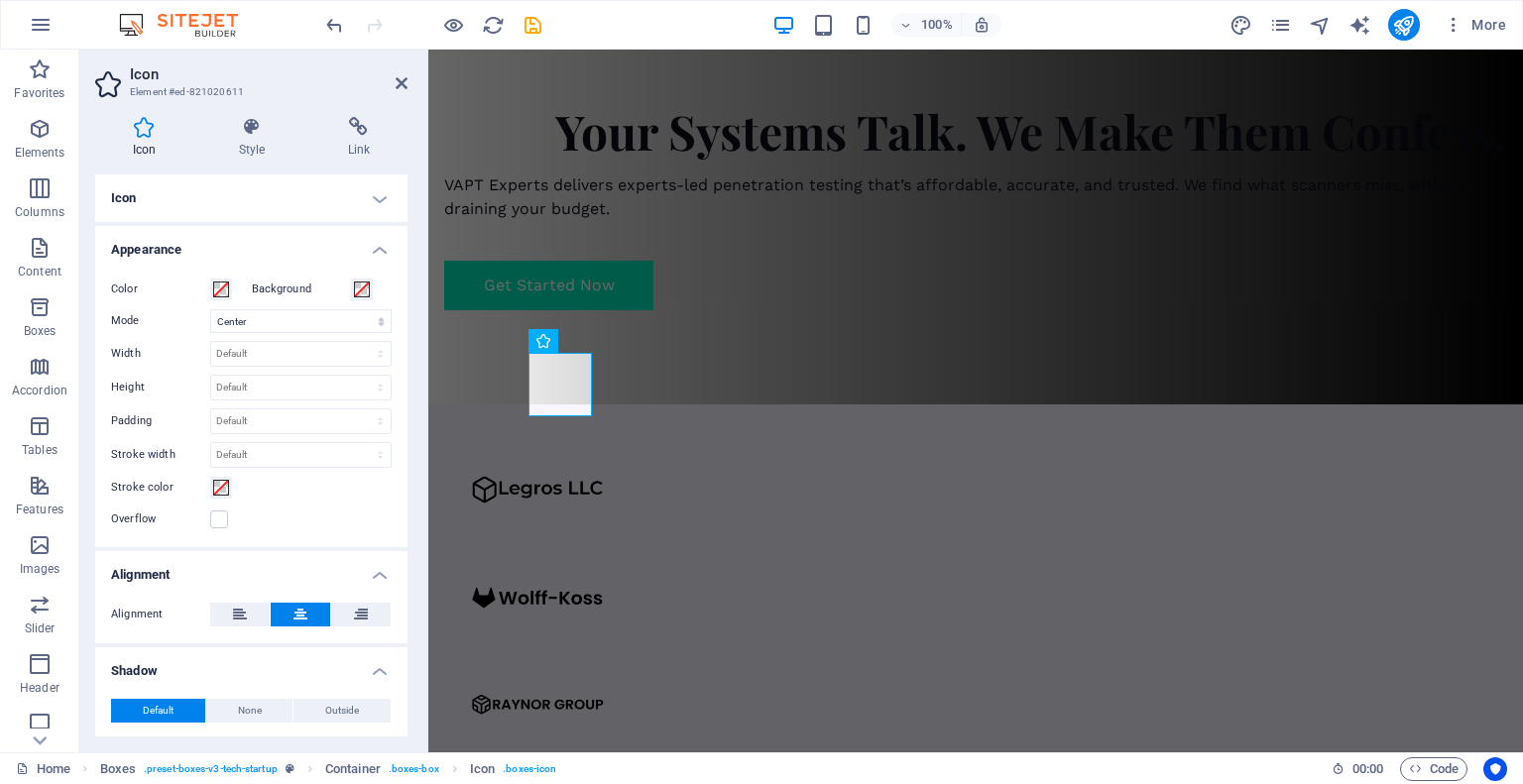 click on "Icon" at bounding box center (251, 198) 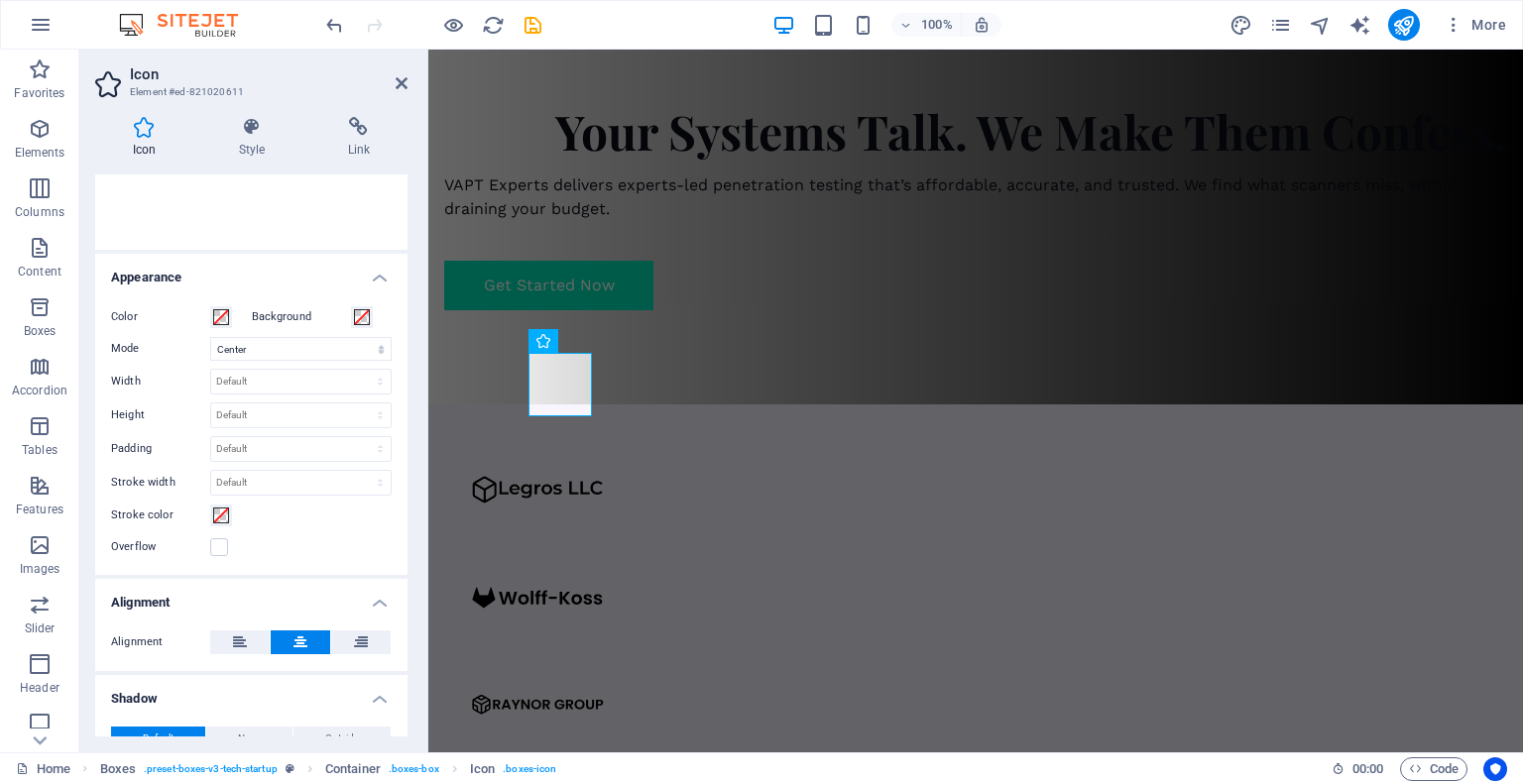 scroll, scrollTop: 353, scrollLeft: 0, axis: vertical 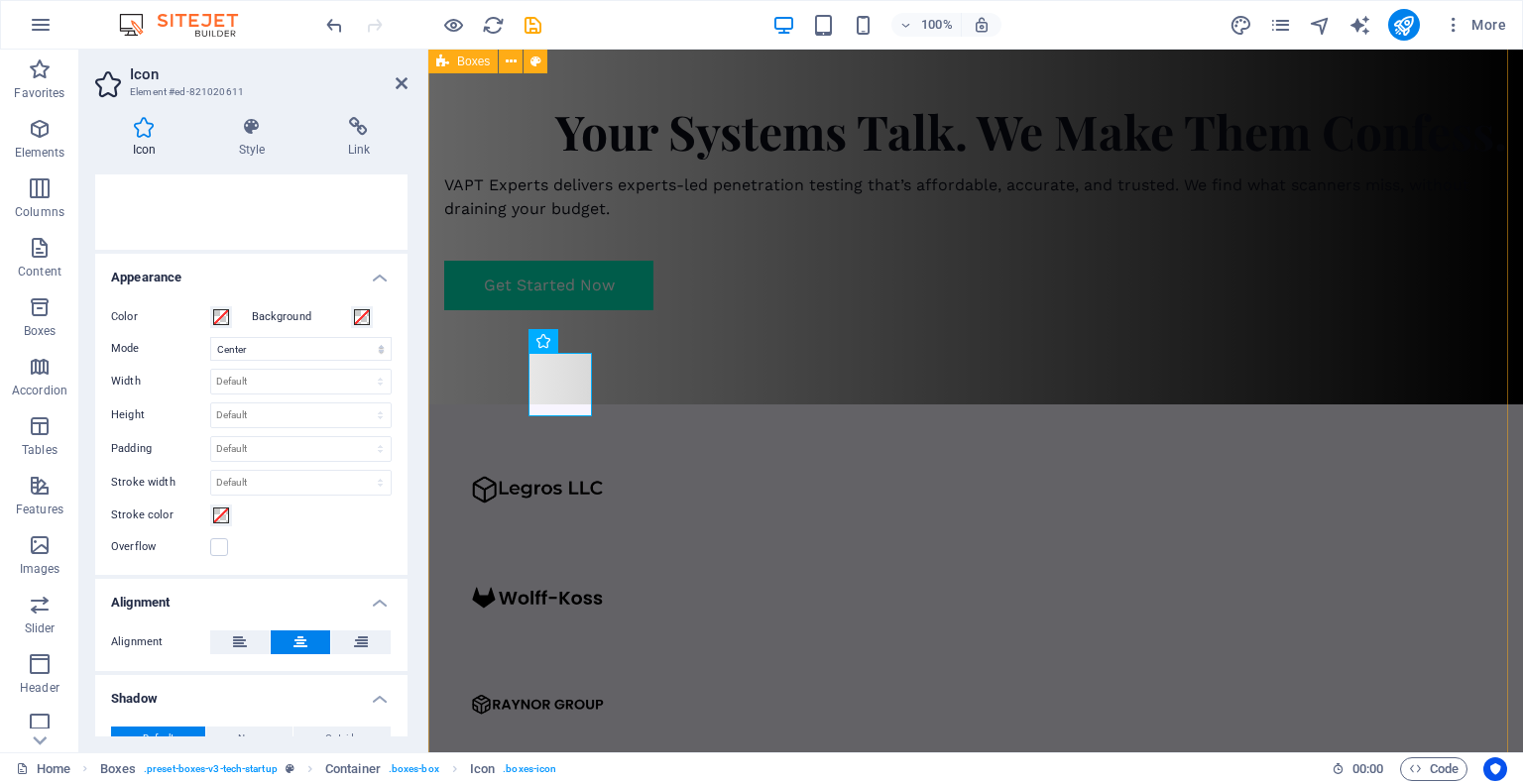 click on "Our Approach Manual Security Testing We don’t just scan, we manually test your systems like real hackers would, finding vulnerabilities others miss. Learn more  Innovative Tech Molestiae eum conse qu atur beatae fugiat opt io nobis eaque assumenda. Velit consequatur volup Learn more  Manage Data Molestiae eum conse qu atur beatae fugiat opt io nobis eaque assumenda. Velit consequatur volup Learn more  Support Clients Molestiae eum conse qu atur beatae fugiat opt io nobis eaque assumenda. Velit consequatur volup Learn more " at bounding box center (976, 1998) 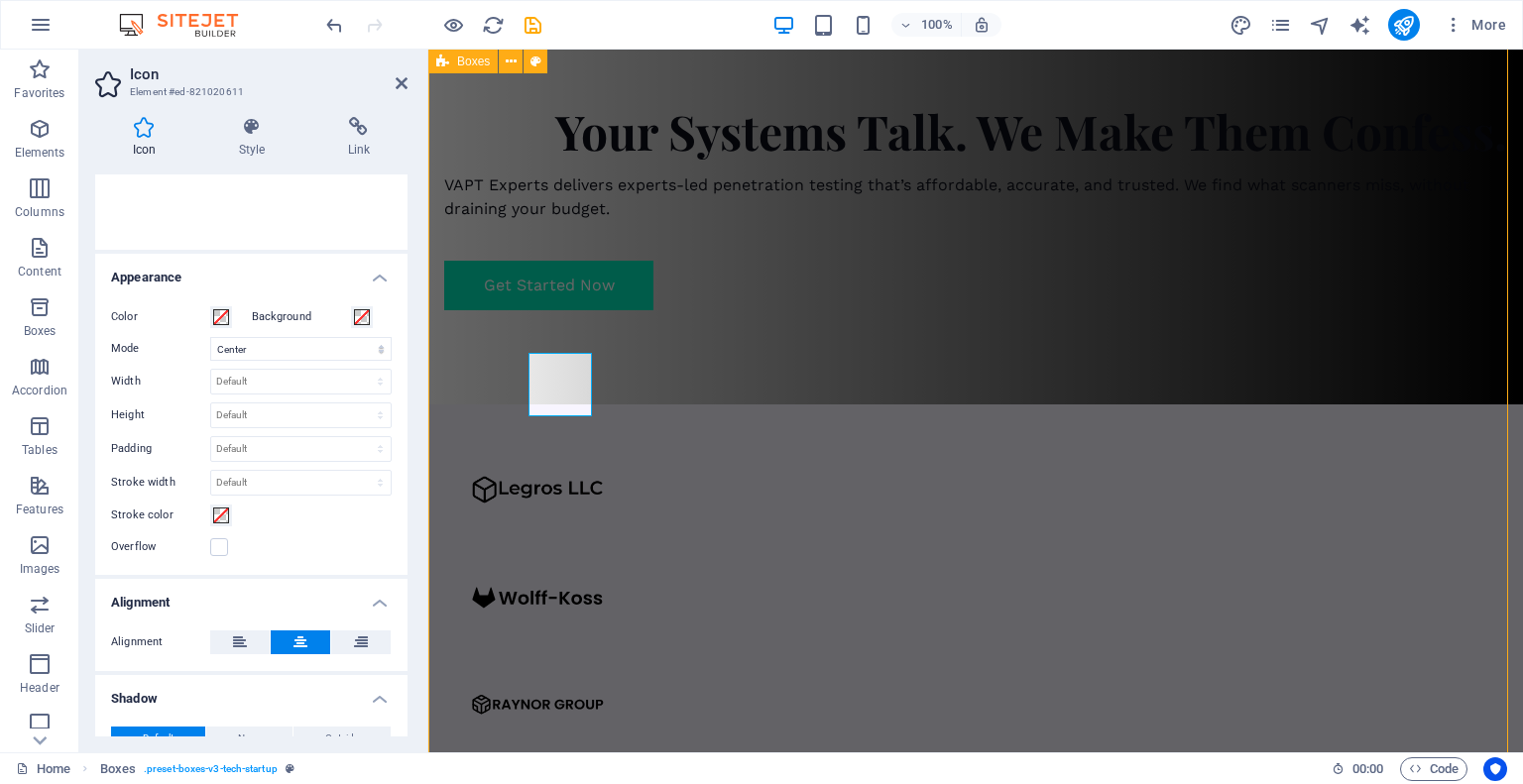 scroll, scrollTop: 833, scrollLeft: 0, axis: vertical 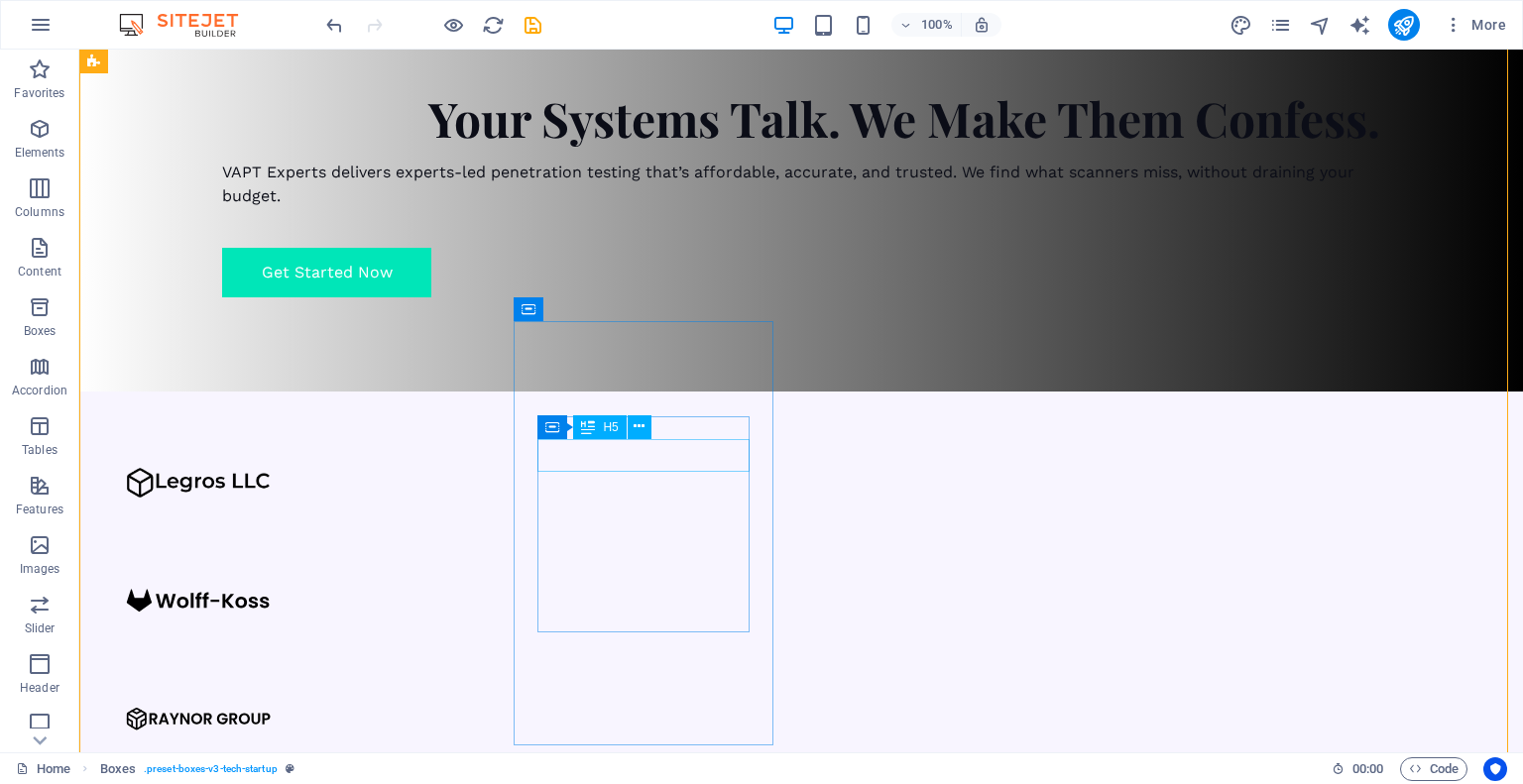 click on "Innovative Tech" at bounding box center [225, 1890] 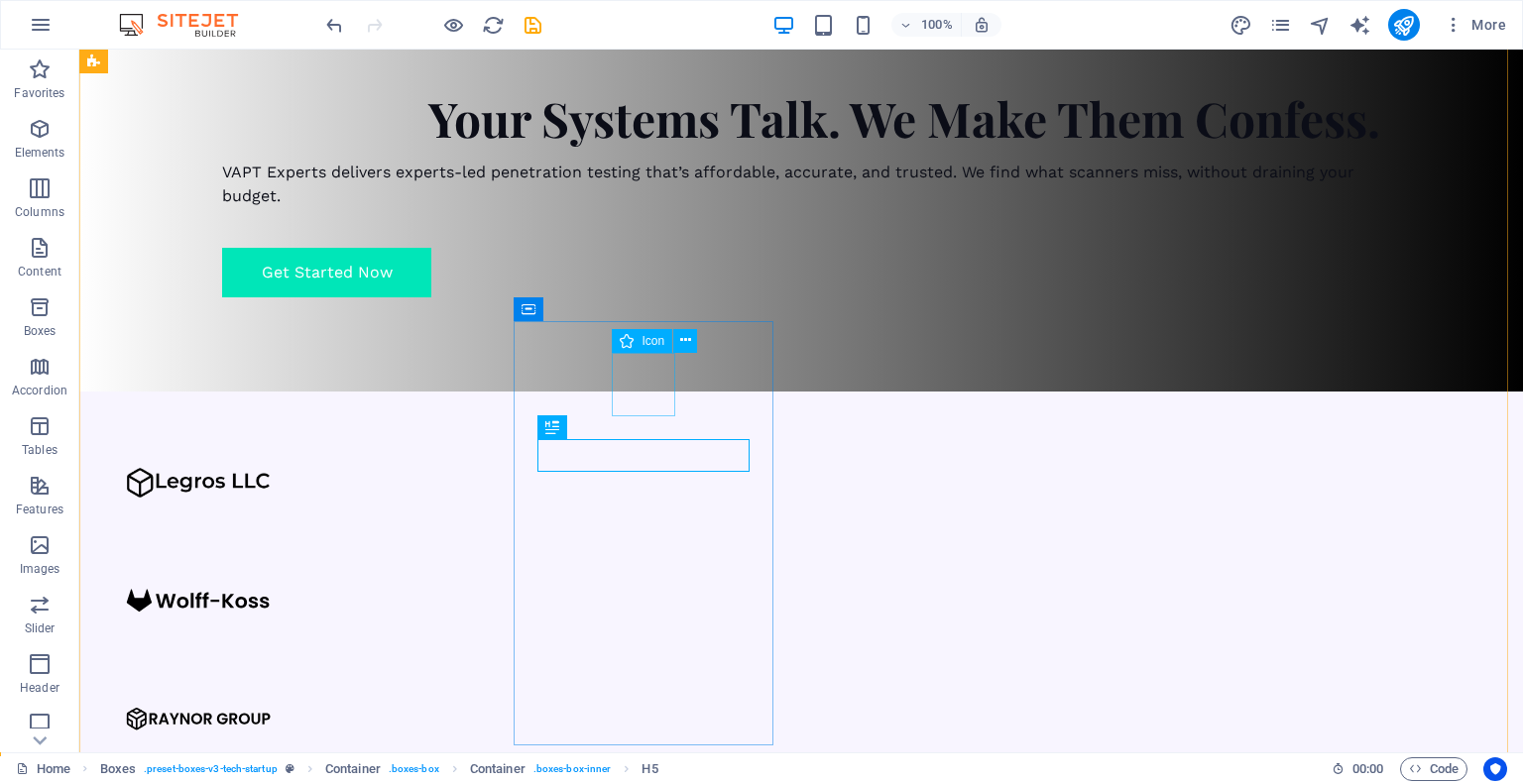 click at bounding box center (225, 1819) 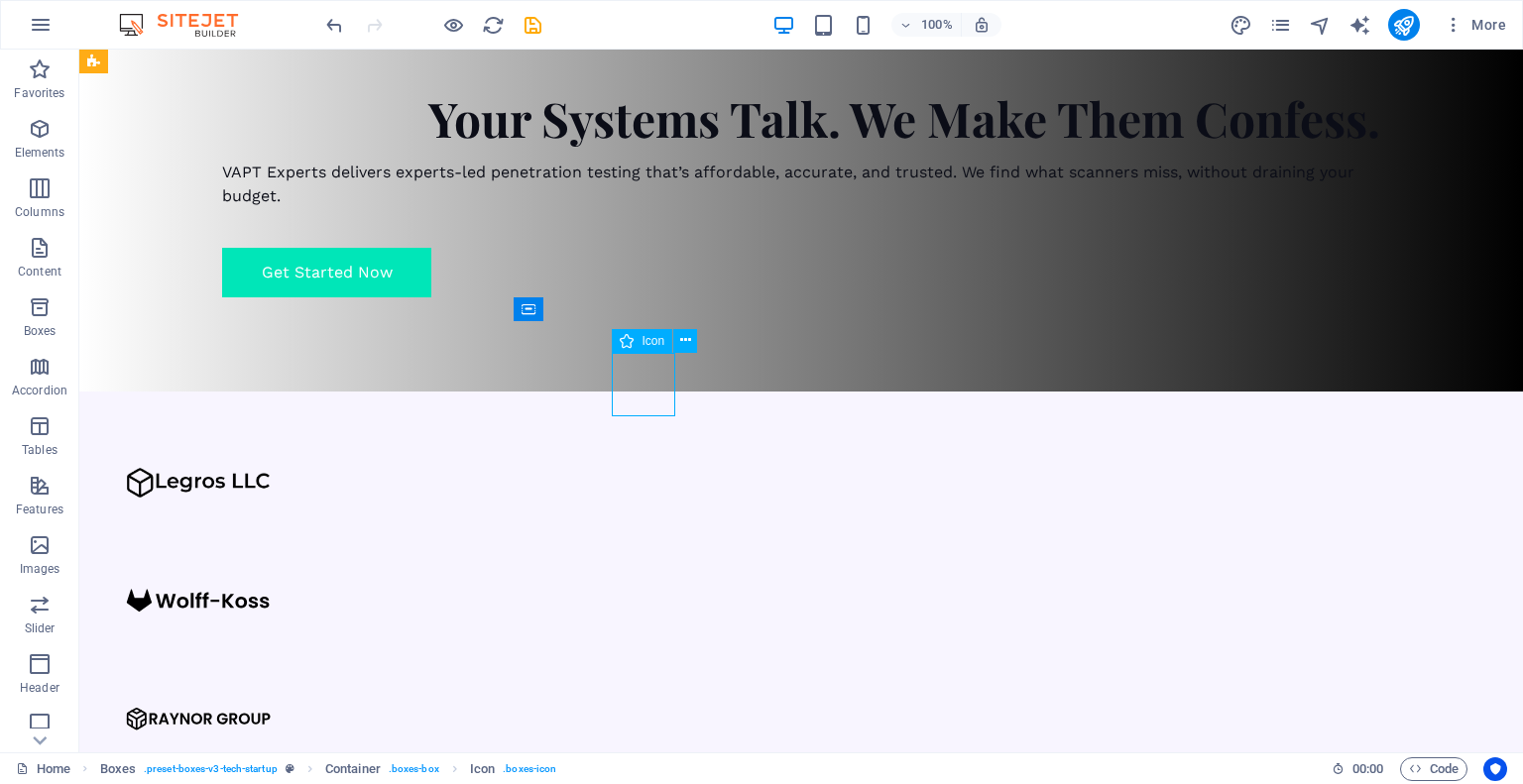 click at bounding box center [225, 1819] 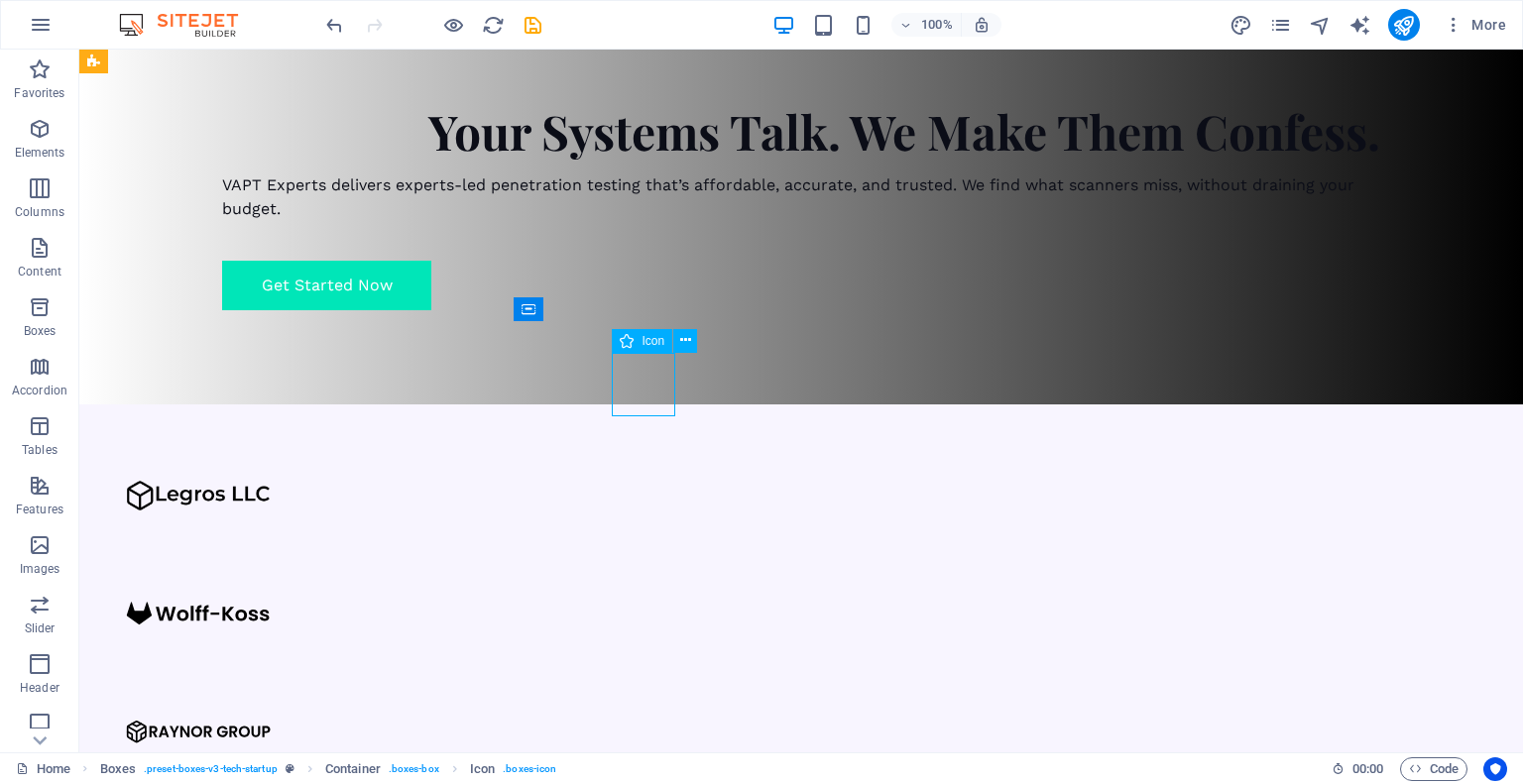 select on "xMidYMid" 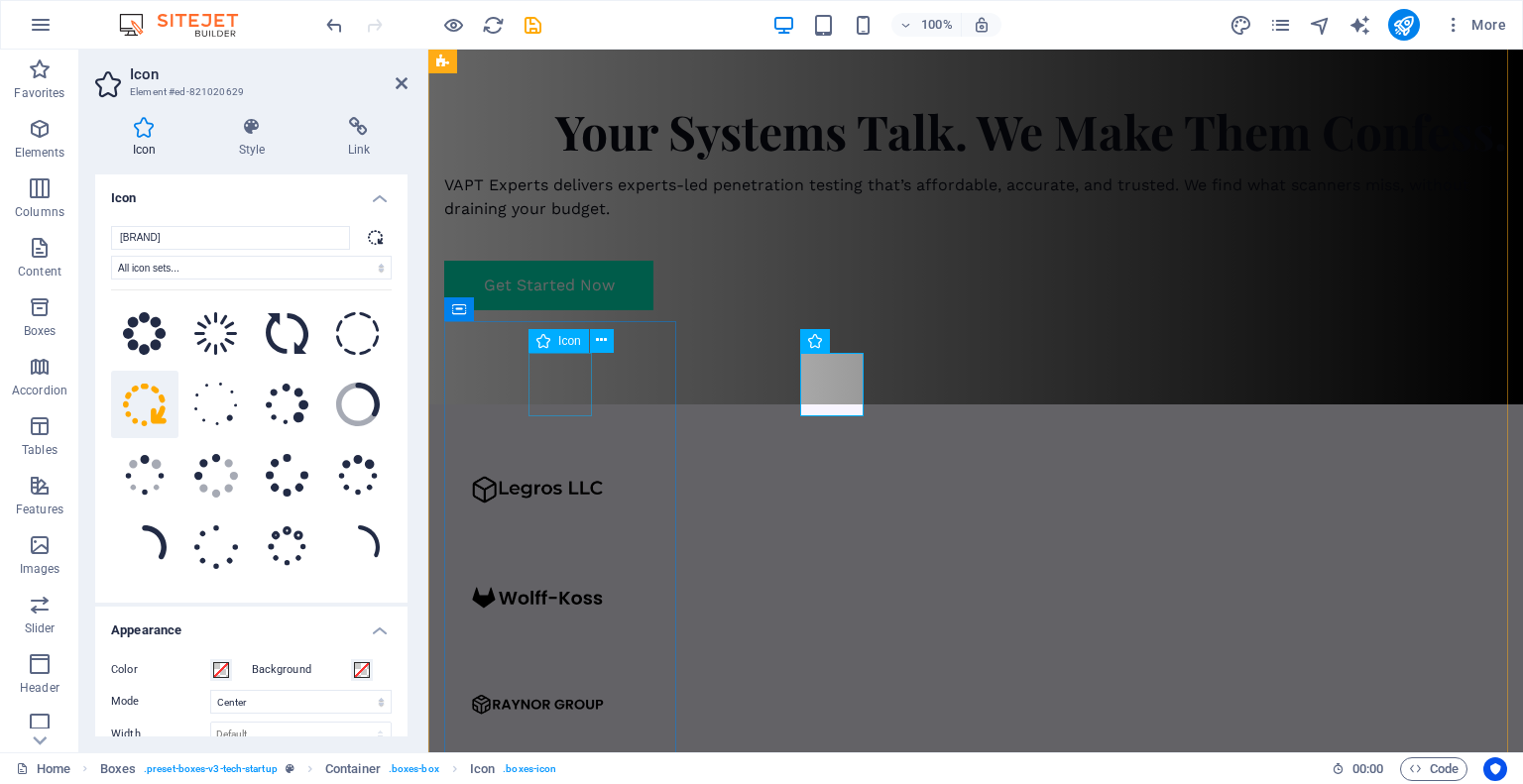 click at bounding box center (562, 1357) 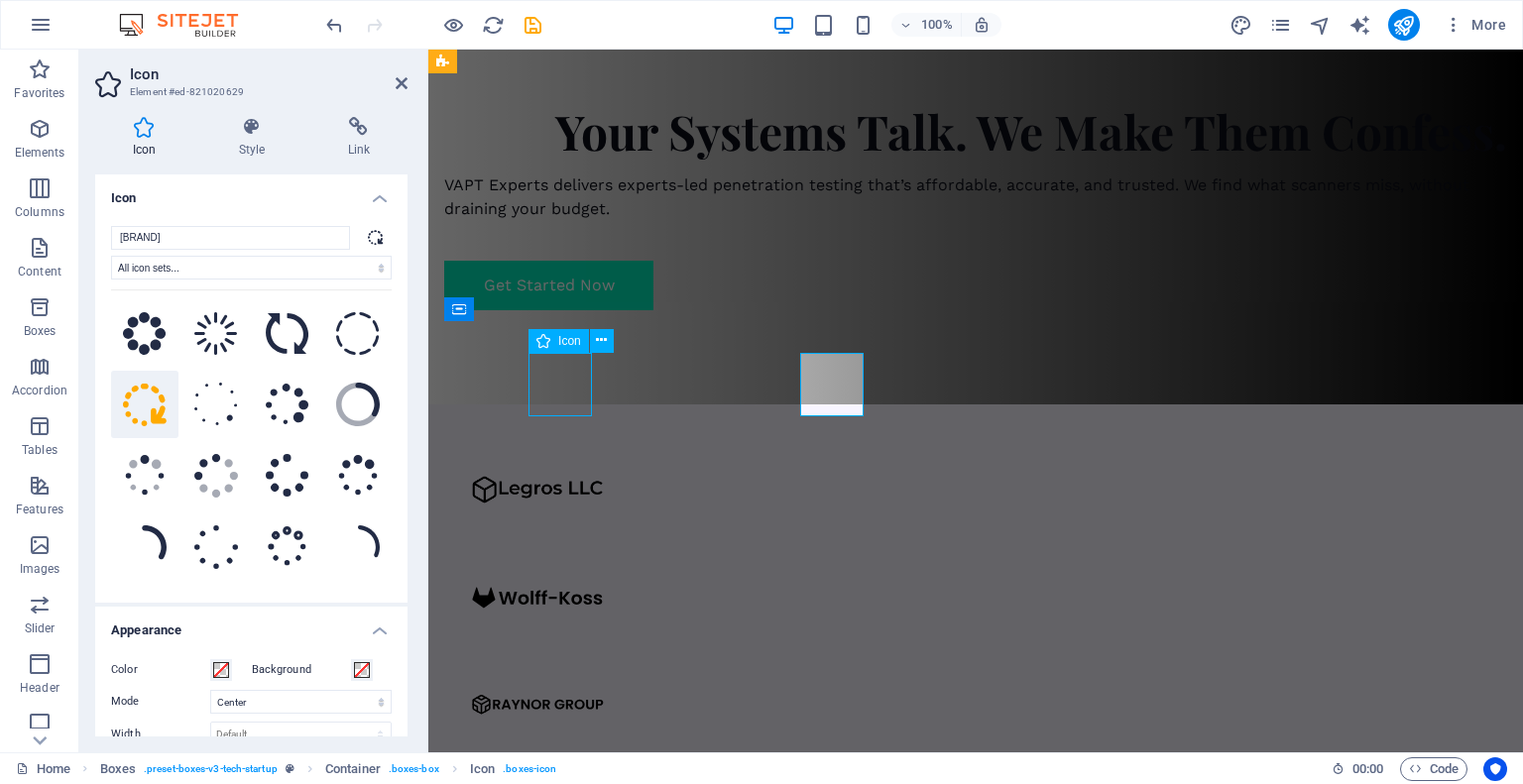 click at bounding box center [562, 1357] 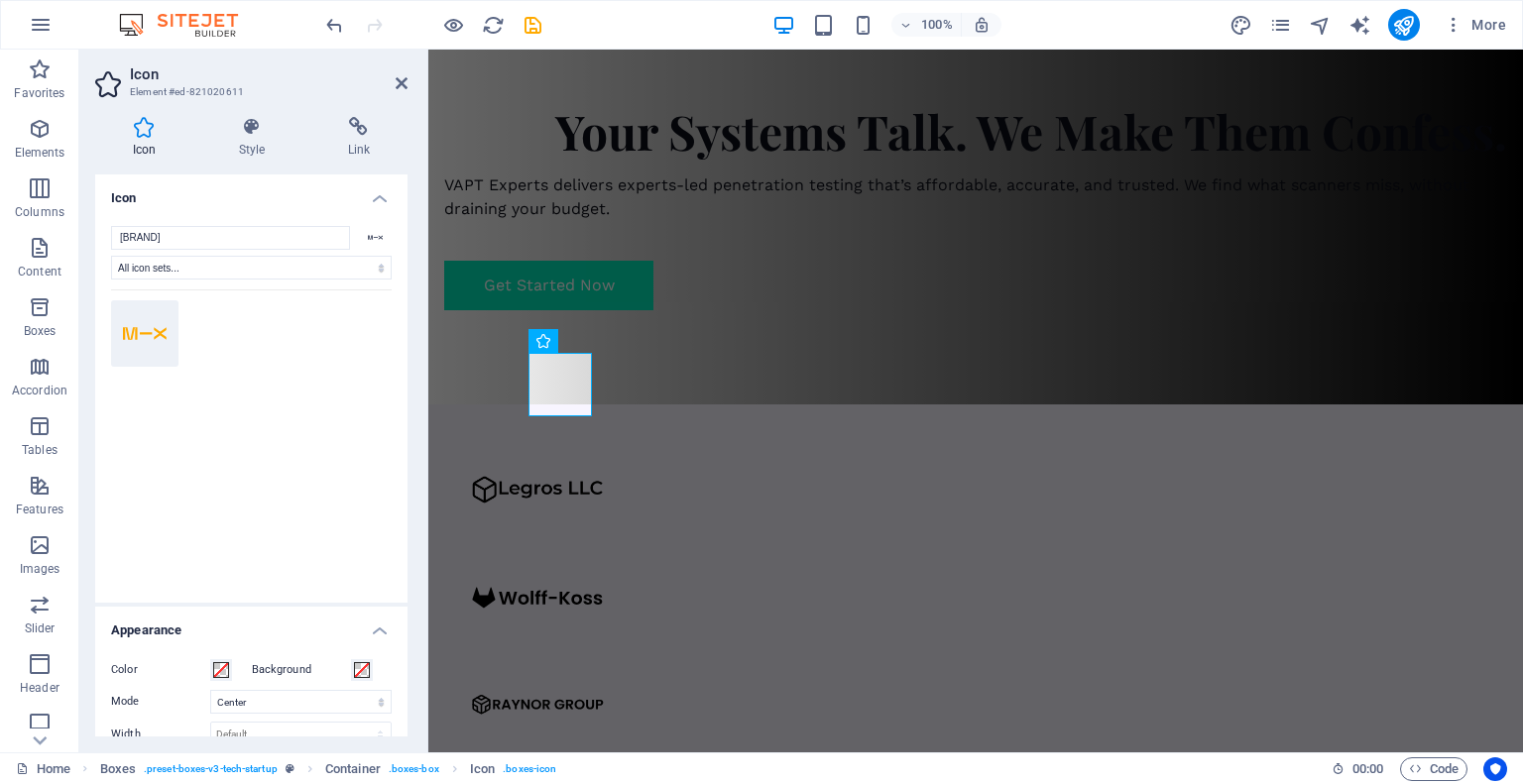 click 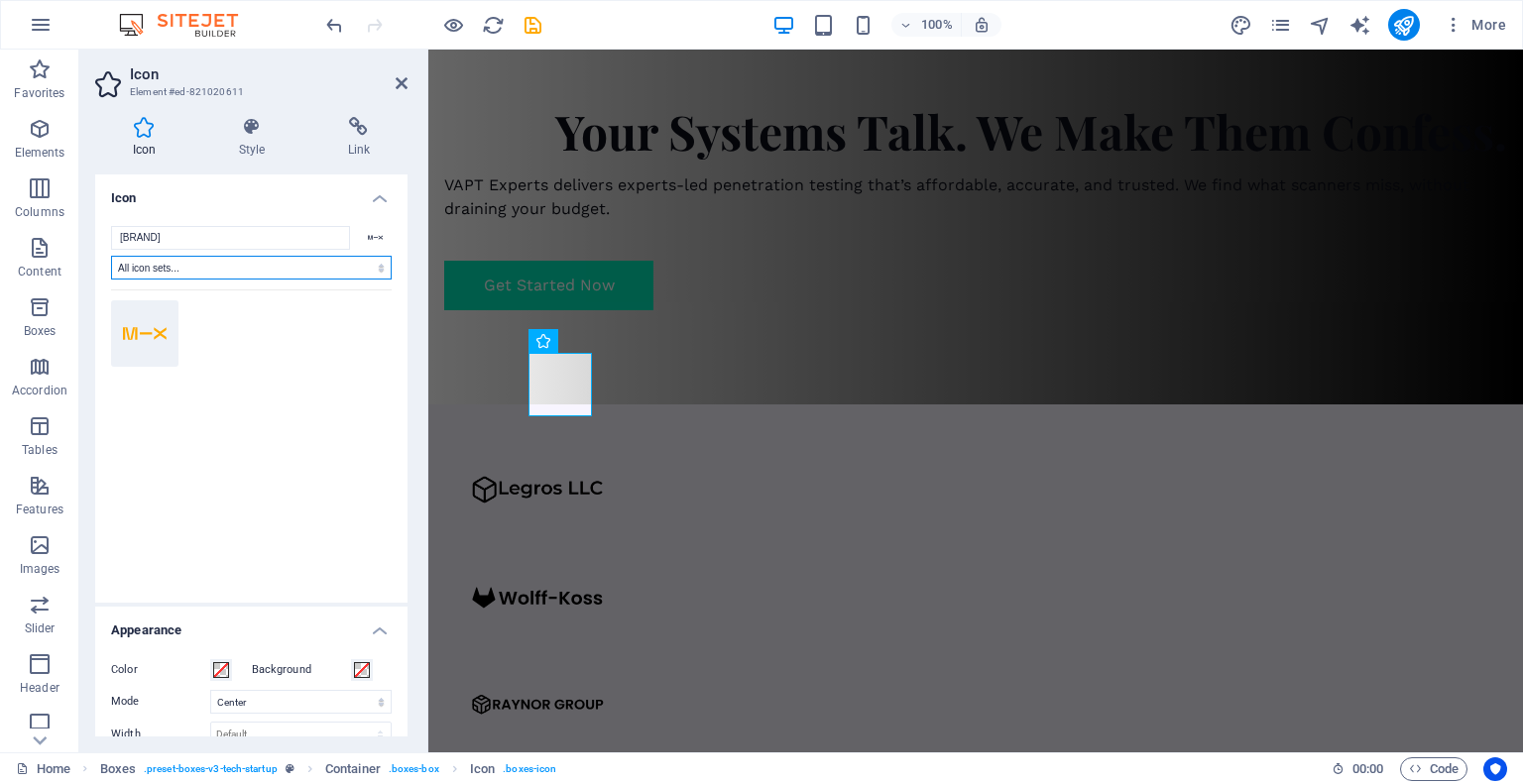 click on "All icon sets... IcoFont Ionicons FontAwesome Brands FontAwesome Duotone FontAwesome Solid FontAwesome Regular FontAwesome Light FontAwesome Thin FontAwesome Sharp Solid FontAwesome Sharp Regular FontAwesome Sharp Light FontAwesome Sharp Thin" at bounding box center [251, 268] 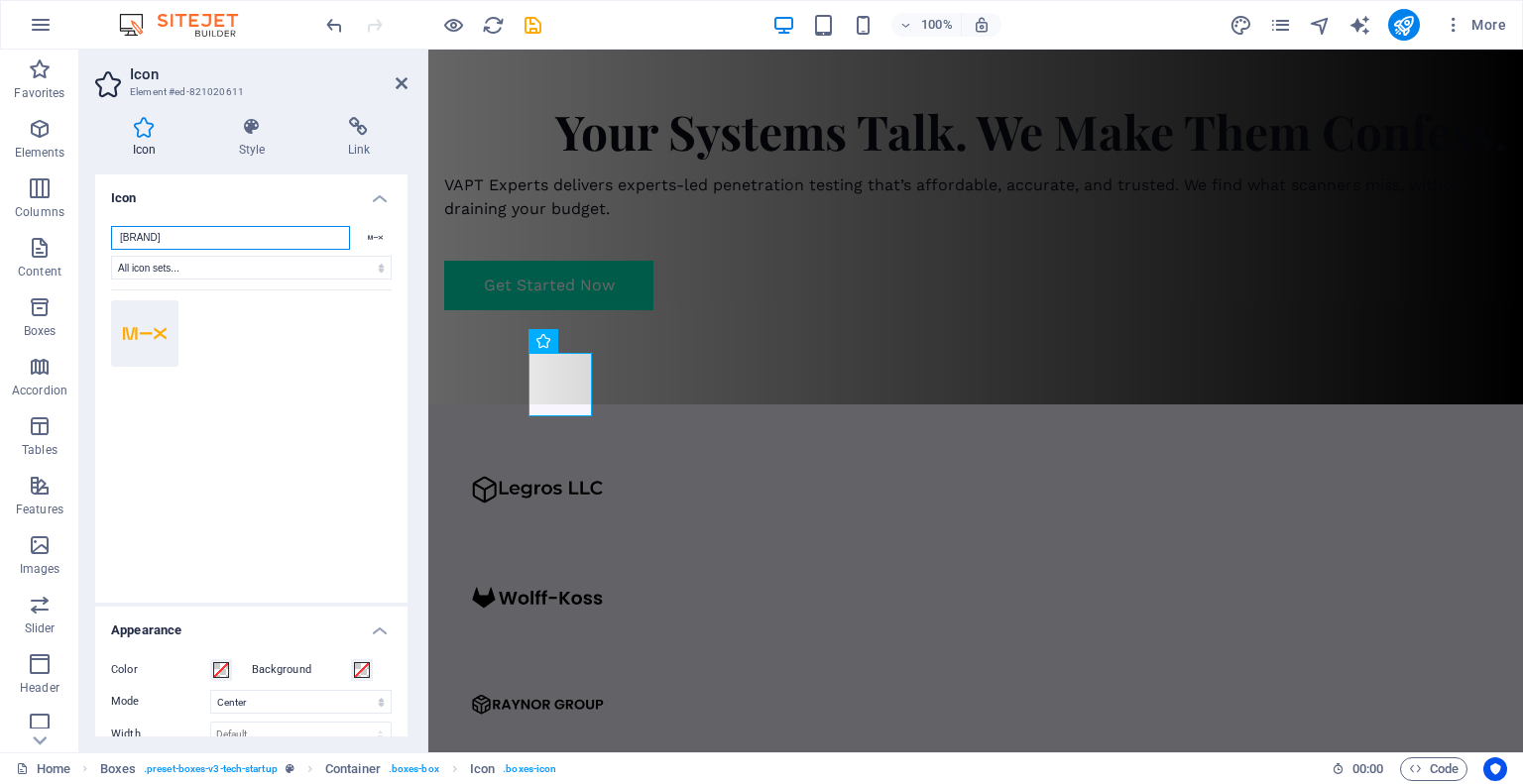 click on "[BRAND]" at bounding box center (230, 238) 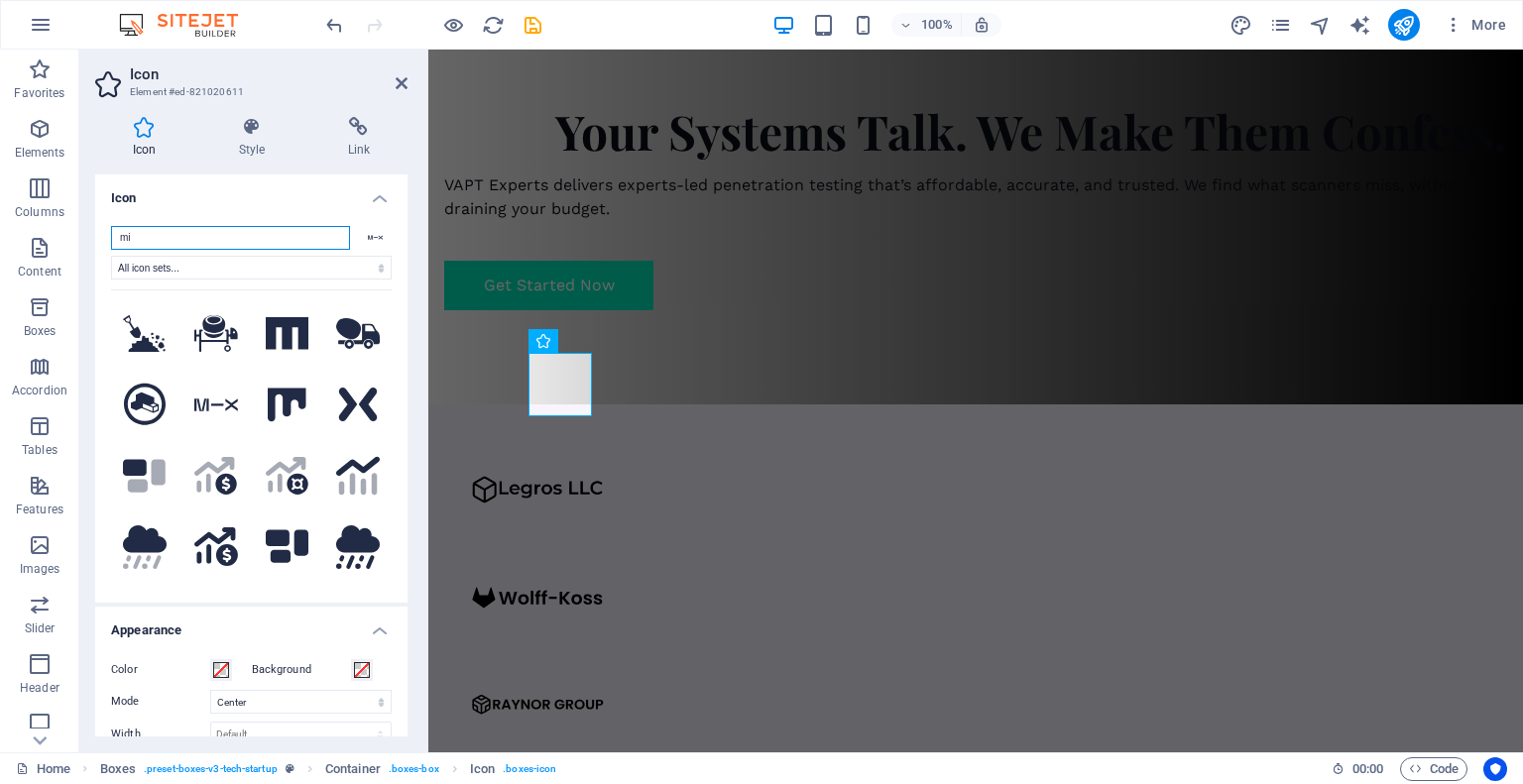 type on "m" 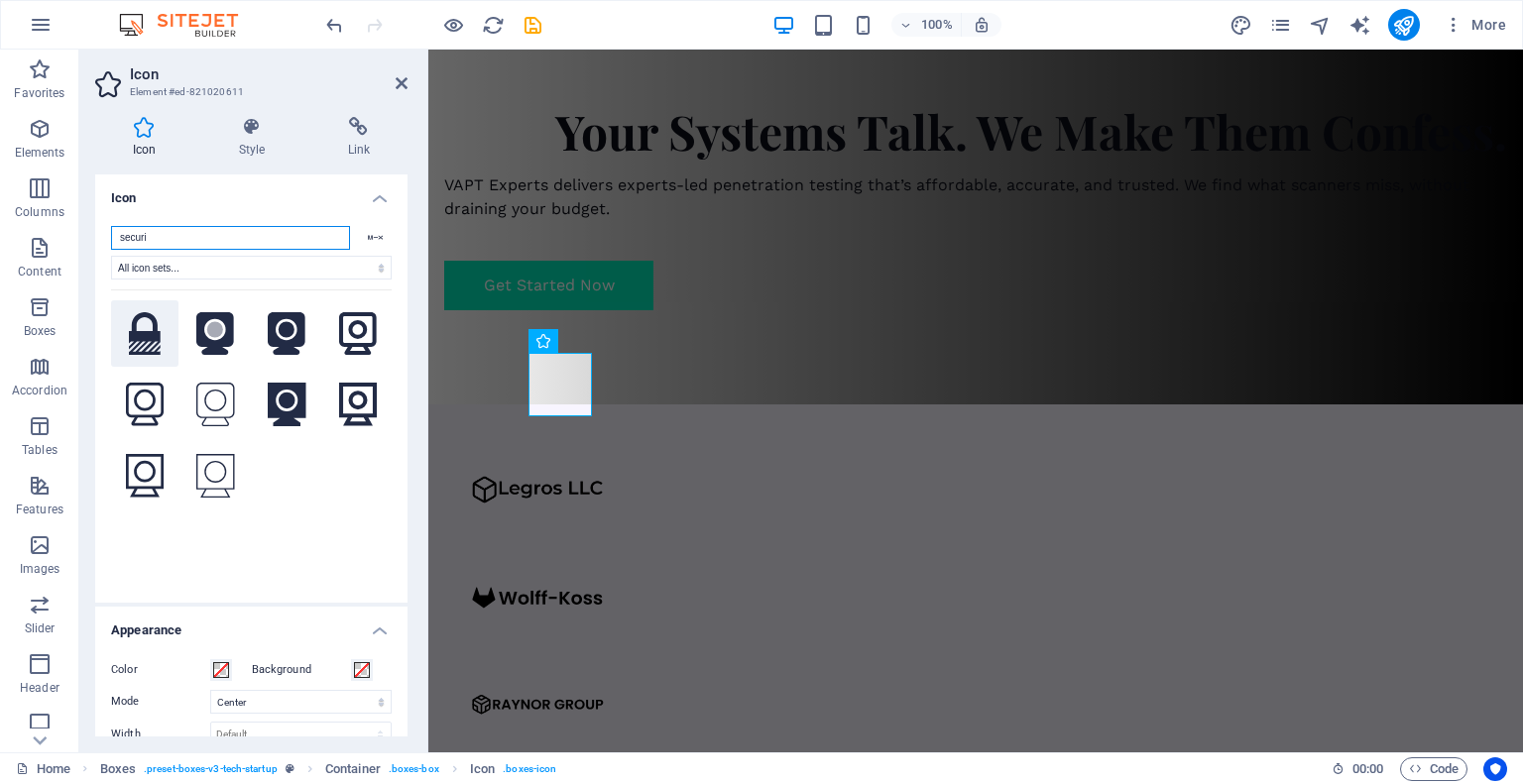 type on "securi" 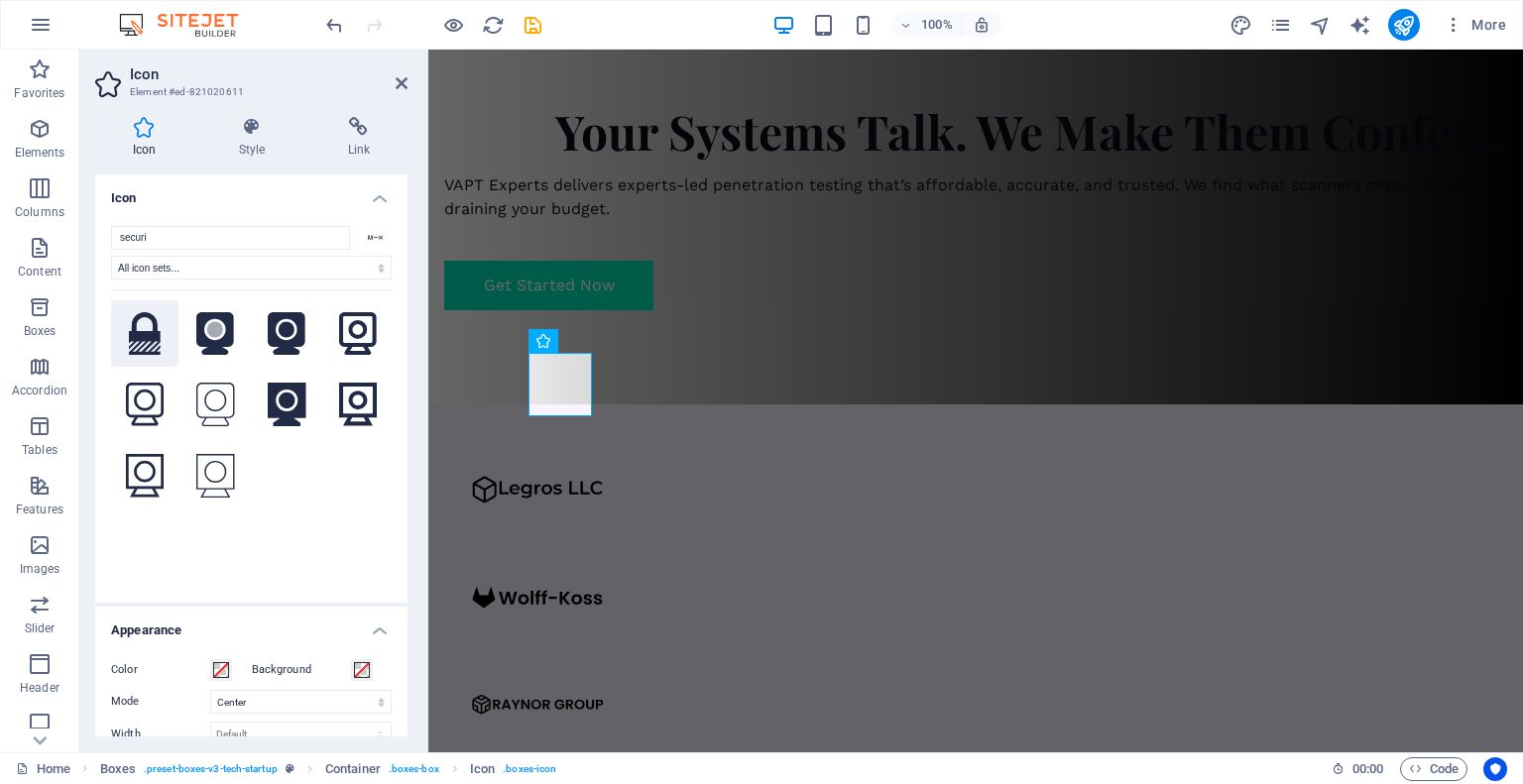 click 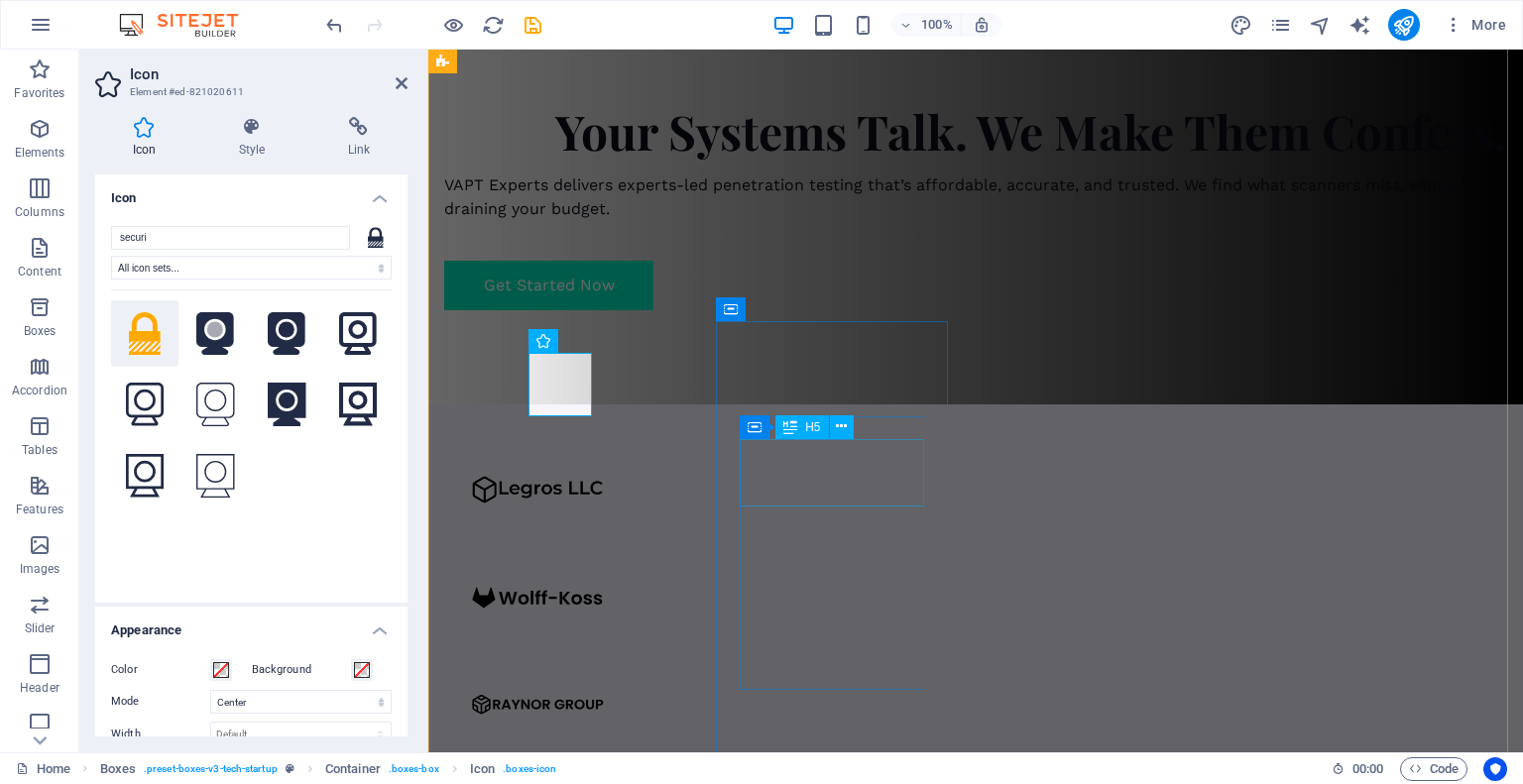 click on "Innovative Tech" at bounding box center [562, 1907] 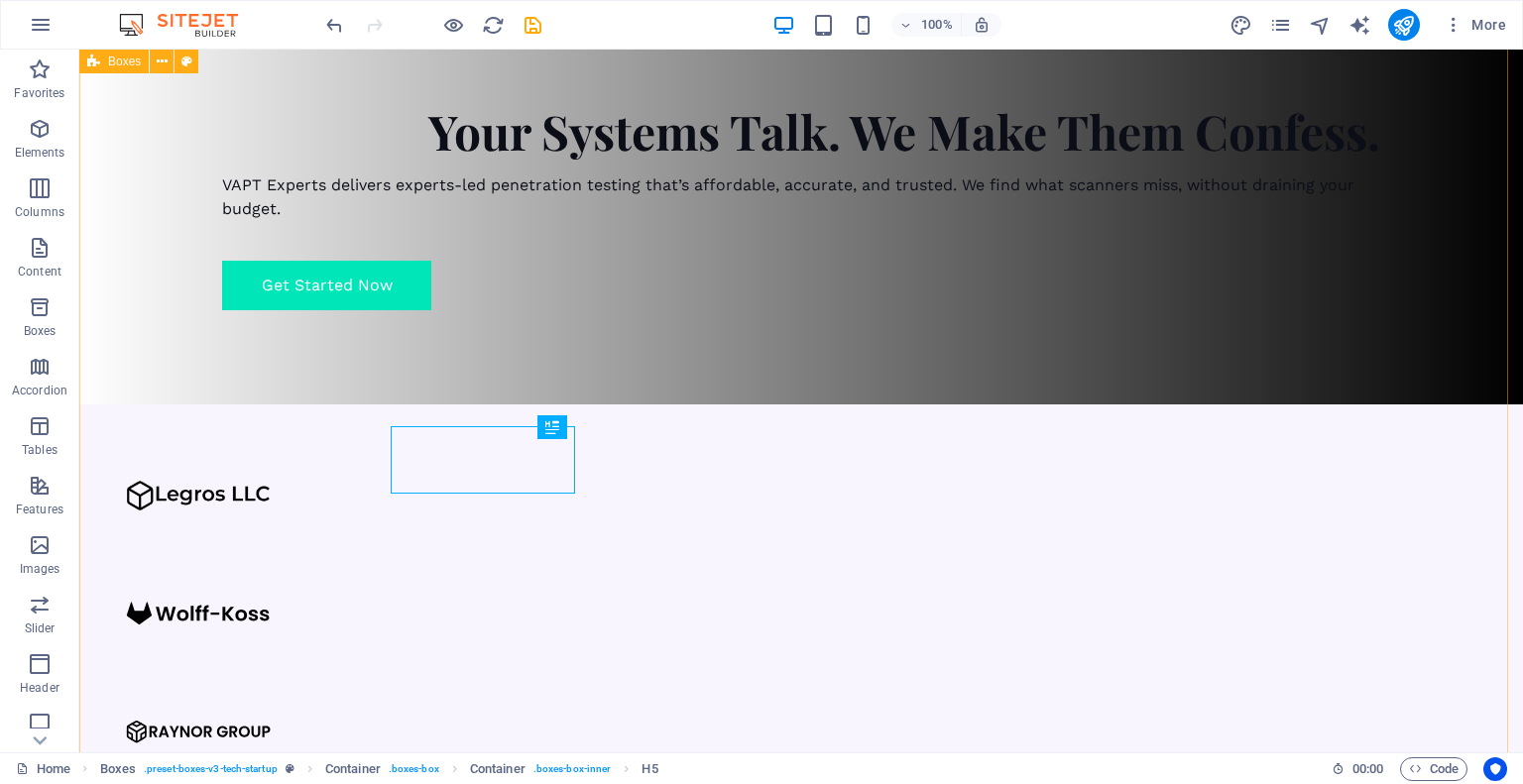 scroll, scrollTop: 833, scrollLeft: 0, axis: vertical 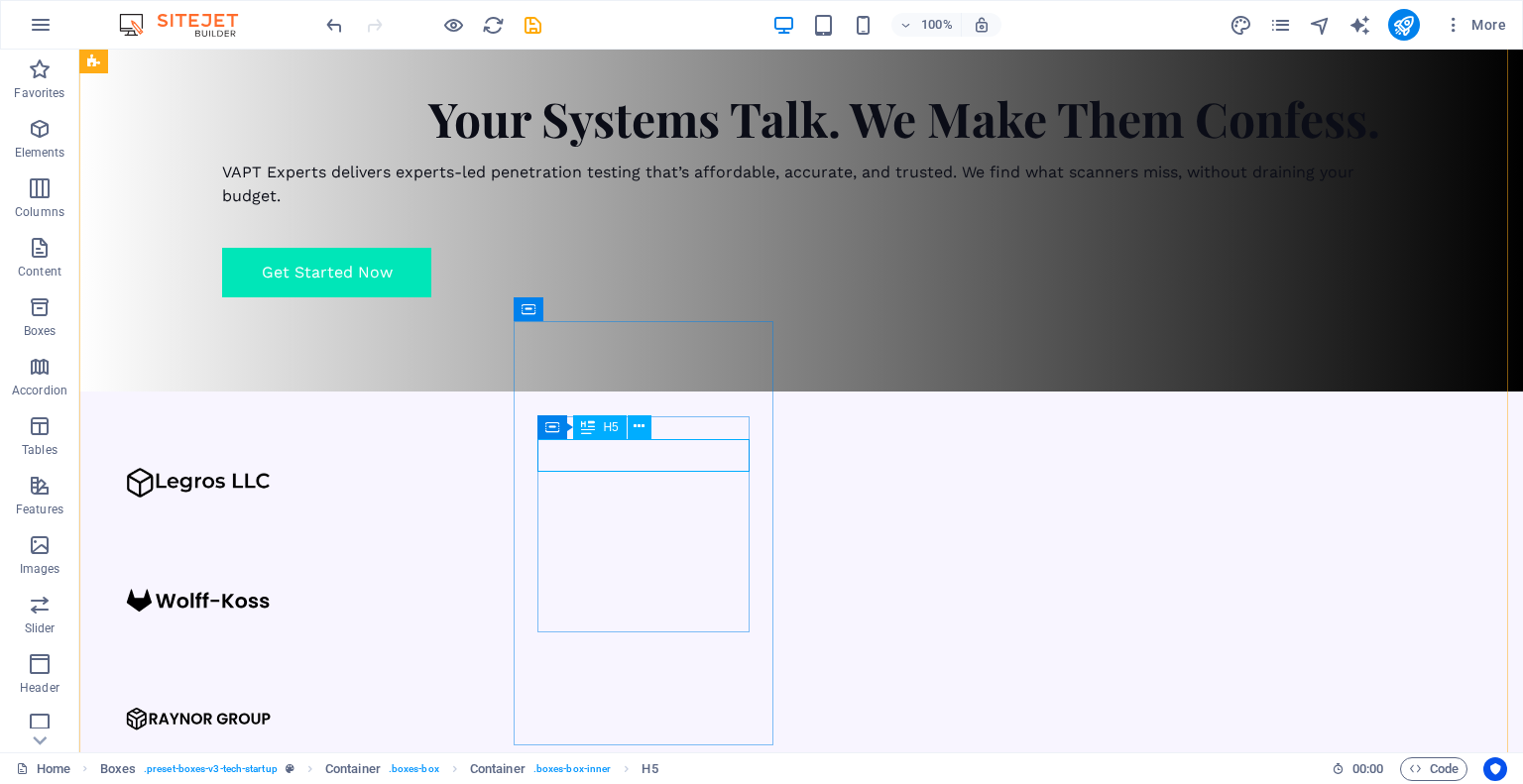 click on "Innovative Tech" at bounding box center [225, 1890] 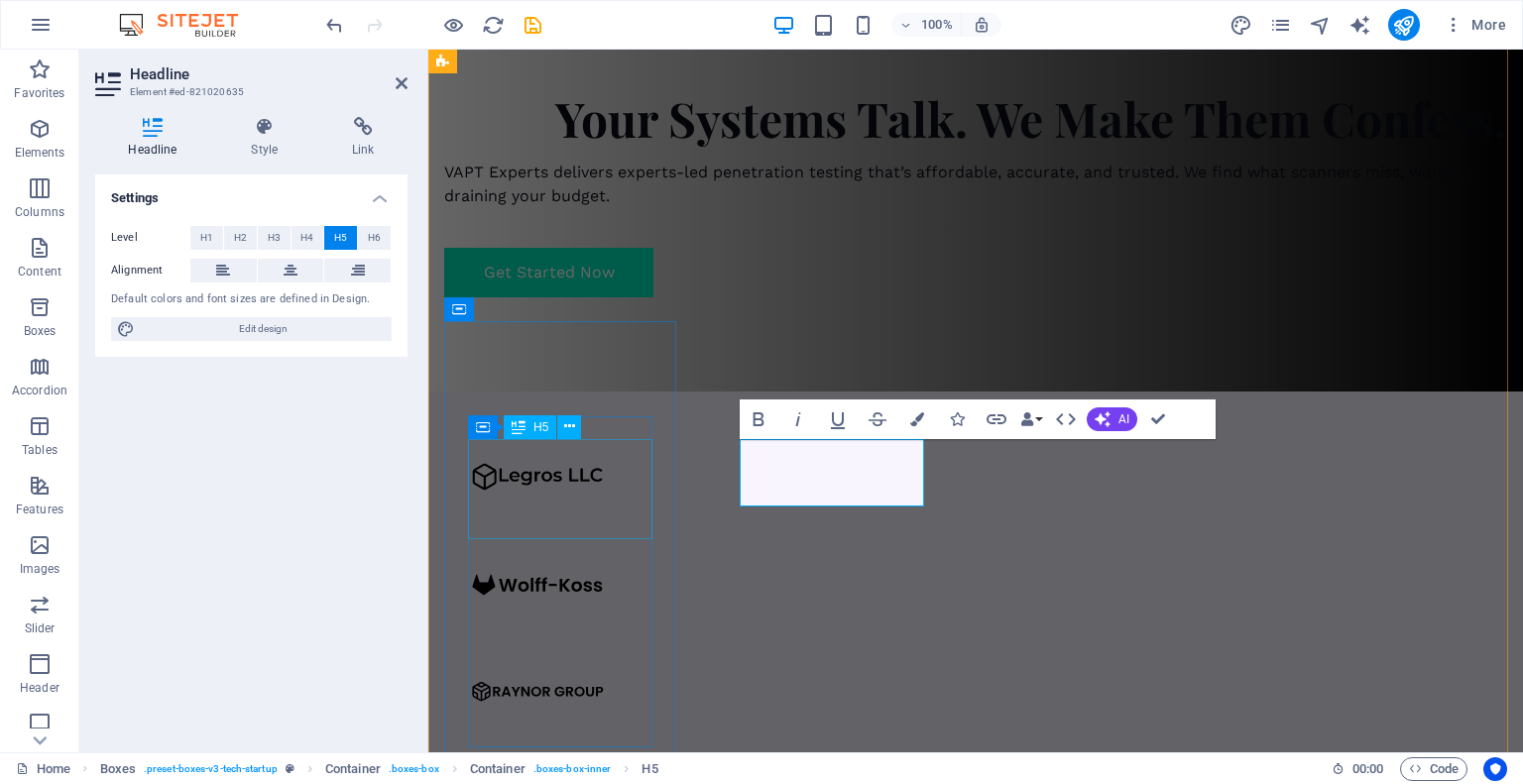 scroll, scrollTop: 820, scrollLeft: 0, axis: vertical 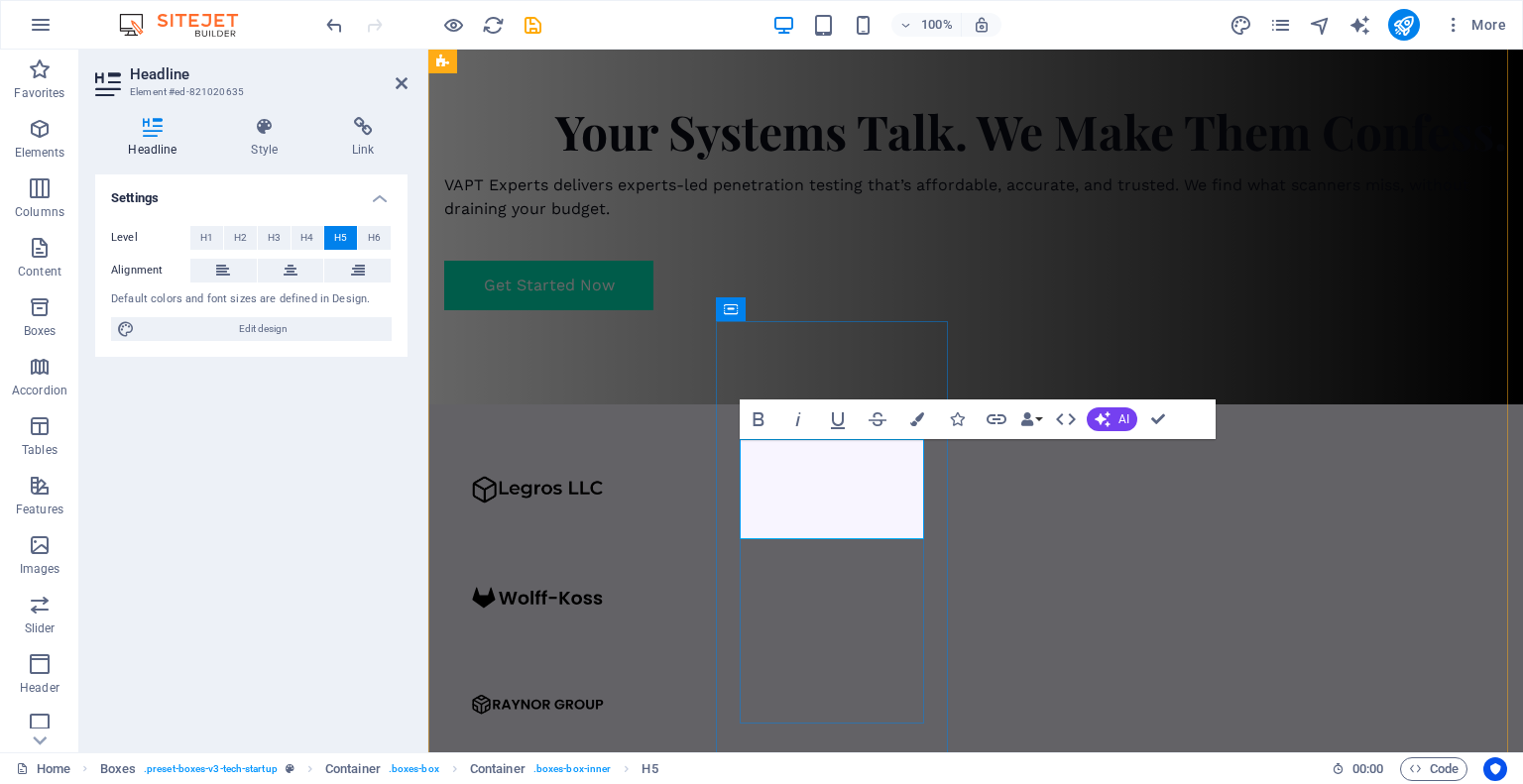 click on "Application & Network Testing" at bounding box center [562, 1940] 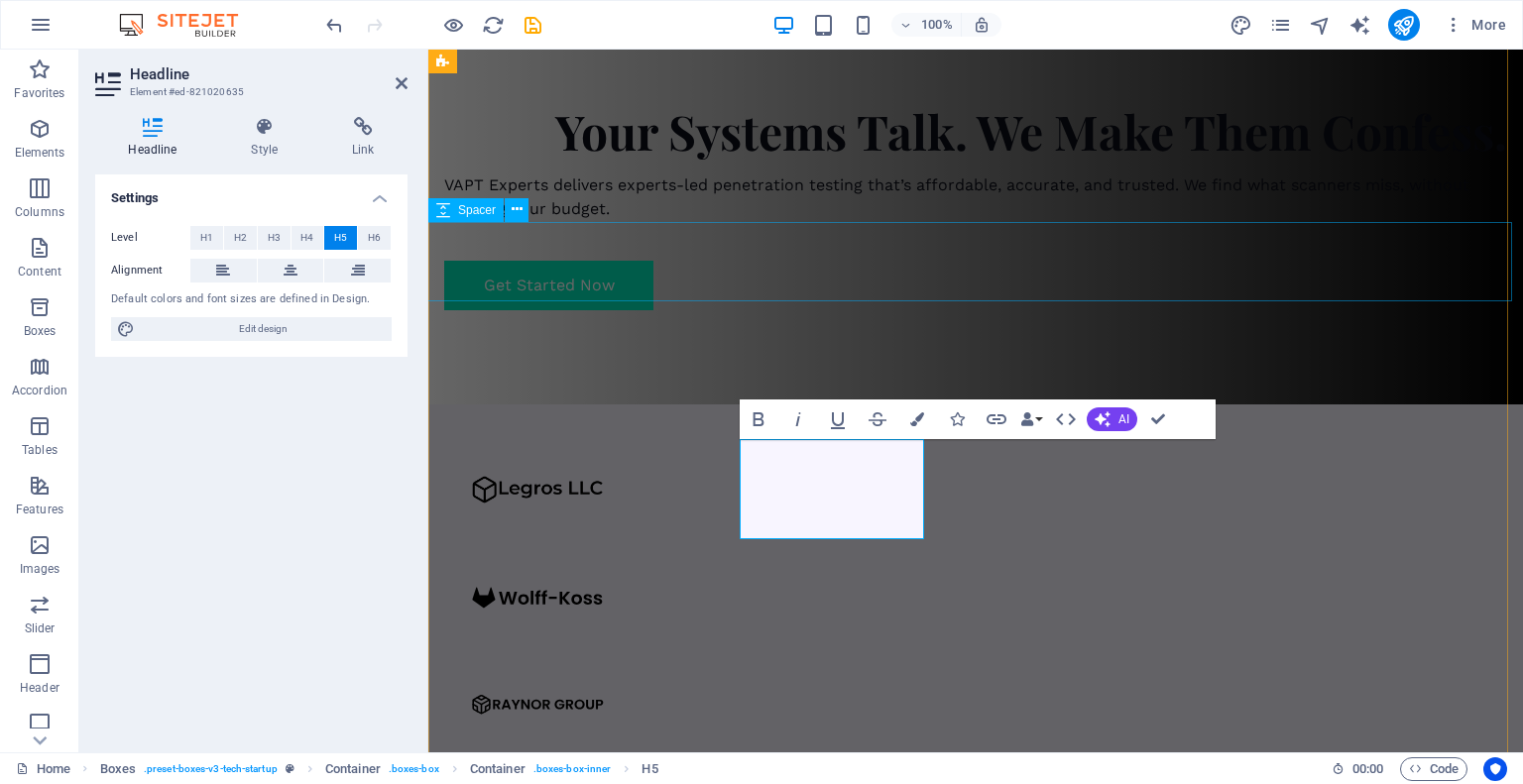 click at bounding box center (976, 1234) 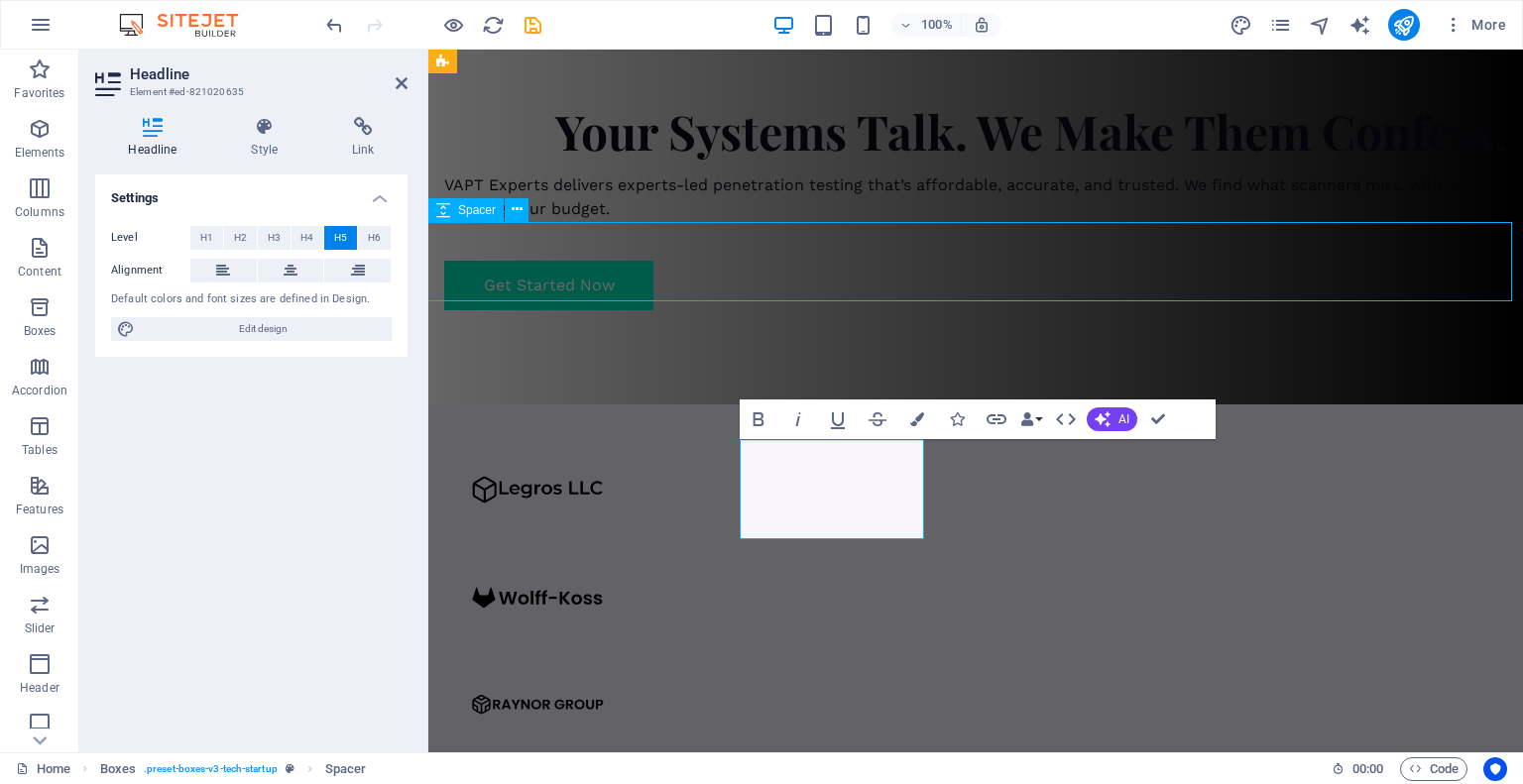 scroll, scrollTop: 833, scrollLeft: 0, axis: vertical 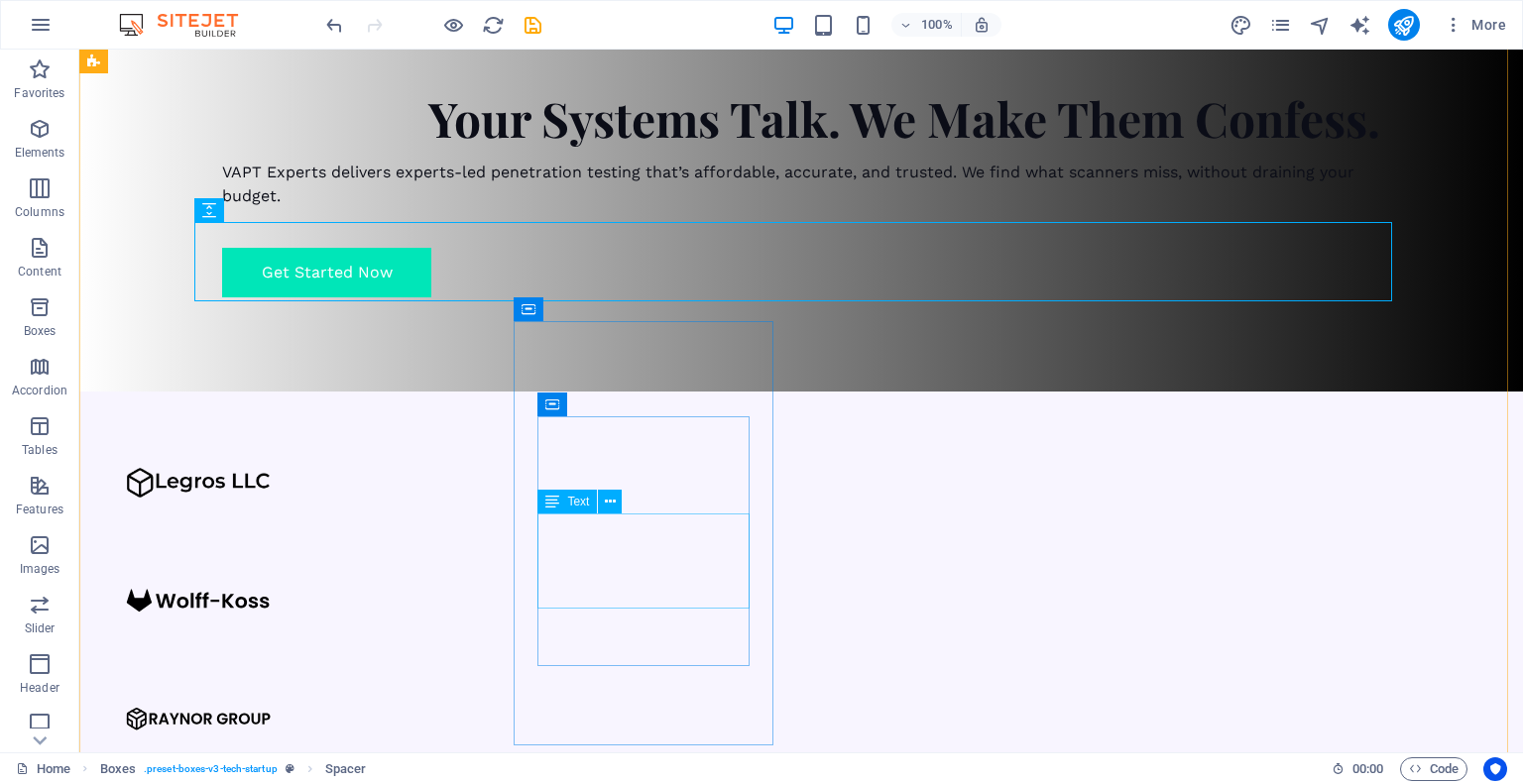 click on "Molestiae eum conse qu atur beatae fugiat opt io nobis eaque assumenda. Velit consequatur volup" at bounding box center (225, 1996) 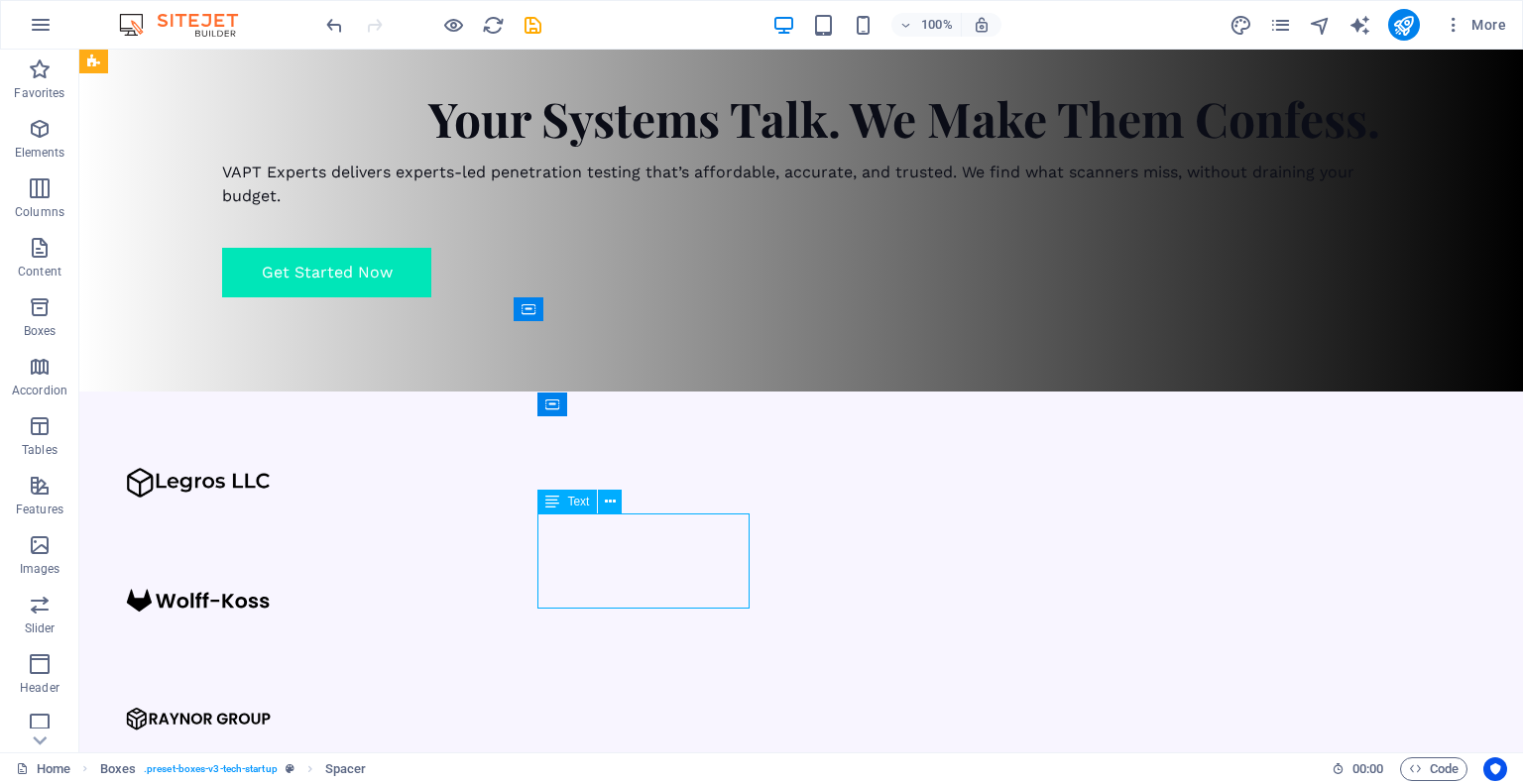 click on "Molestiae eum conse qu atur beatae fugiat opt io nobis eaque assumenda. Velit consequatur volup" at bounding box center [225, 1996] 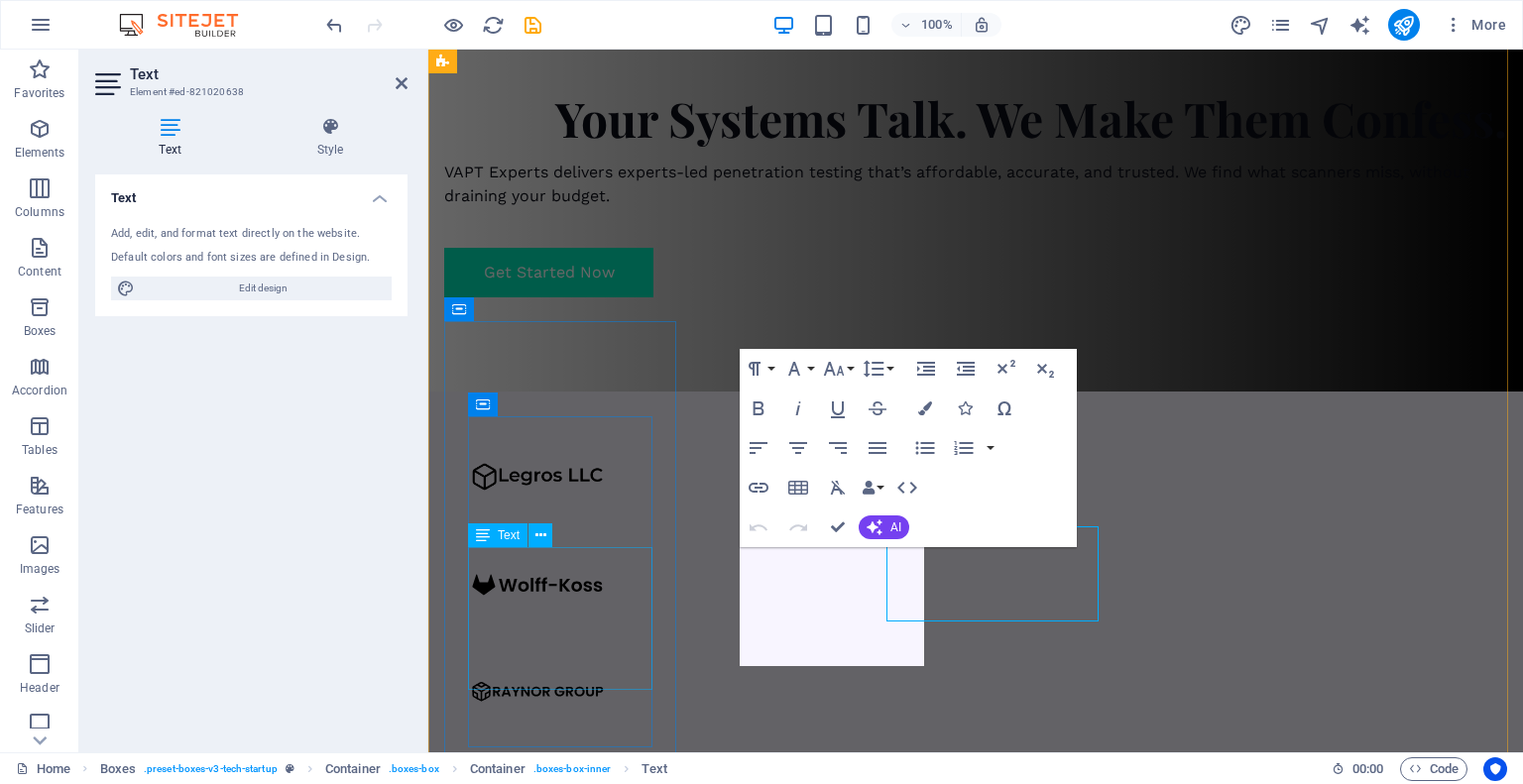 scroll, scrollTop: 820, scrollLeft: 0, axis: vertical 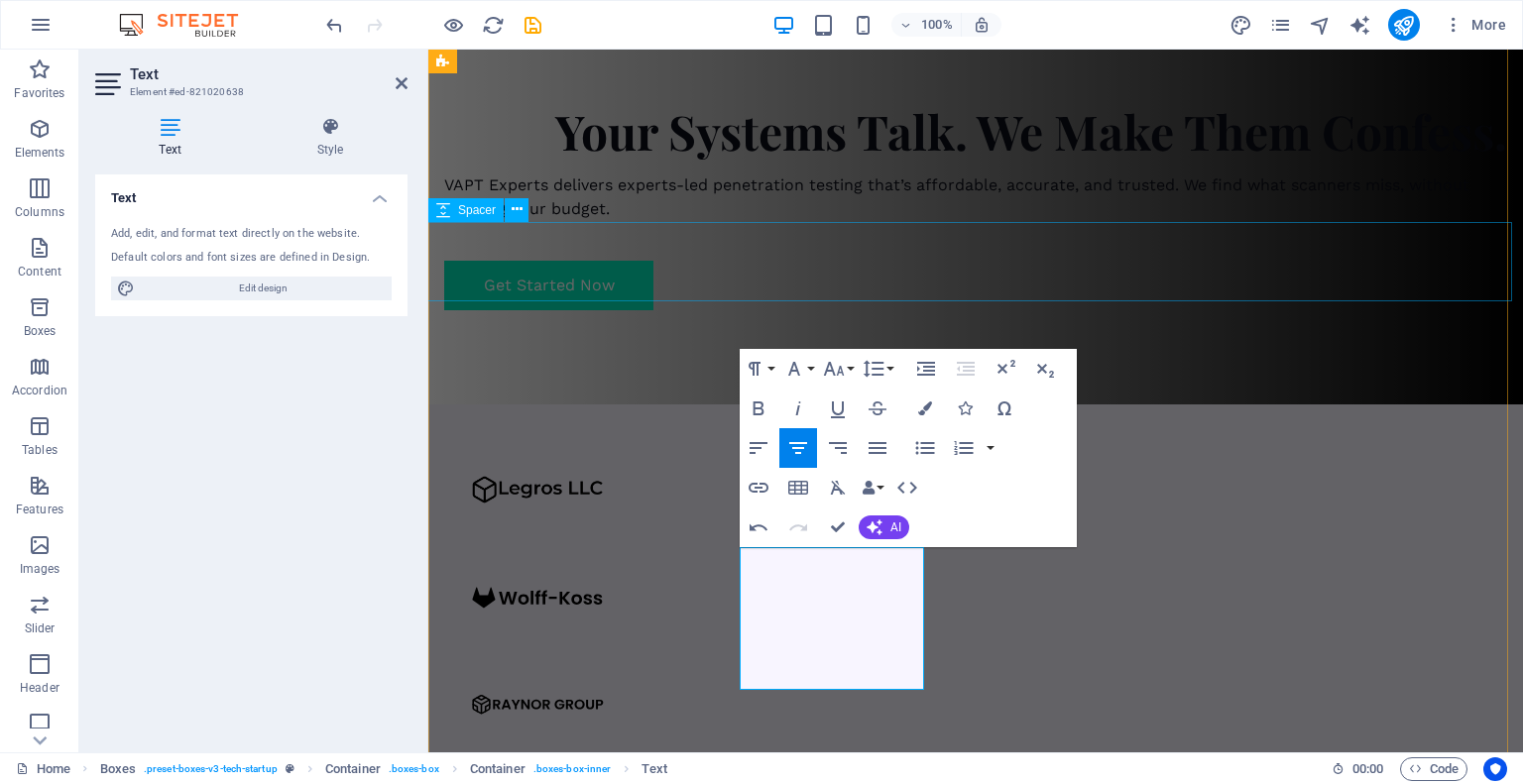 click at bounding box center [976, 1234] 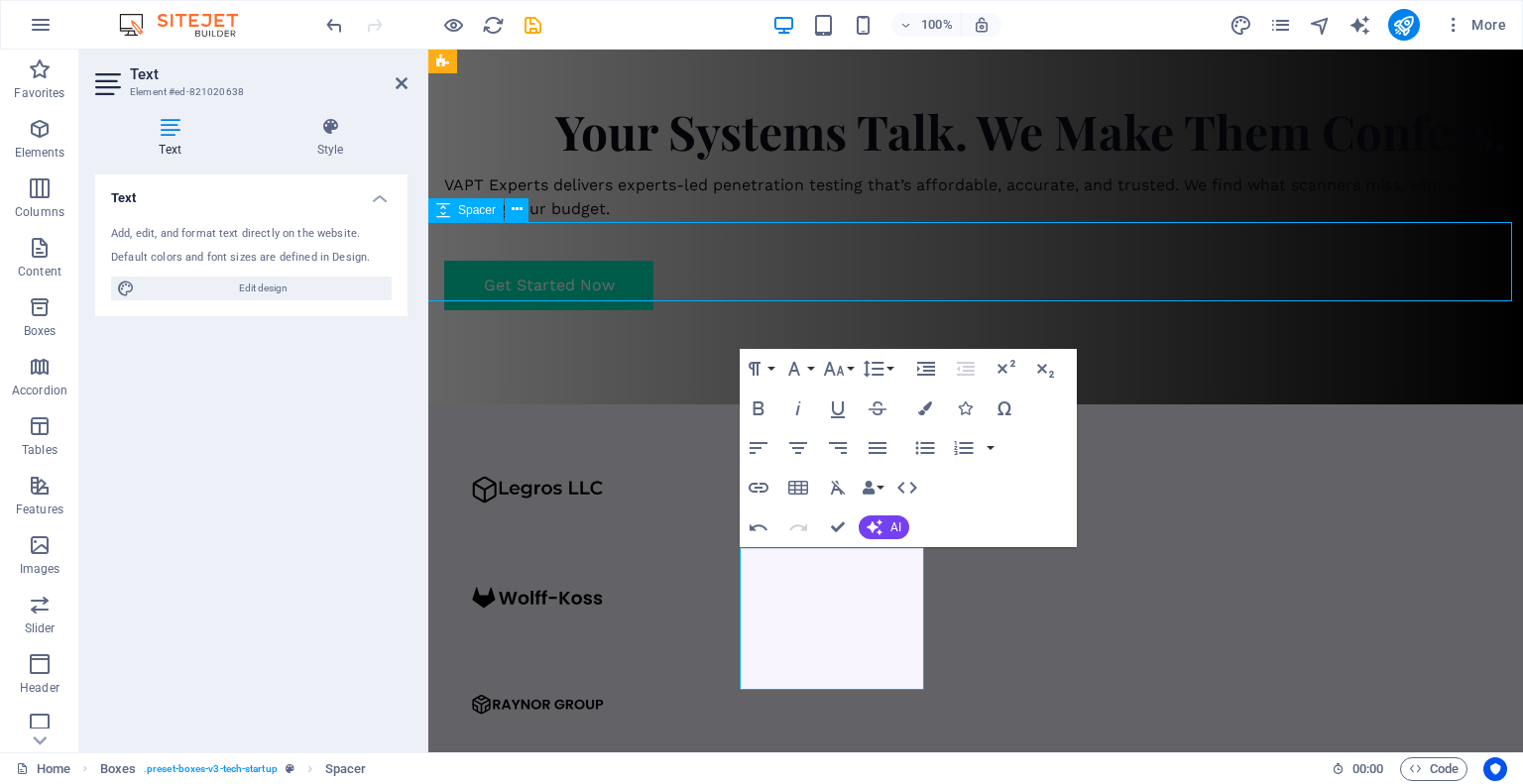 scroll, scrollTop: 833, scrollLeft: 0, axis: vertical 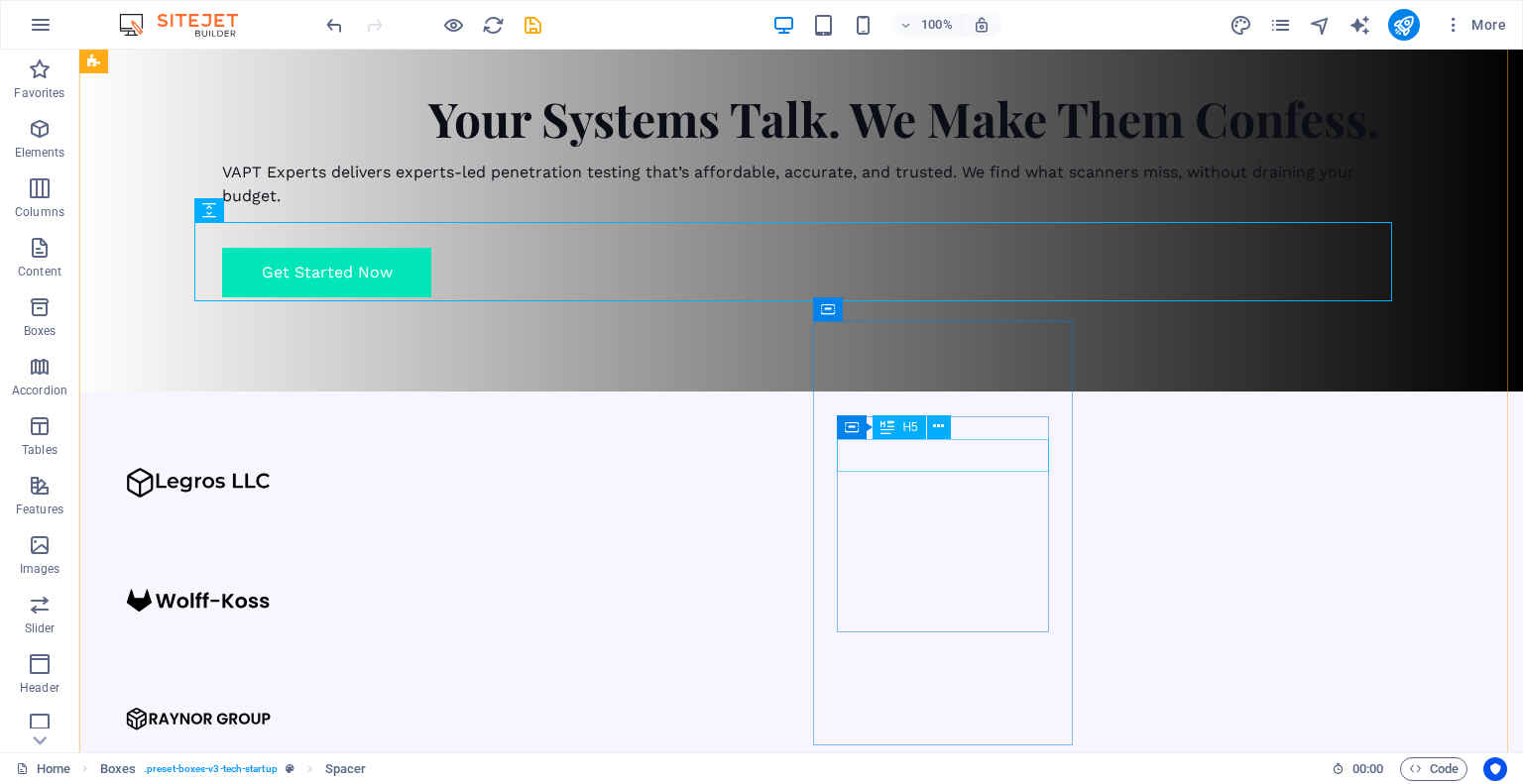 click on "Manage Data" at bounding box center (225, 2311) 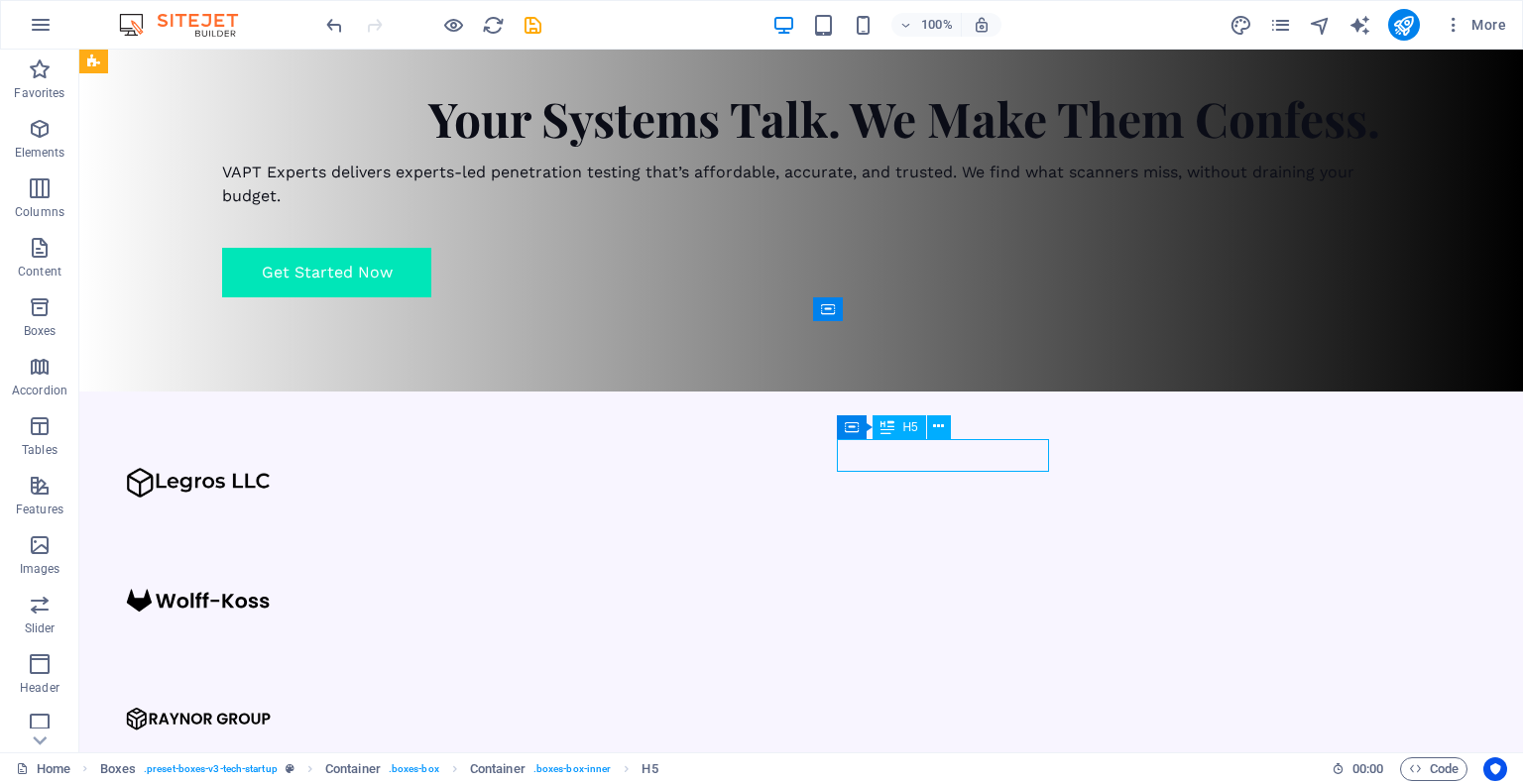 click on "Manage Data" at bounding box center (225, 2311) 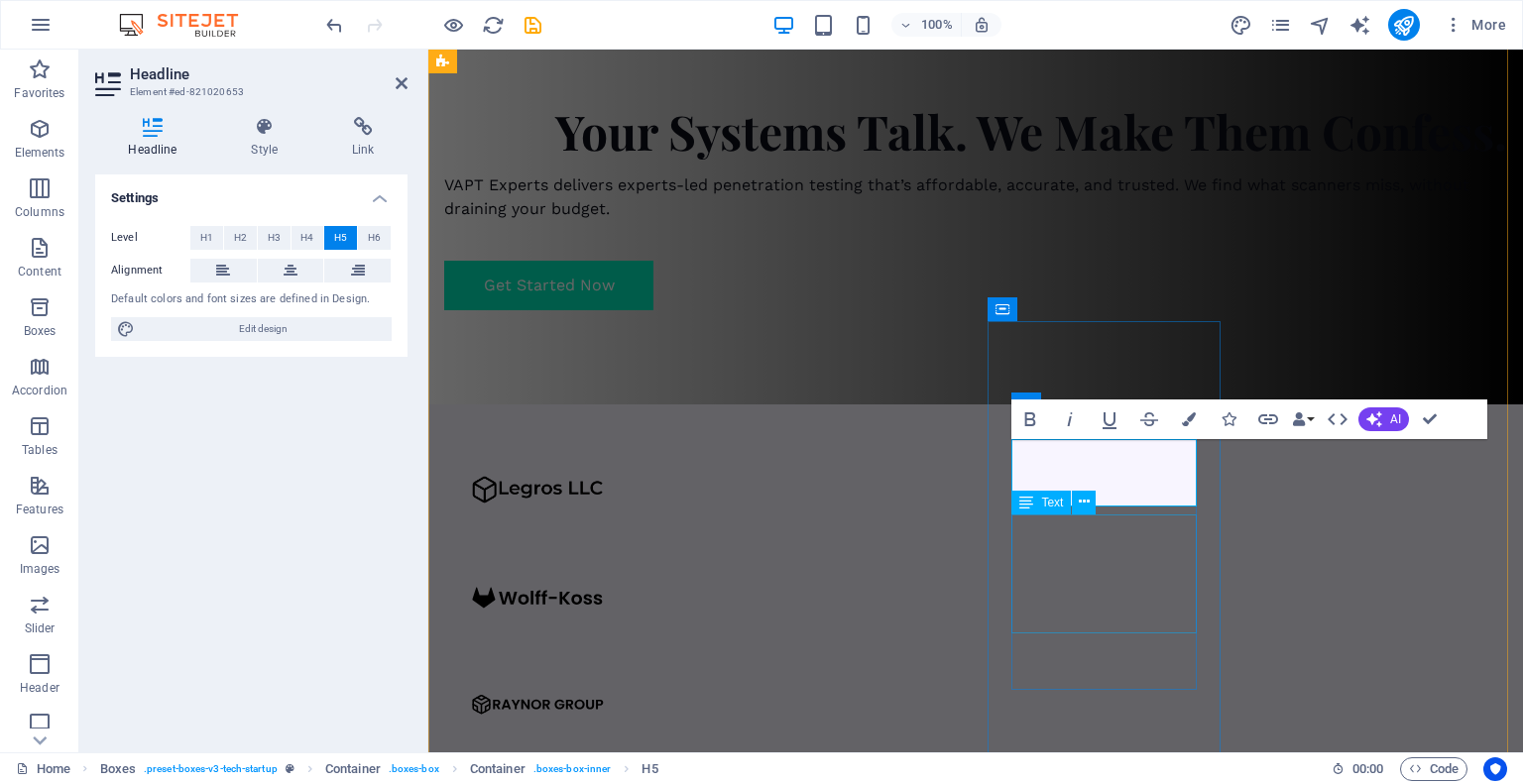 click on "Molestiae eum conse qu atur beatae fugiat opt io nobis eaque assumenda. Velit consequatur volup" at bounding box center (562, 2503) 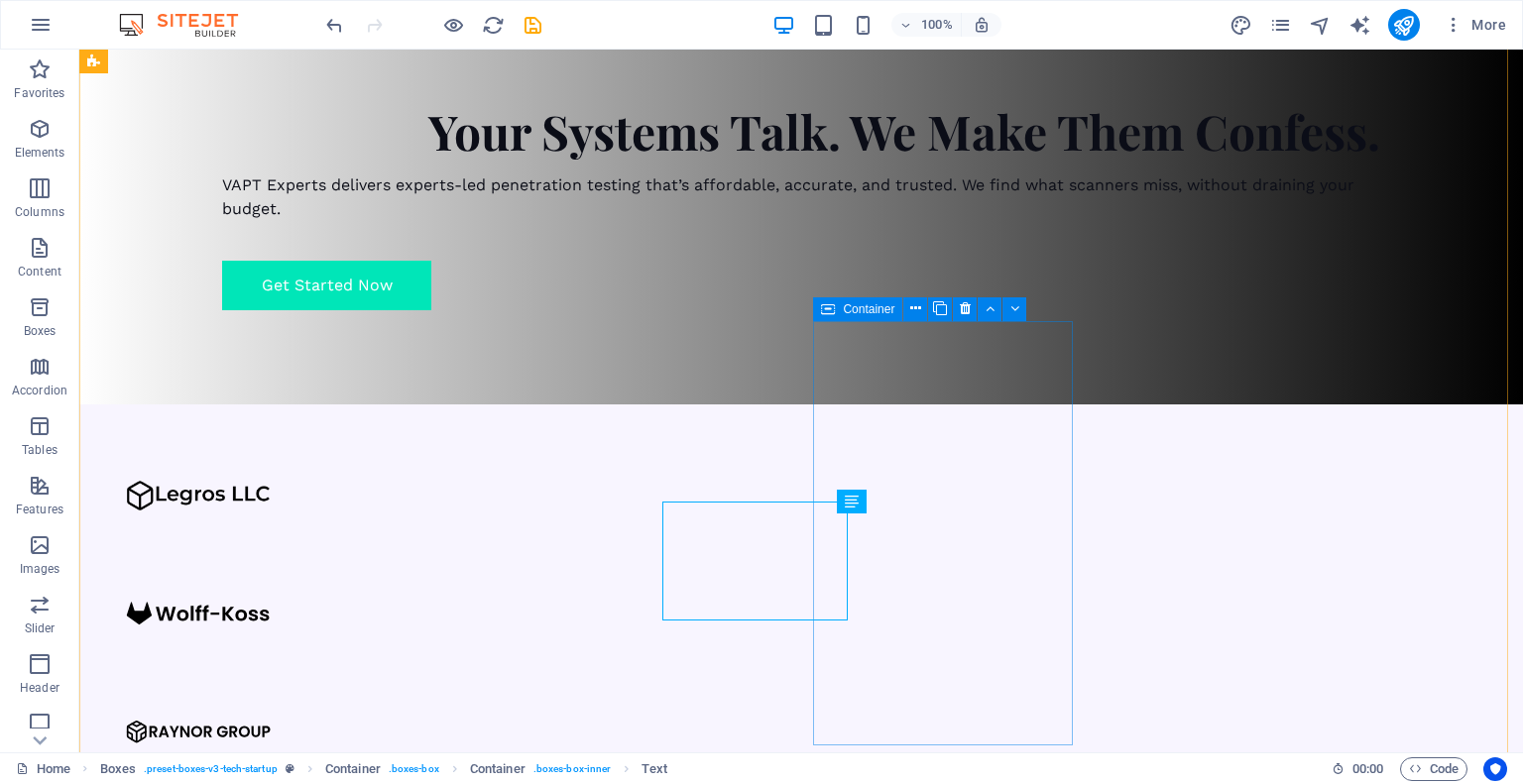 scroll, scrollTop: 833, scrollLeft: 0, axis: vertical 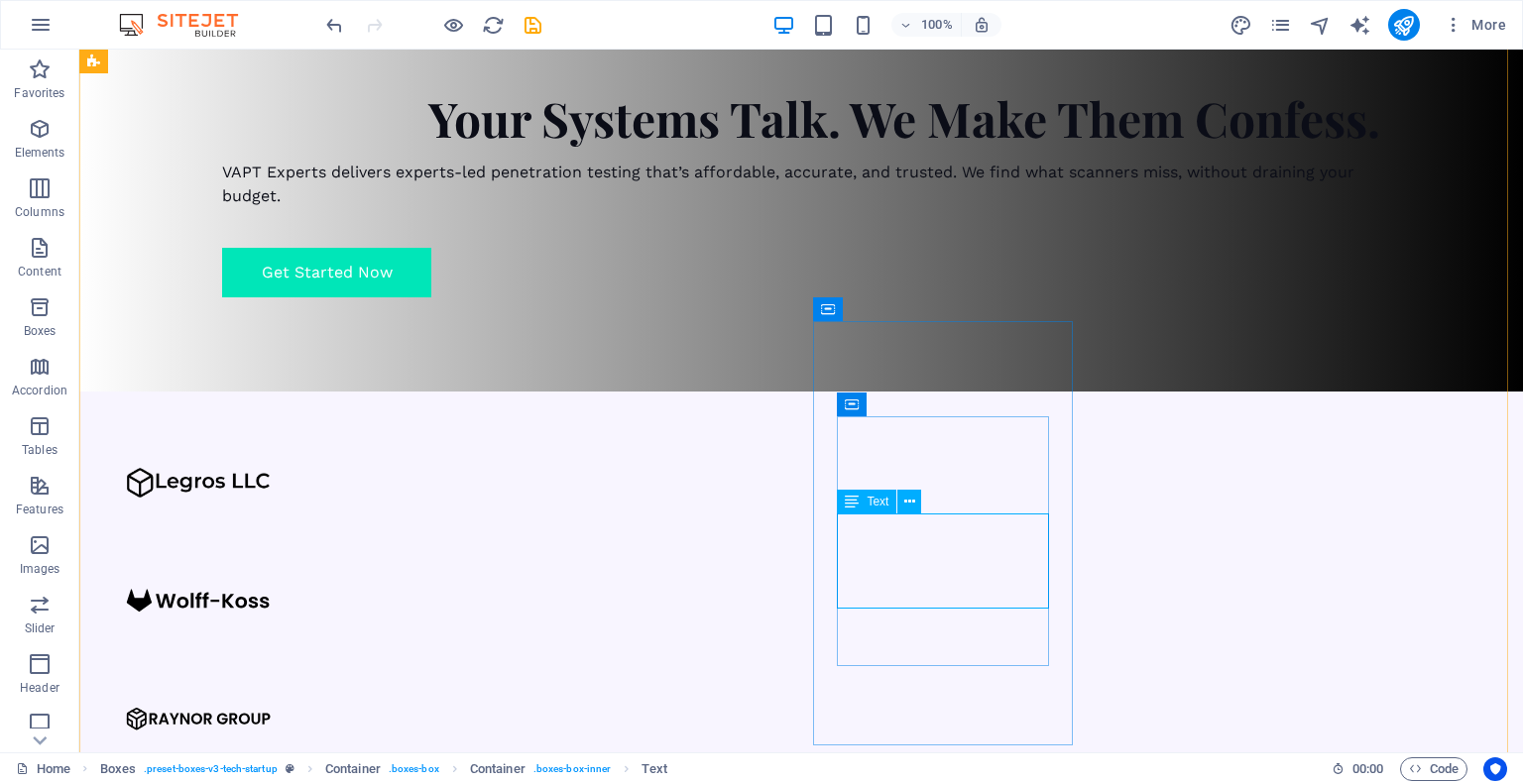 click on "Molestiae eum conse qu atur beatae fugiat opt io nobis eaque assumenda. Velit consequatur volup" at bounding box center [225, 2416] 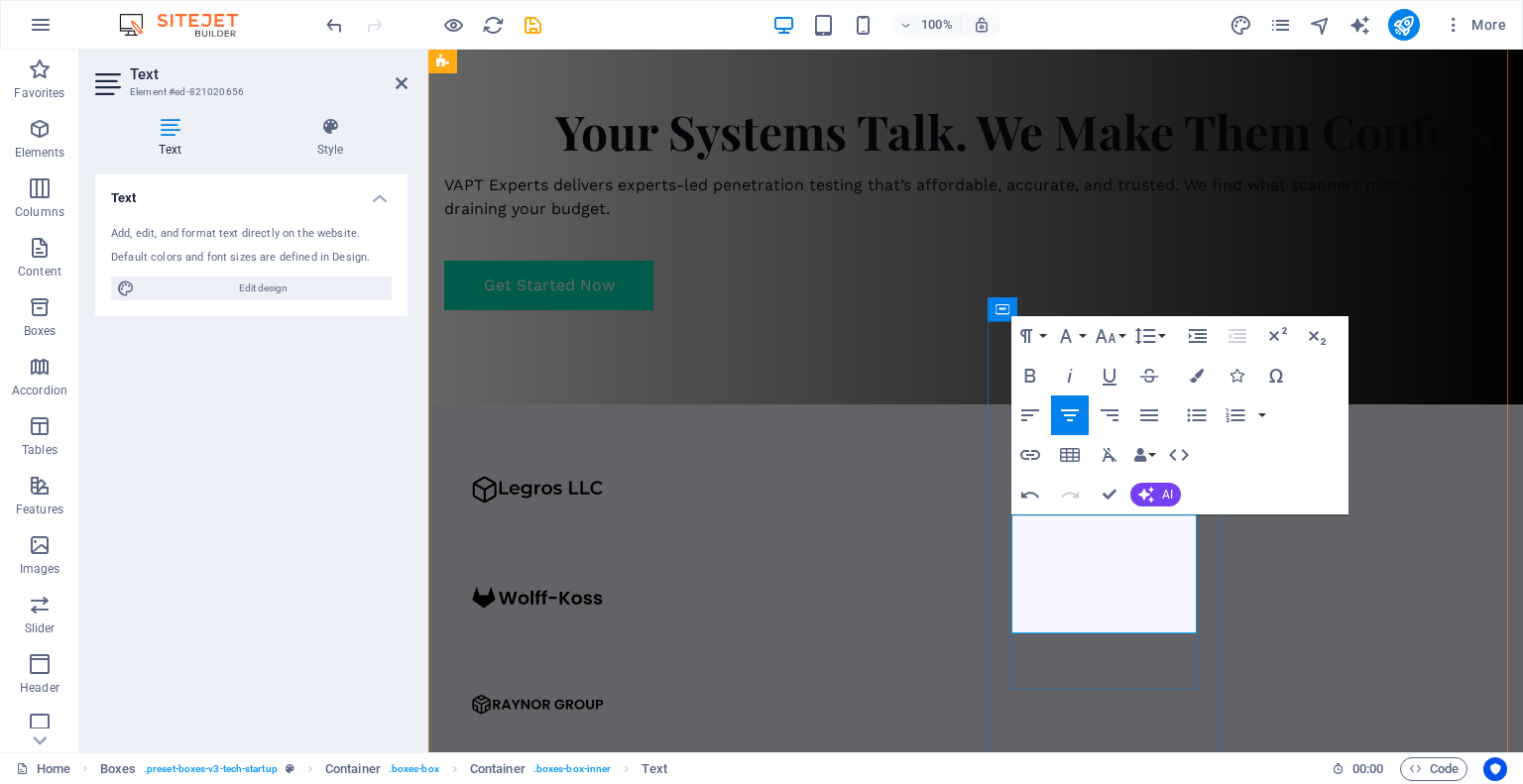 click on "We dive into the code and configurations to find logic flaws, insecure patterns, and hidden backdoors." at bounding box center [562, 2503] 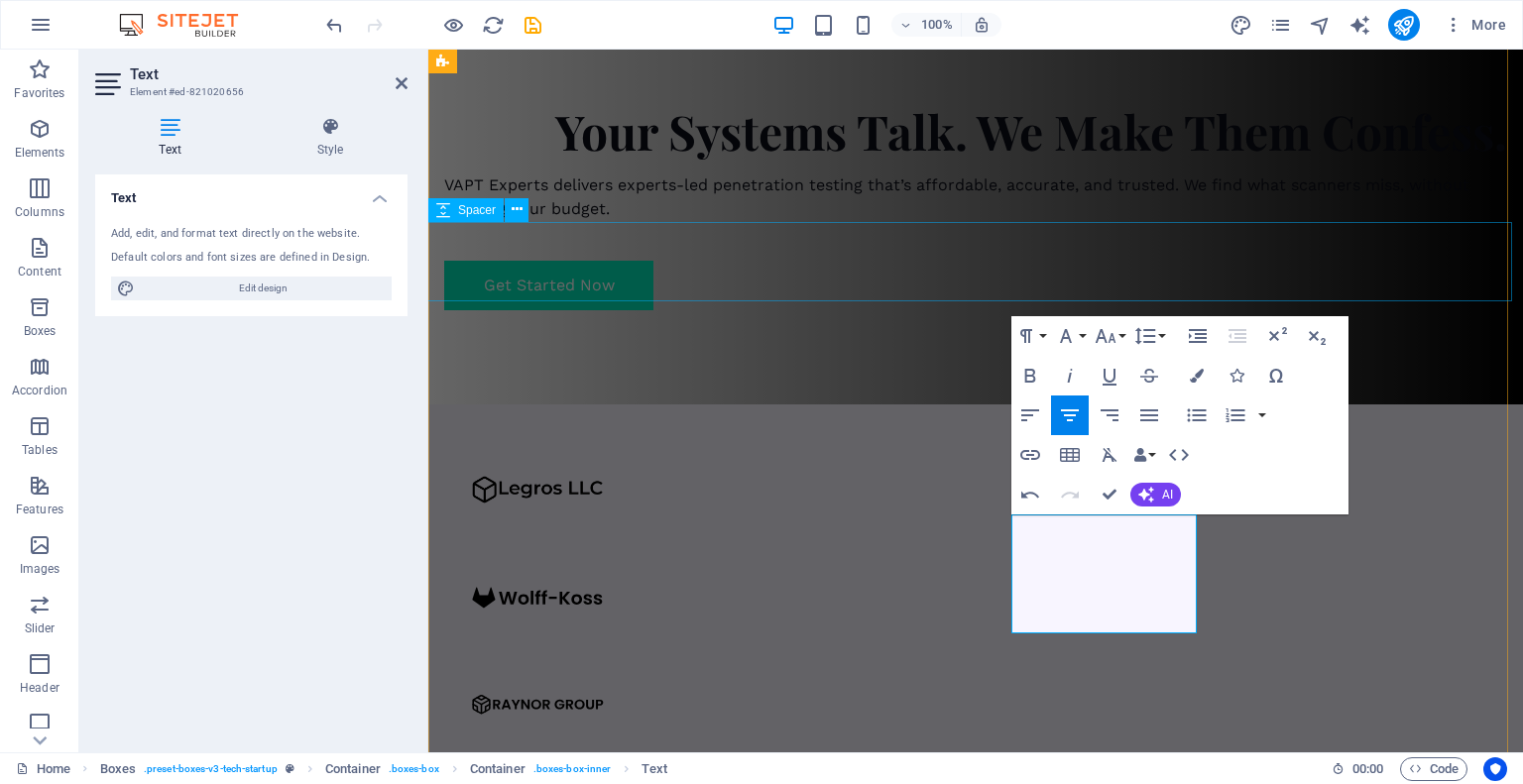 click at bounding box center [976, 1234] 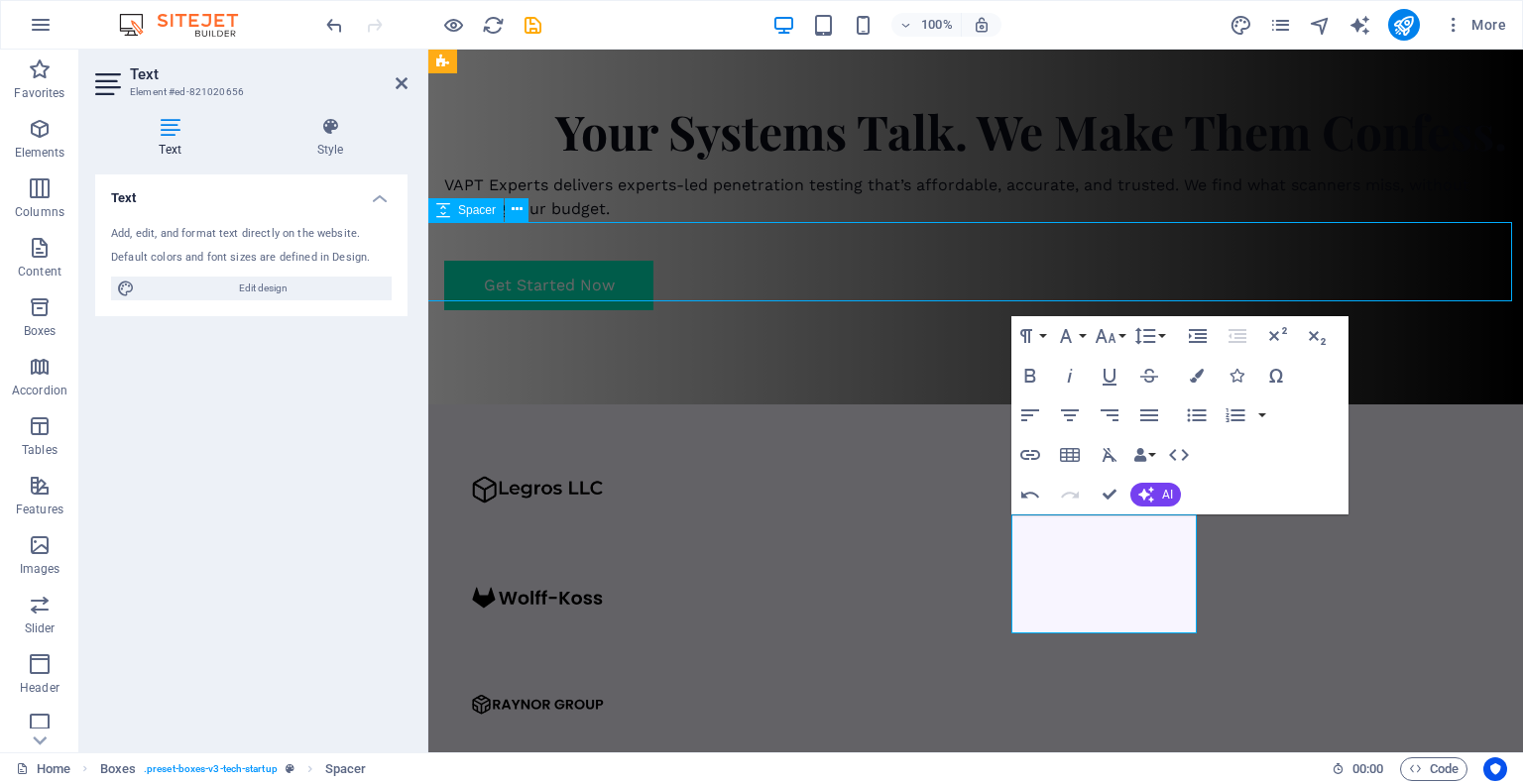 scroll, scrollTop: 833, scrollLeft: 0, axis: vertical 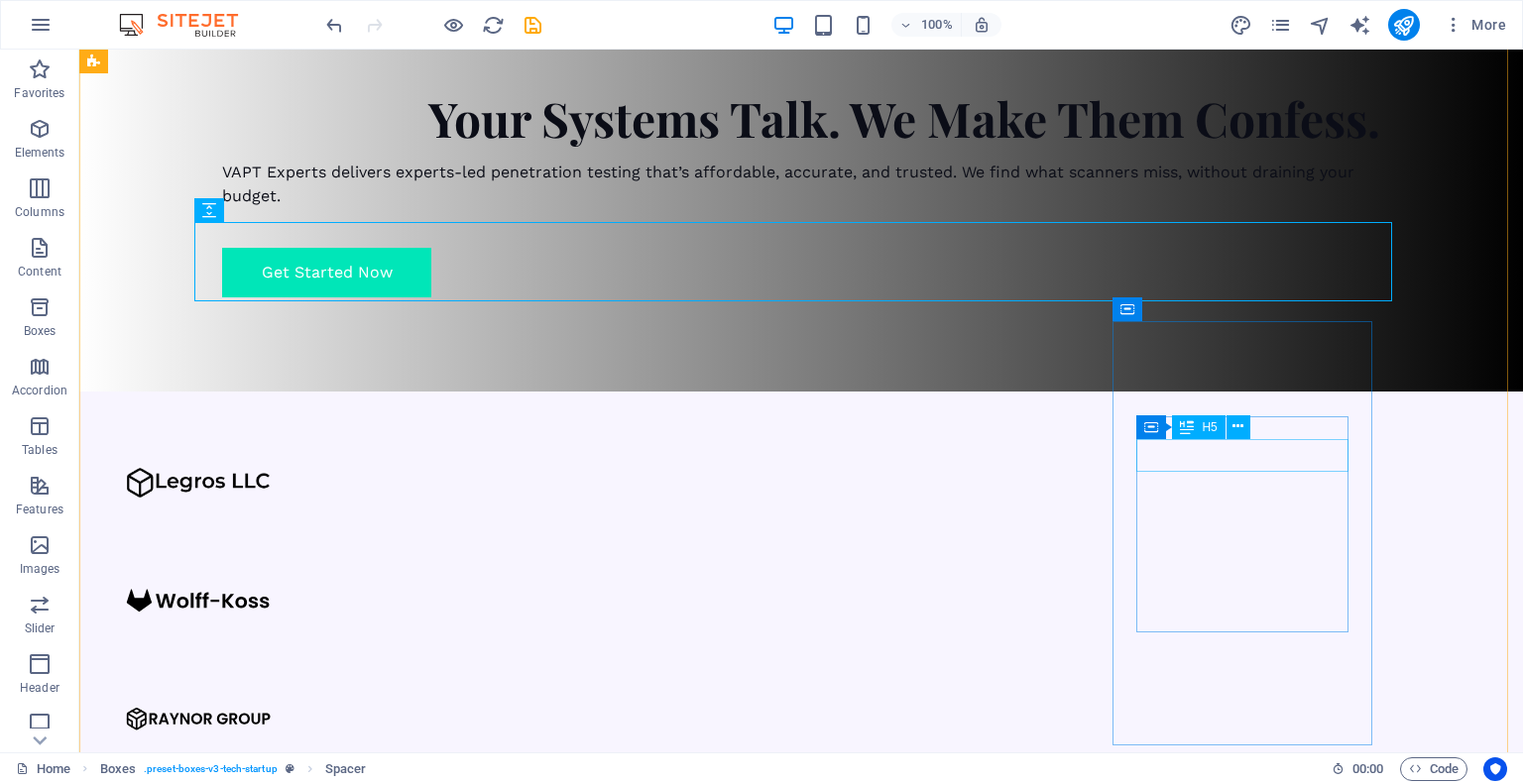 click on "Support Clients" at bounding box center (225, 2708) 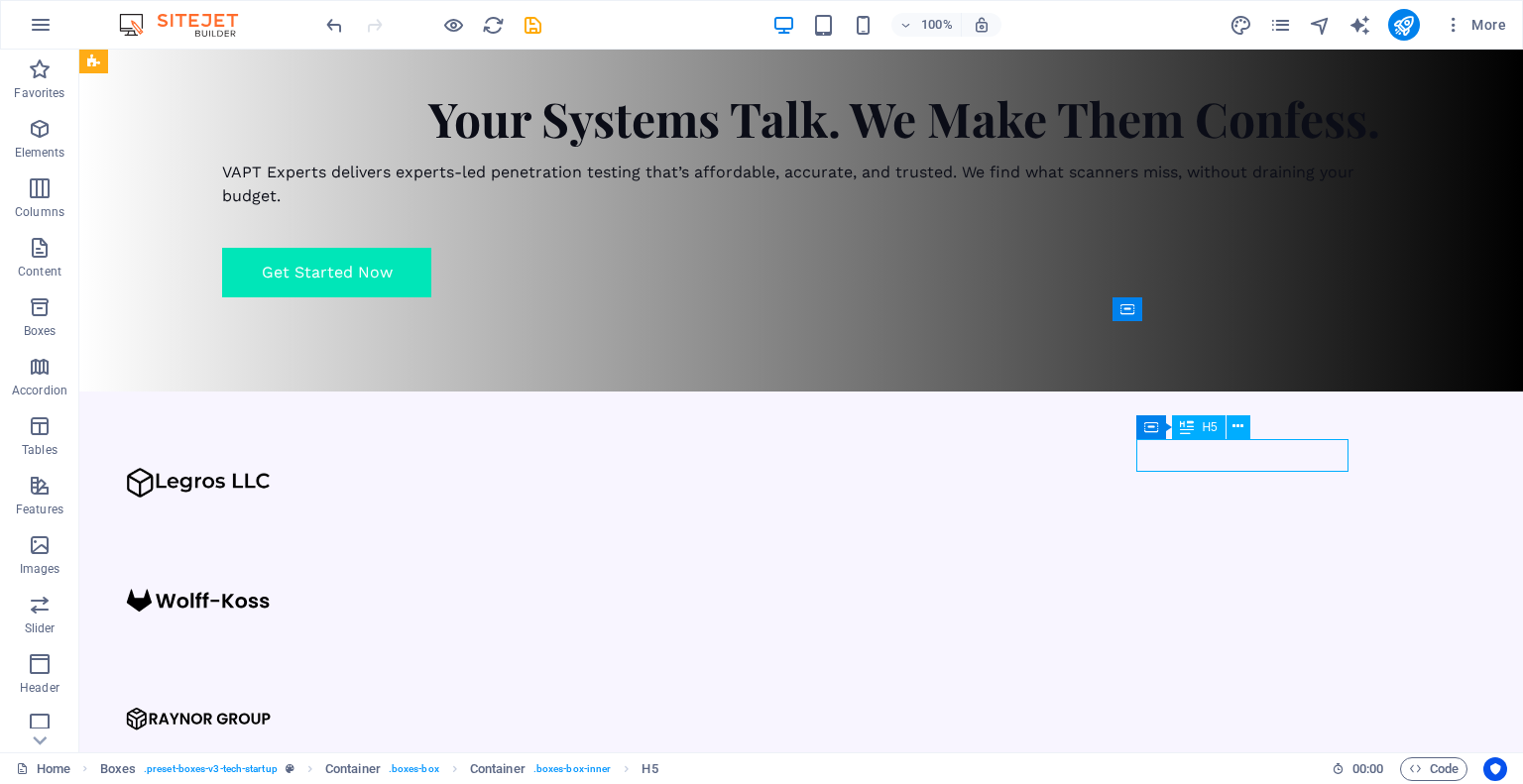 click on "Support Clients" at bounding box center (225, 2708) 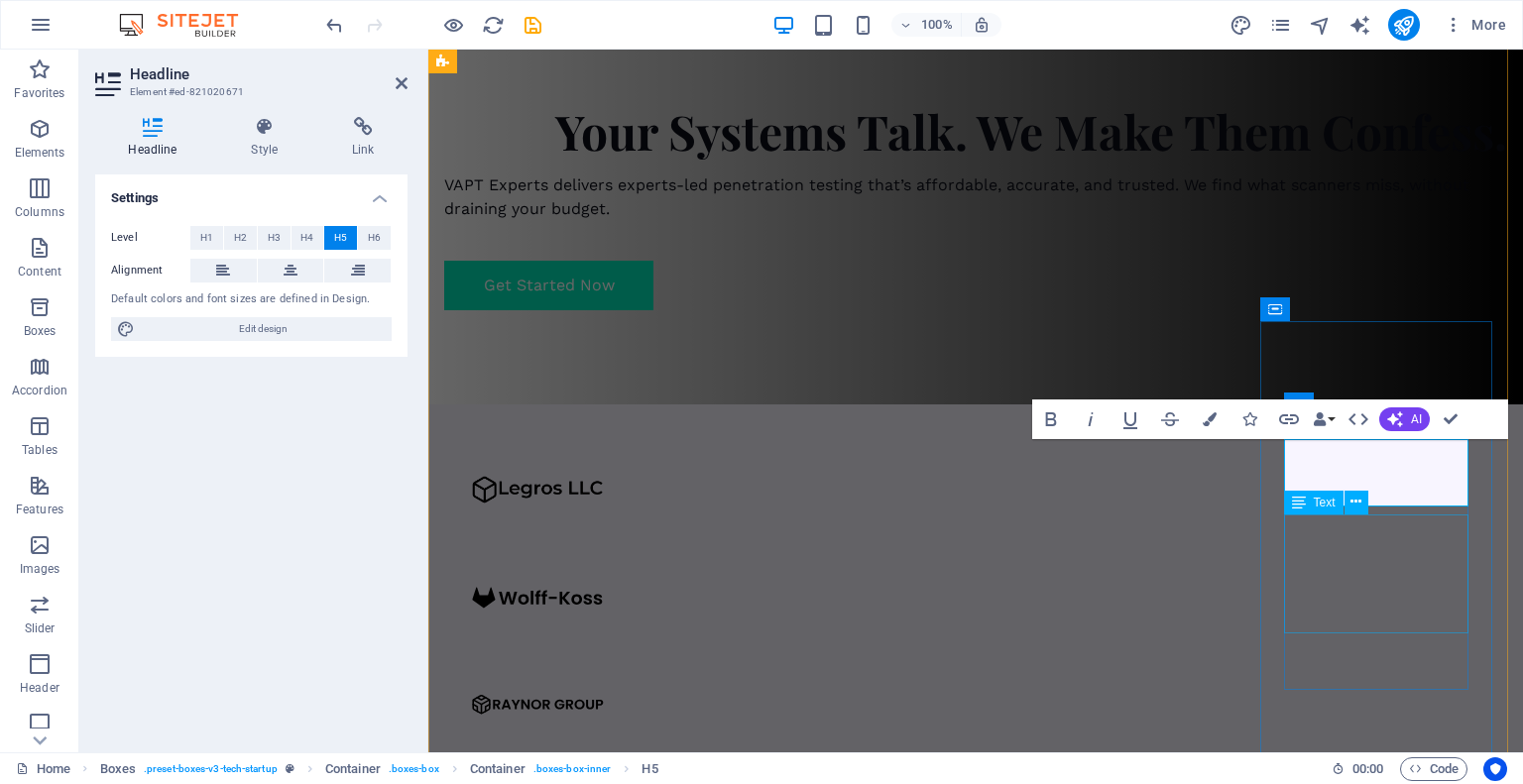 click on "Molestiae eum conse qu atur beatae fugiat opt io nobis eaque assumenda. Velit consequatur volup" at bounding box center (562, 2923) 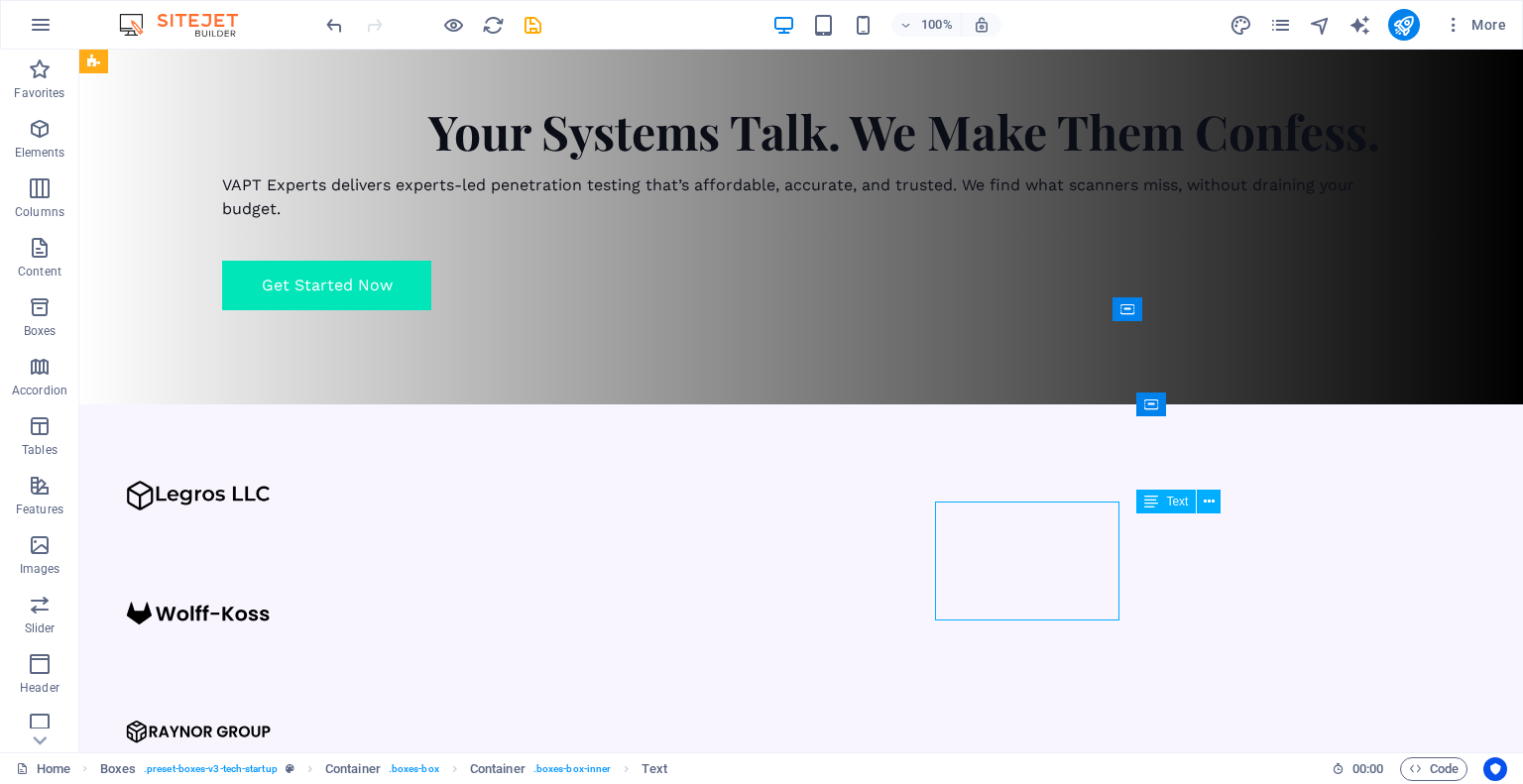 scroll, scrollTop: 833, scrollLeft: 0, axis: vertical 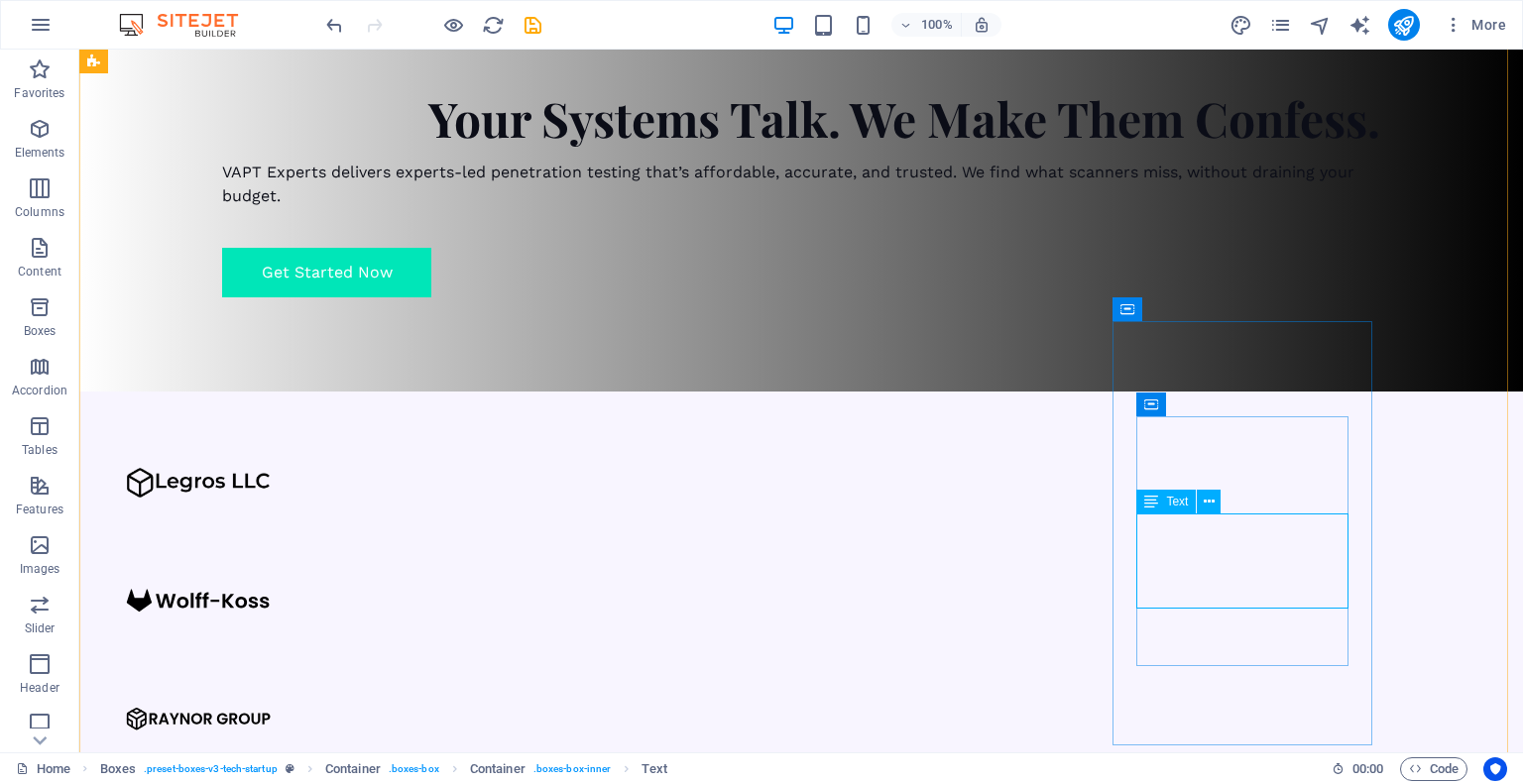 click on "Molestiae eum conse qu atur beatae fugiat opt io nobis eaque assumenda. Velit consequatur volup" at bounding box center [225, 2814] 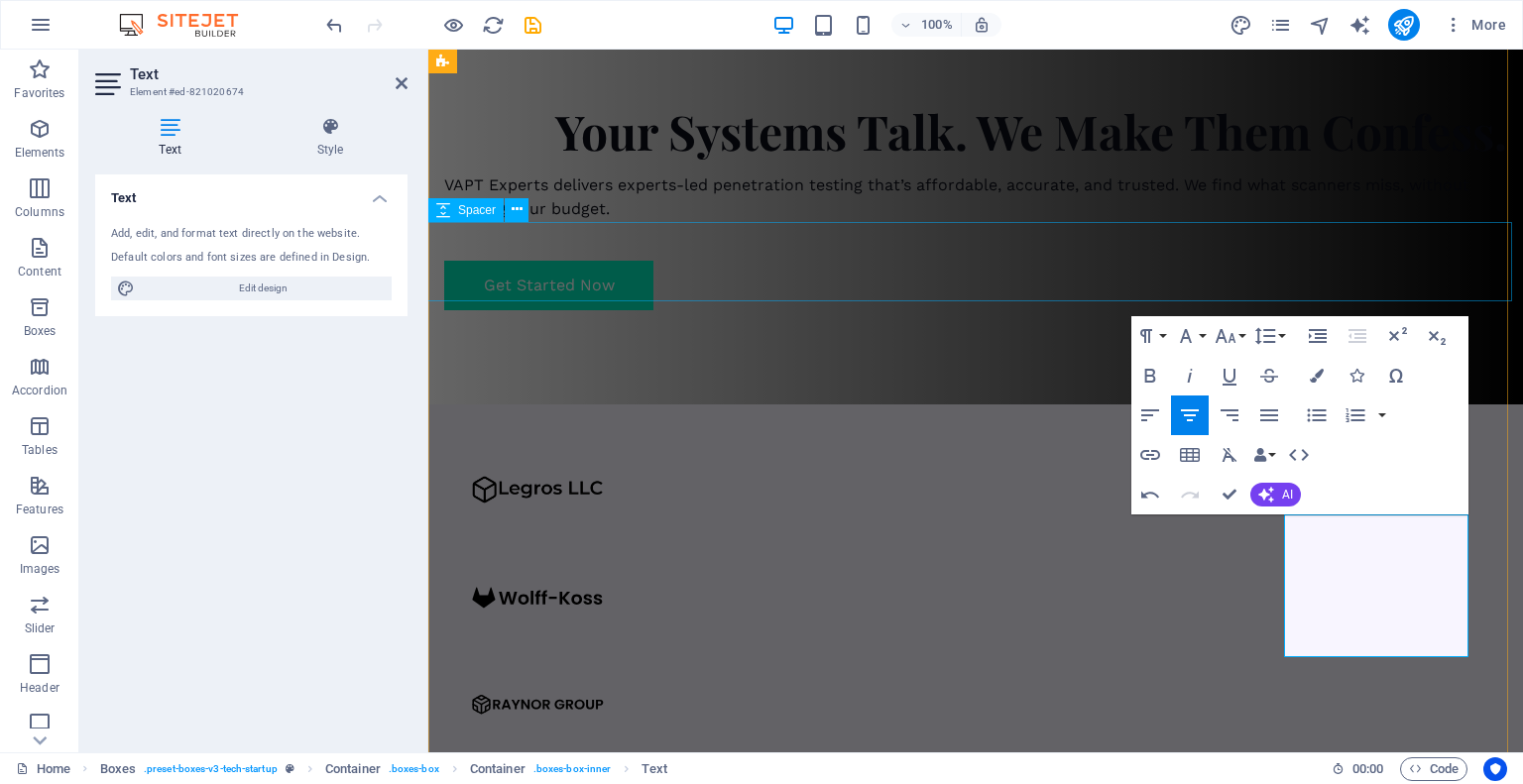 click at bounding box center (976, 1234) 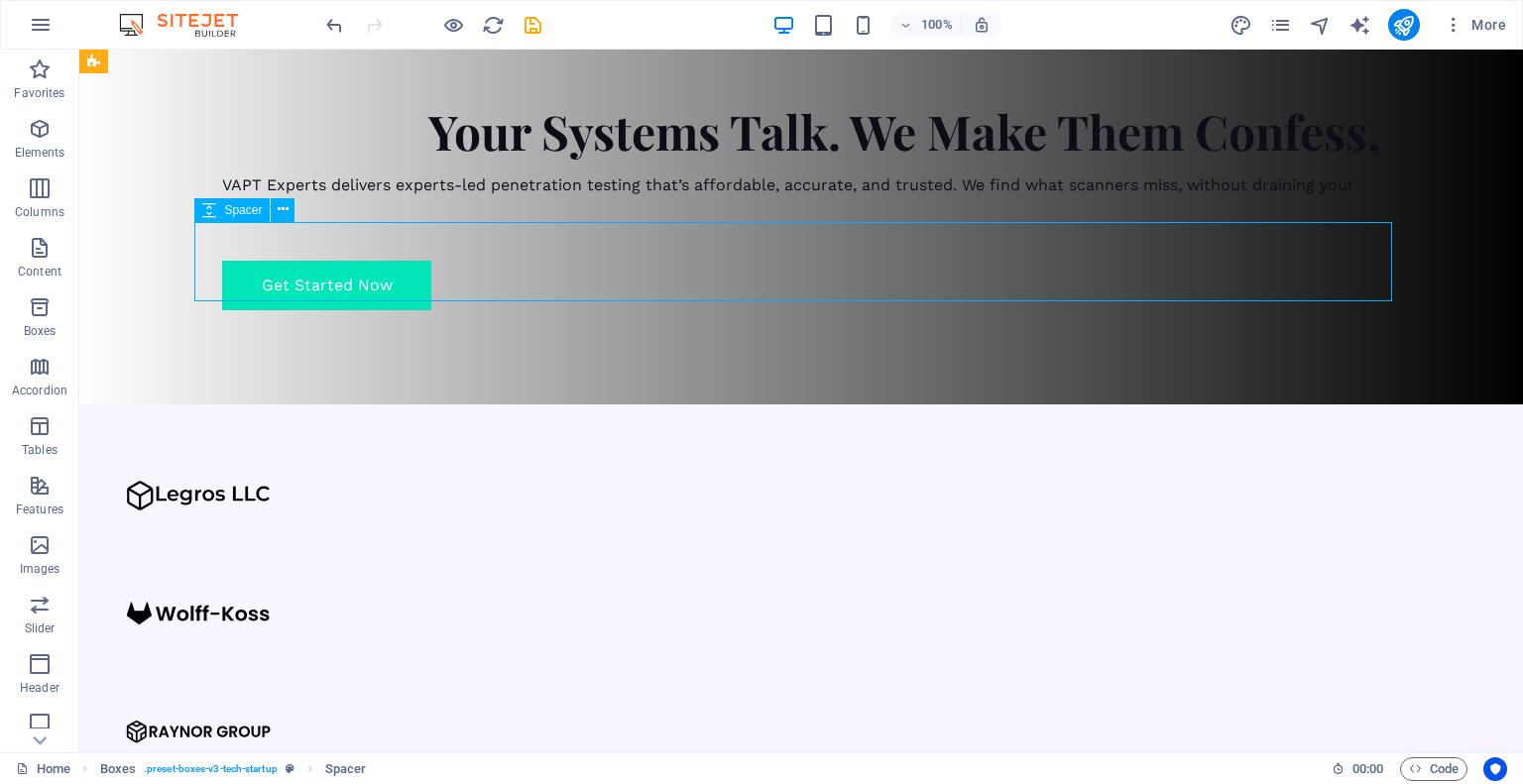 scroll, scrollTop: 833, scrollLeft: 0, axis: vertical 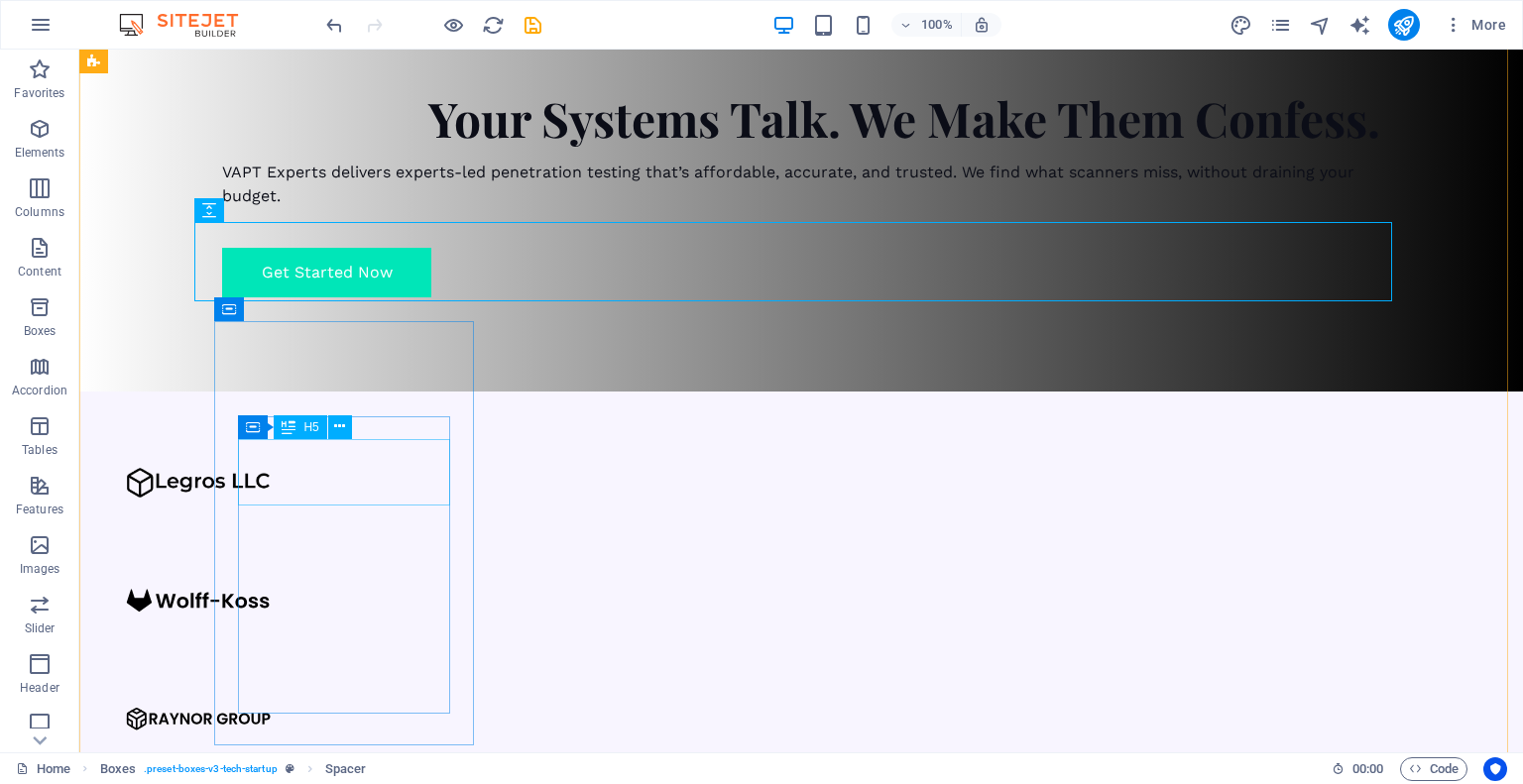click on "Manual Security Testing" at bounding box center [225, 1486] 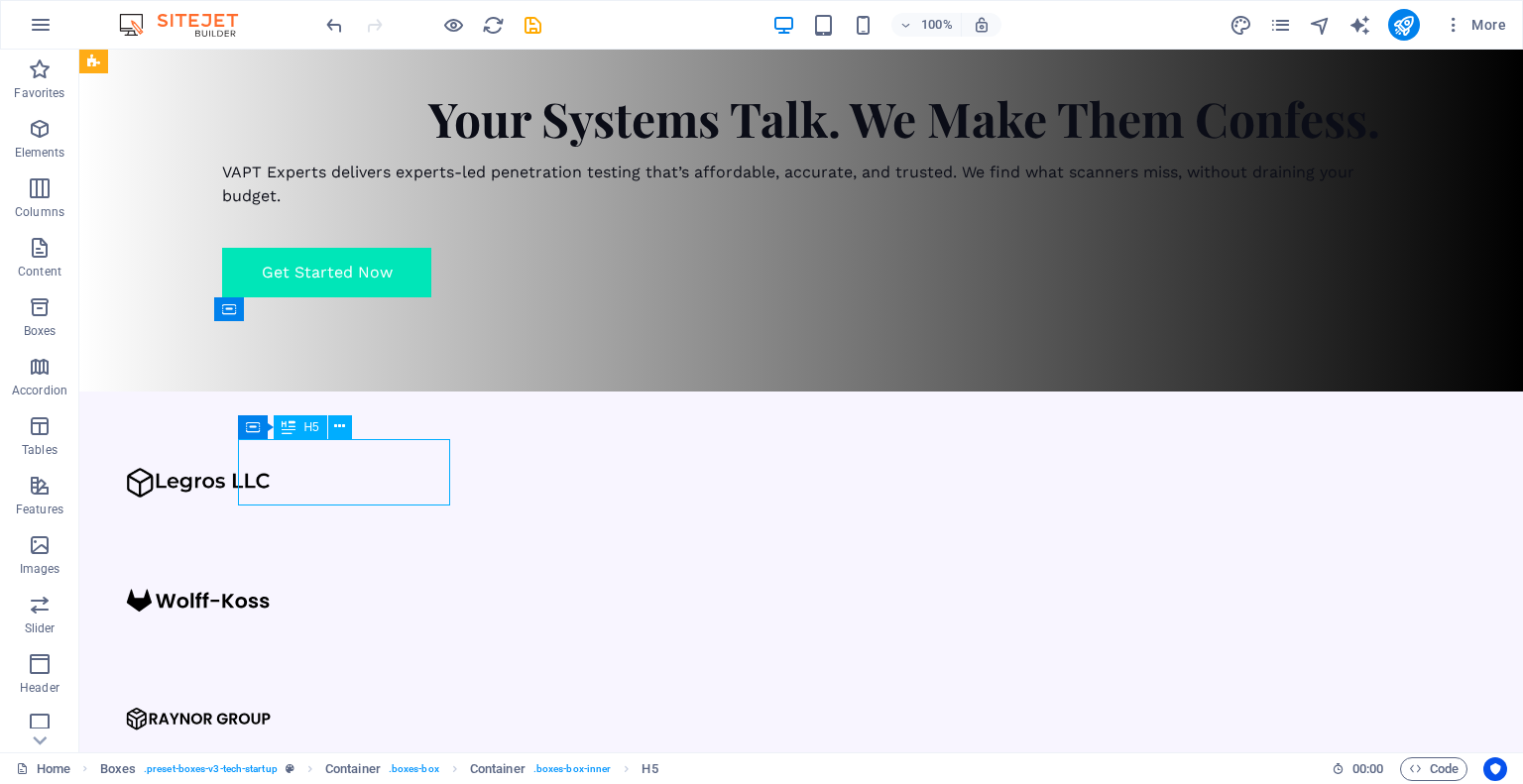 click on "Manual Security Testing" at bounding box center [225, 1486] 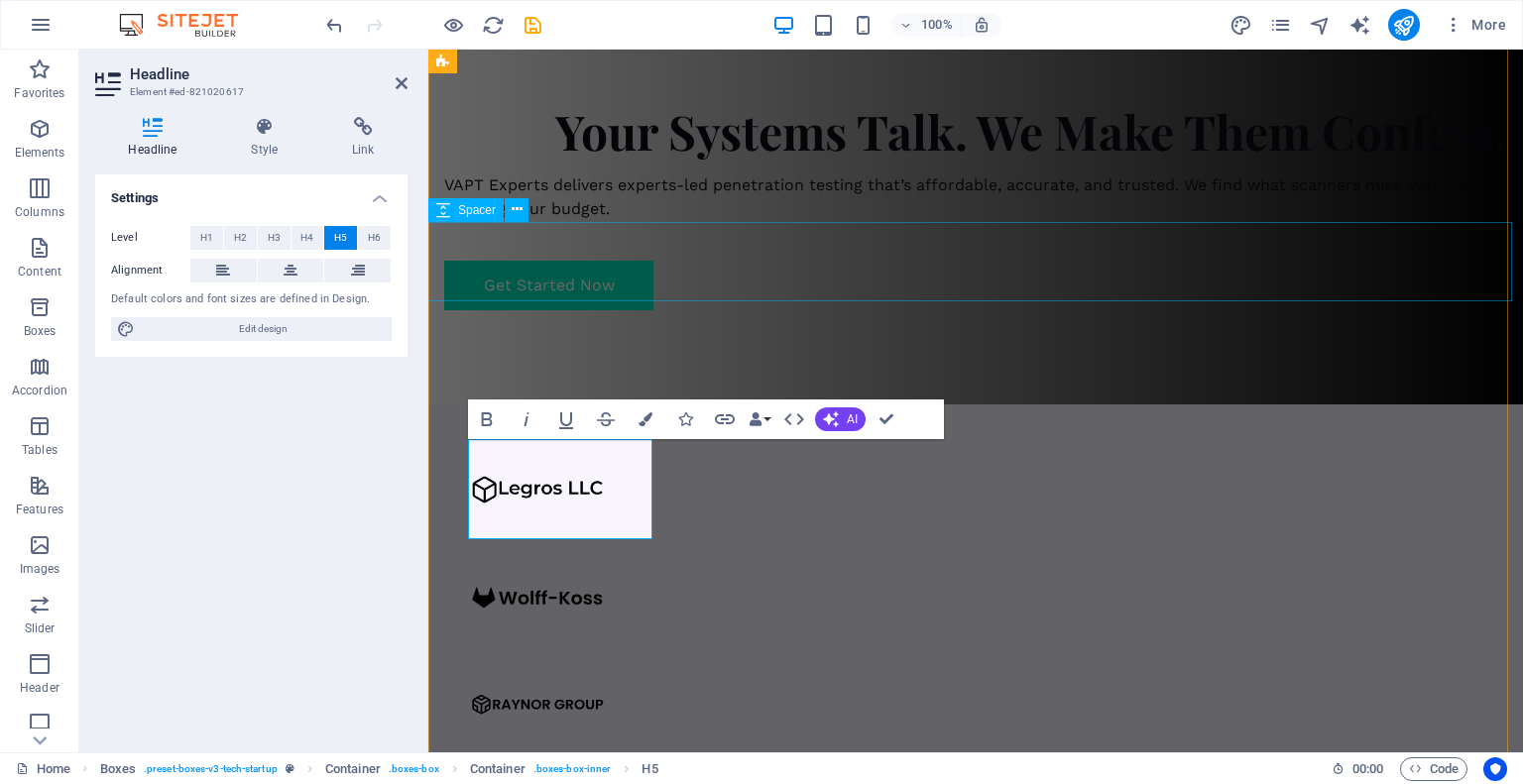 click at bounding box center (976, 1234) 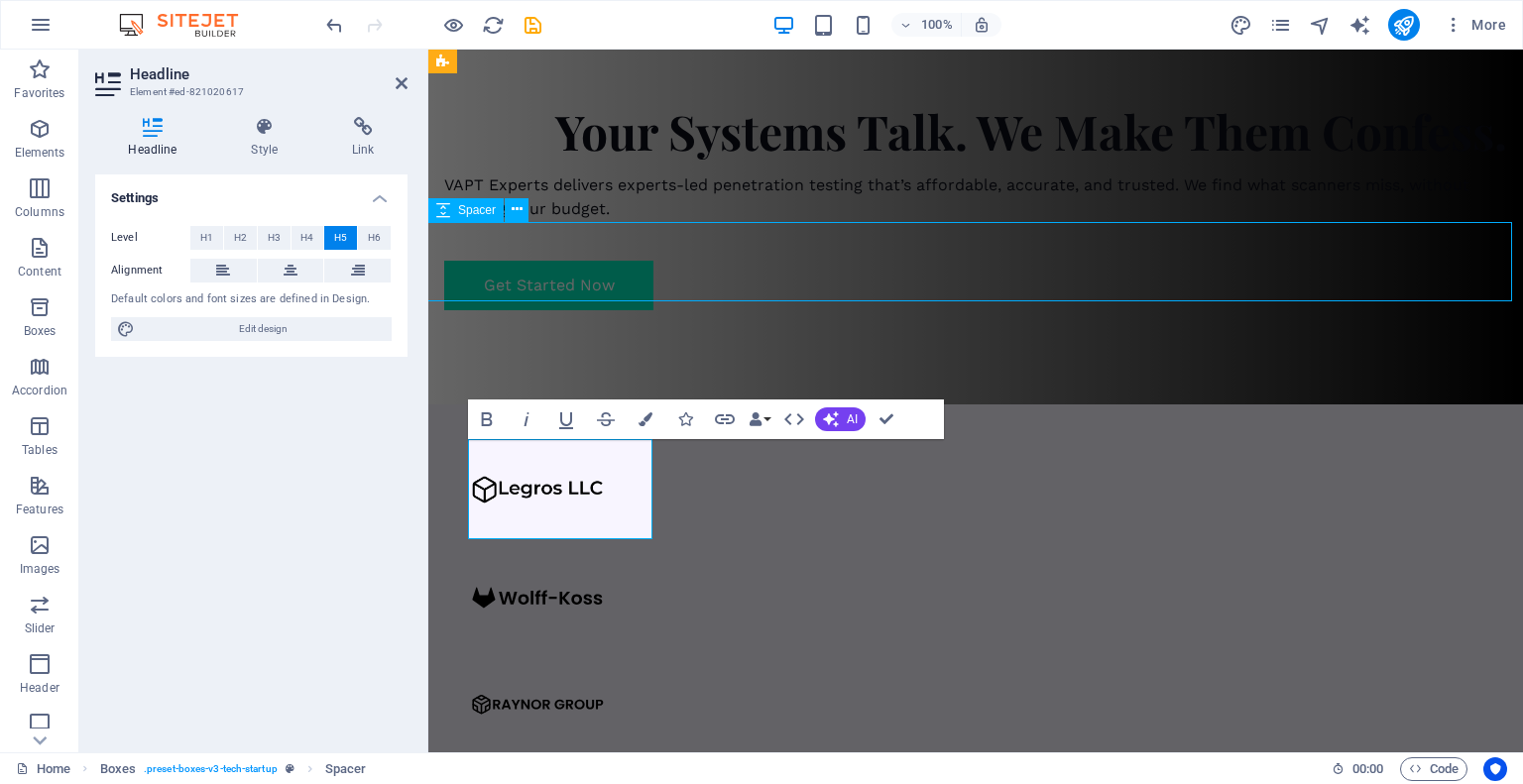 scroll, scrollTop: 833, scrollLeft: 0, axis: vertical 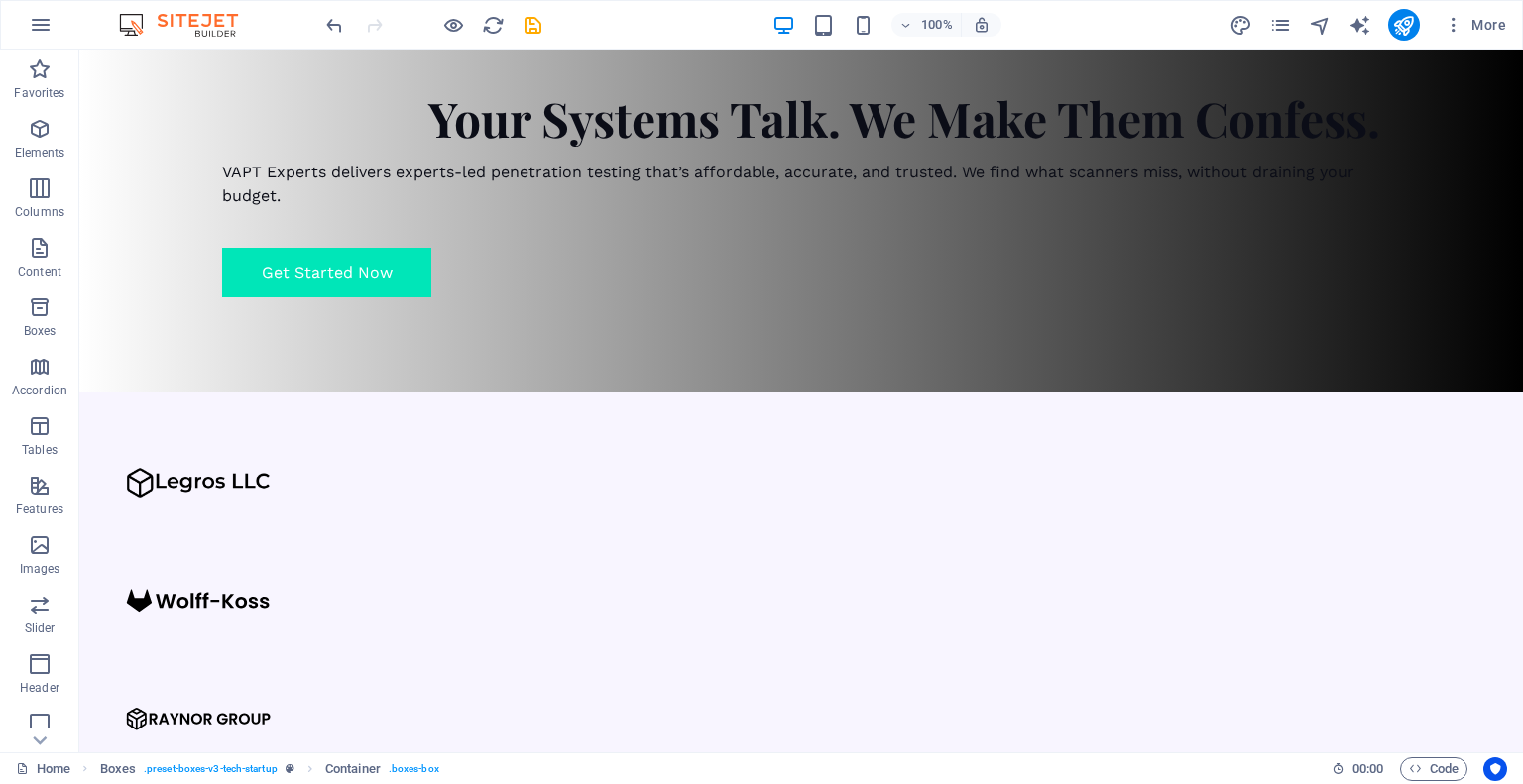 drag, startPoint x: 649, startPoint y: 362, endPoint x: 292, endPoint y: 343, distance: 357.50524 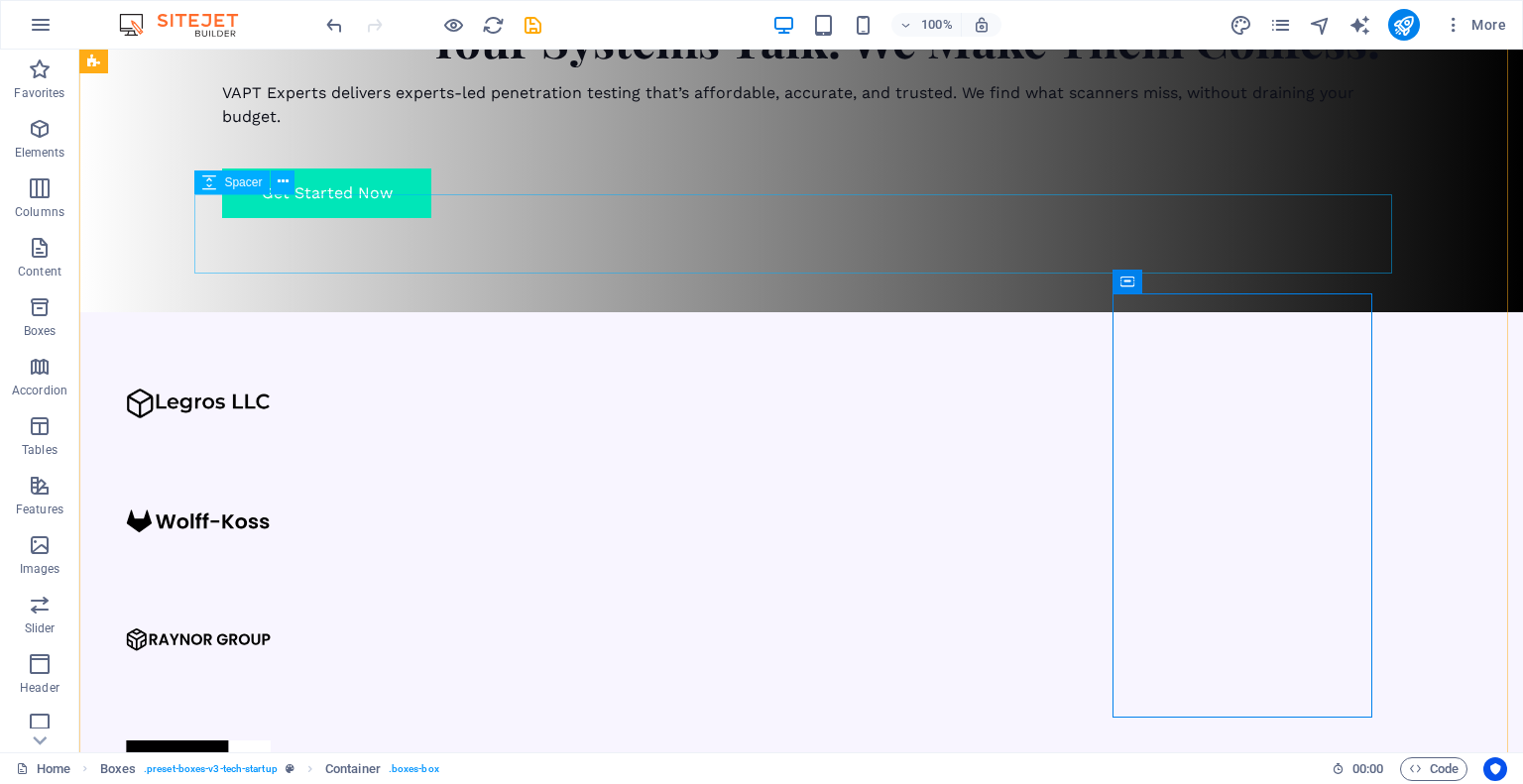 scroll, scrollTop: 916, scrollLeft: 0, axis: vertical 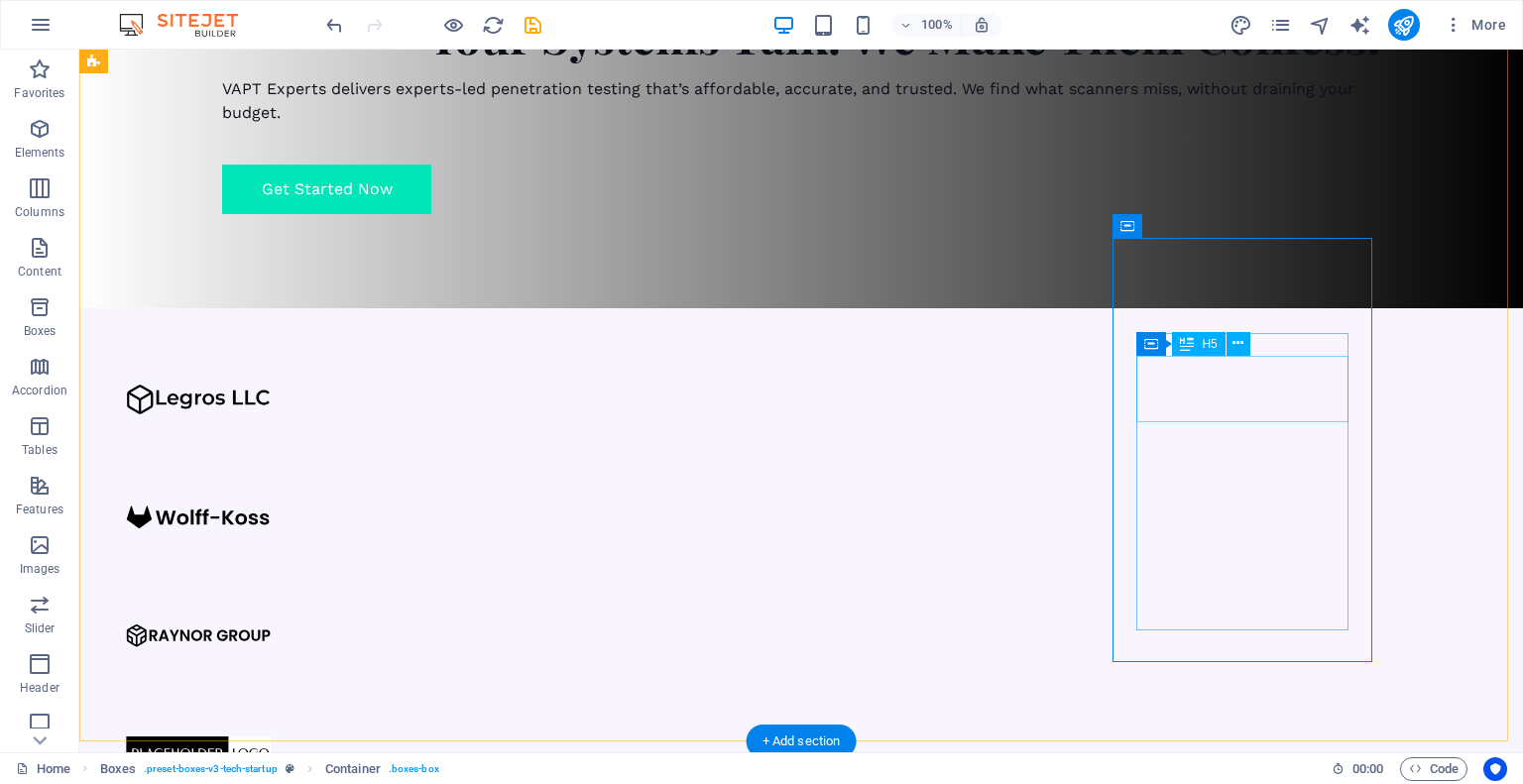 click on "Manual Security Testing" at bounding box center [225, 2665] 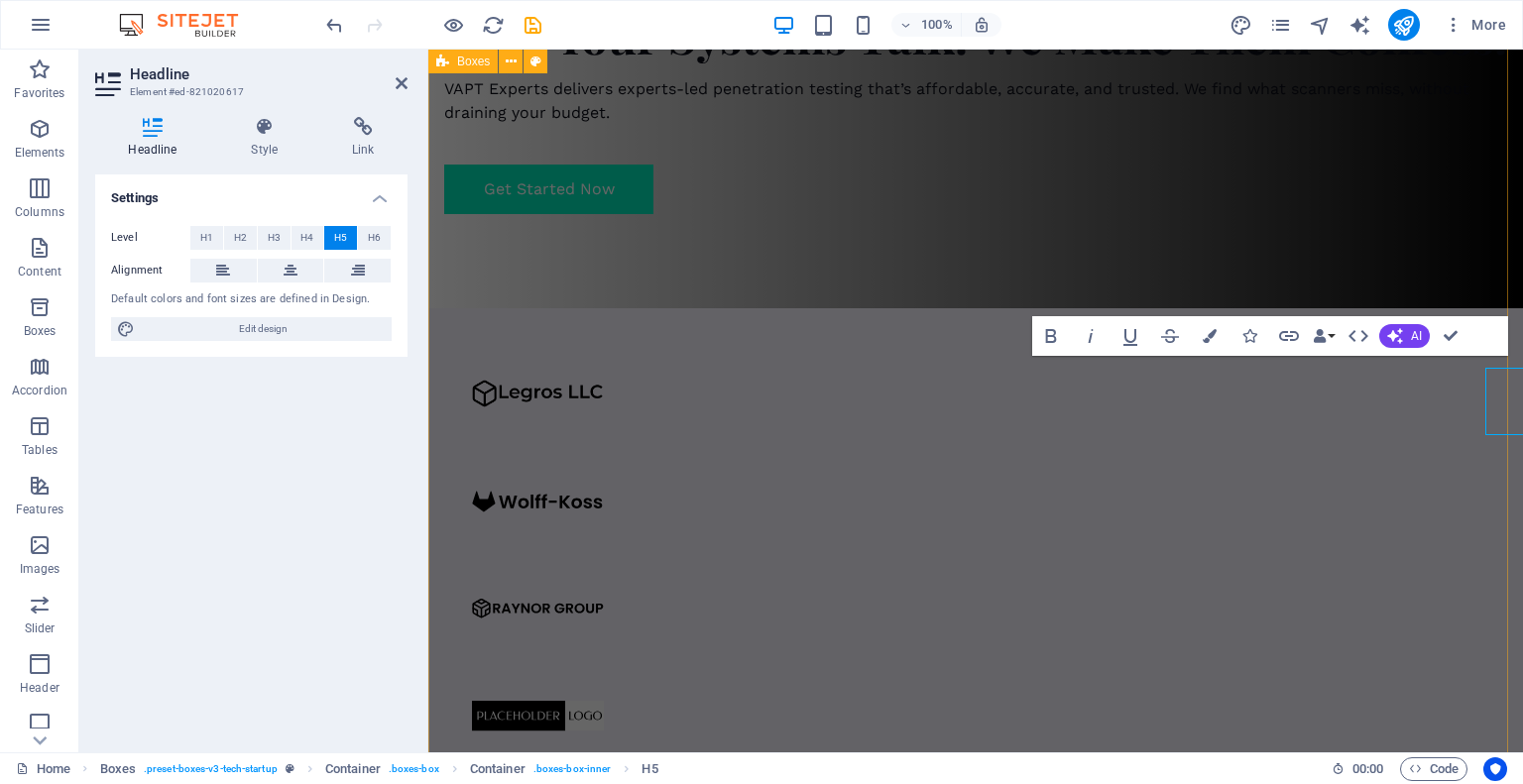 scroll, scrollTop: 903, scrollLeft: 0, axis: vertical 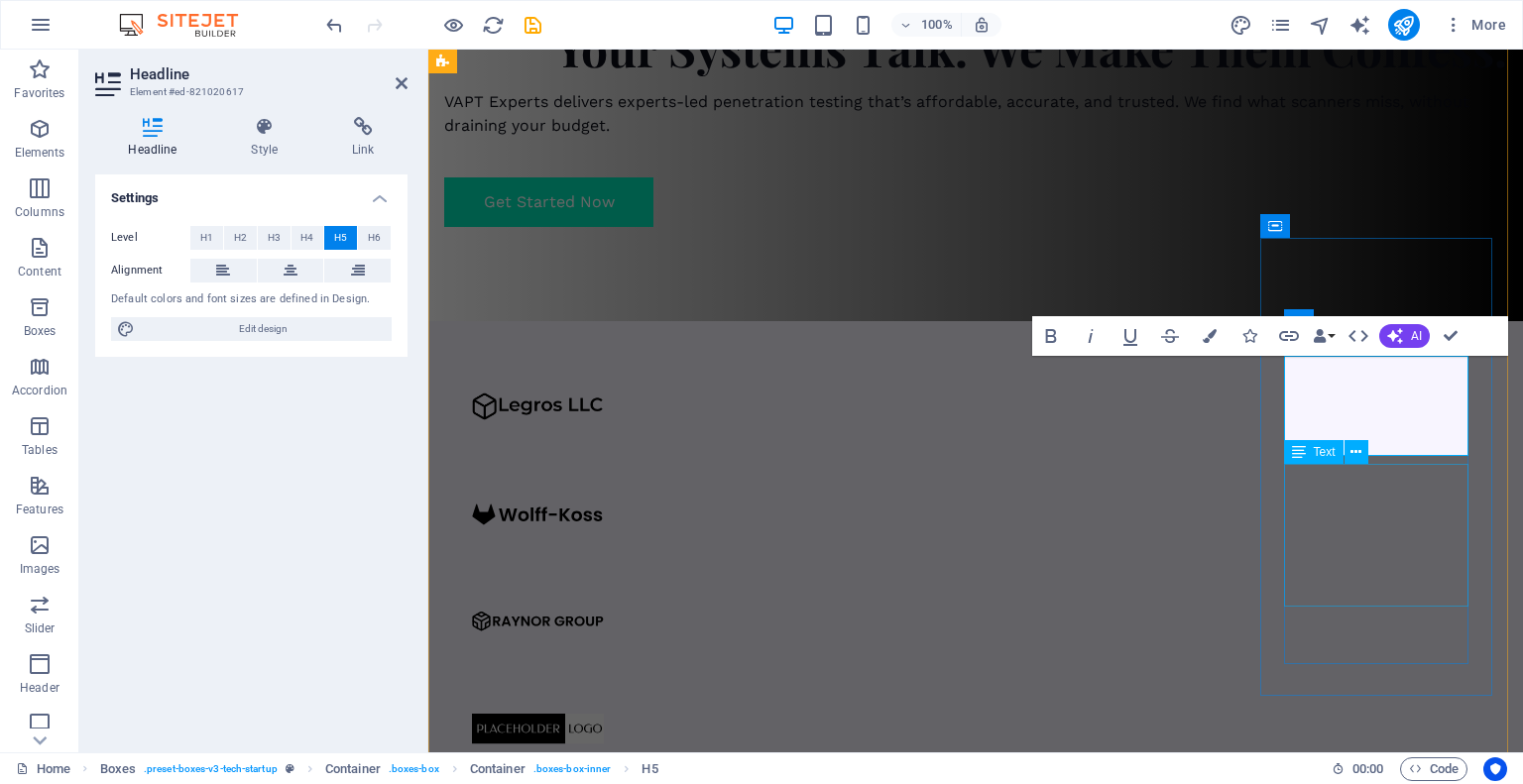 click on "We don’t just scan, we manually test your systems like real hackers would, finding vulnerabilities others miss." at bounding box center (562, 2852) 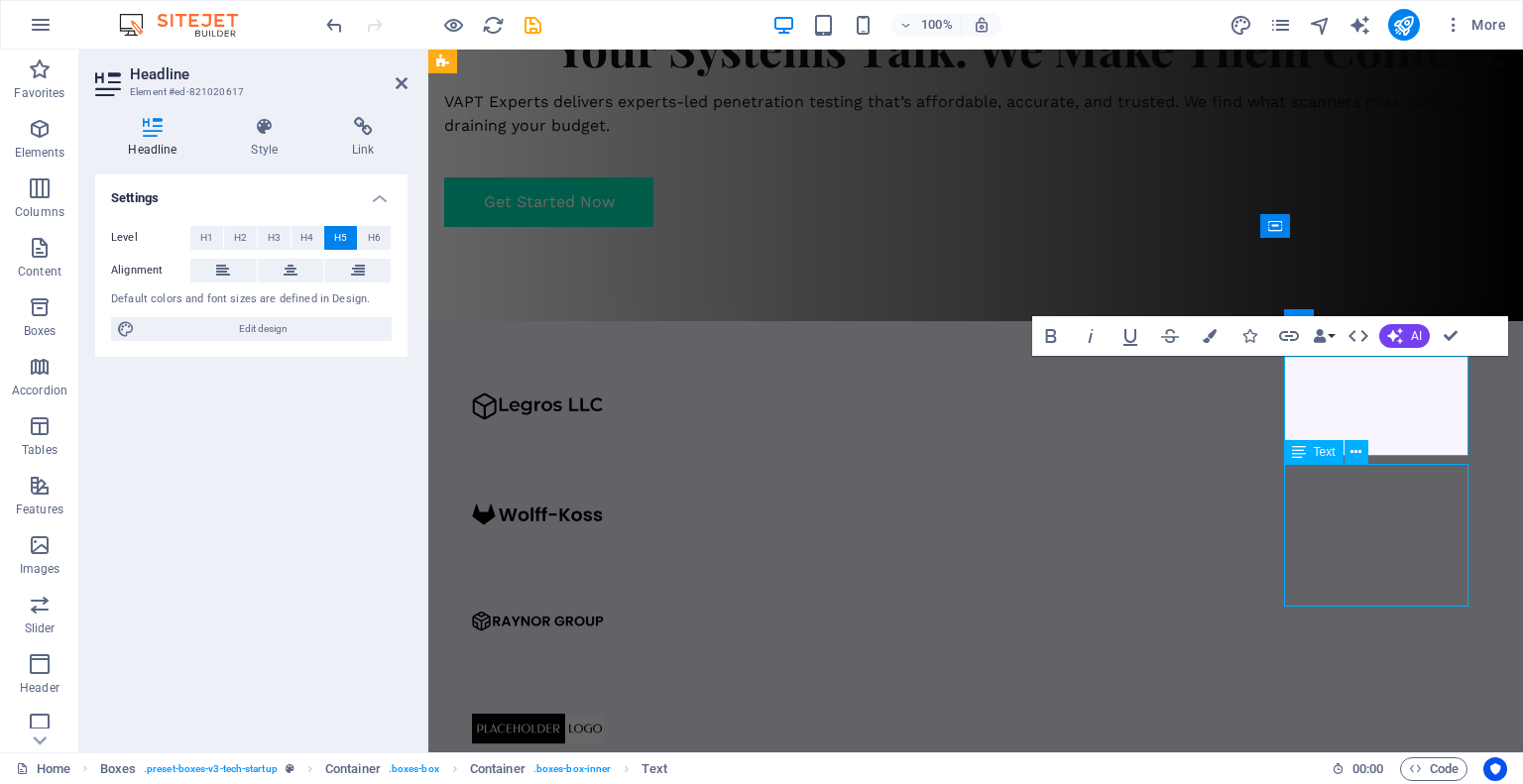 scroll, scrollTop: 916, scrollLeft: 0, axis: vertical 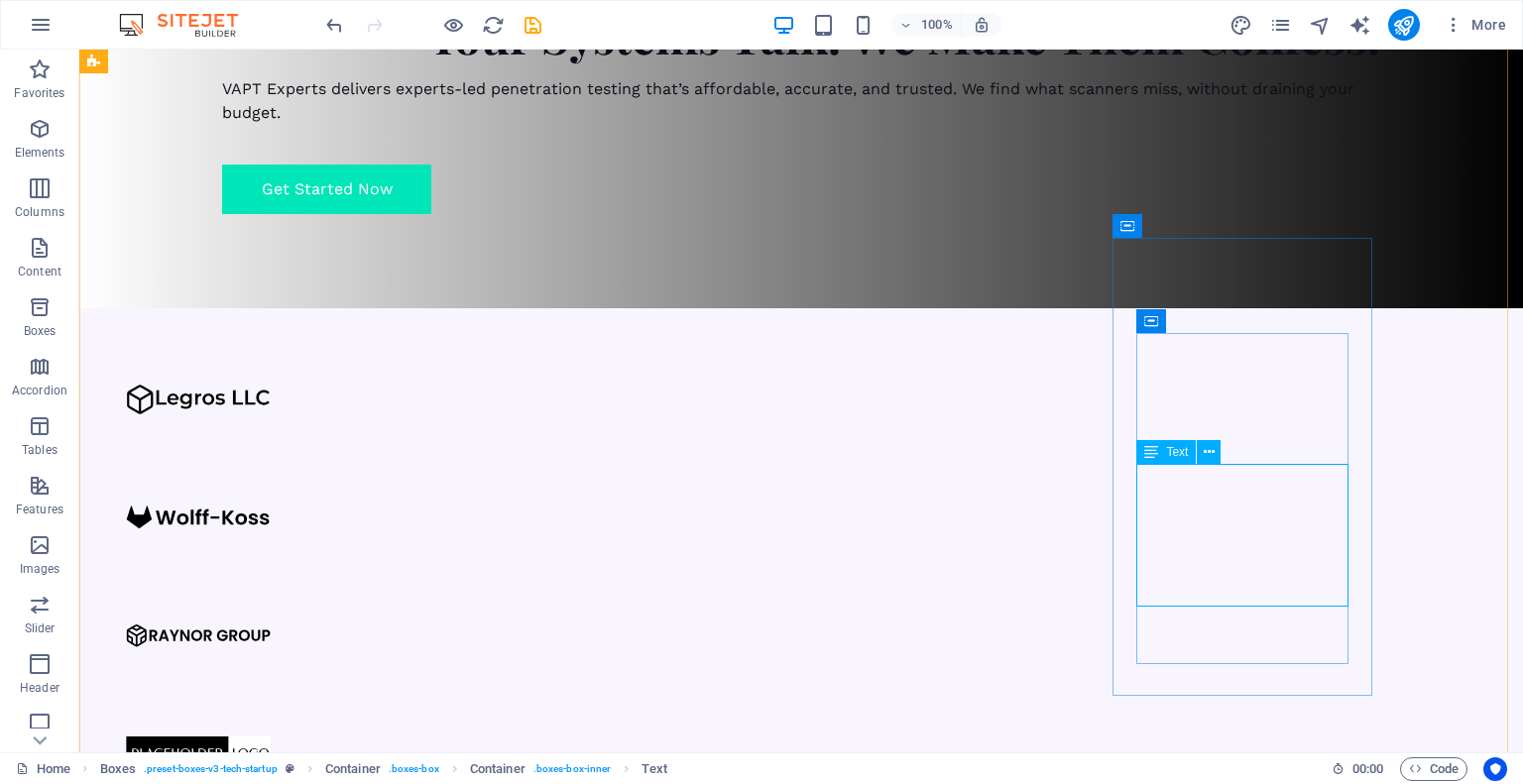 click on "We don’t just scan, we manually test your systems like real hackers would, finding vulnerabilities others miss." at bounding box center [225, 2800] 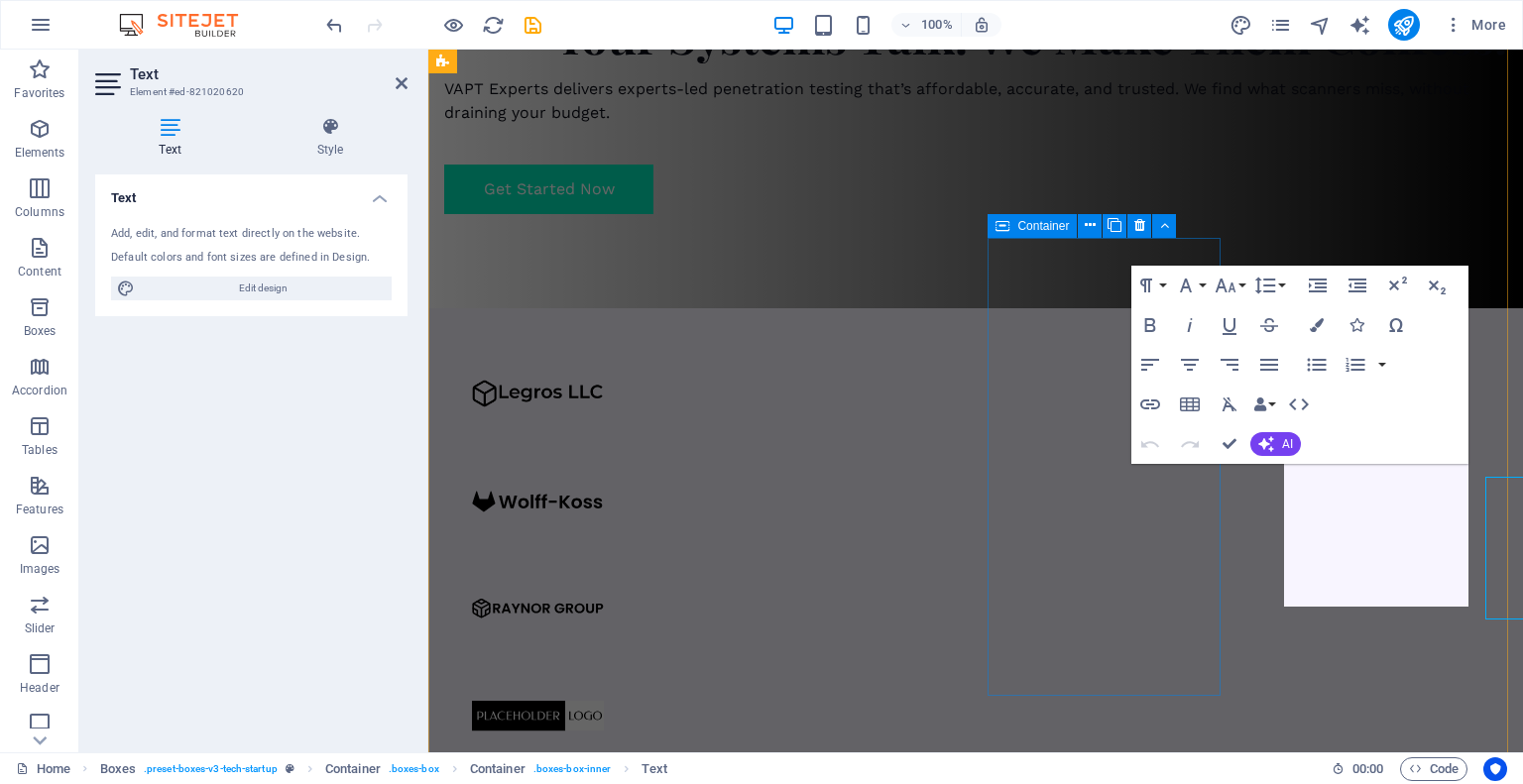 scroll, scrollTop: 903, scrollLeft: 0, axis: vertical 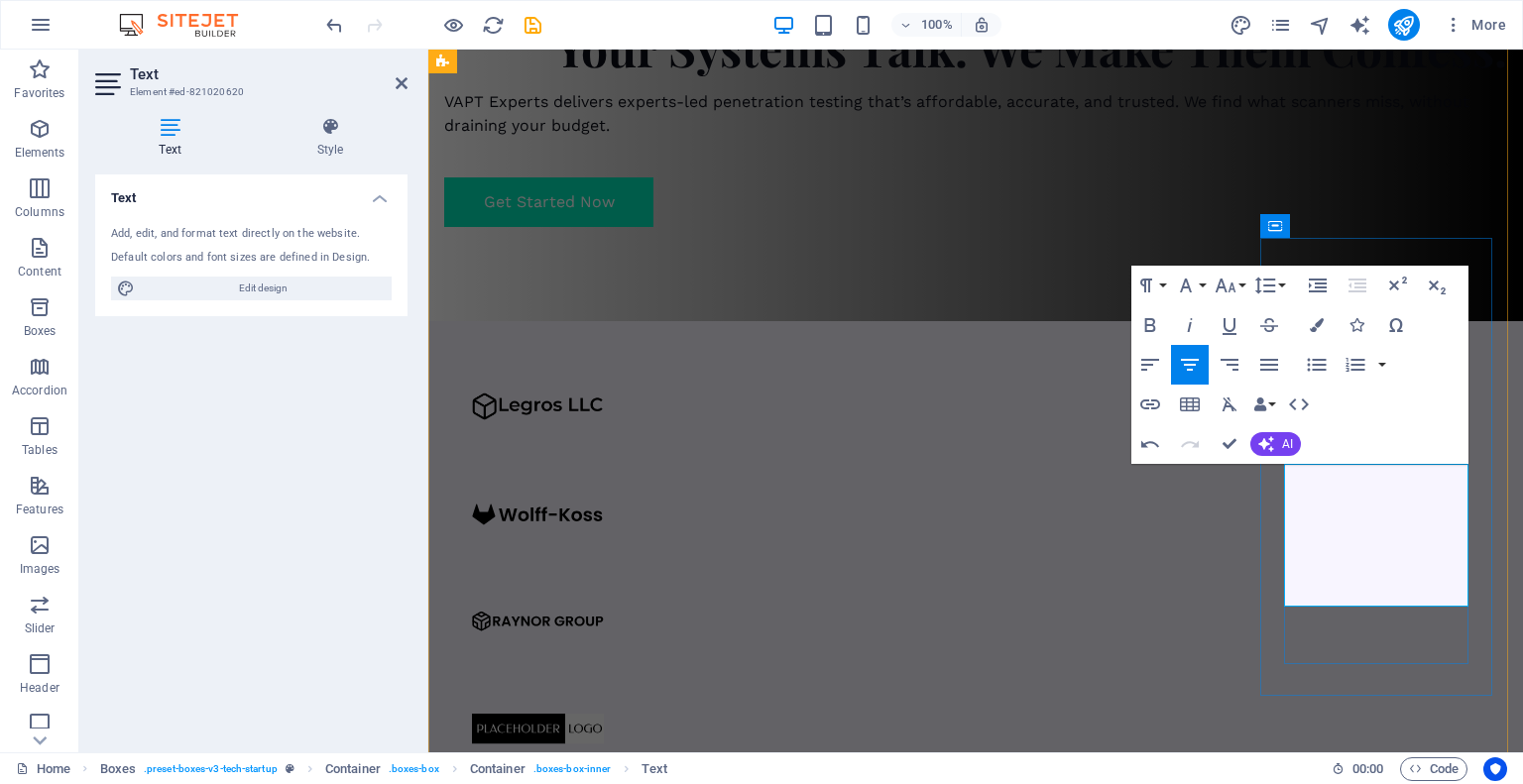 click on "If you suspect a breach or unusual activity, we investigate, contain, and assess the impact — then help you recover fast." at bounding box center (562, 2852) 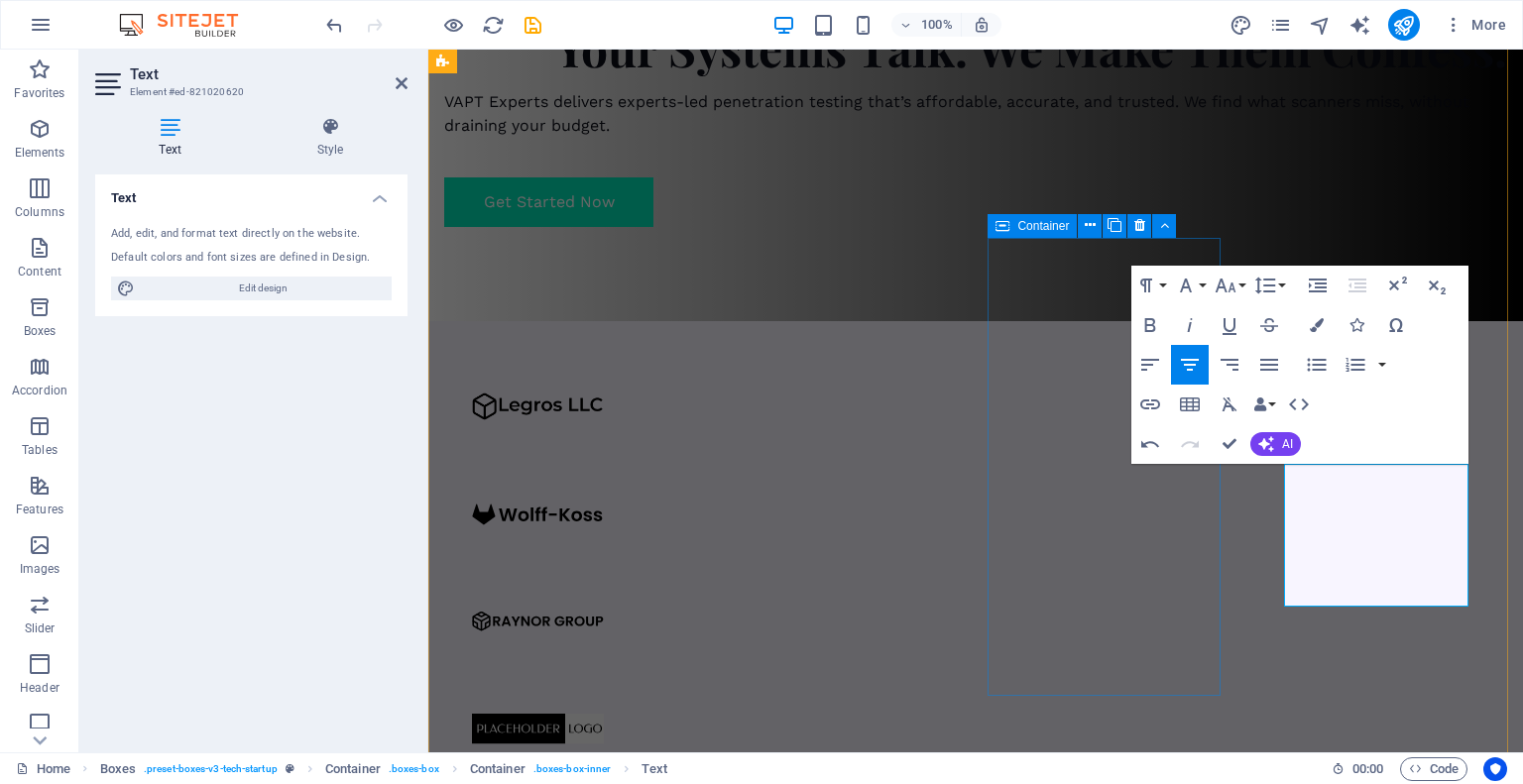 click on "Red Teaming & Compliance We simulate targeted attacks to test your defenses and help you align with frameworks like SOC 2, ISO 27001, and CMMC. Learn more " at bounding box center (562, 2321) 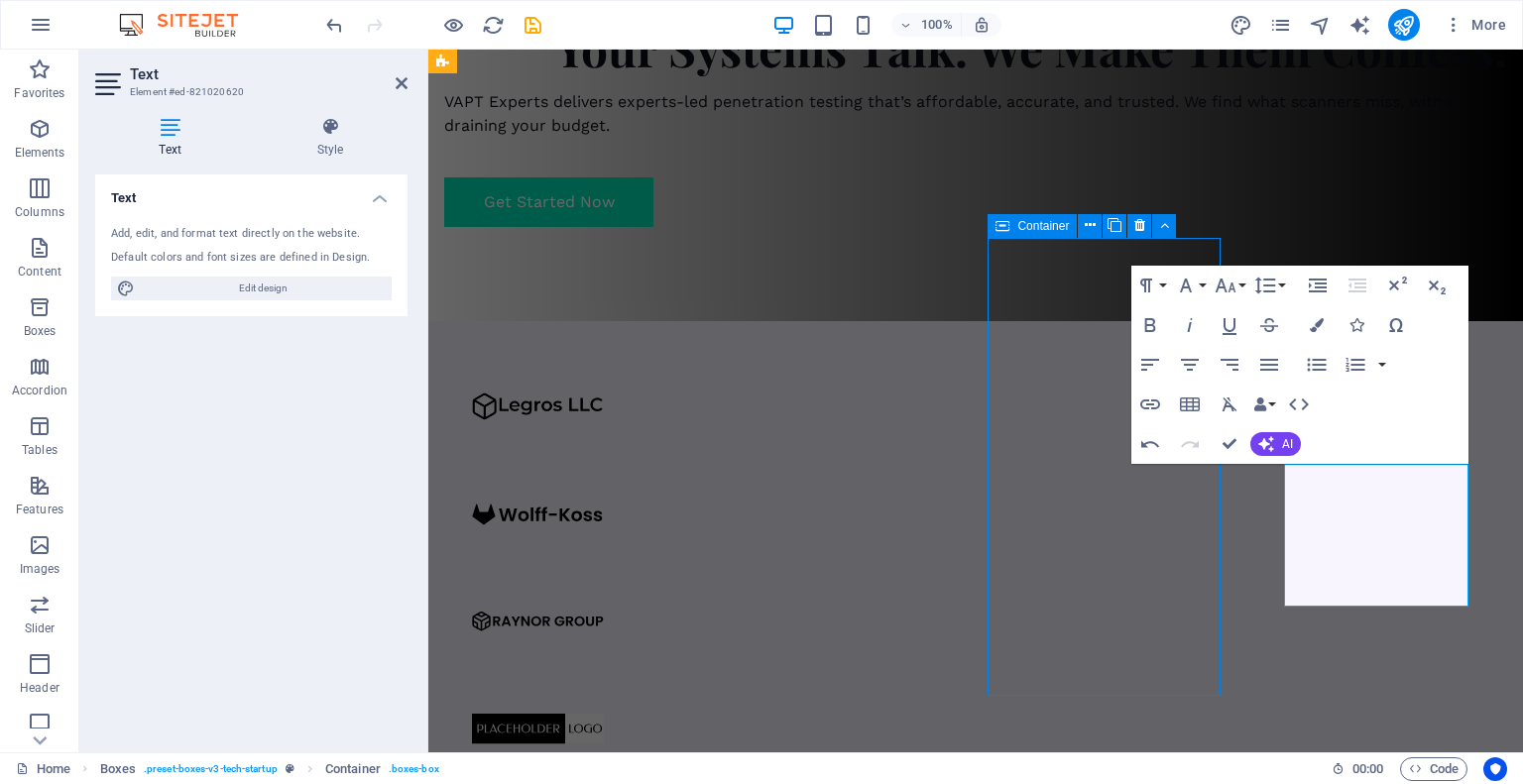 scroll, scrollTop: 916, scrollLeft: 0, axis: vertical 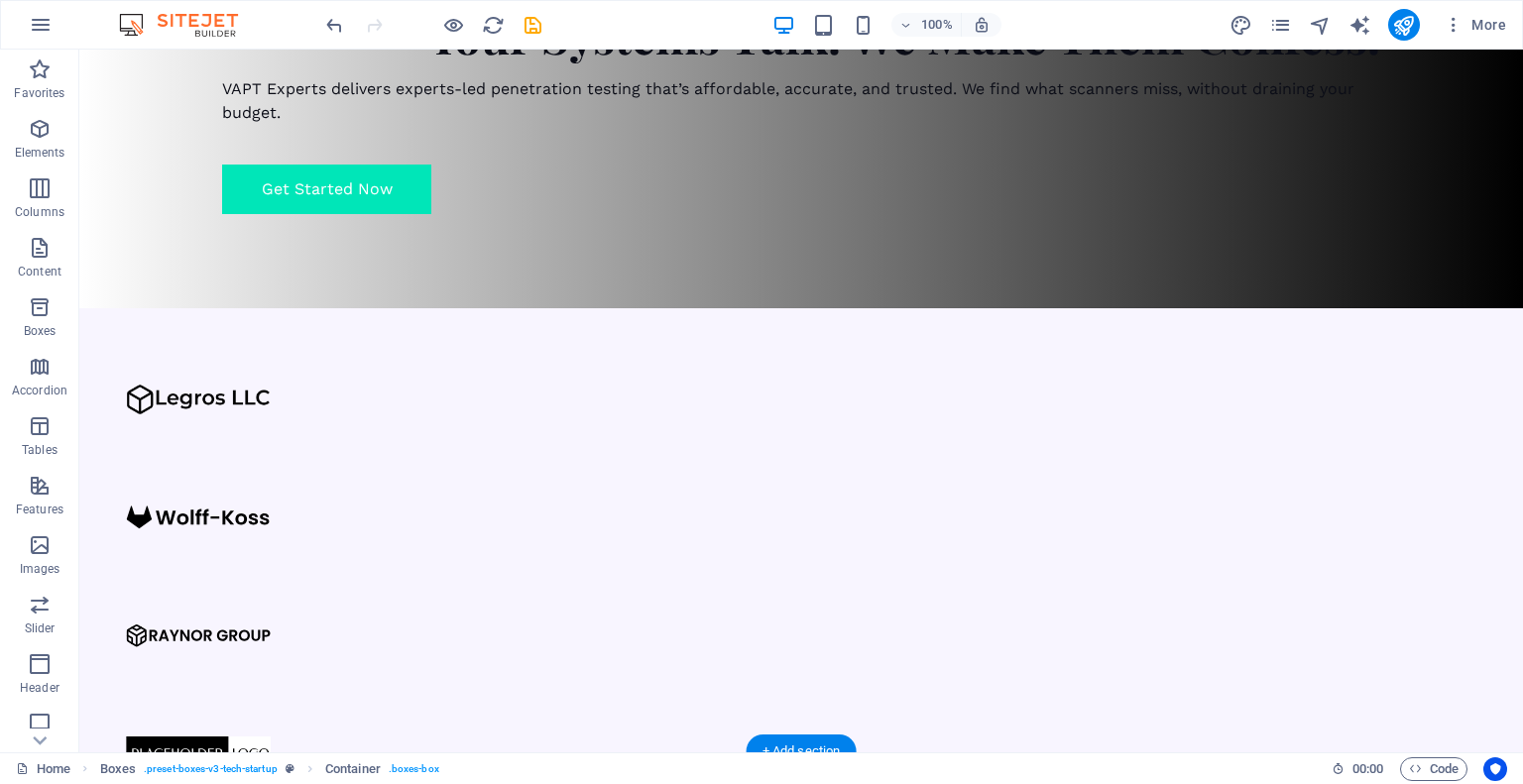 drag, startPoint x: 644, startPoint y: 275, endPoint x: 1006, endPoint y: 241, distance: 363.59318 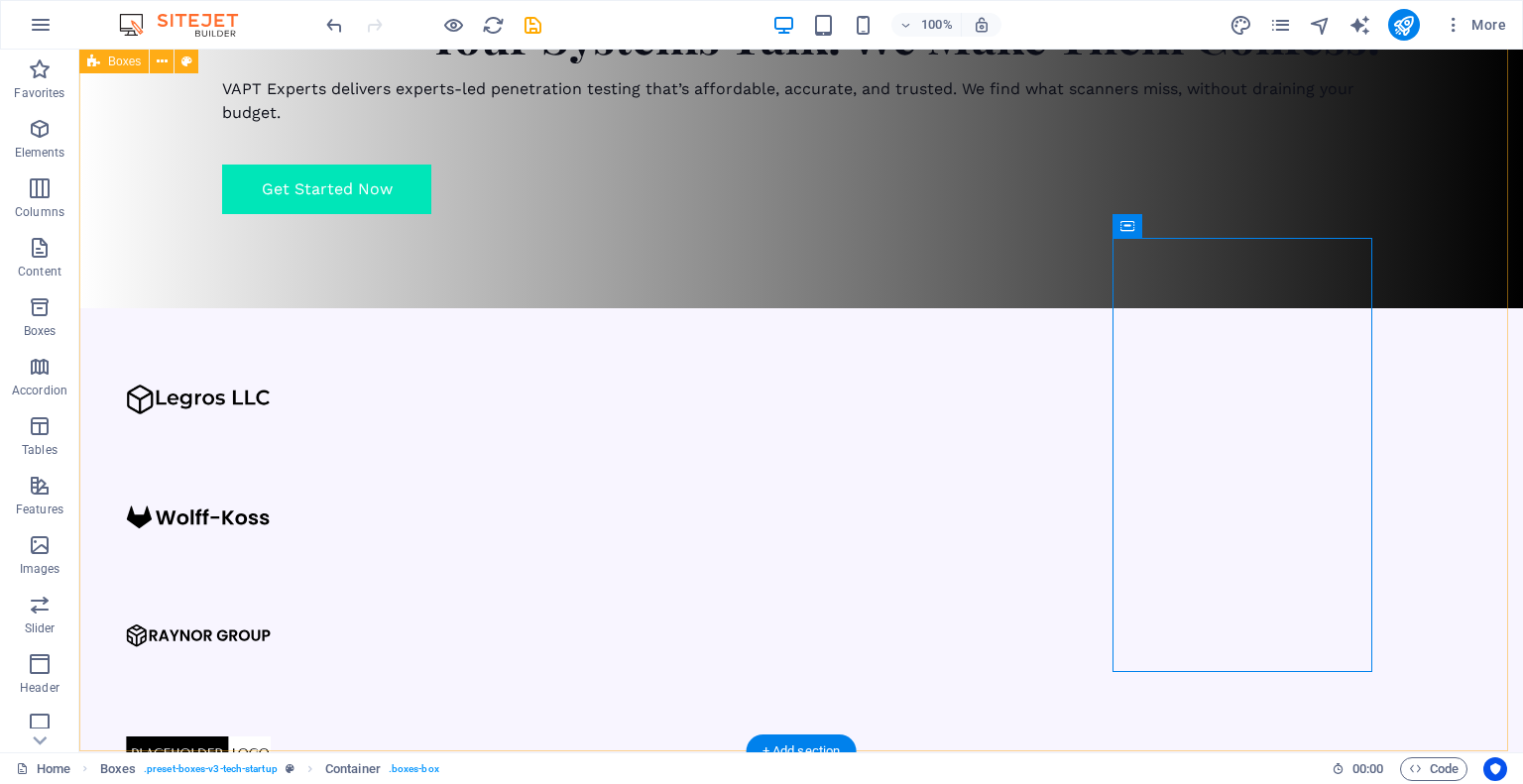 click on "Our Approach Application & Network Security From web apps to internal networks, we assess every layer to ensure your environment can withstand real threats. Learn more  Red Teaming & Compliance We simulate targeted attacks to test your defenses and help you align with frameworks like SOC 2, ISO 27001, and CMMC. Learn more  DFIR & Compromise Assessment If you suspect a breach or unusual activity, we investigate, contain, and assess the impact, then help you recover fast. Learn more  Source Code & Config Reviews We dig into the code and configurations to find logic flaws, insecure patterns, and hidden backdoors. Learn more " at bounding box center (801, 1994) 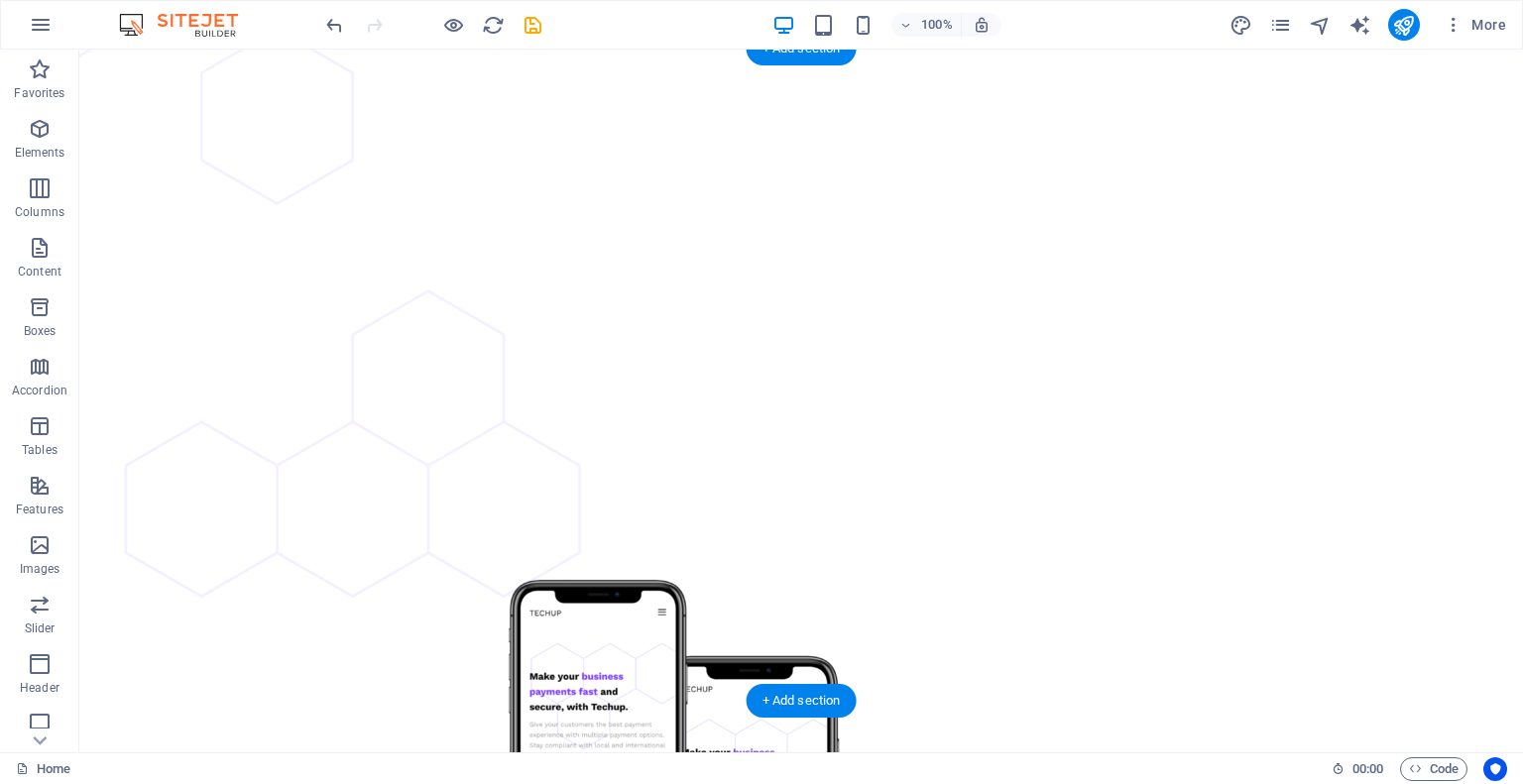 scroll, scrollTop: 4048, scrollLeft: 0, axis: vertical 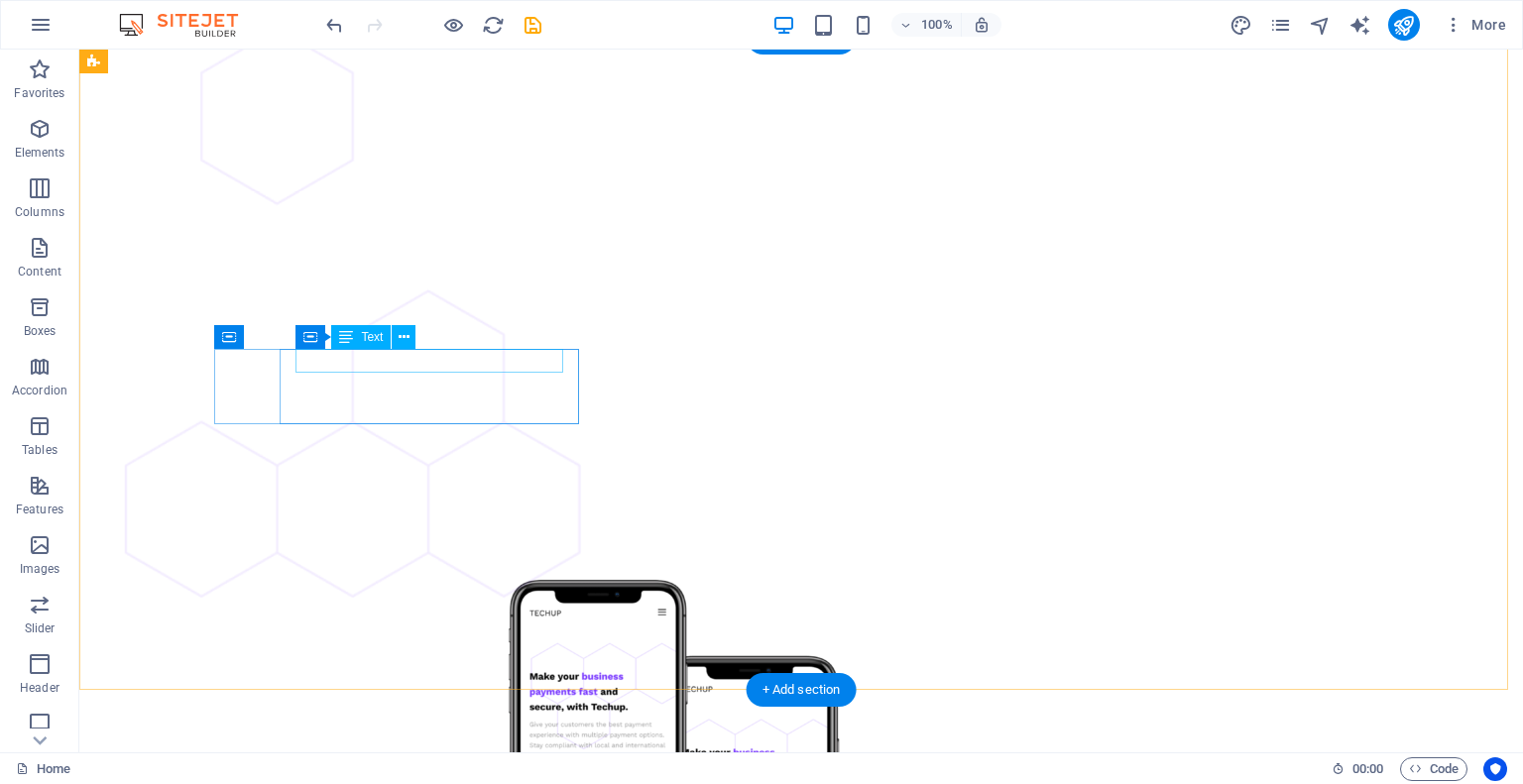 click on "Ideate" at bounding box center [278, 4470] 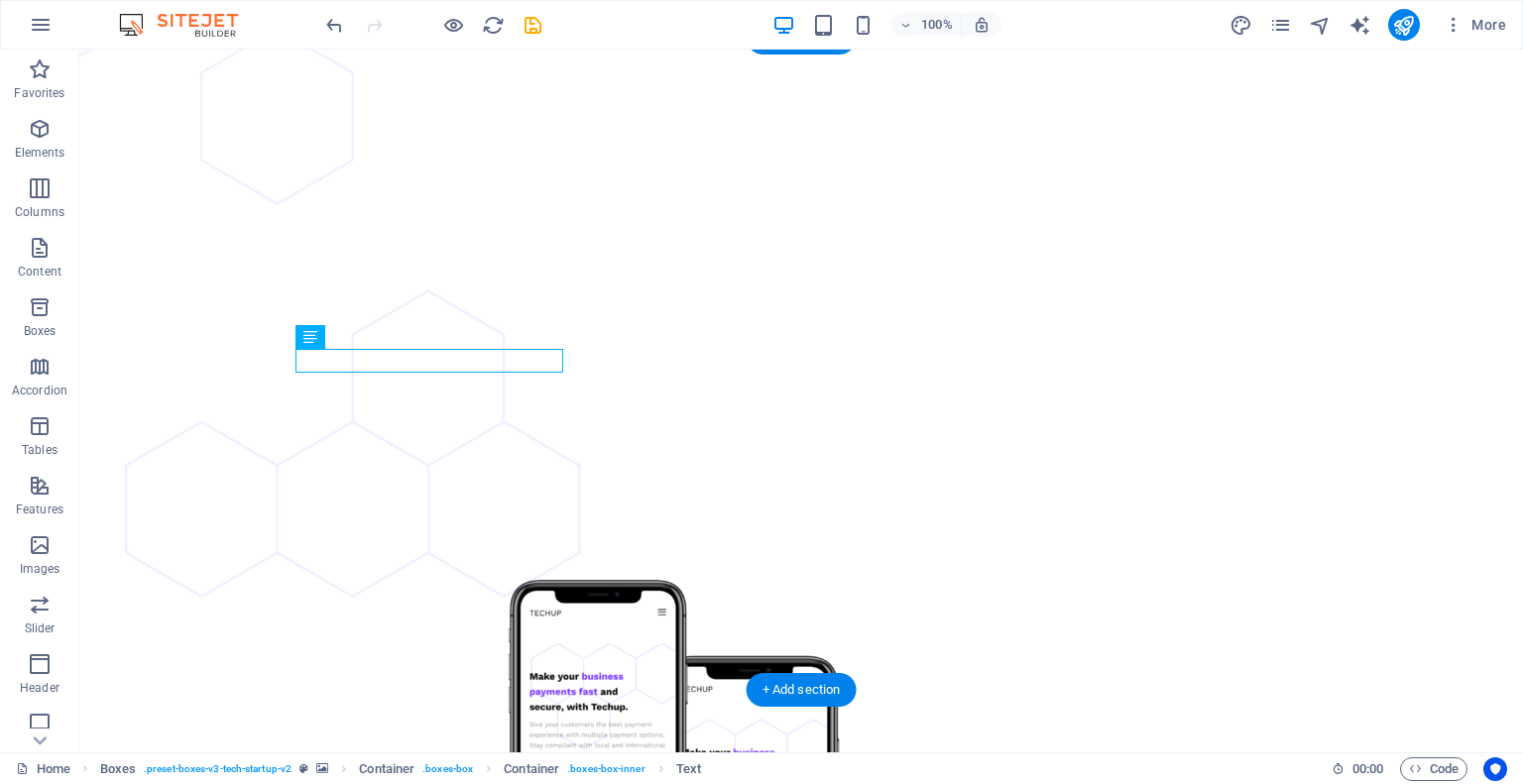 click at bounding box center [801, 3807] 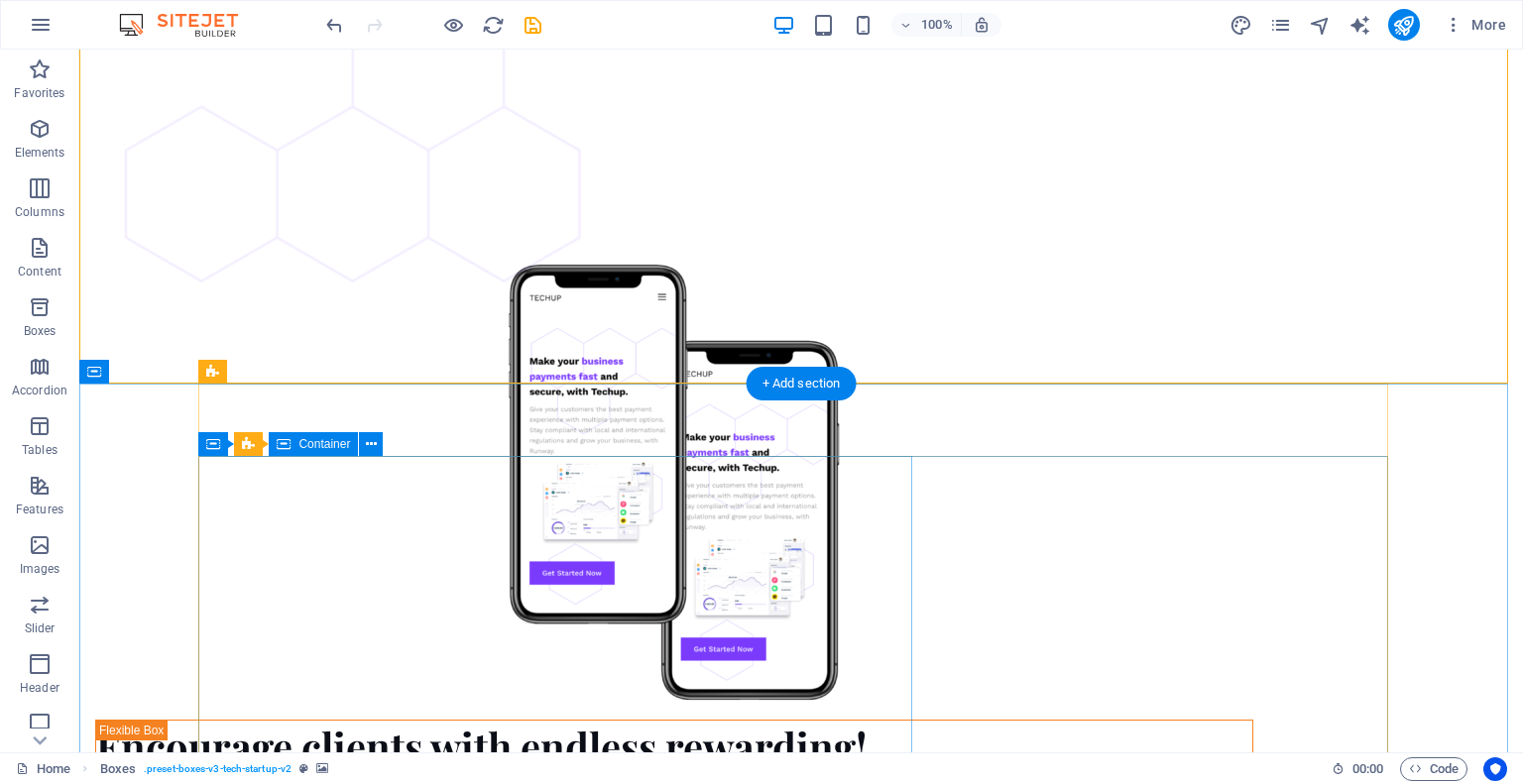 scroll, scrollTop: 4365, scrollLeft: 0, axis: vertical 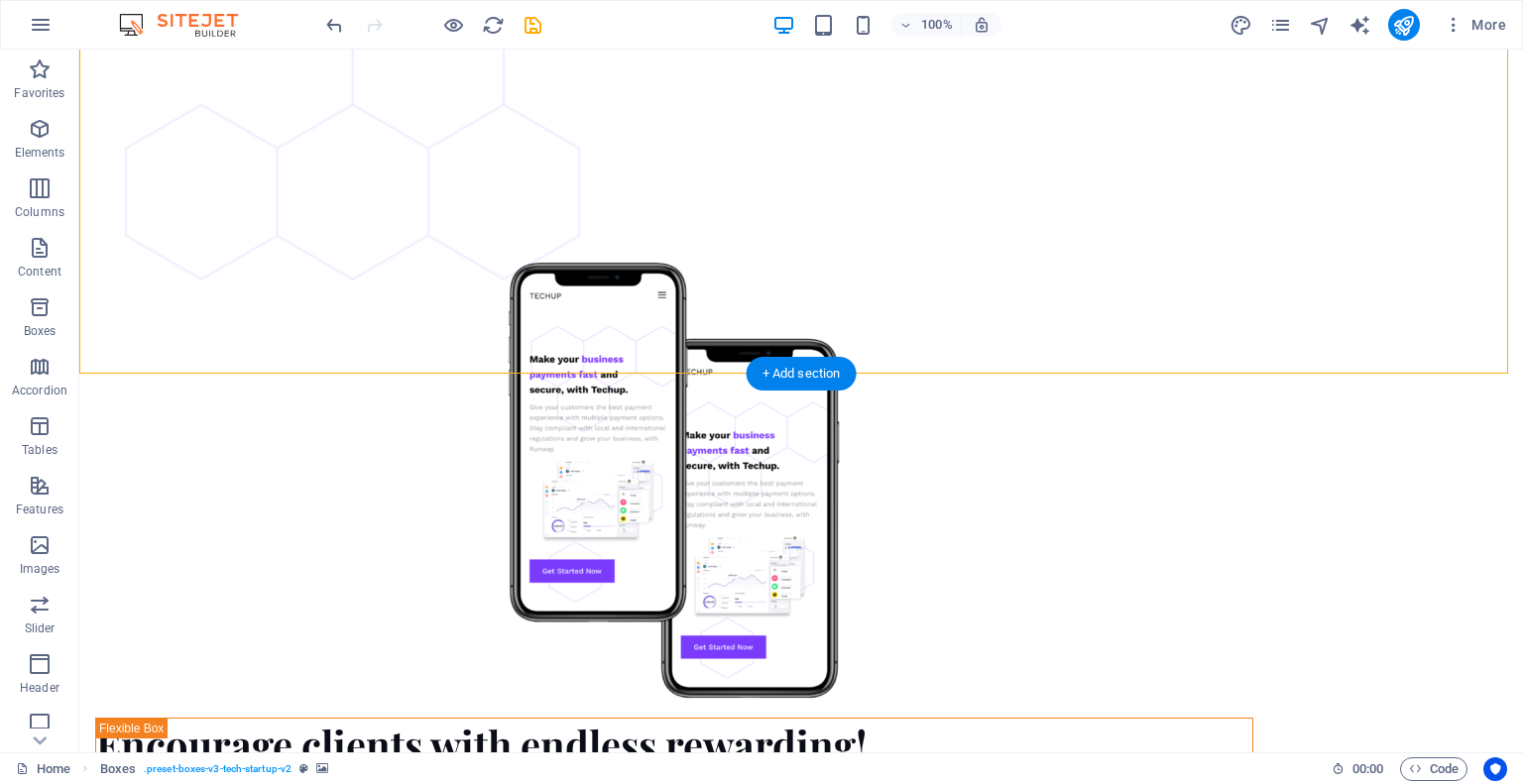 click at bounding box center [801, 3490] 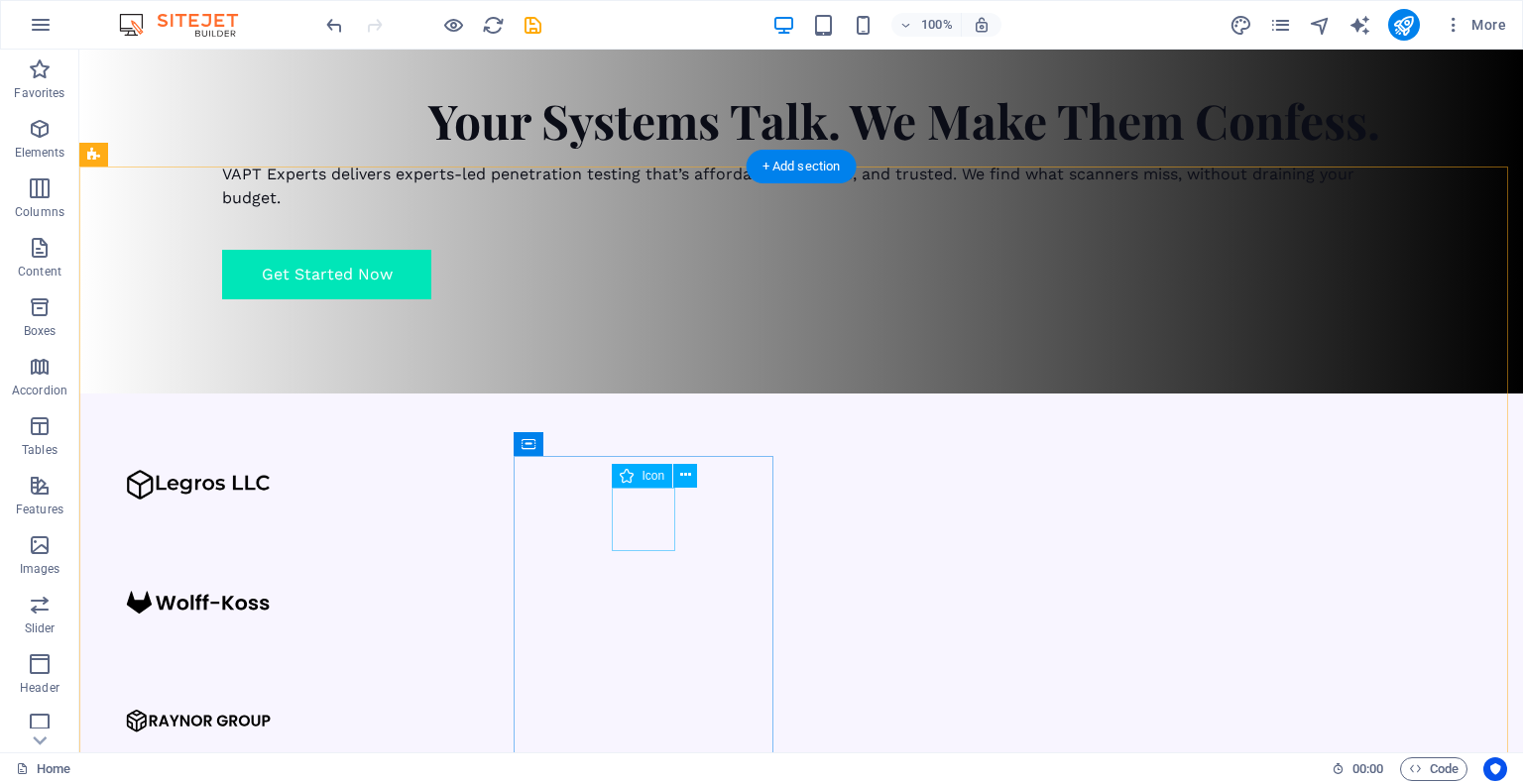 scroll, scrollTop: 833, scrollLeft: 0, axis: vertical 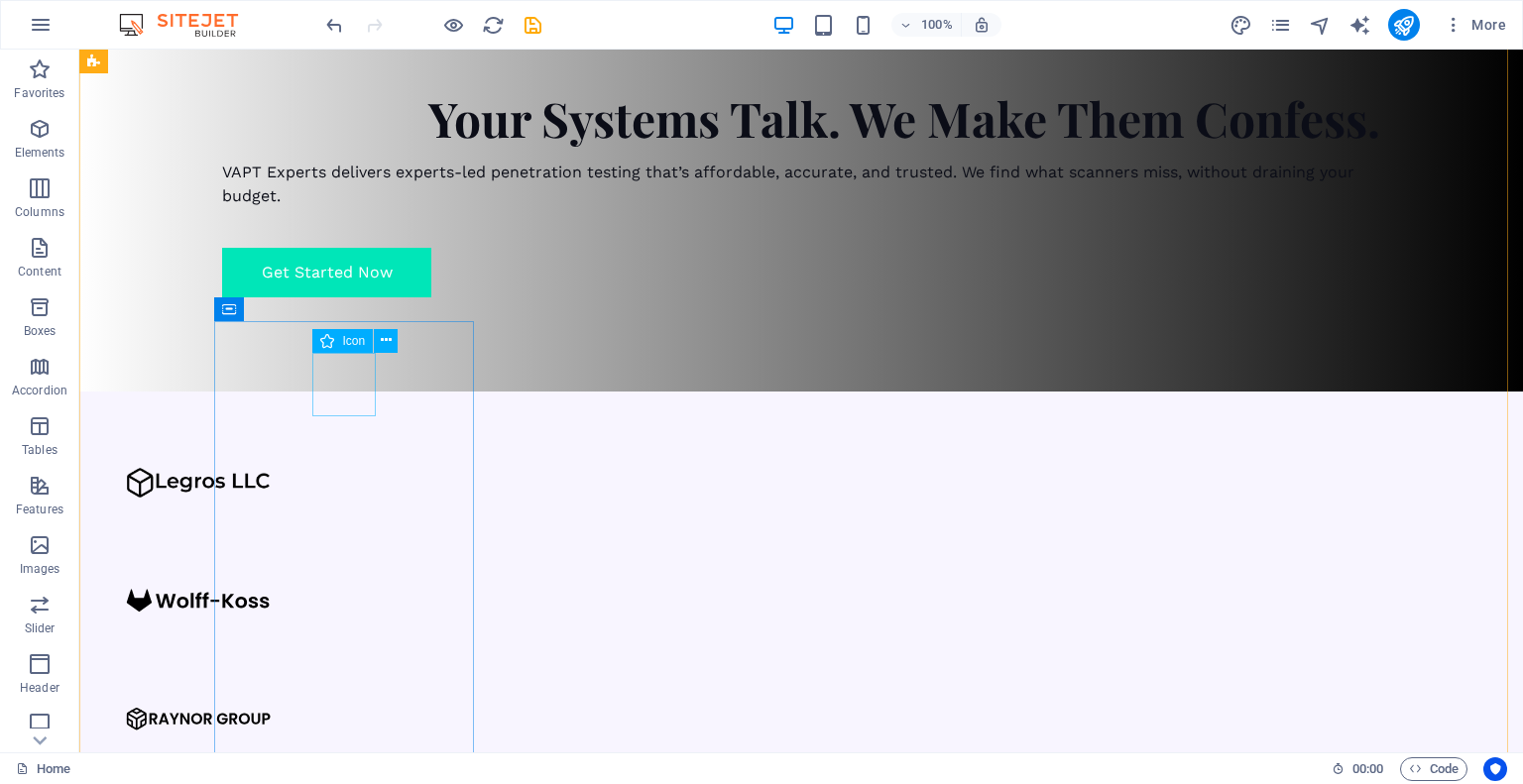 click at bounding box center [225, 1398] 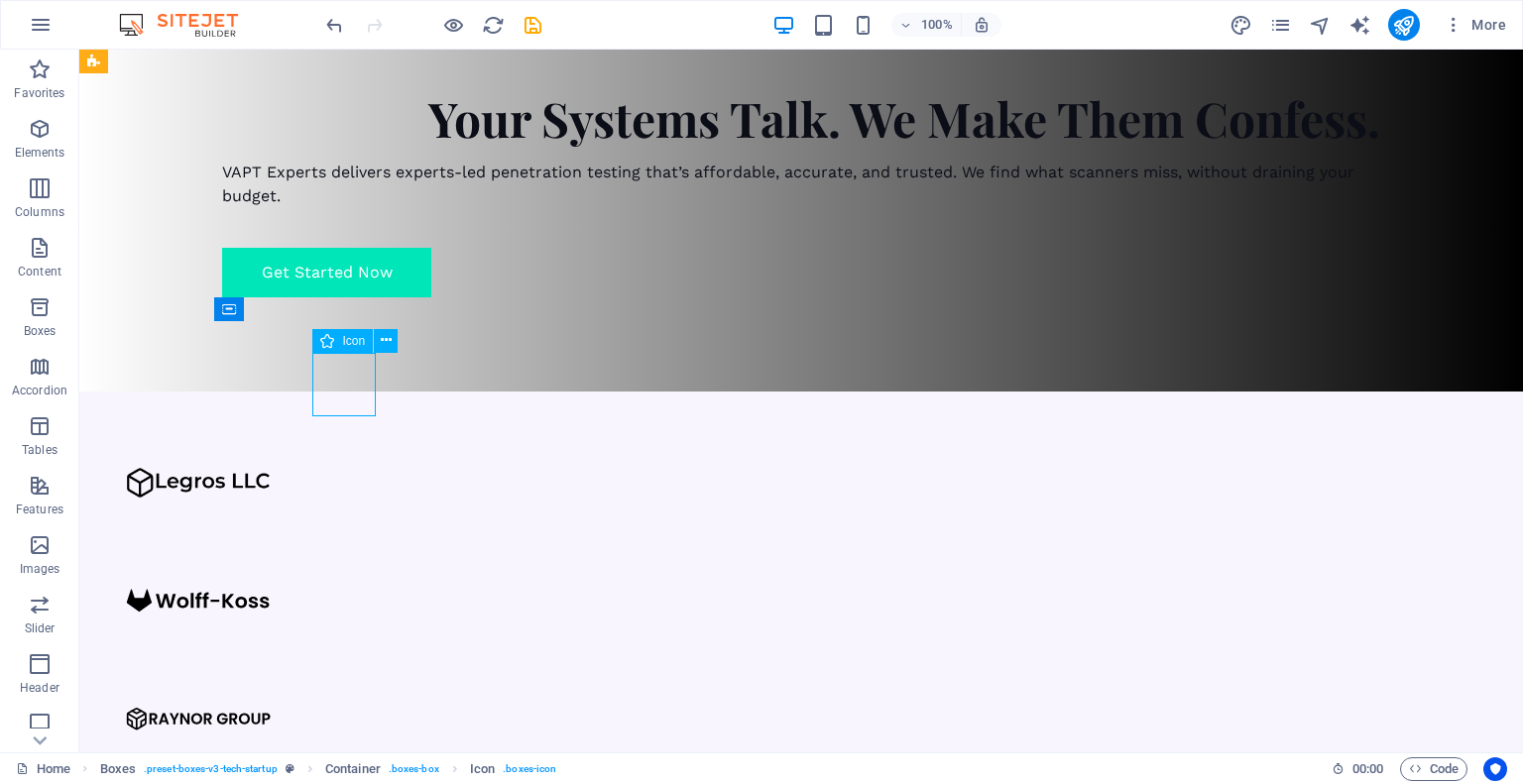 click at bounding box center [225, 1398] 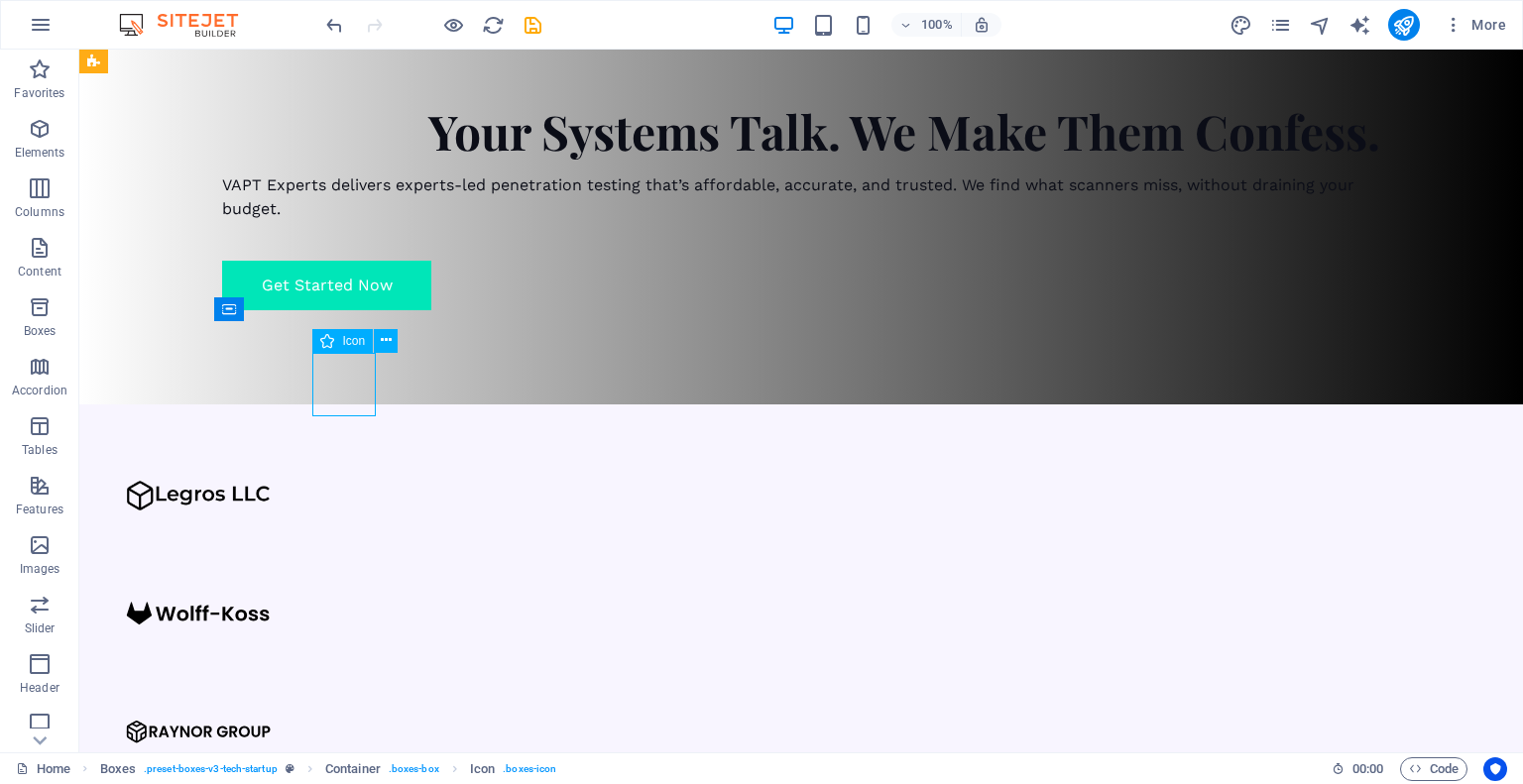 select on "xMidYMid" 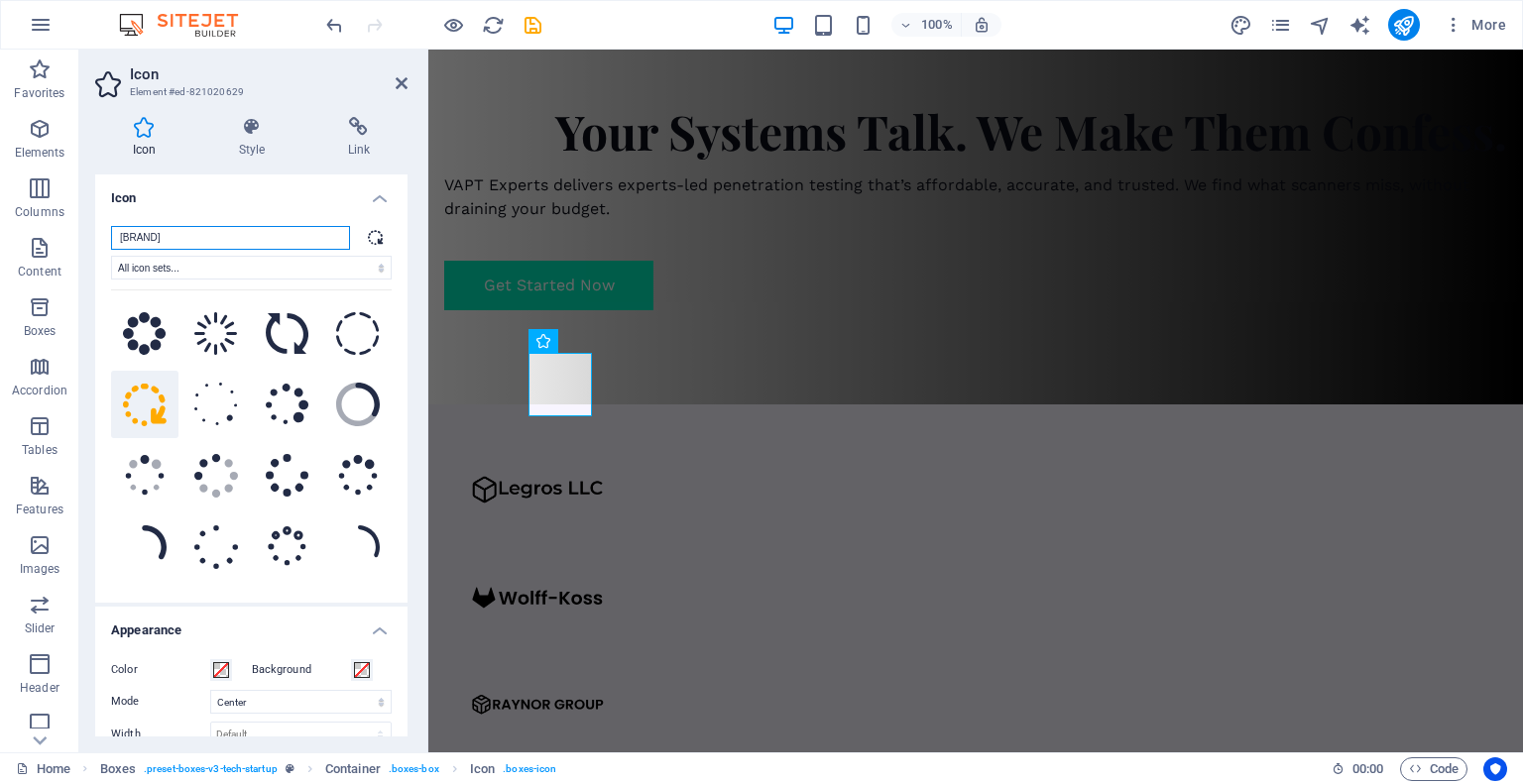 click on "[BRAND]" at bounding box center (230, 238) 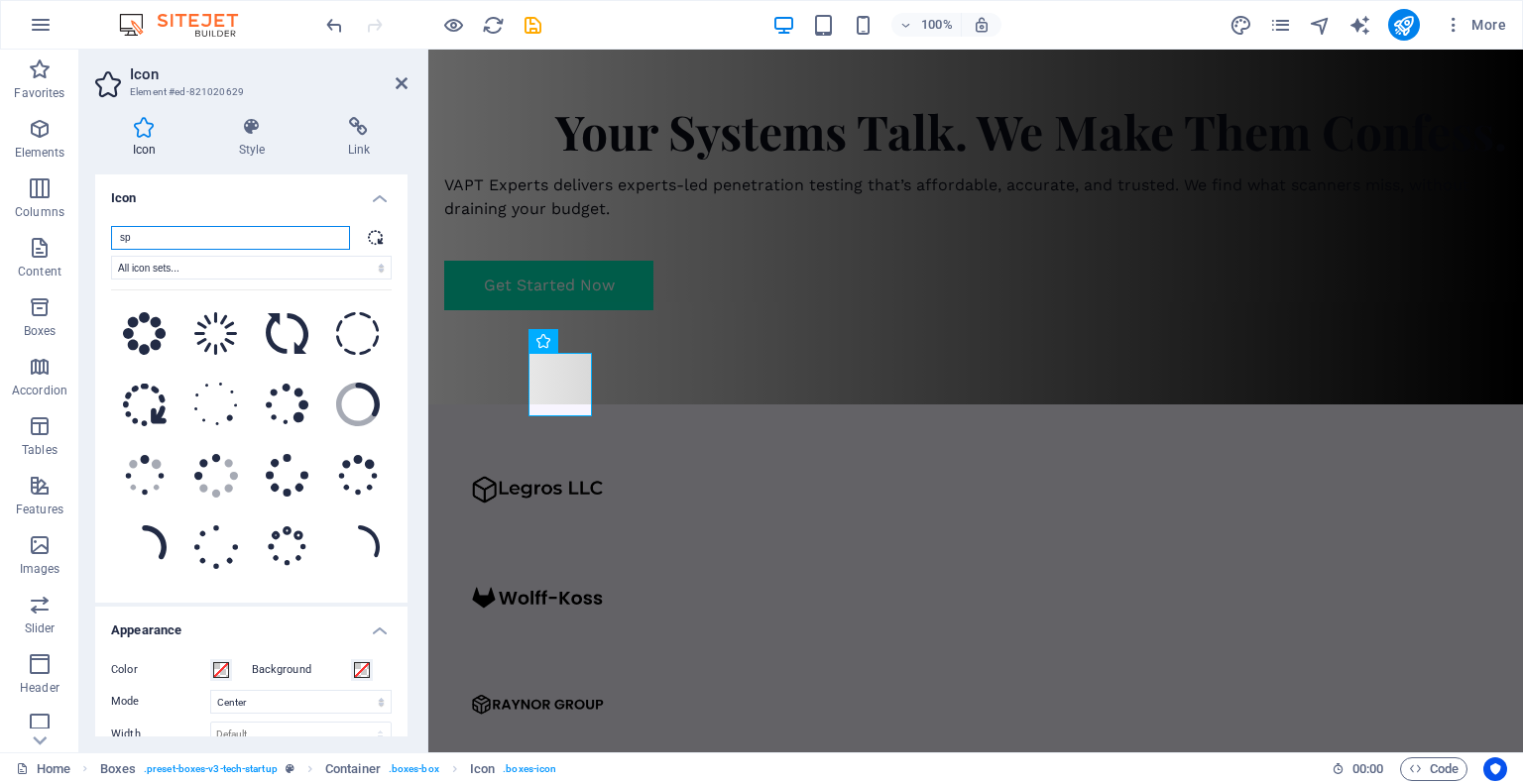 type on "s" 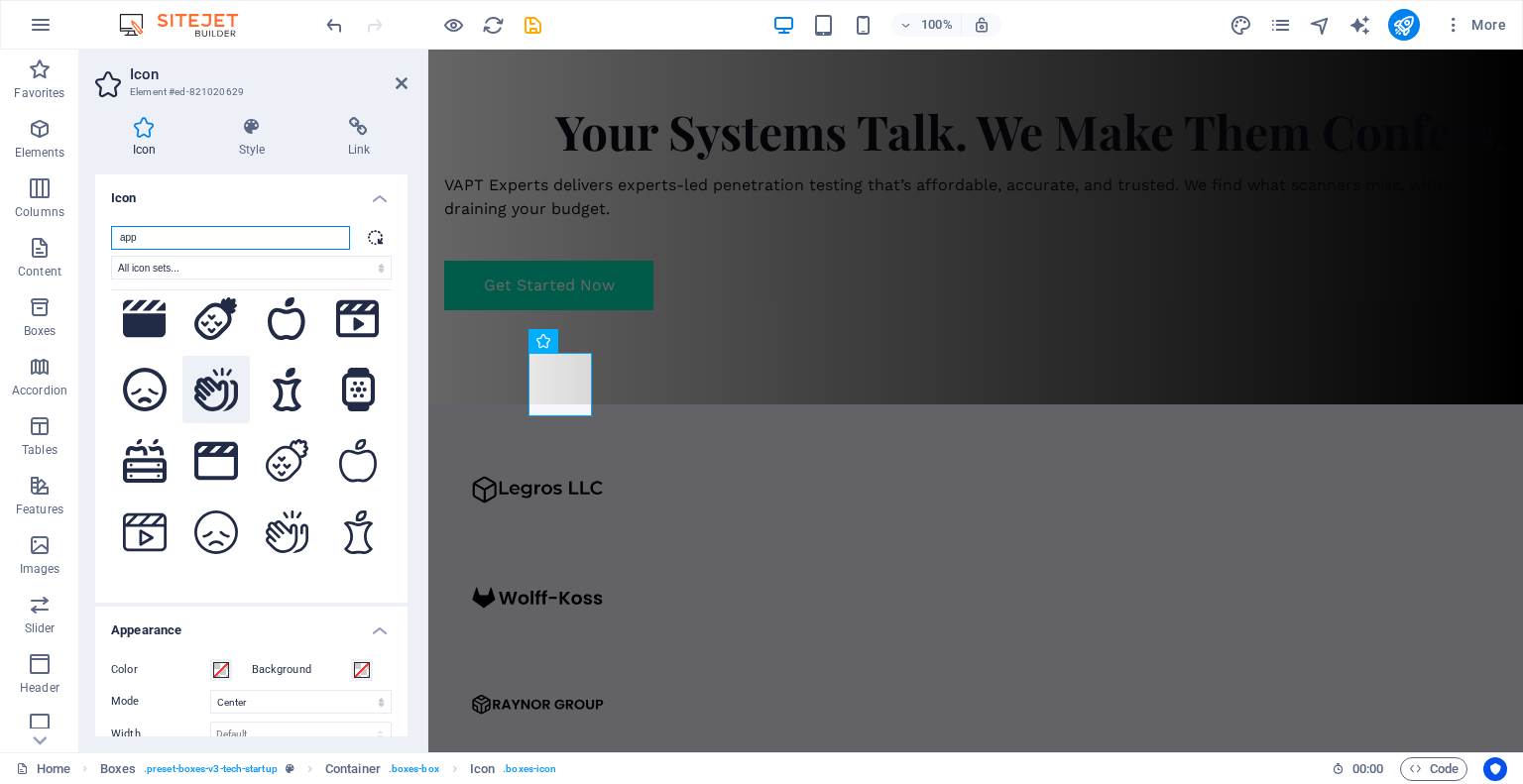 scroll, scrollTop: 872, scrollLeft: 0, axis: vertical 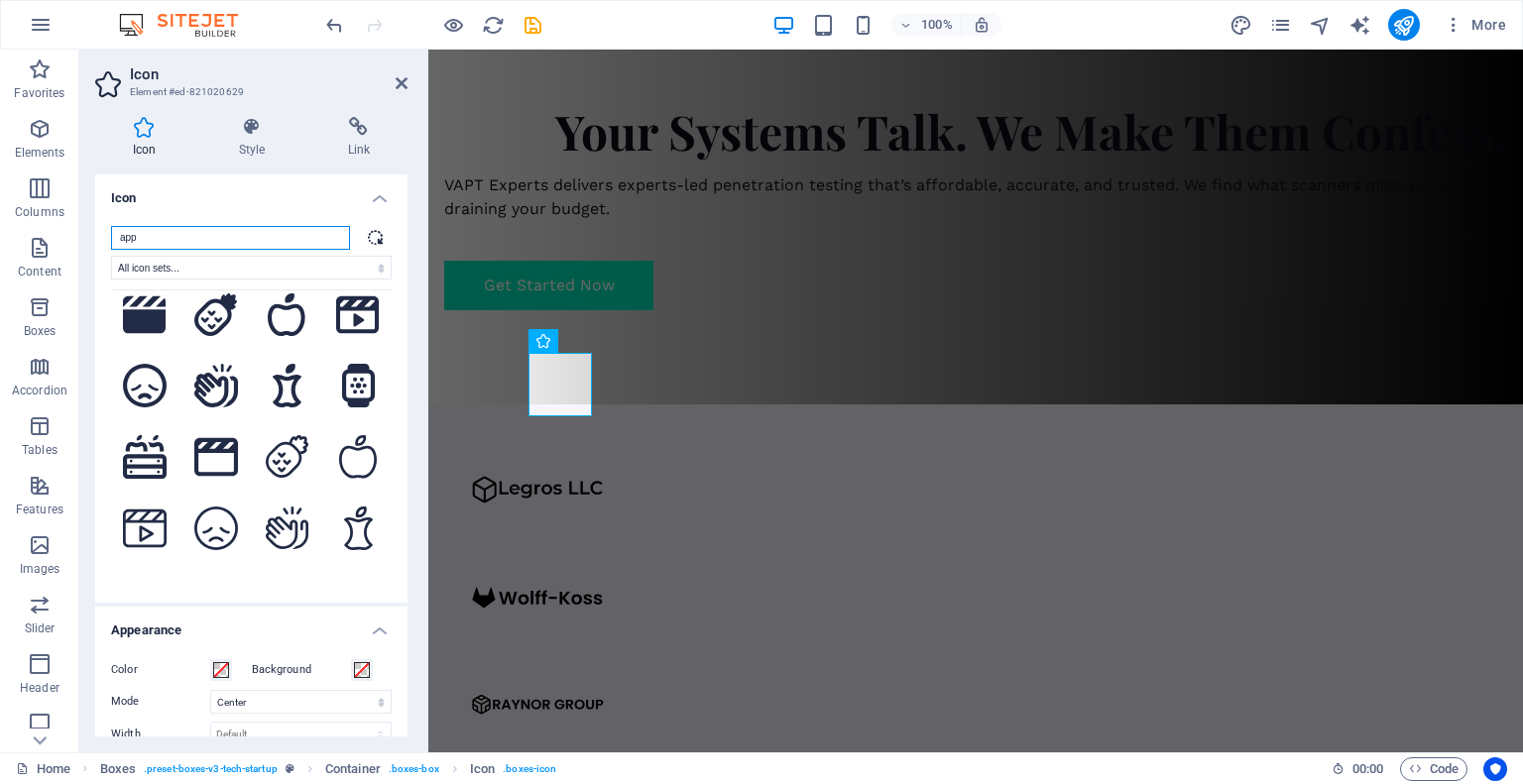 click on "app" at bounding box center [230, 238] 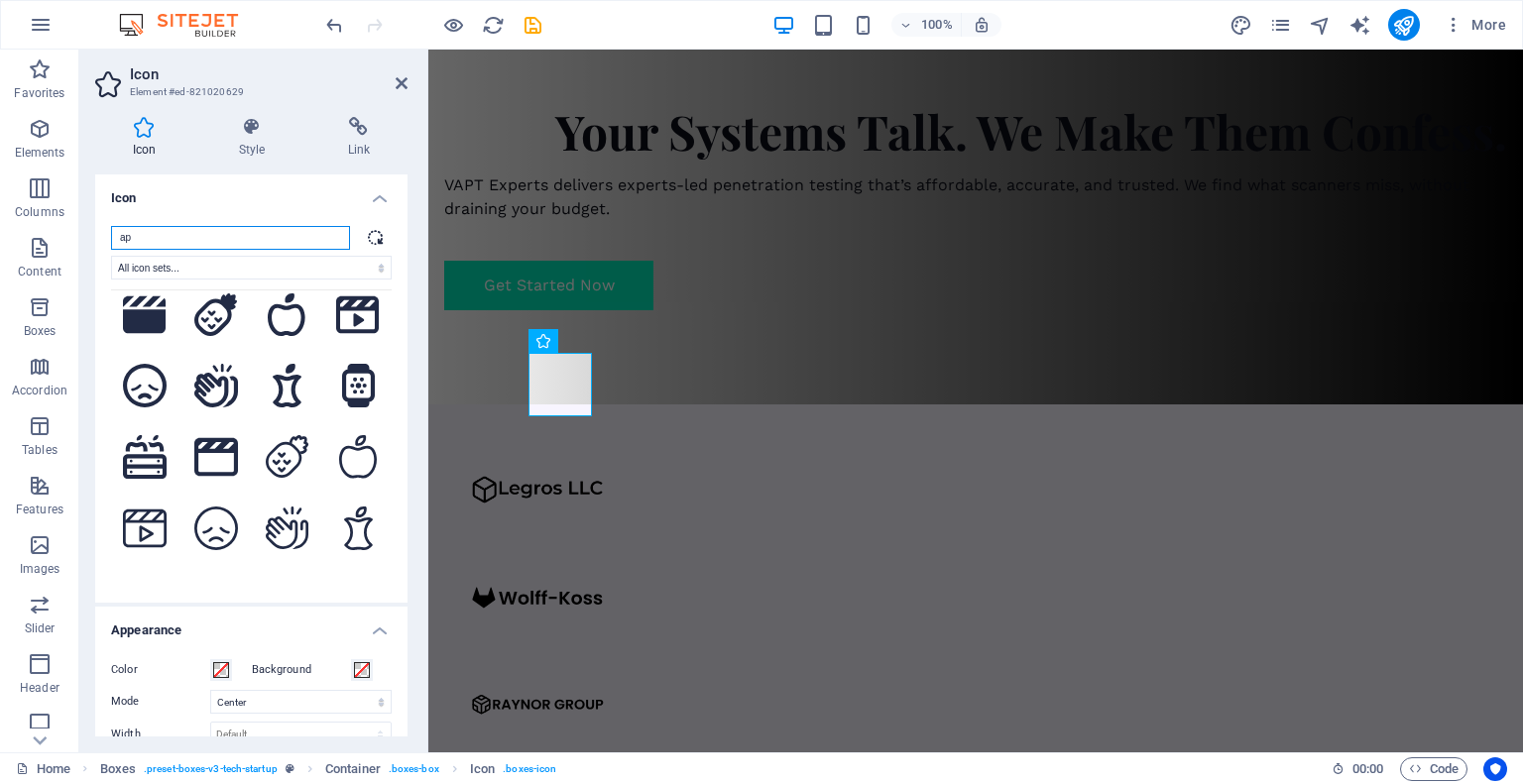 type on "a" 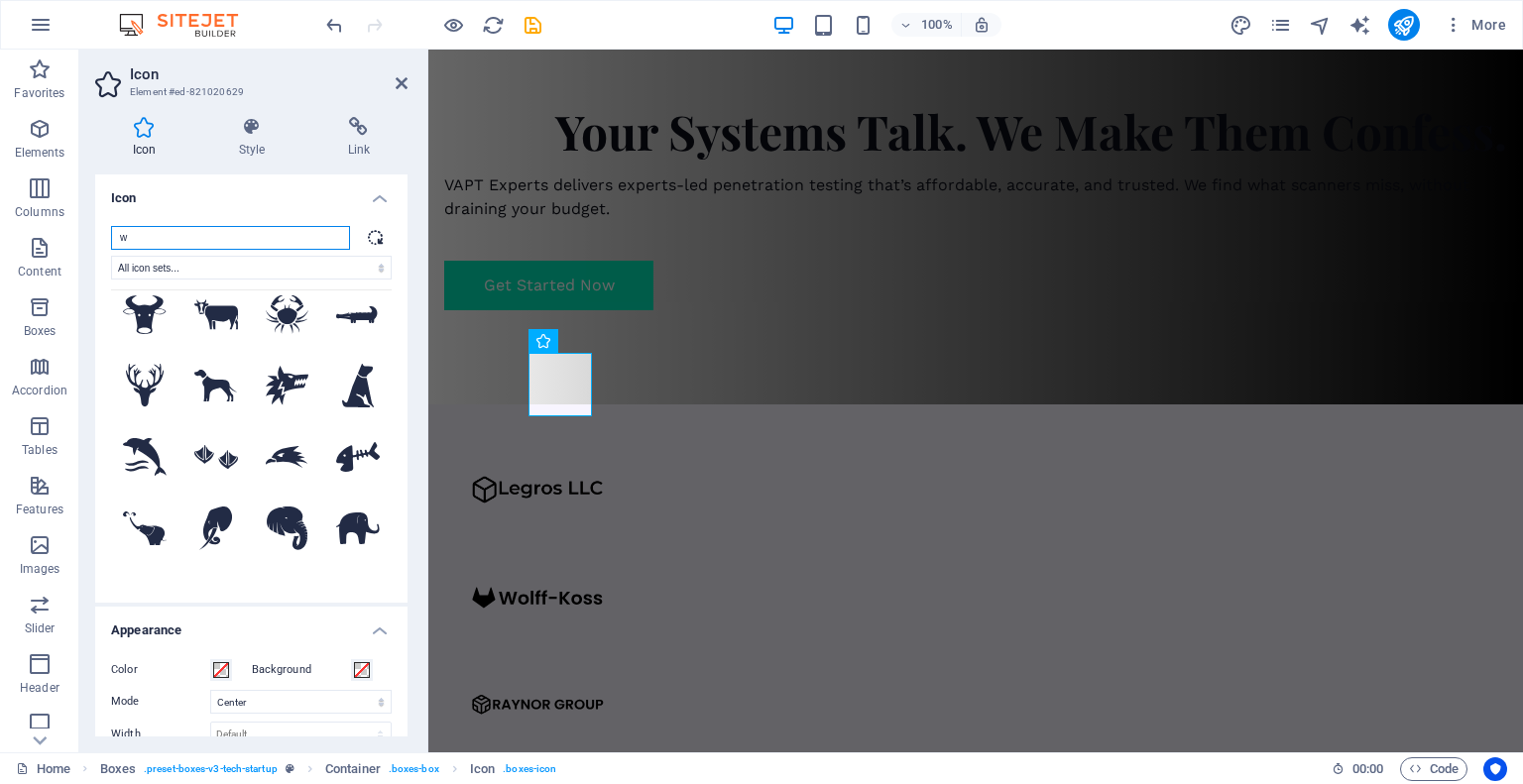 scroll, scrollTop: 0, scrollLeft: 0, axis: both 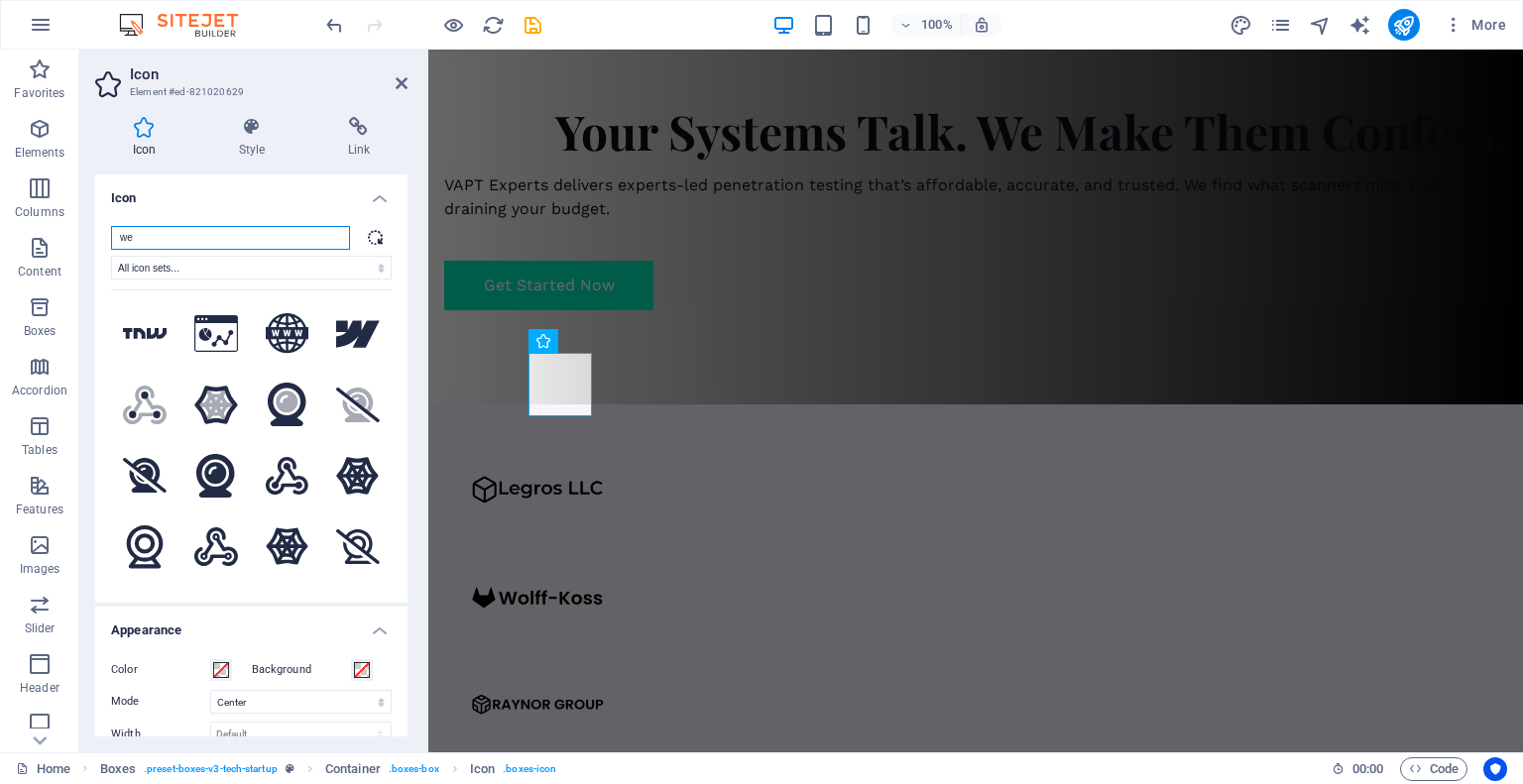 type on "w" 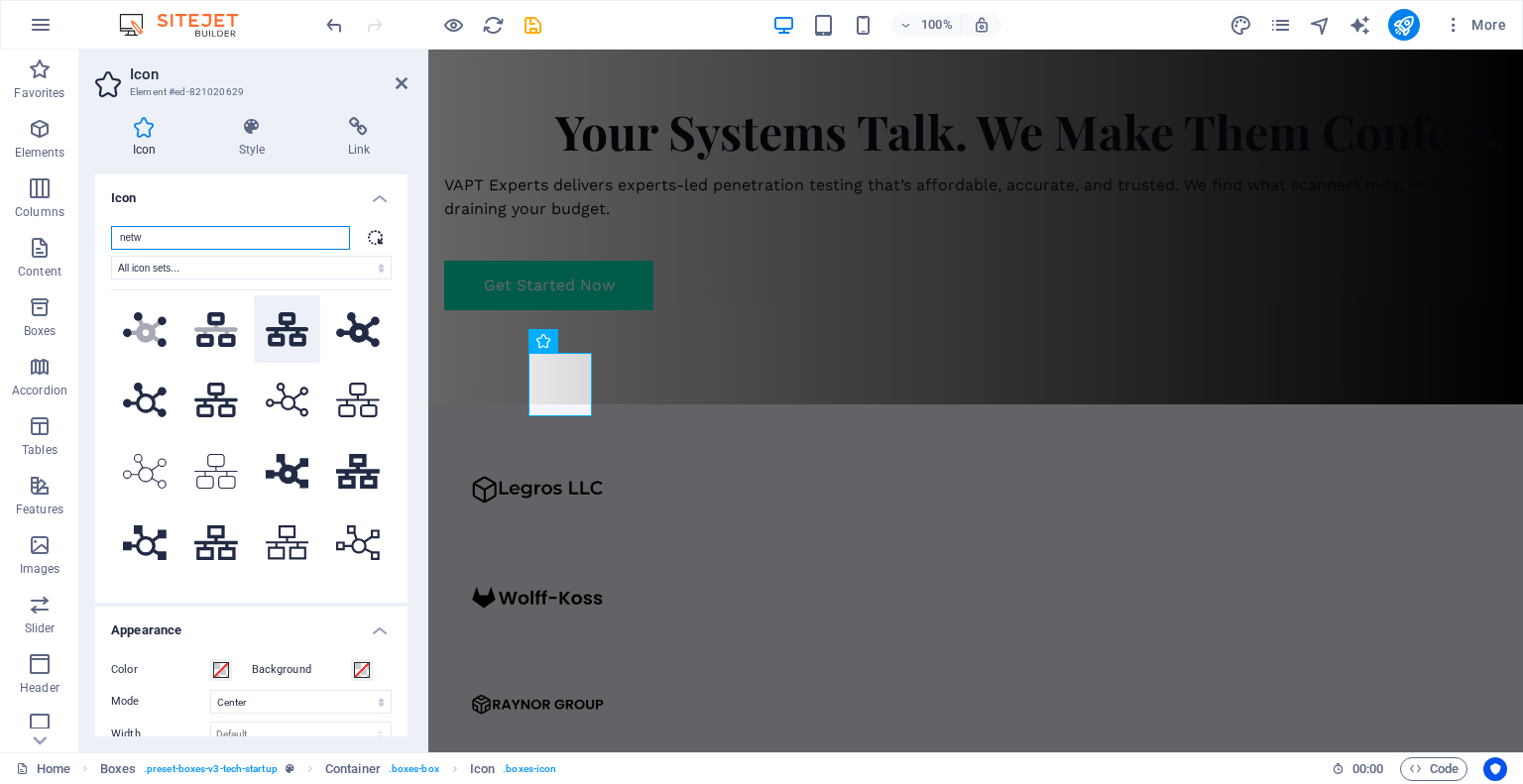 scroll, scrollTop: 0, scrollLeft: 0, axis: both 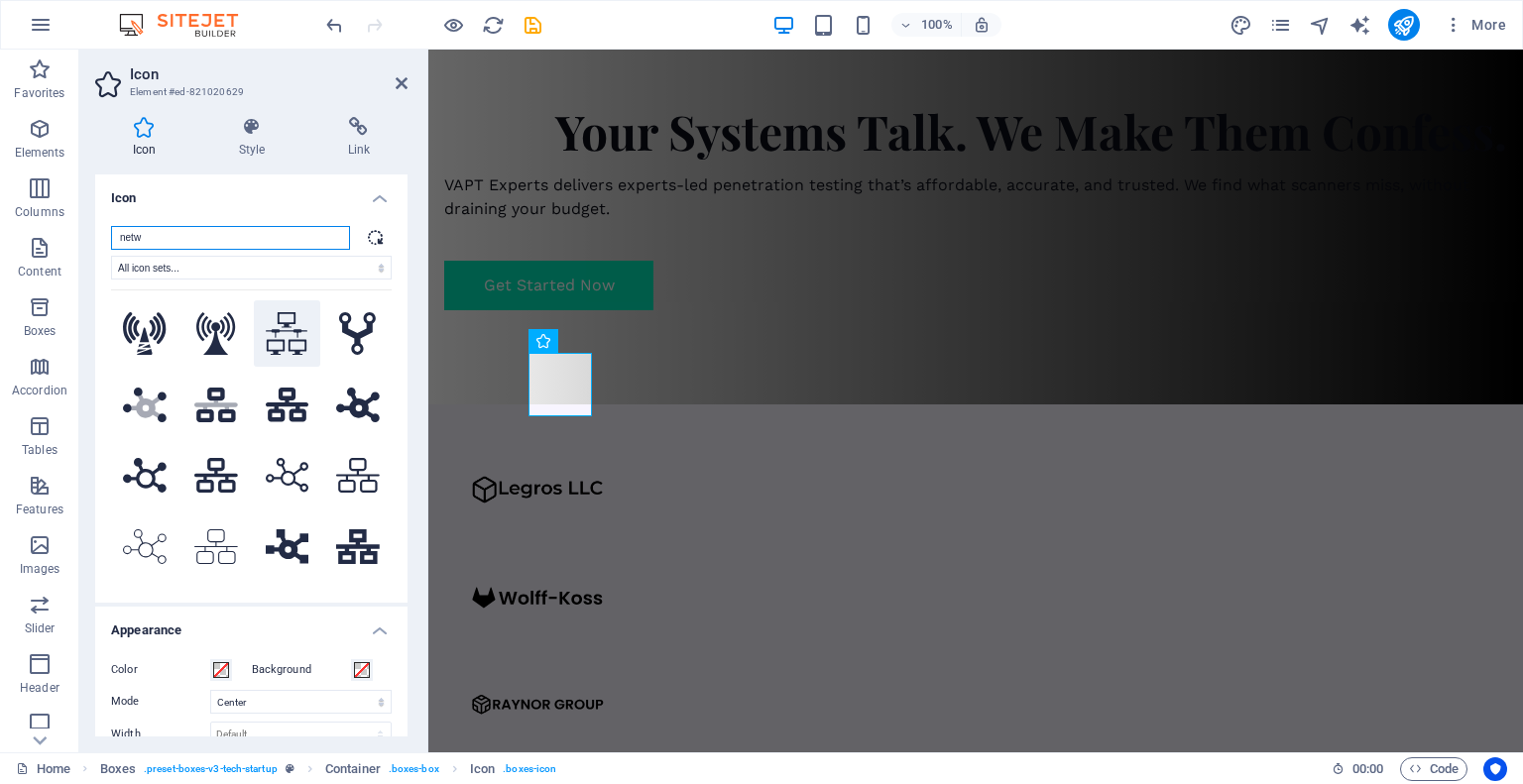 type on "netw" 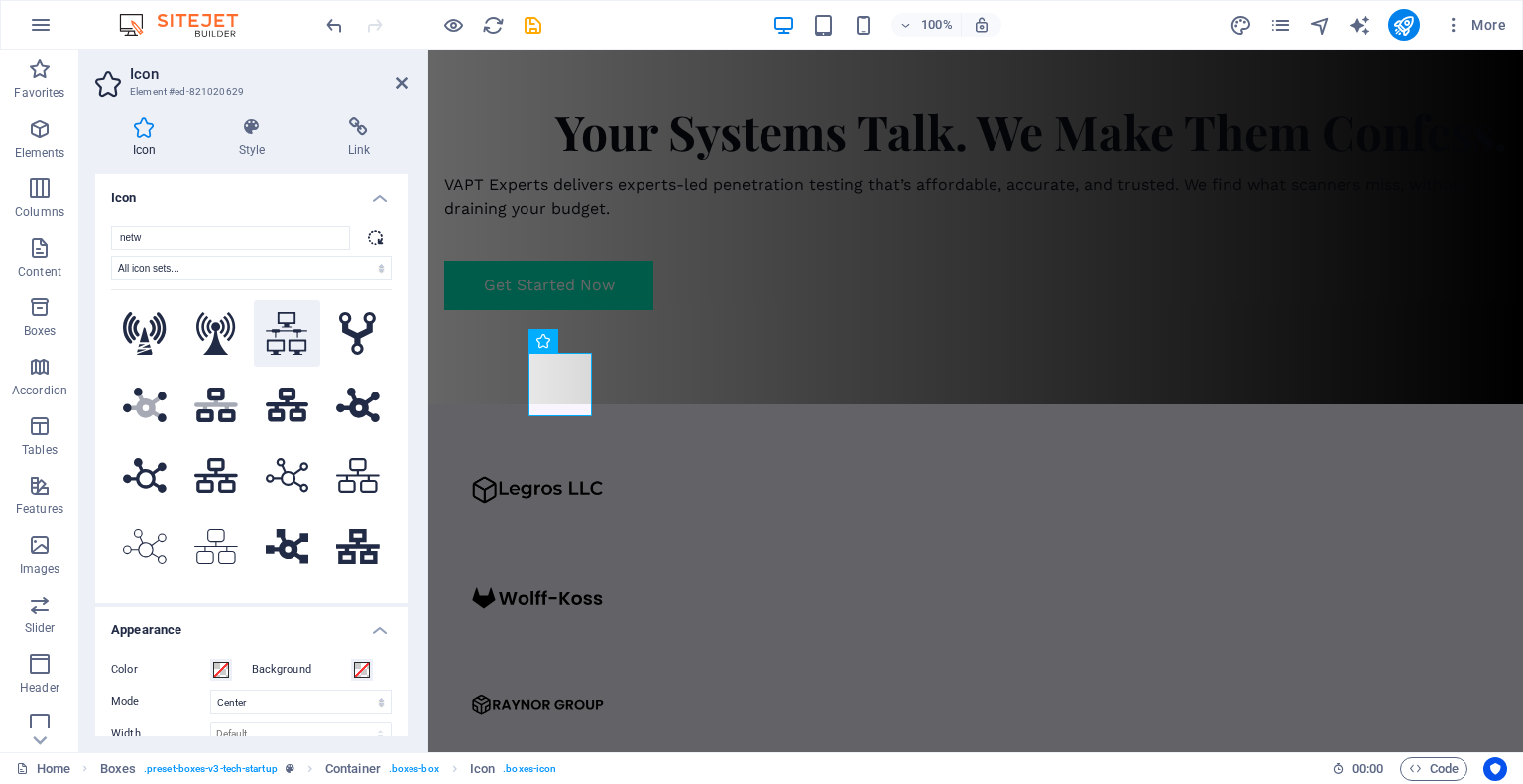 click 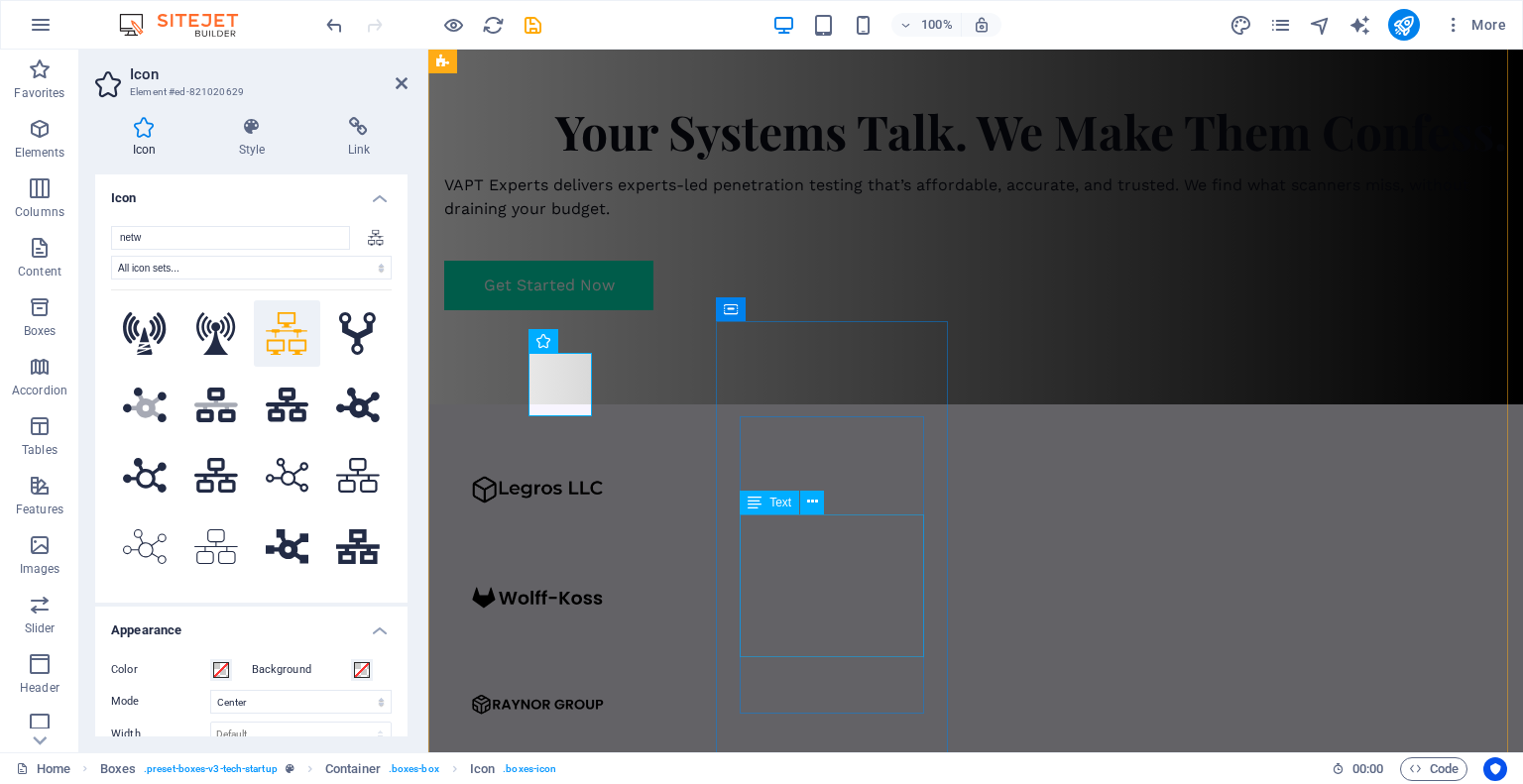 click on "We simulate targeted attacks to test your defenses and help you align with frameworks like SOC 2, ISO 27001, and CMMC." at bounding box center [562, 2036] 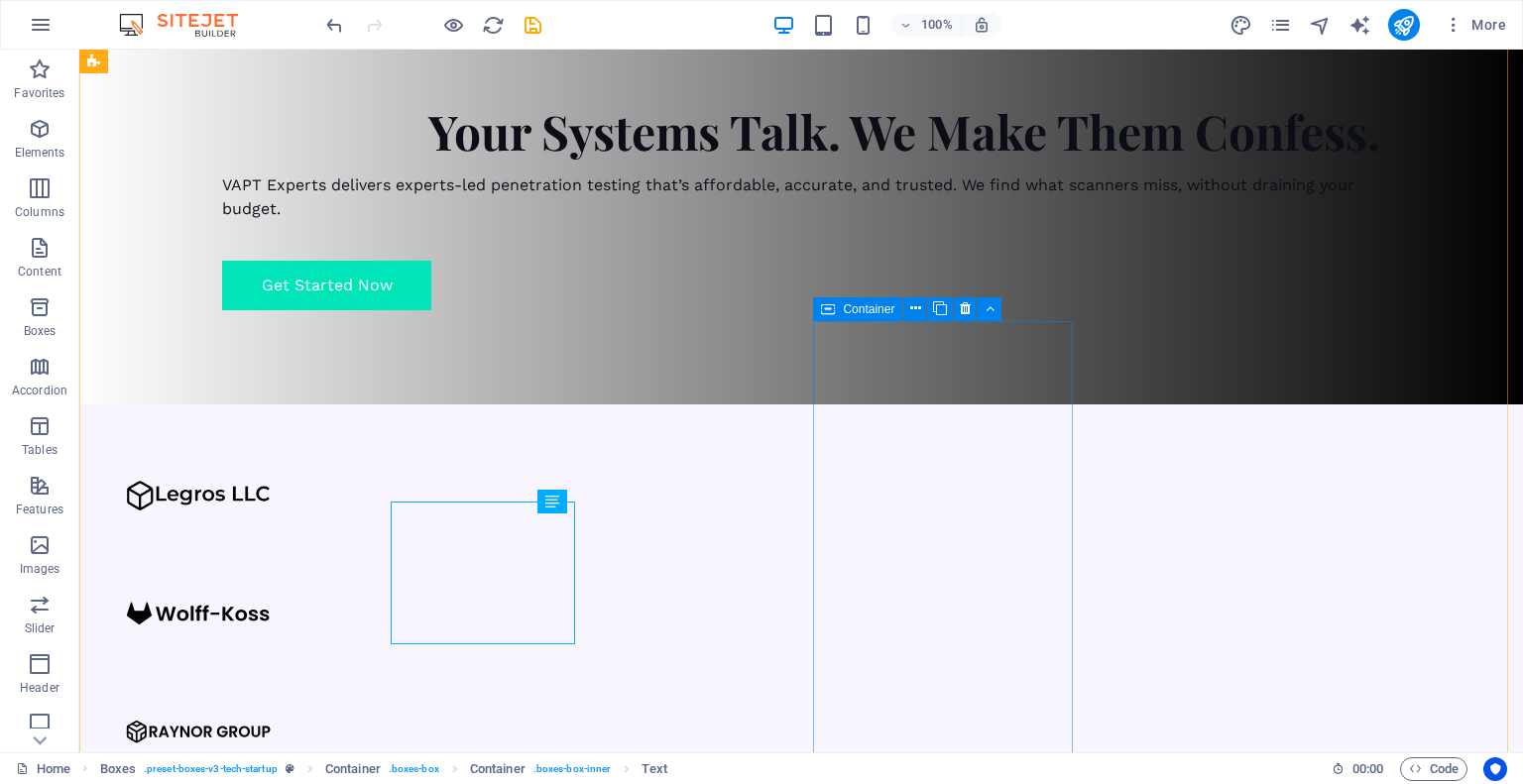 scroll, scrollTop: 833, scrollLeft: 0, axis: vertical 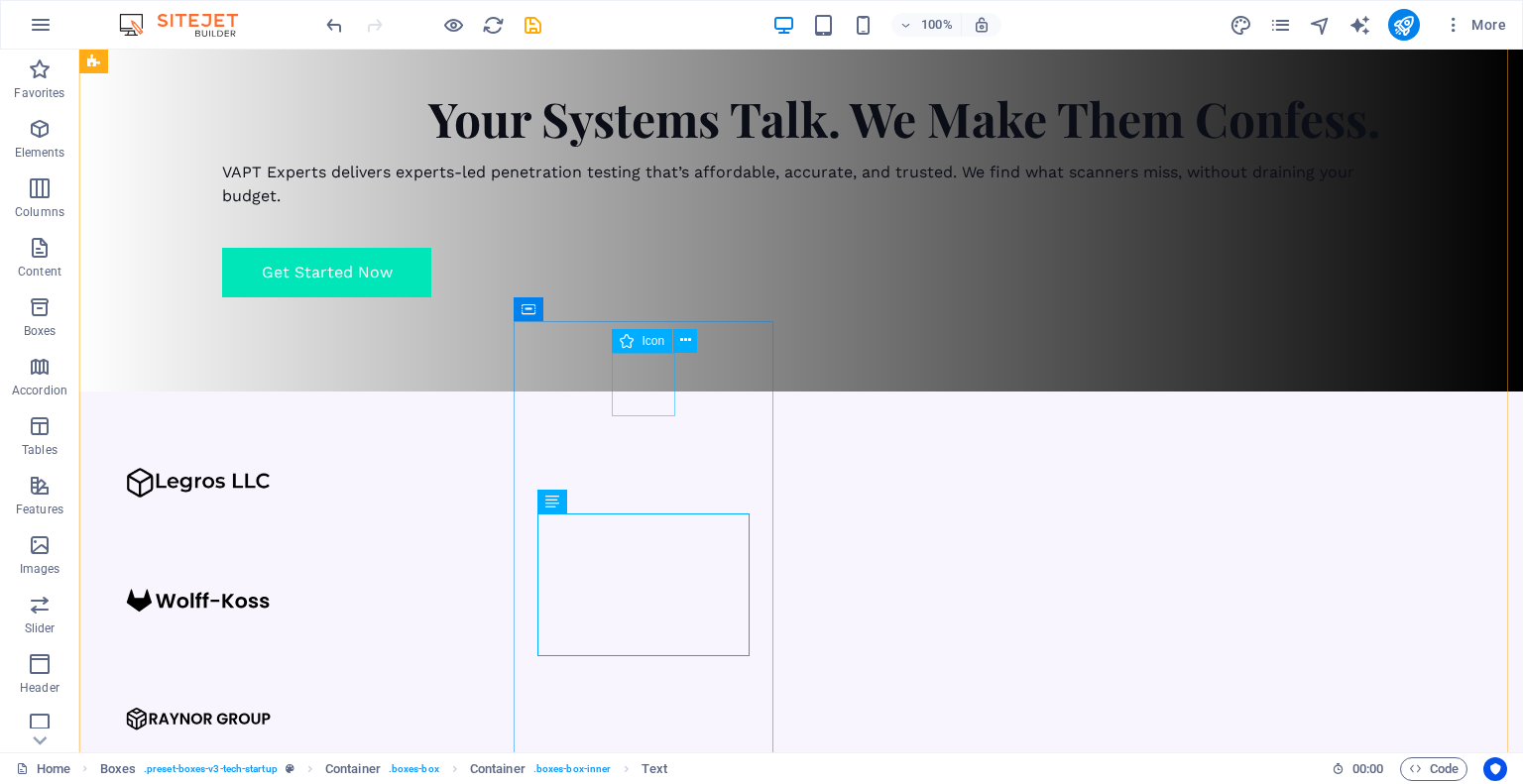 click at bounding box center [225, 1819] 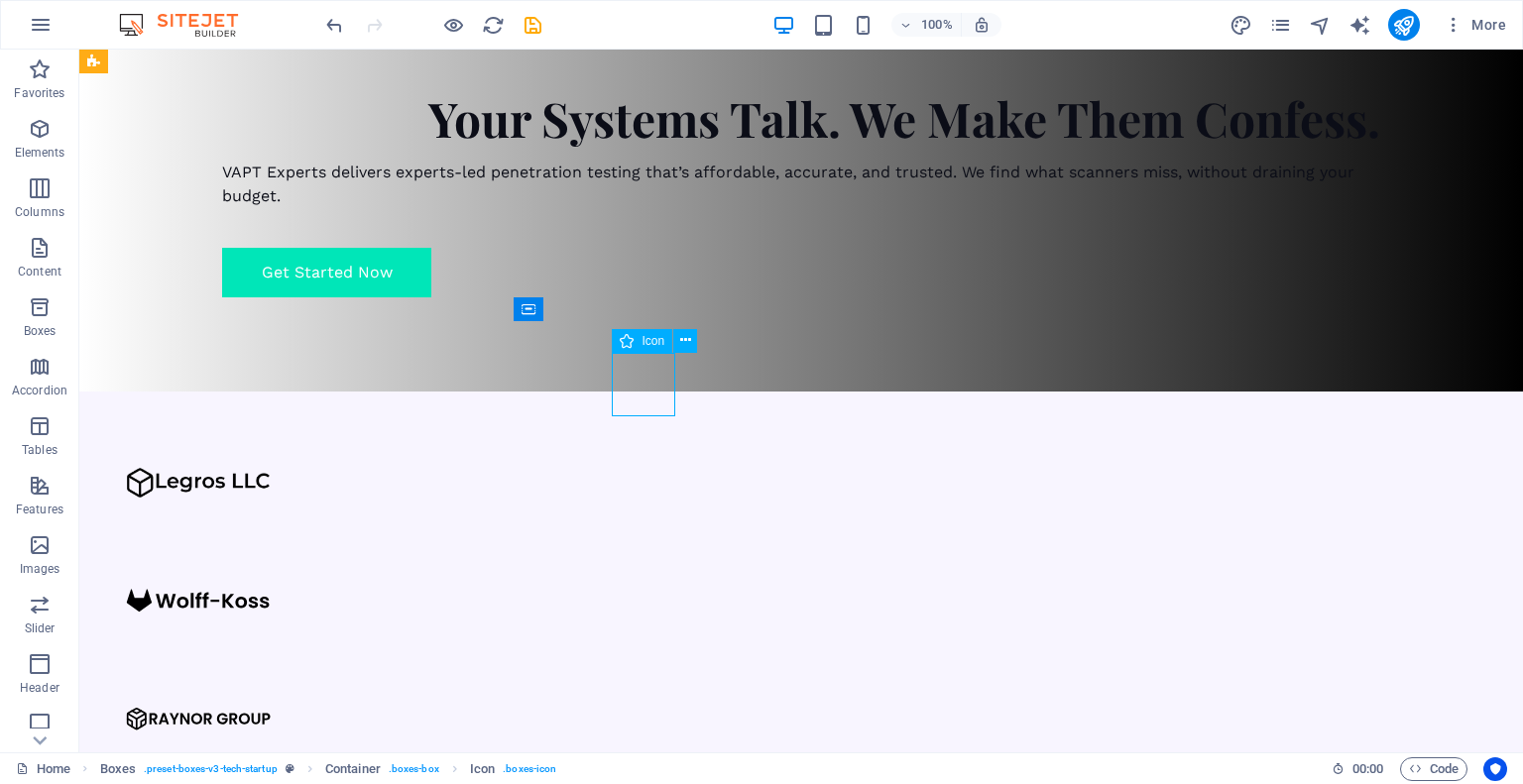 click at bounding box center [225, 1819] 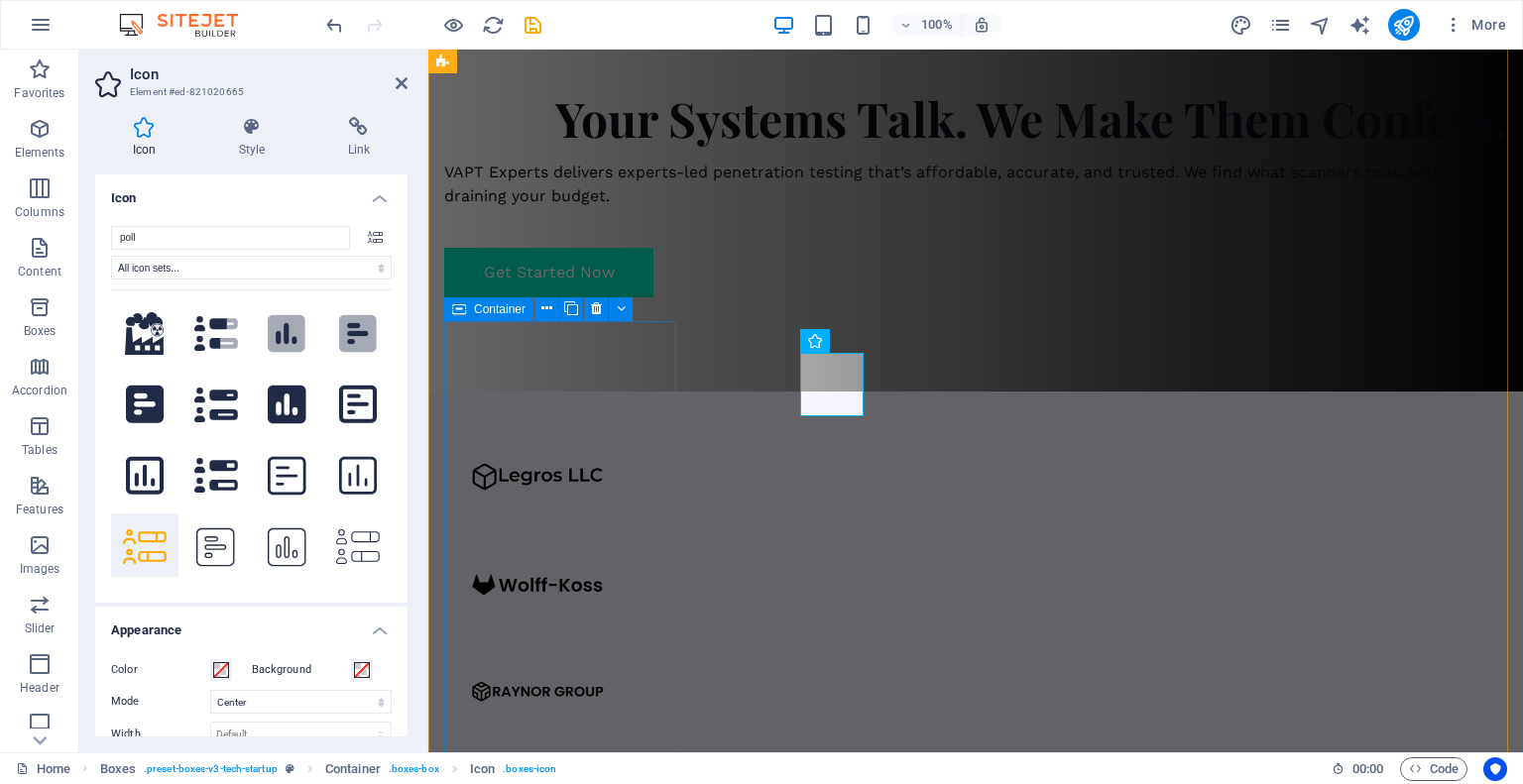 scroll, scrollTop: 820, scrollLeft: 0, axis: vertical 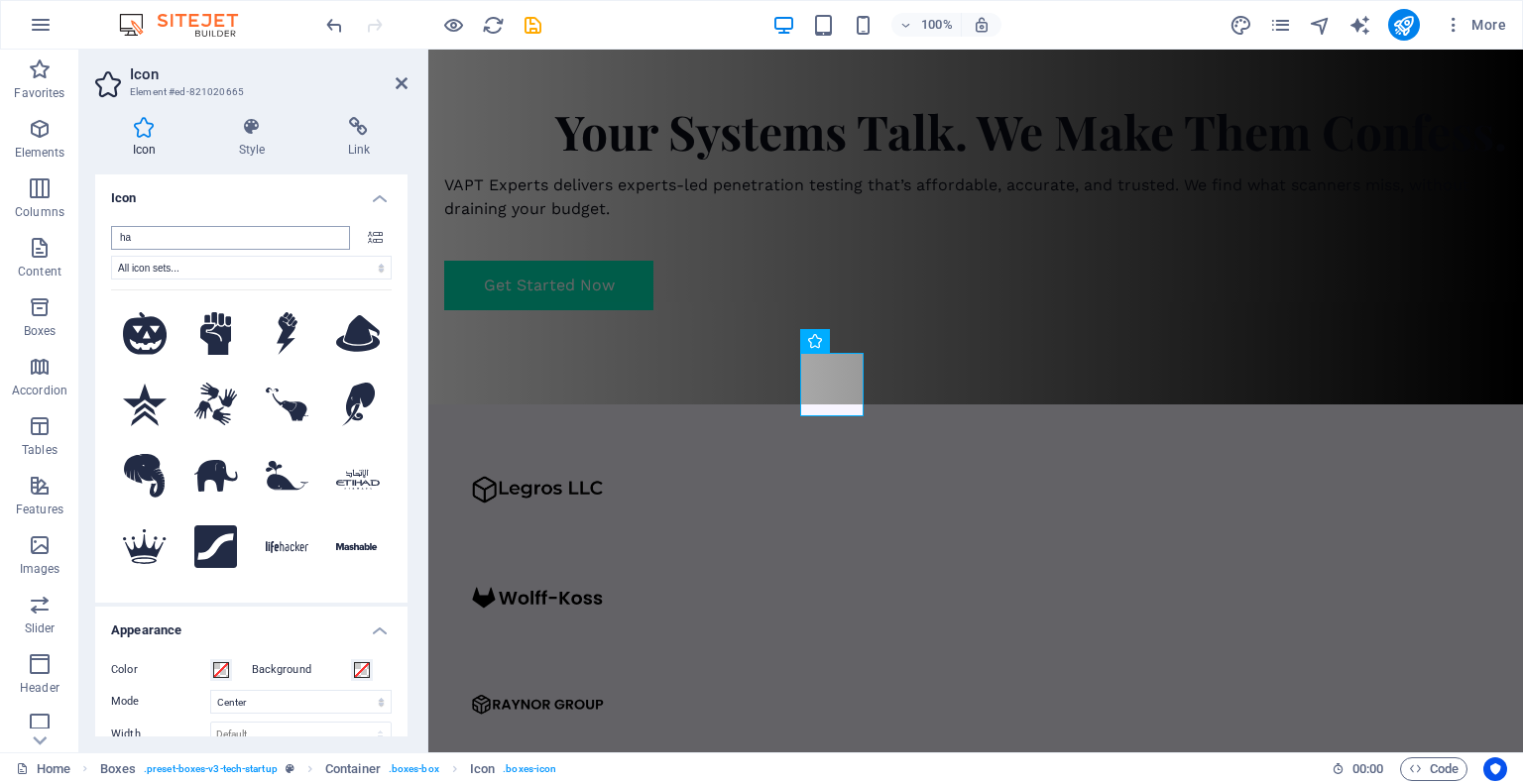 type on "h" 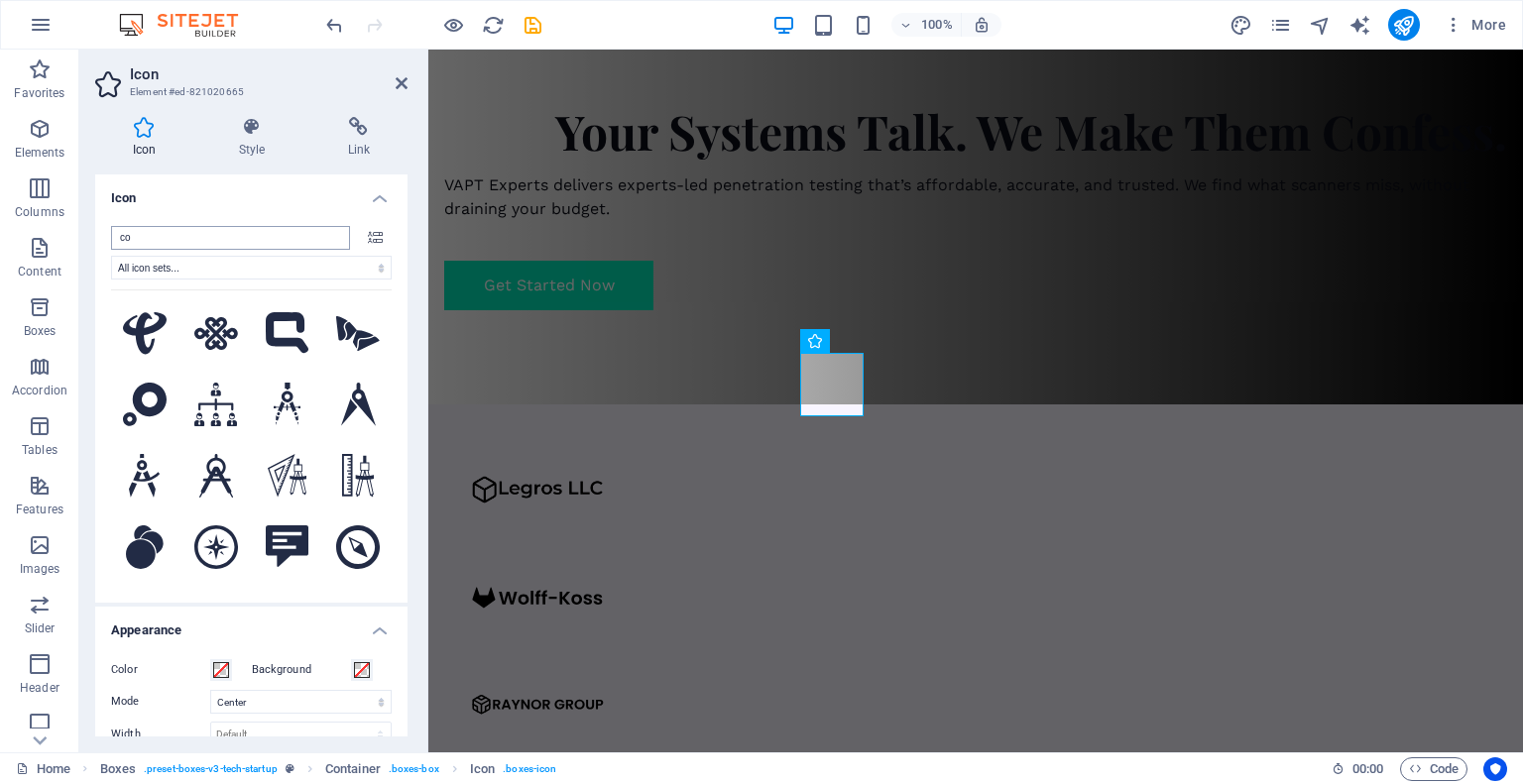 type on "c" 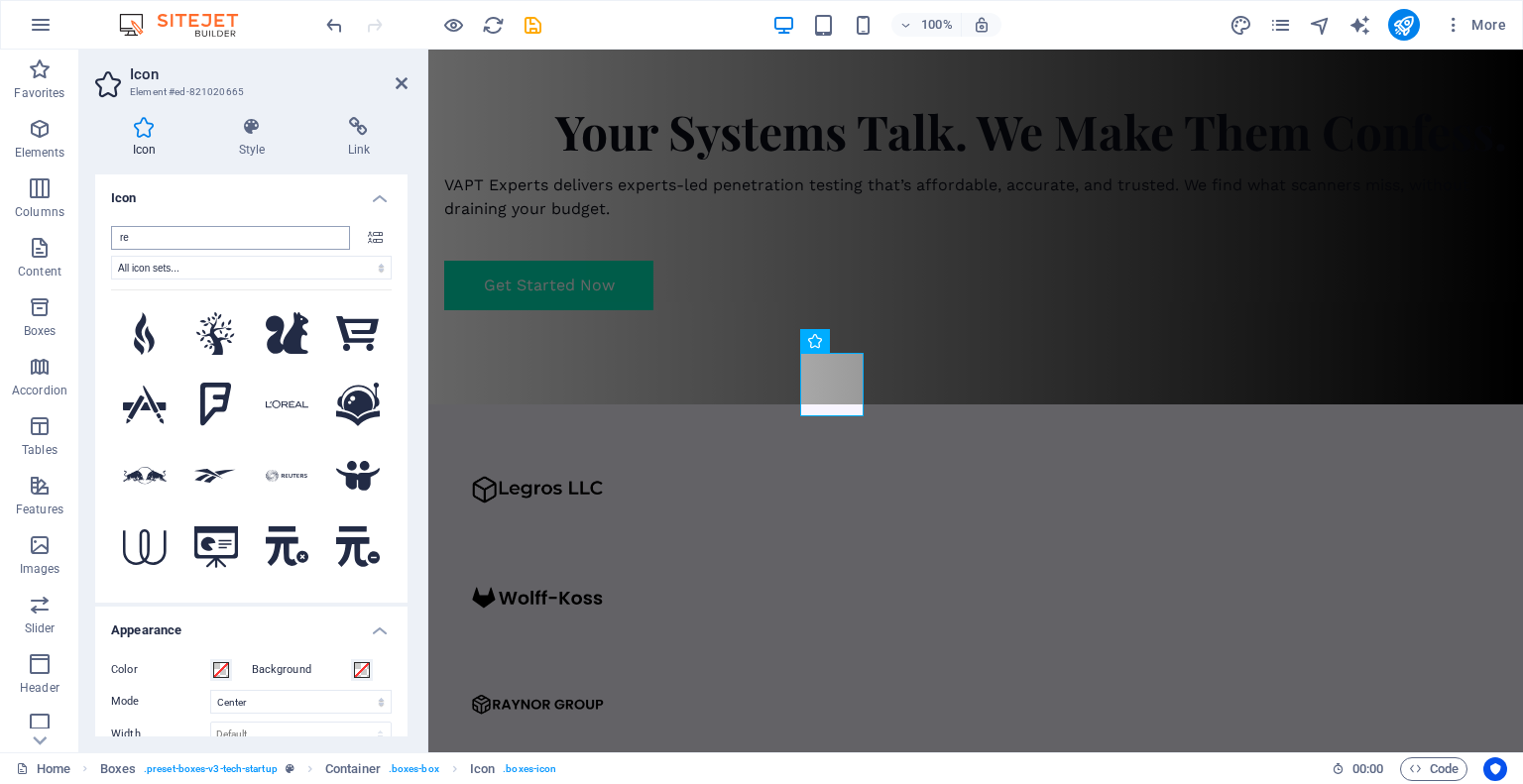 type on "r" 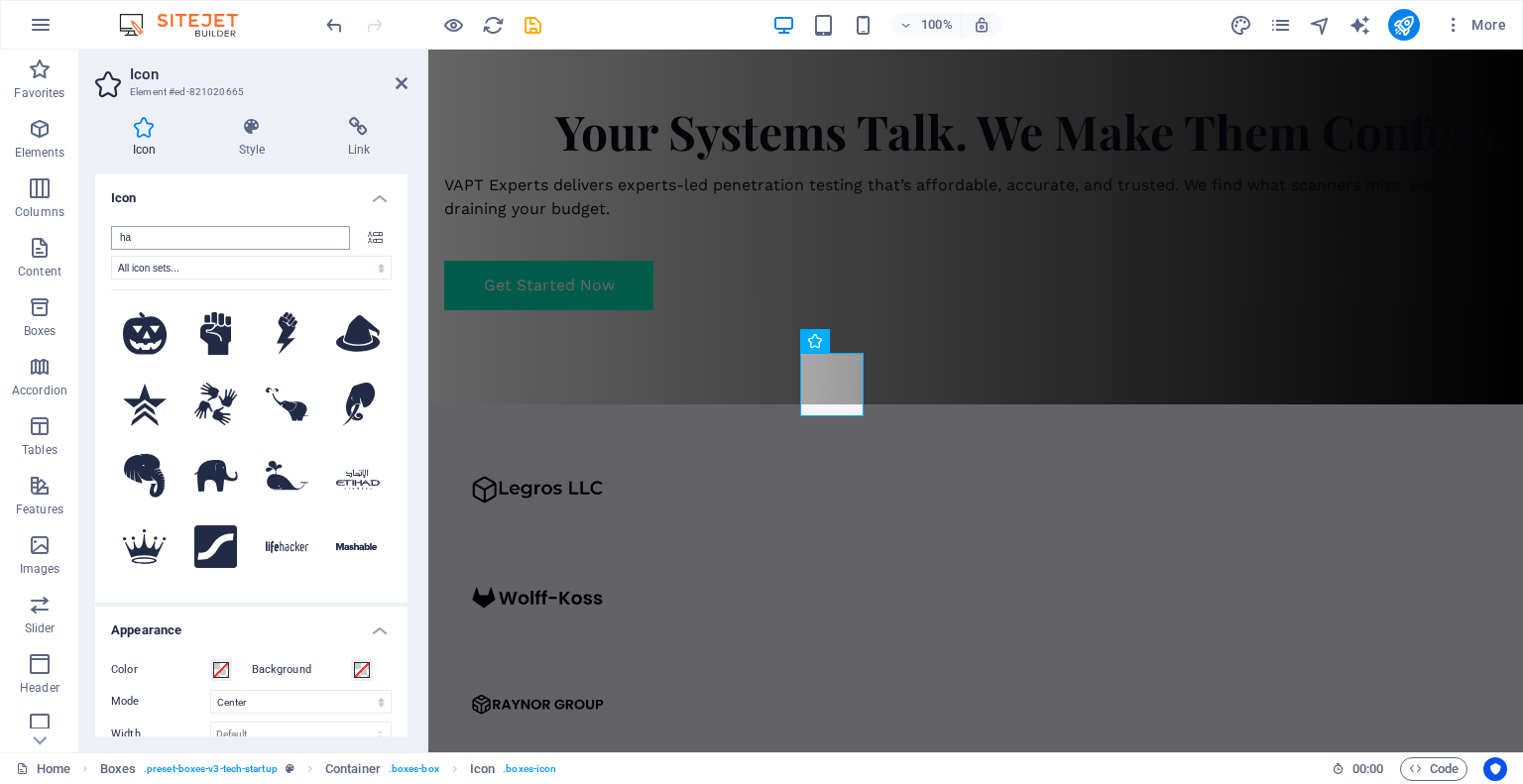 type on "h" 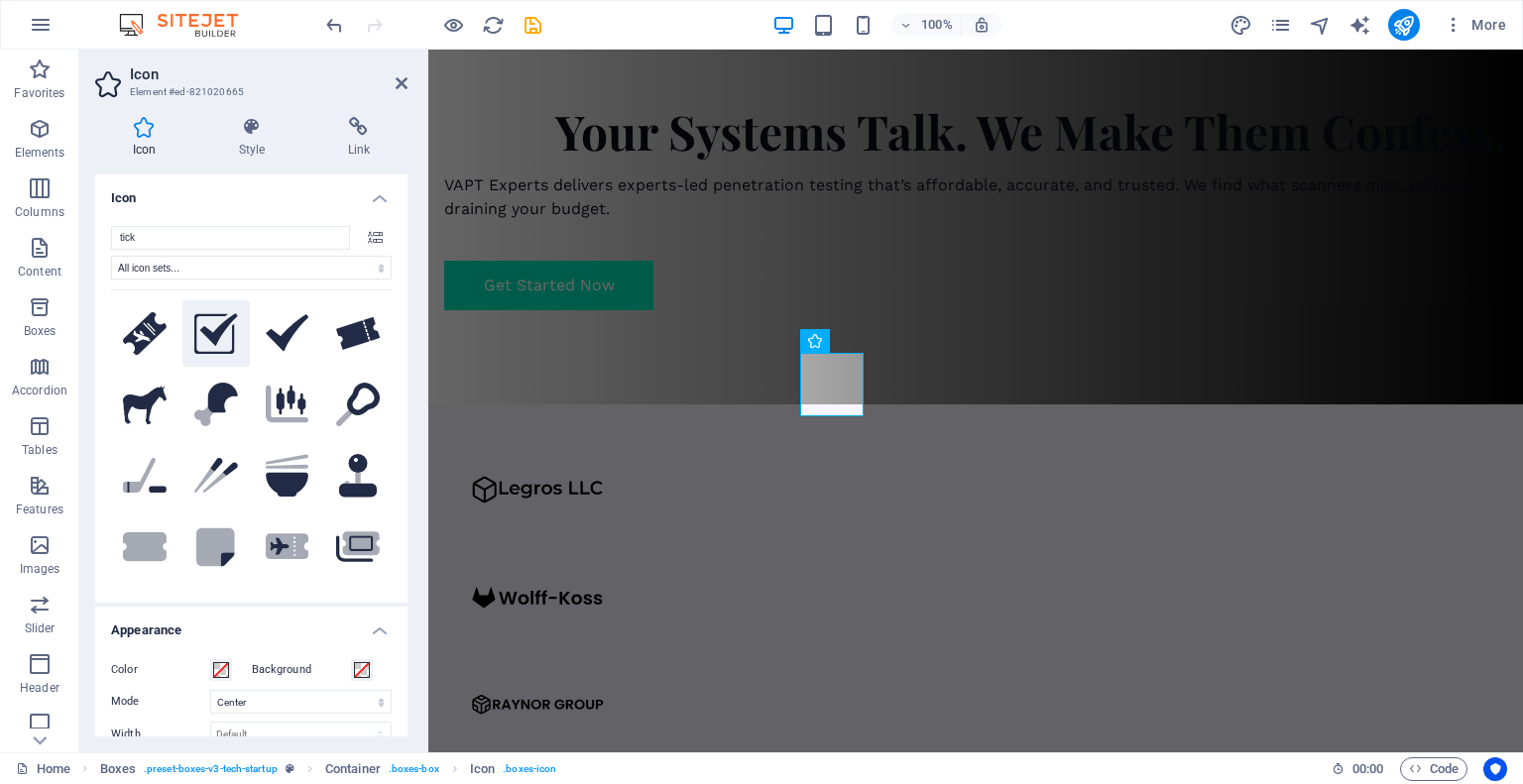 type on "tick" 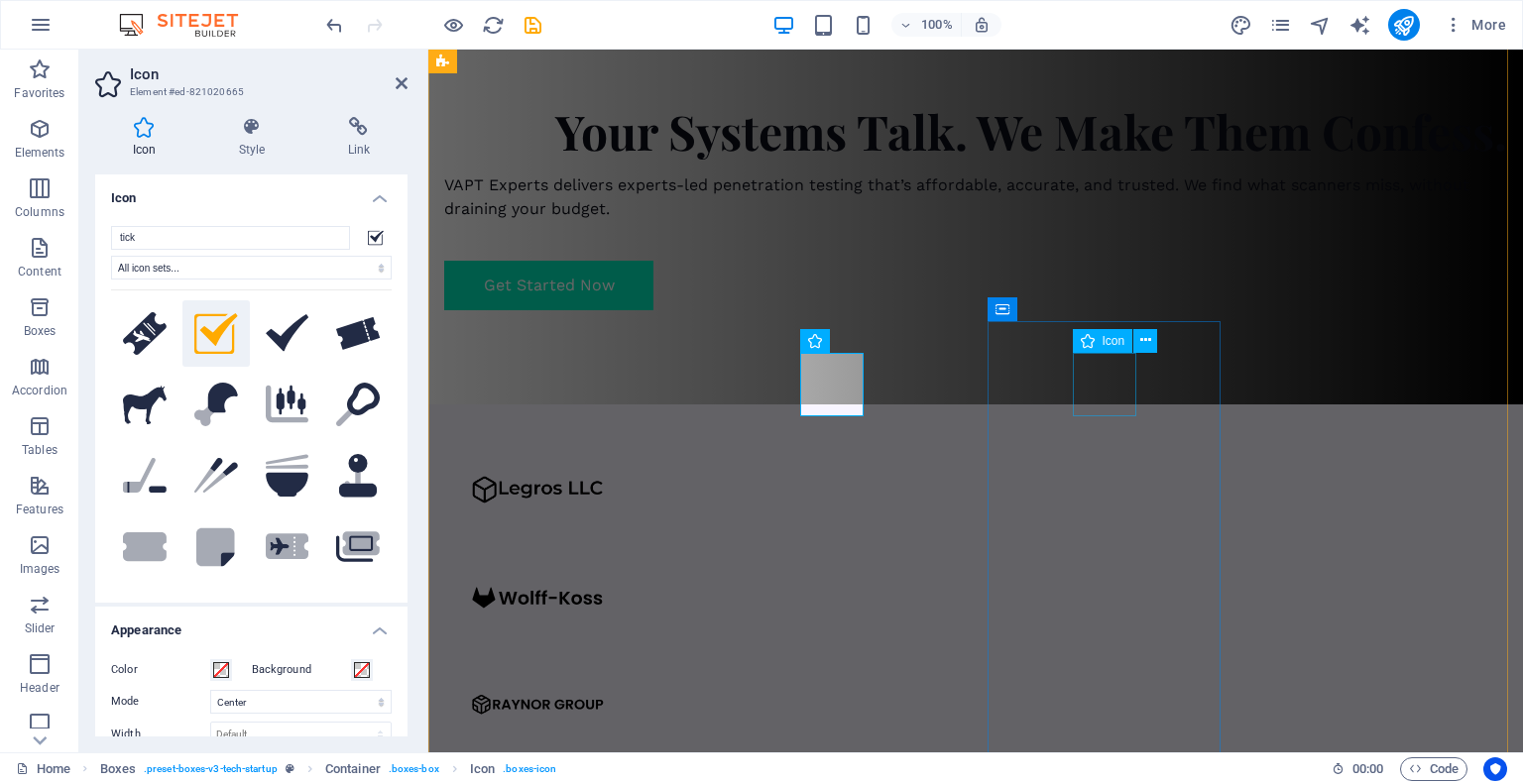click at bounding box center [562, 2280] 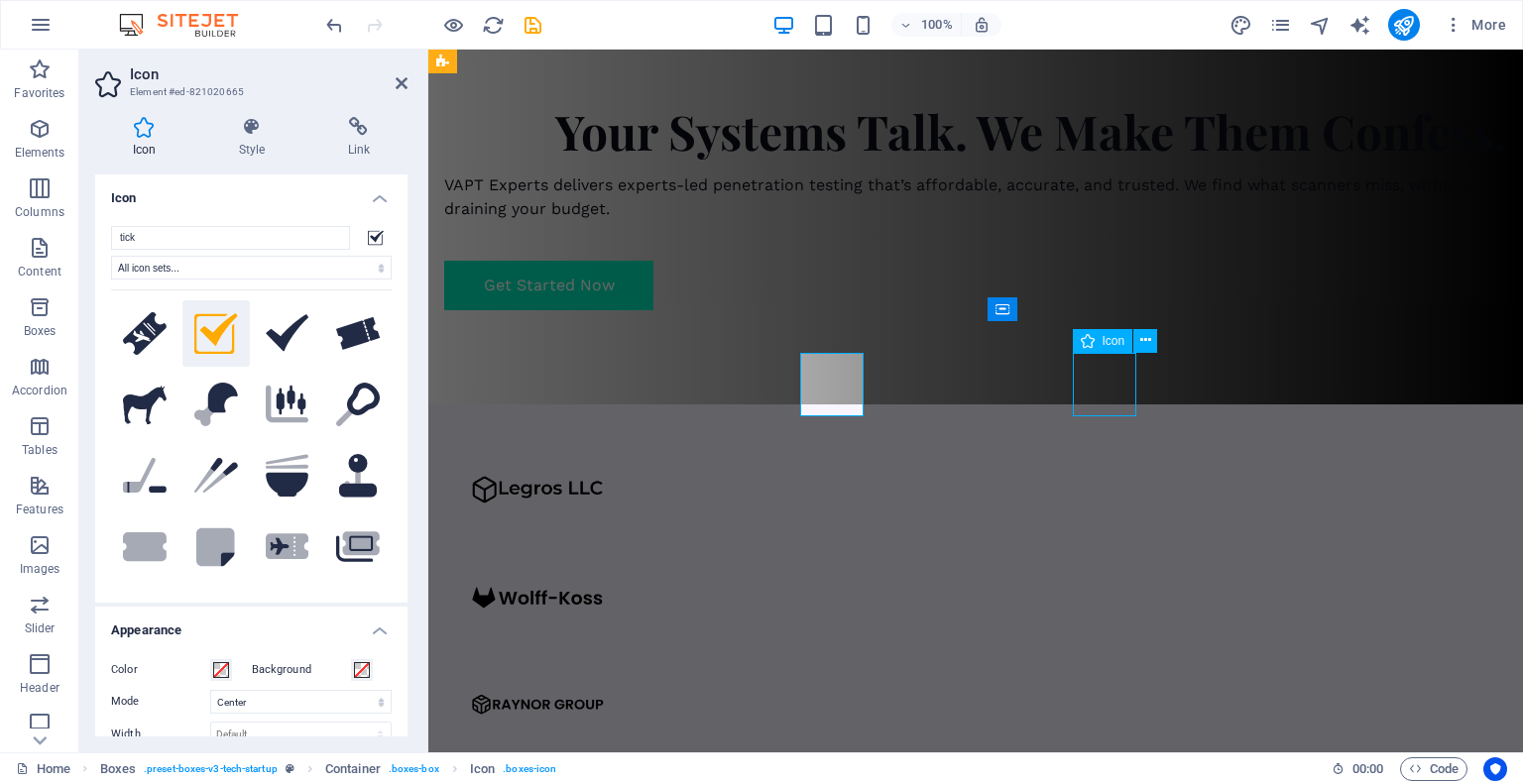 click at bounding box center [562, 2280] 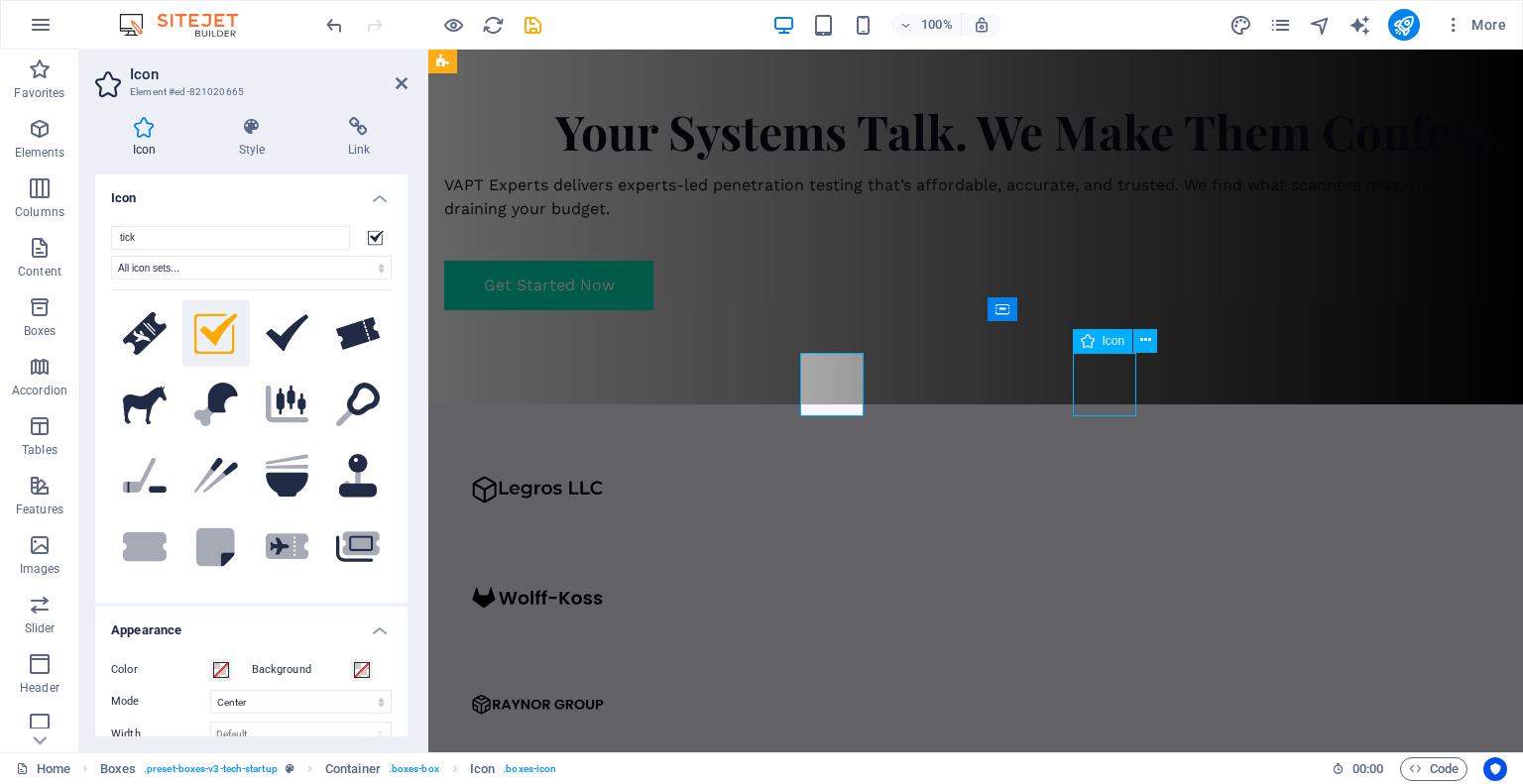 select on "xMidYMid" 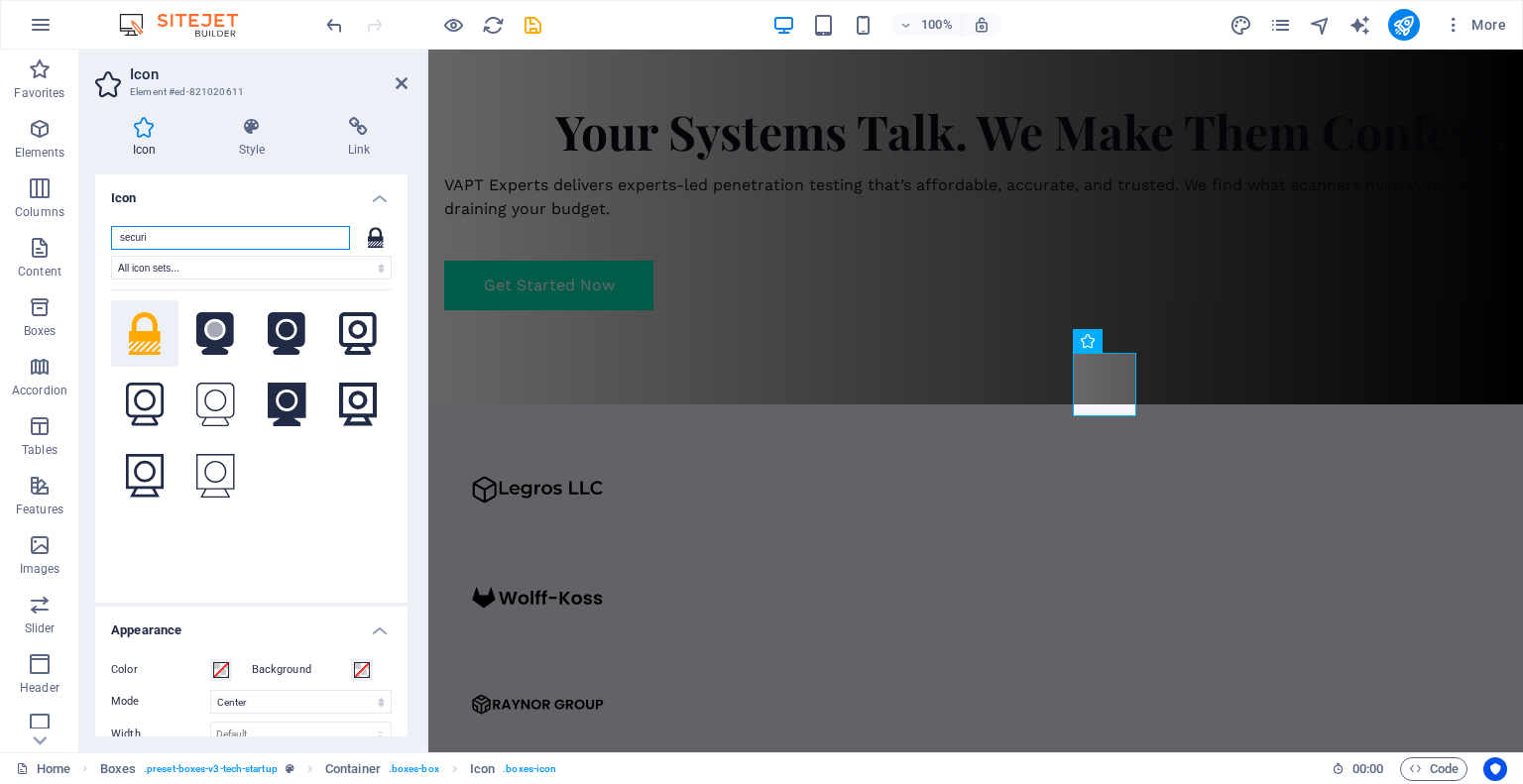 click on "securi" at bounding box center (230, 238) 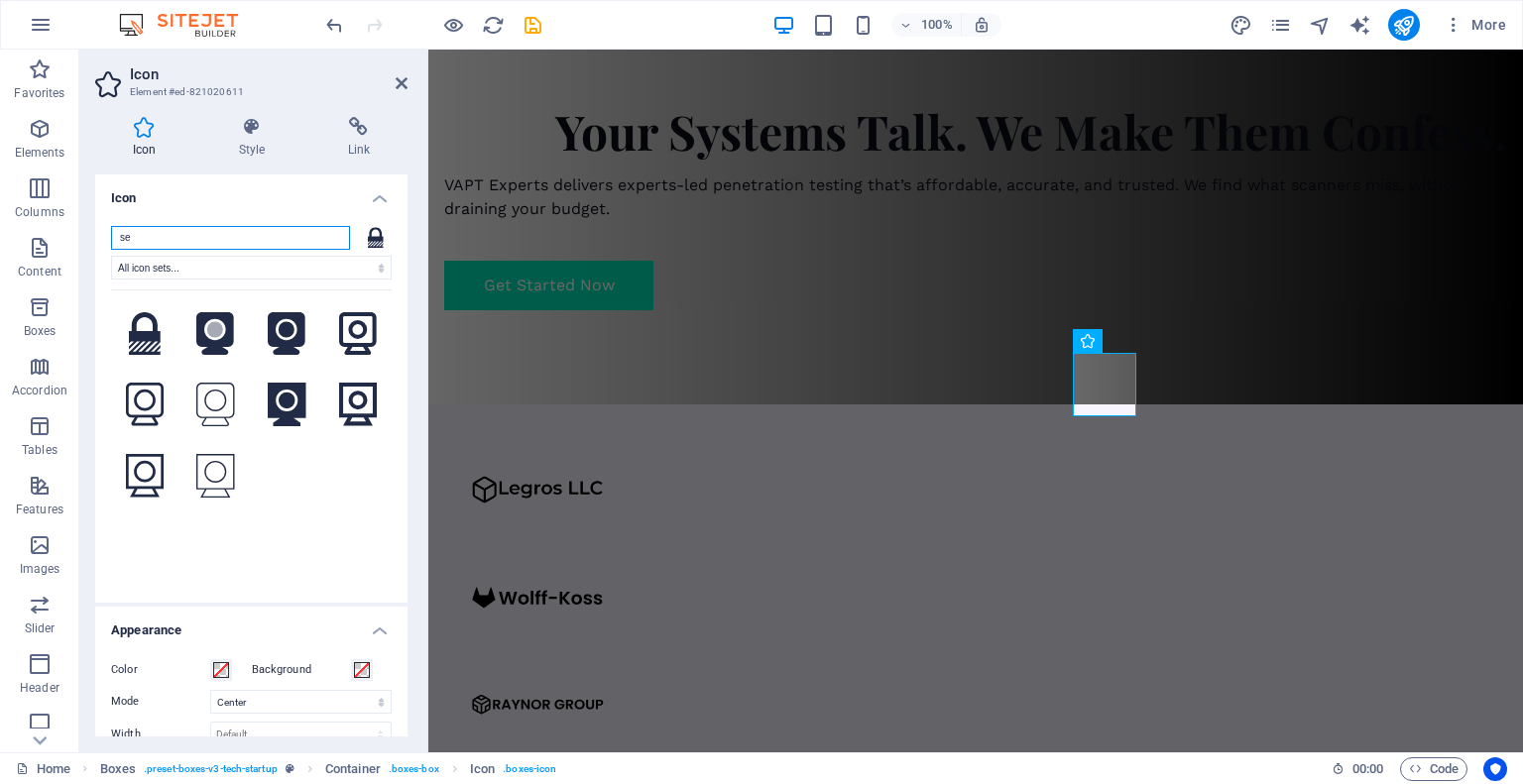 type on "s" 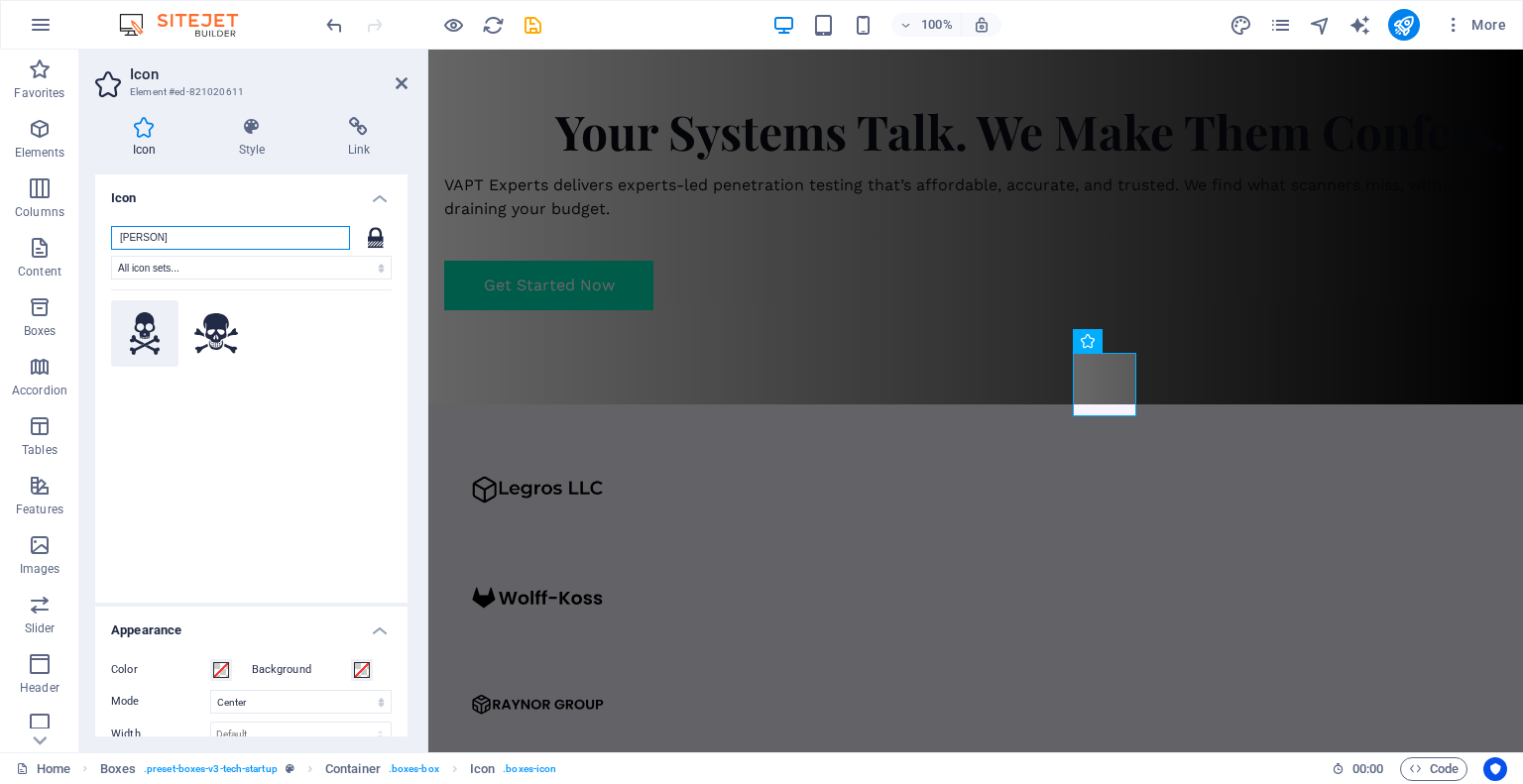 type on "[PERSON]" 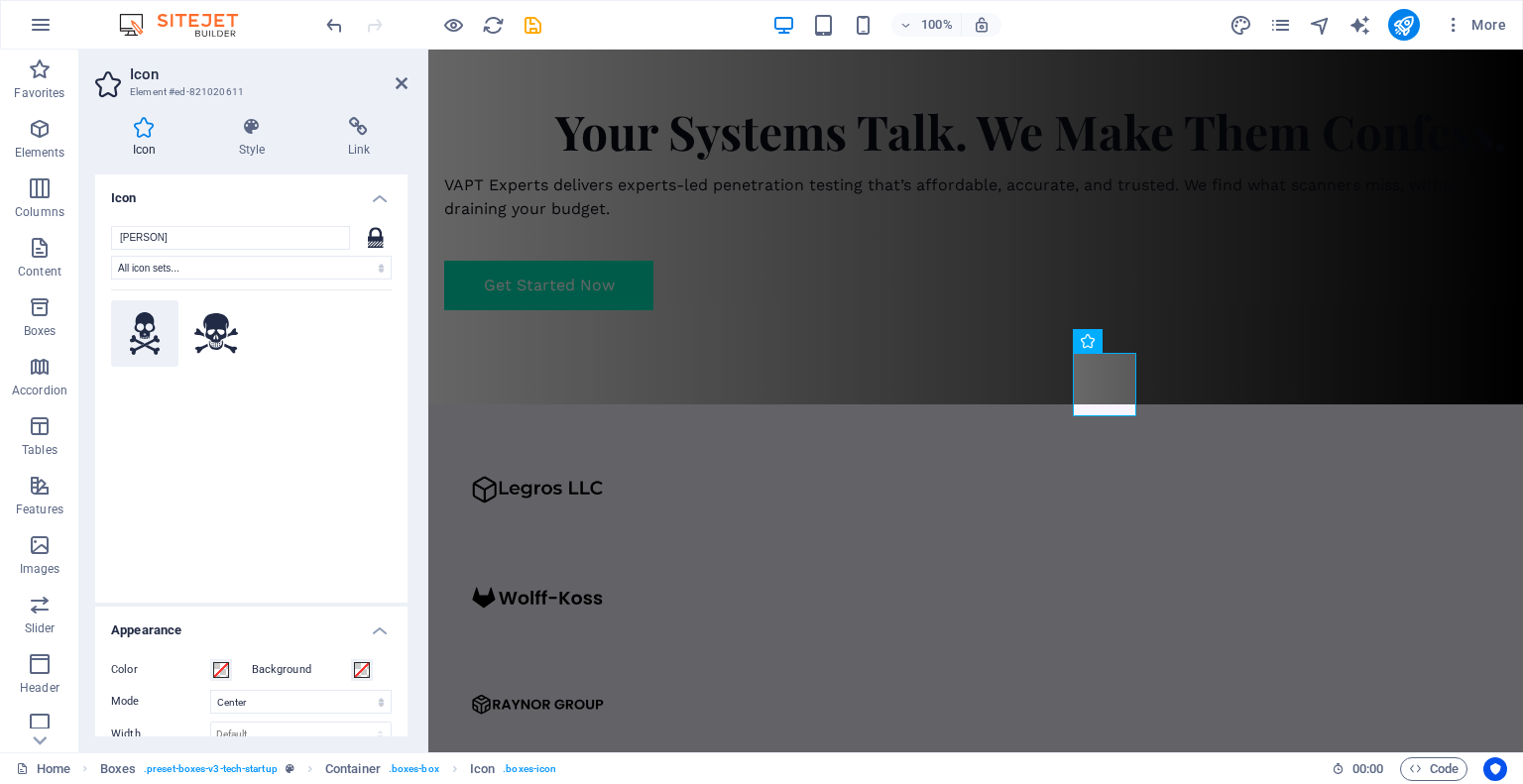 click 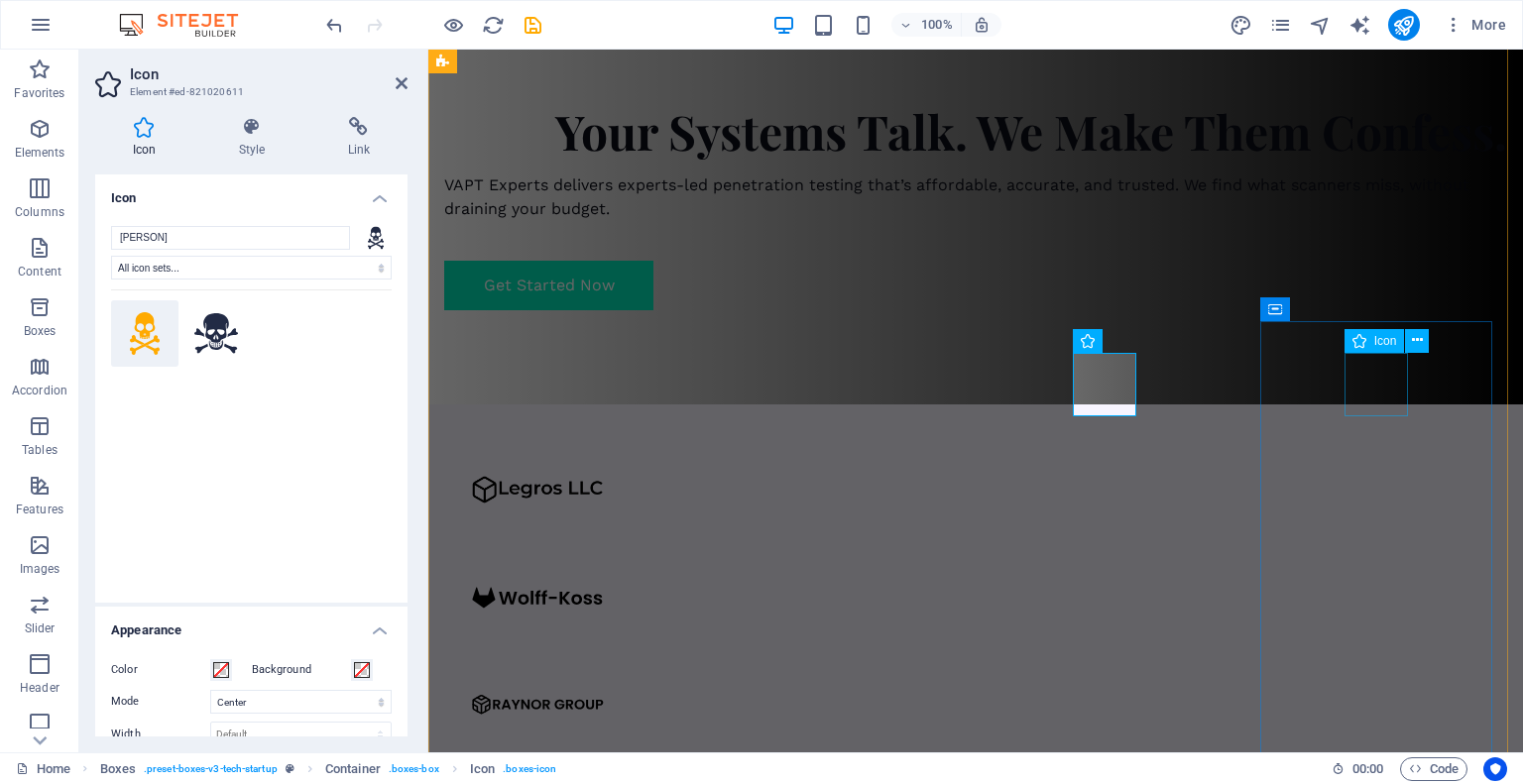 click at bounding box center [562, 2735] 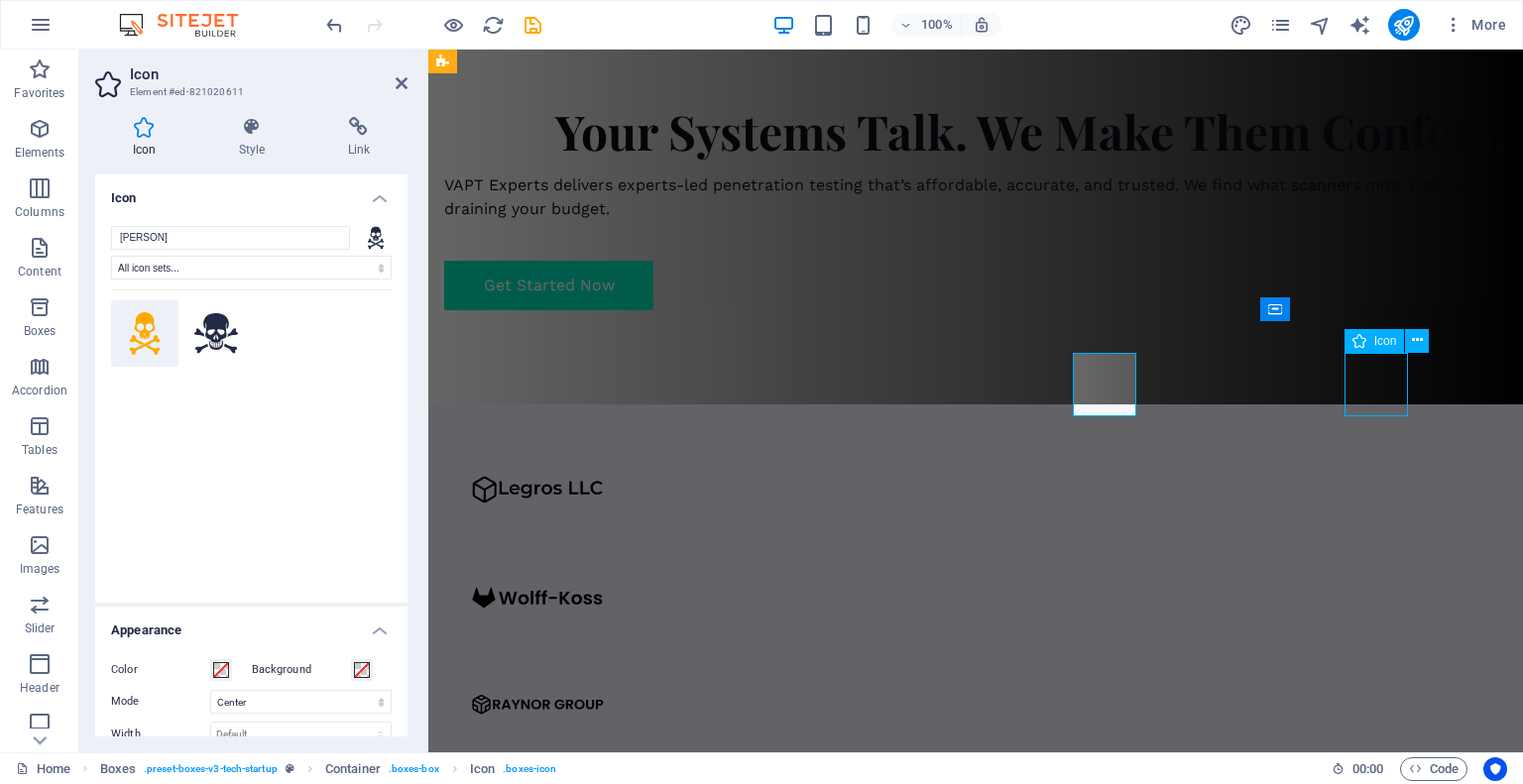 click at bounding box center (562, 2735) 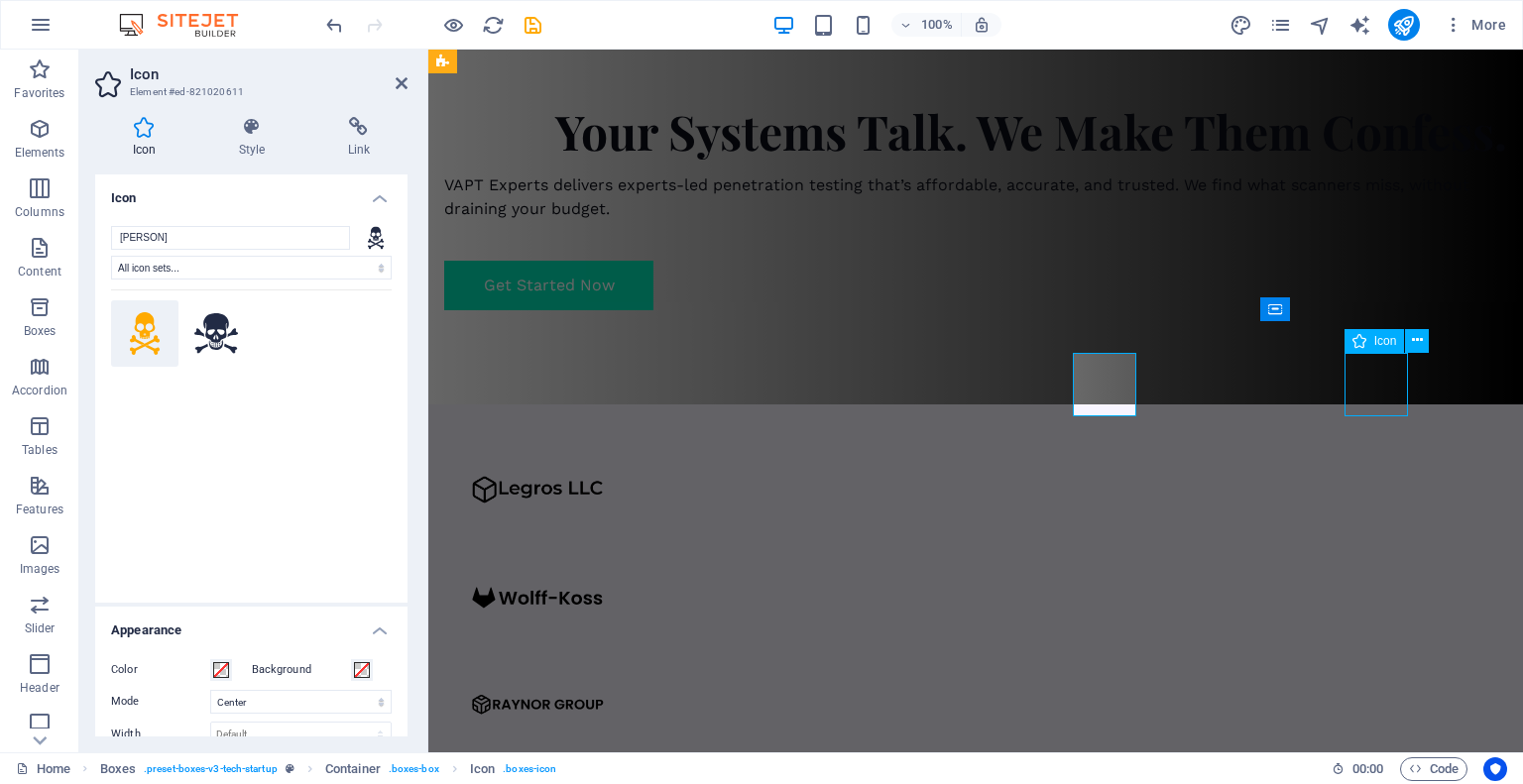 select on "xMidYMid" 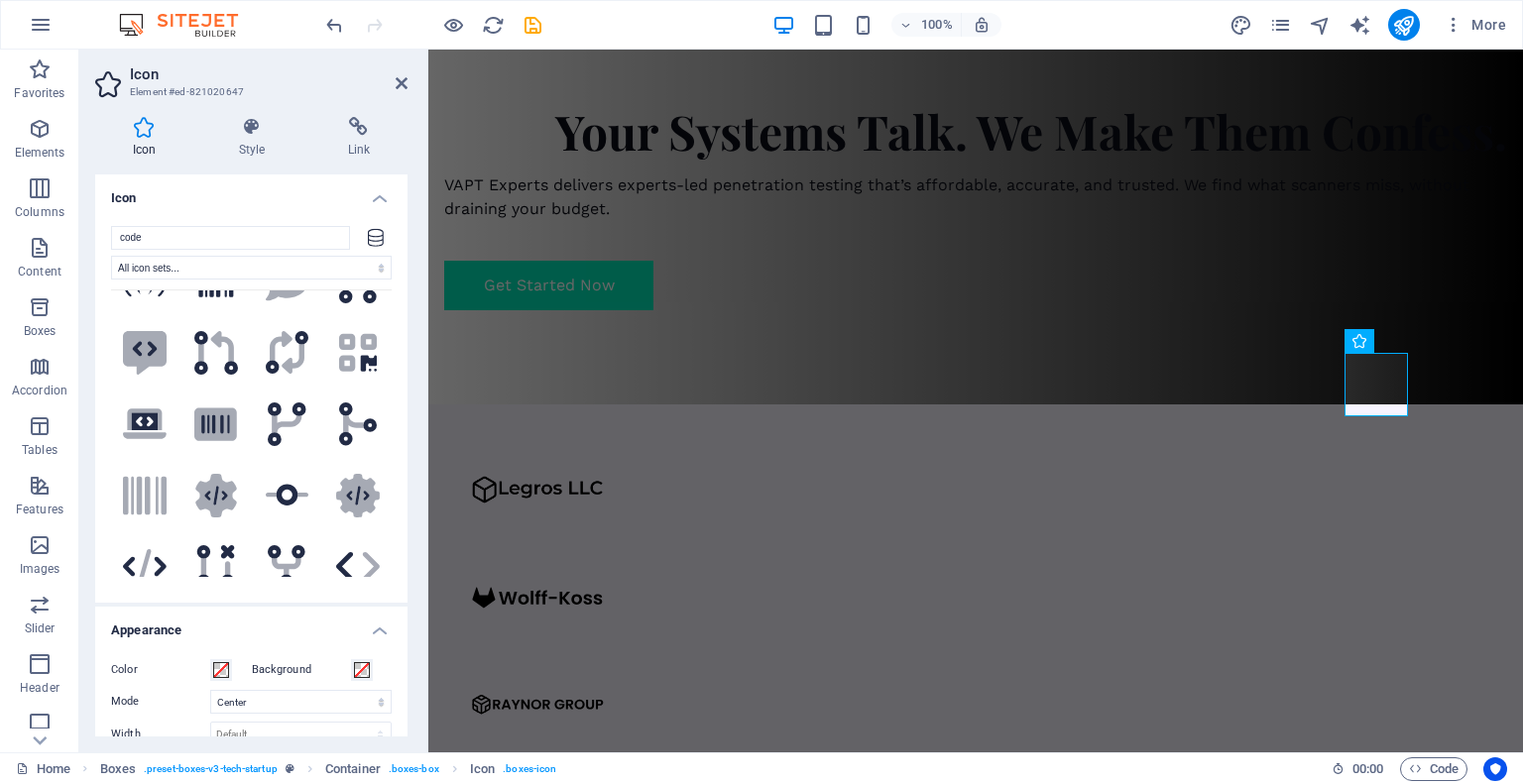 scroll, scrollTop: 0, scrollLeft: 0, axis: both 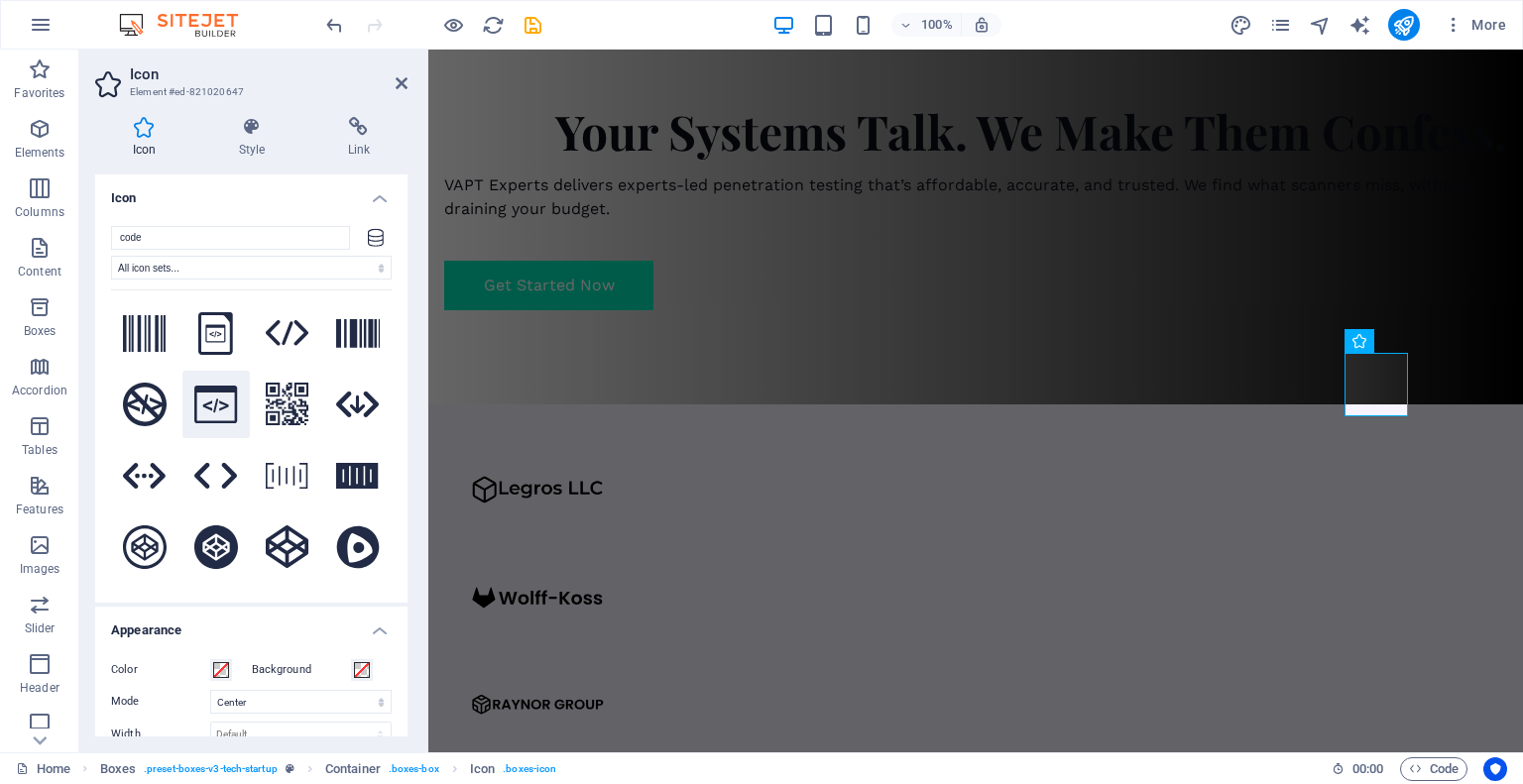 type on "code" 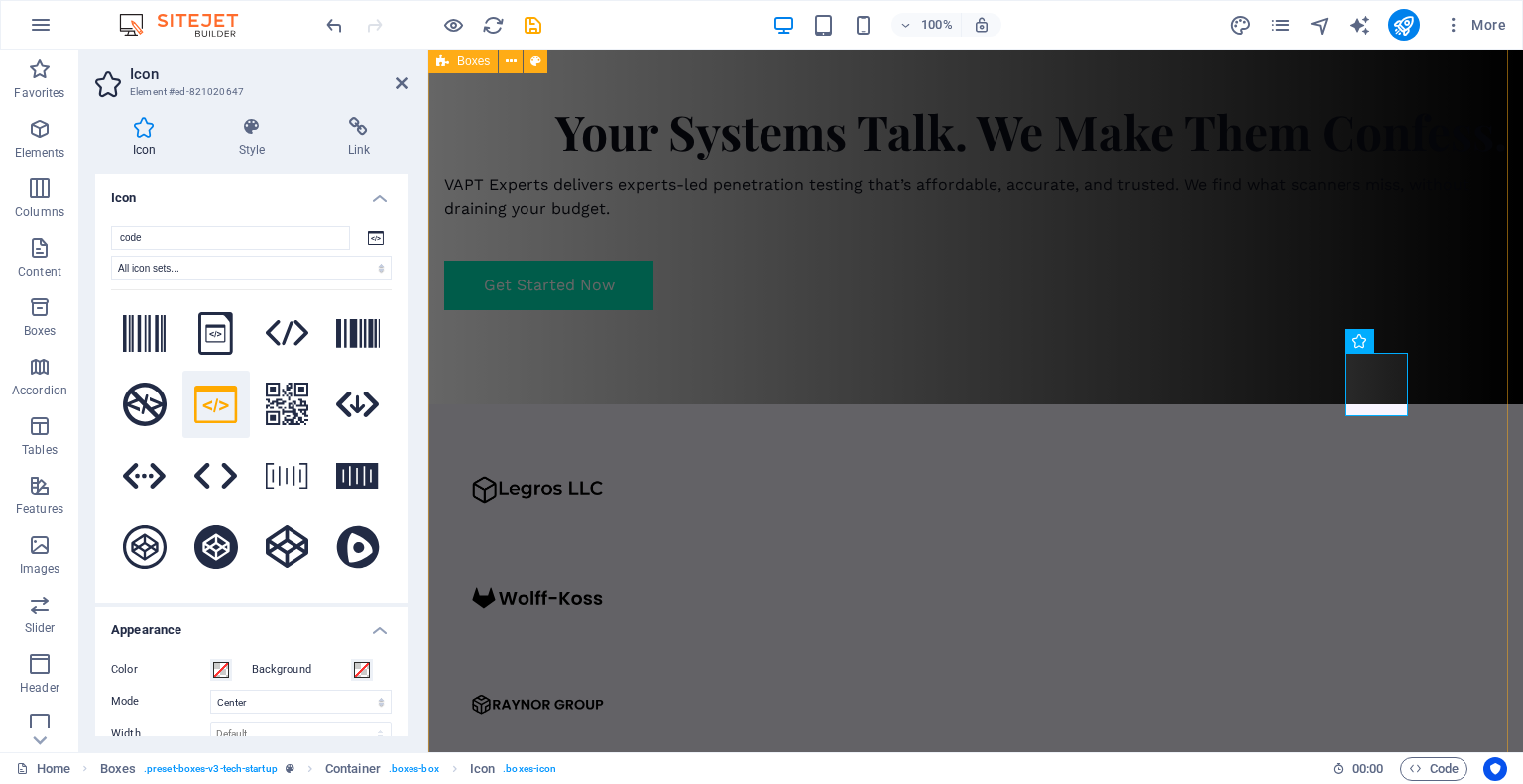 click on "Our Approach Application & Network Security From web apps to internal networks, we assess every layer to ensure your environment can withstand real threats. Learn more  Red Teaming & Compliance We simulate targeted attacks to test your defenses and help you align with frameworks like SOC 2, ISO 27001, and CMMC. Learn more  DFIR & Compromise Assessment If you suspect a breach or unusual activity, we investigate, contain, and assess the impact, then help you recover fast. Learn more  Source Code & Config Reviews We dig into the code and configurations to find logic flaws, insecure patterns, and hidden backdoors. Learn more " at bounding box center [976, 2077] 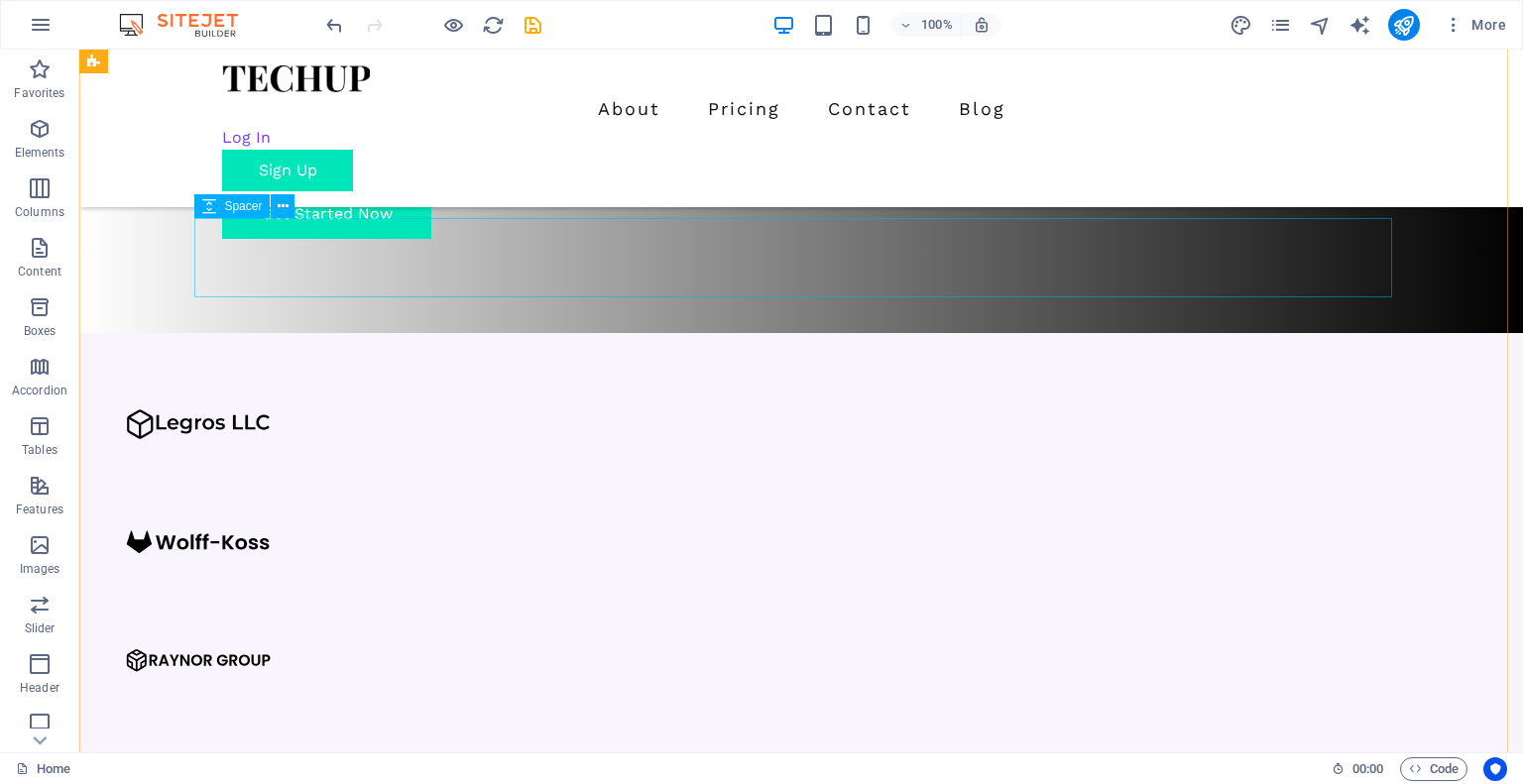scroll, scrollTop: 801, scrollLeft: 0, axis: vertical 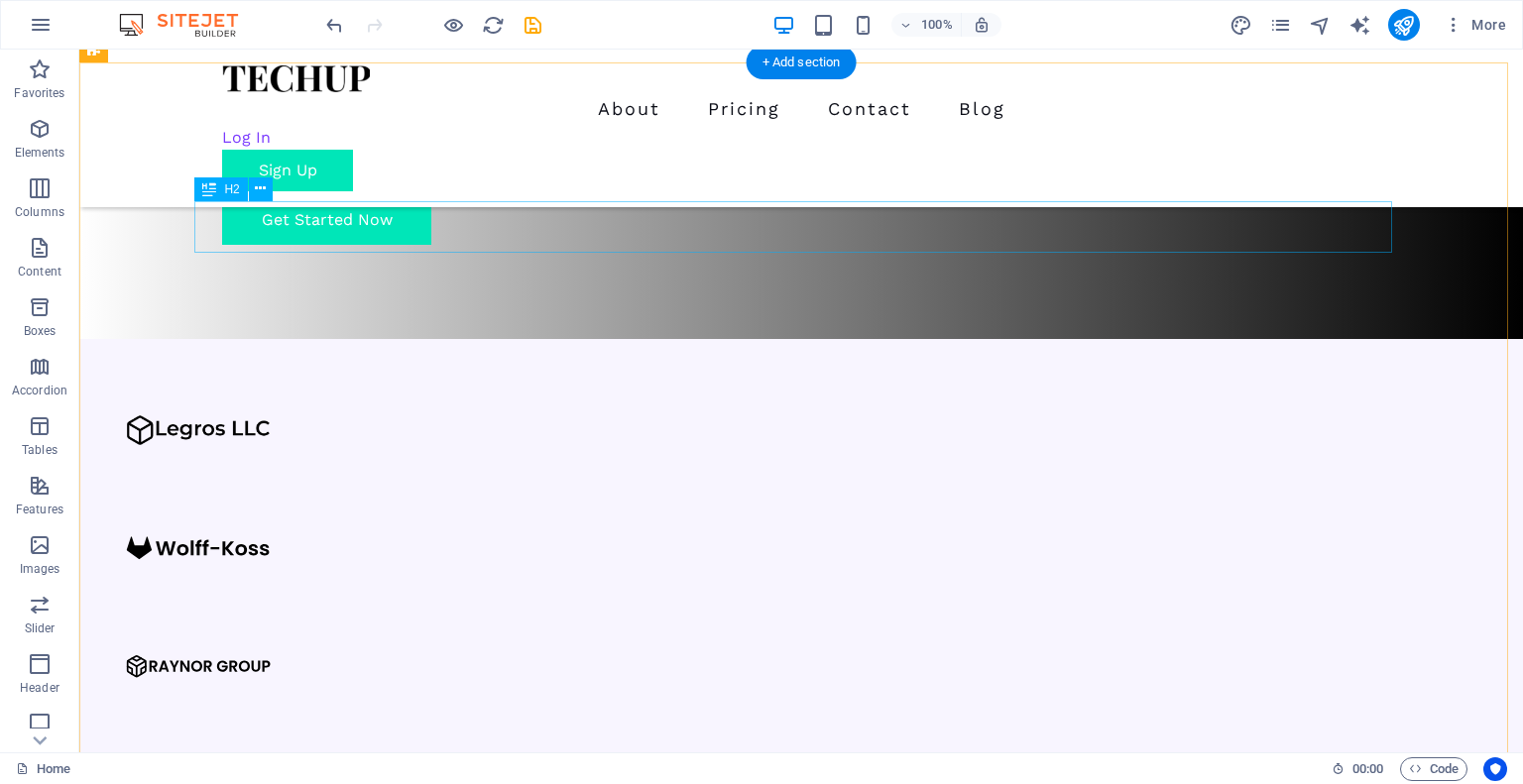 click on "Our Approach" at bounding box center [674, 1157] 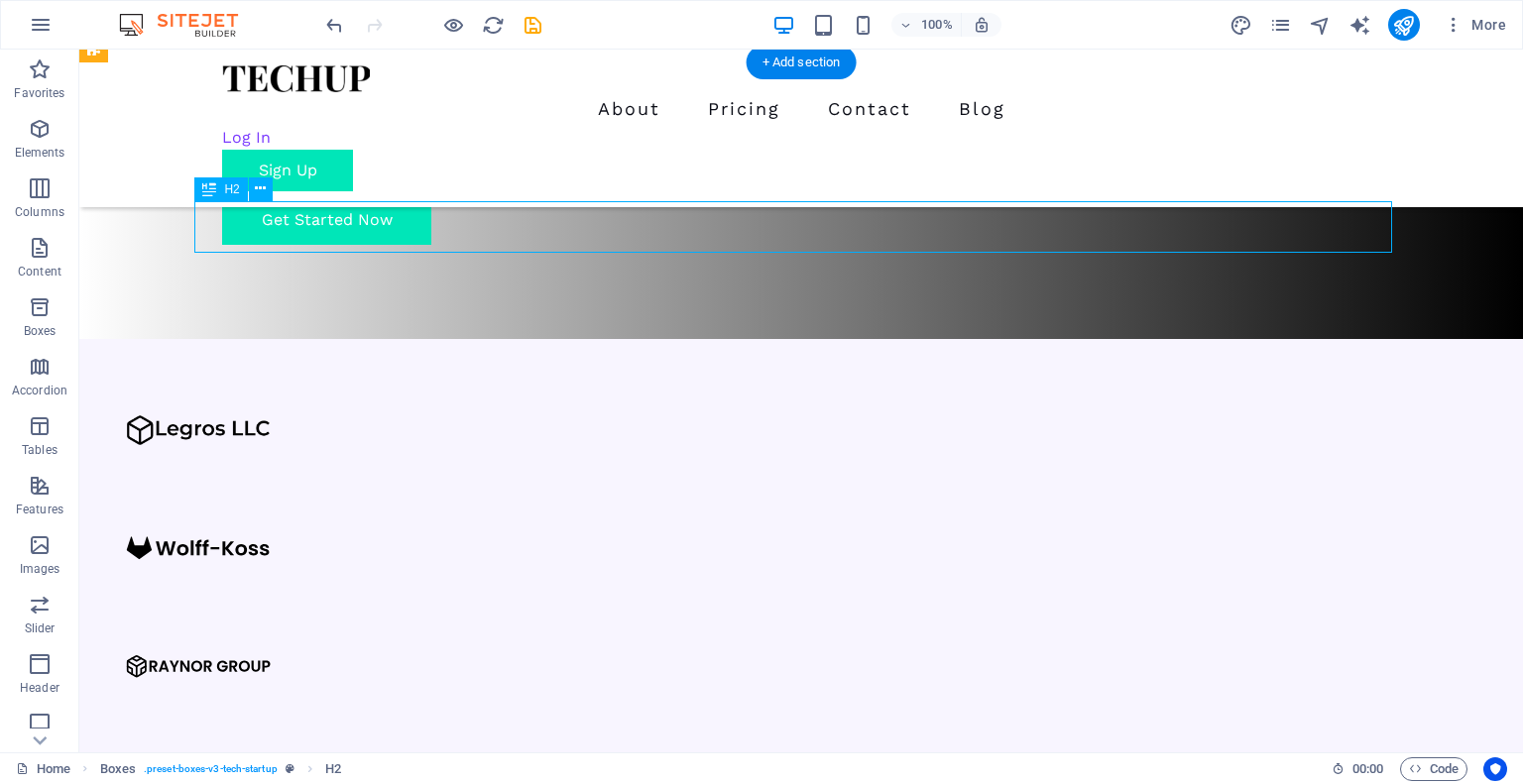 click on "Our Approach" at bounding box center [674, 1157] 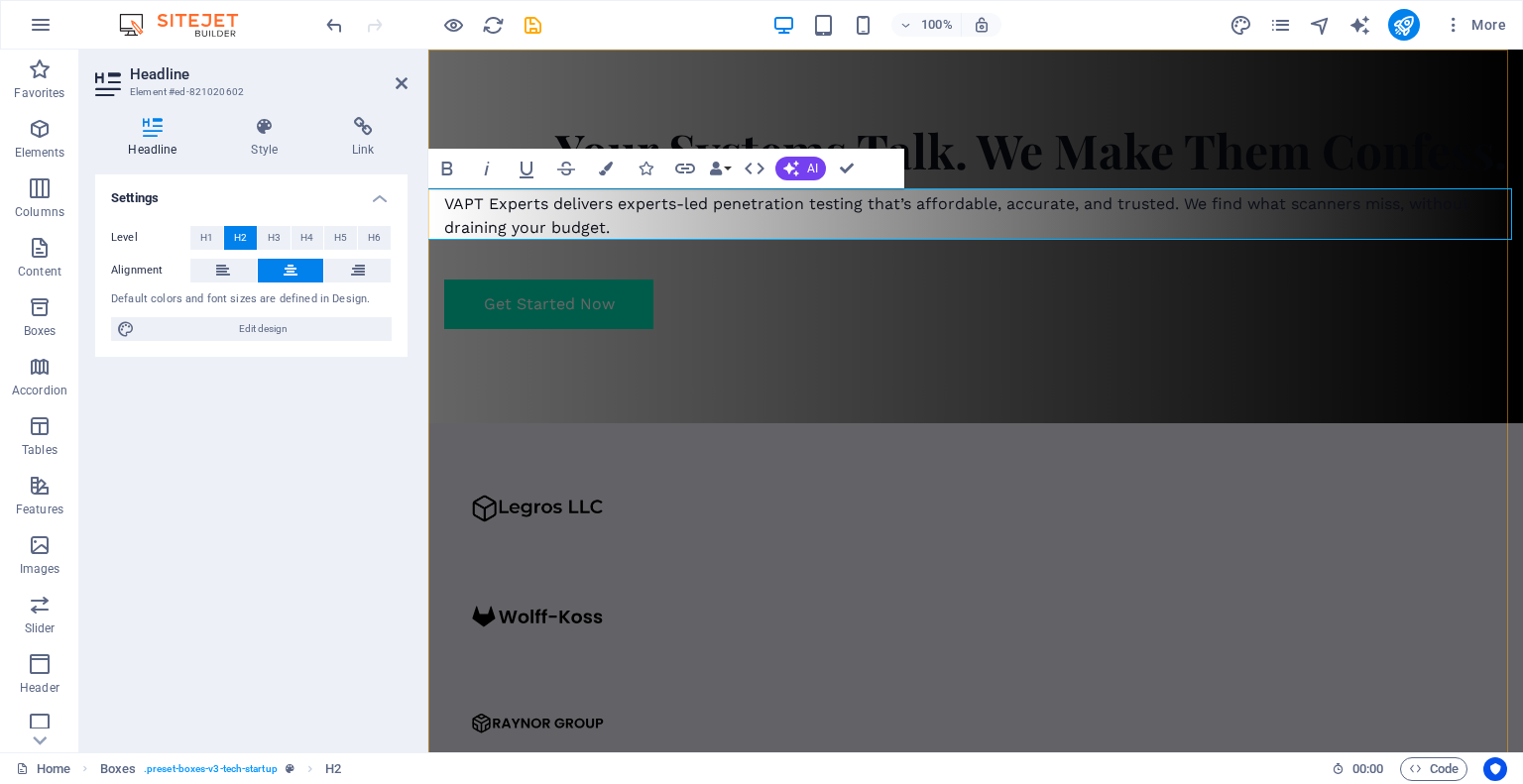 click on "Our Approach" at bounding box center [976, 1187] 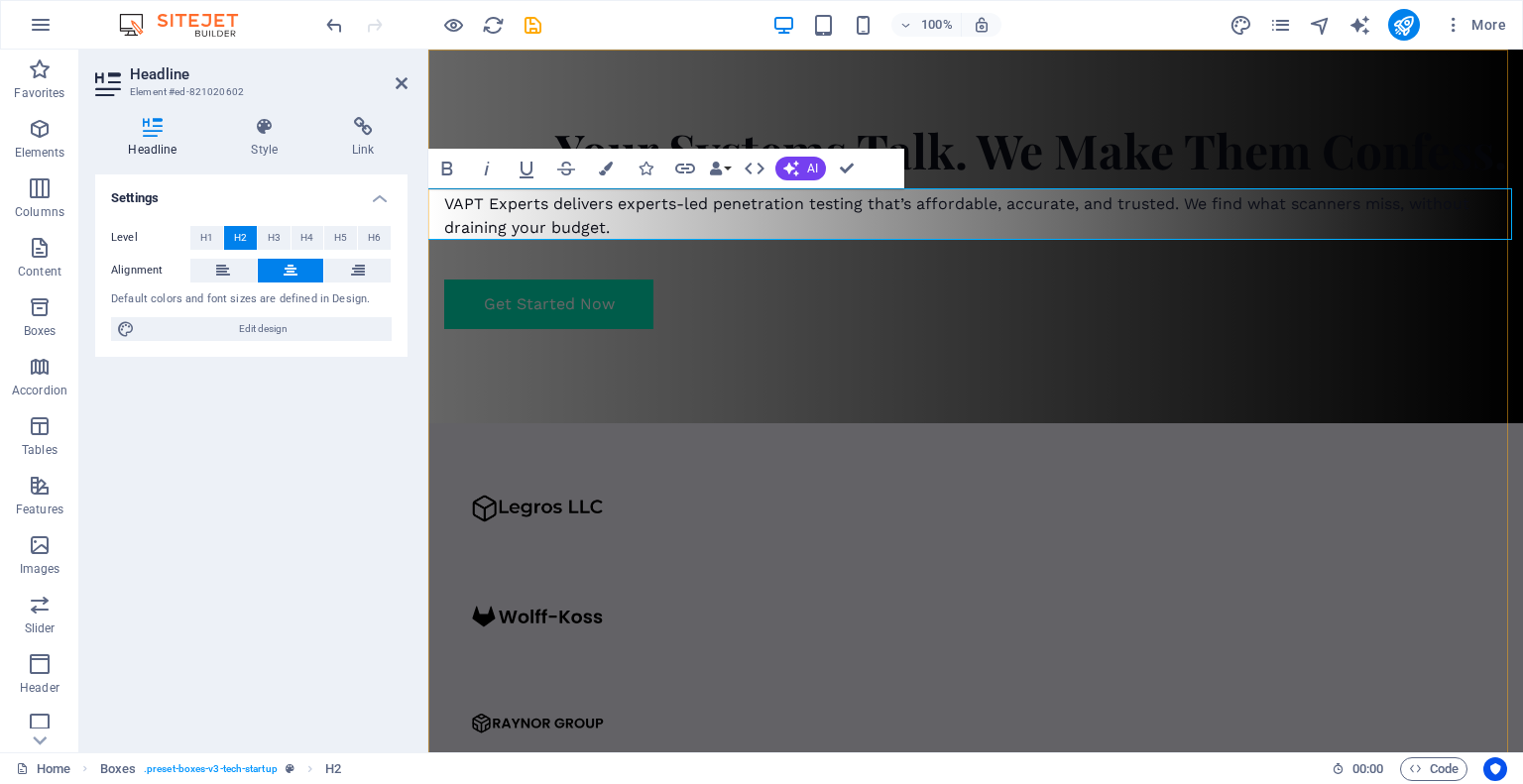 click on "Our Approach" at bounding box center [976, 1187] 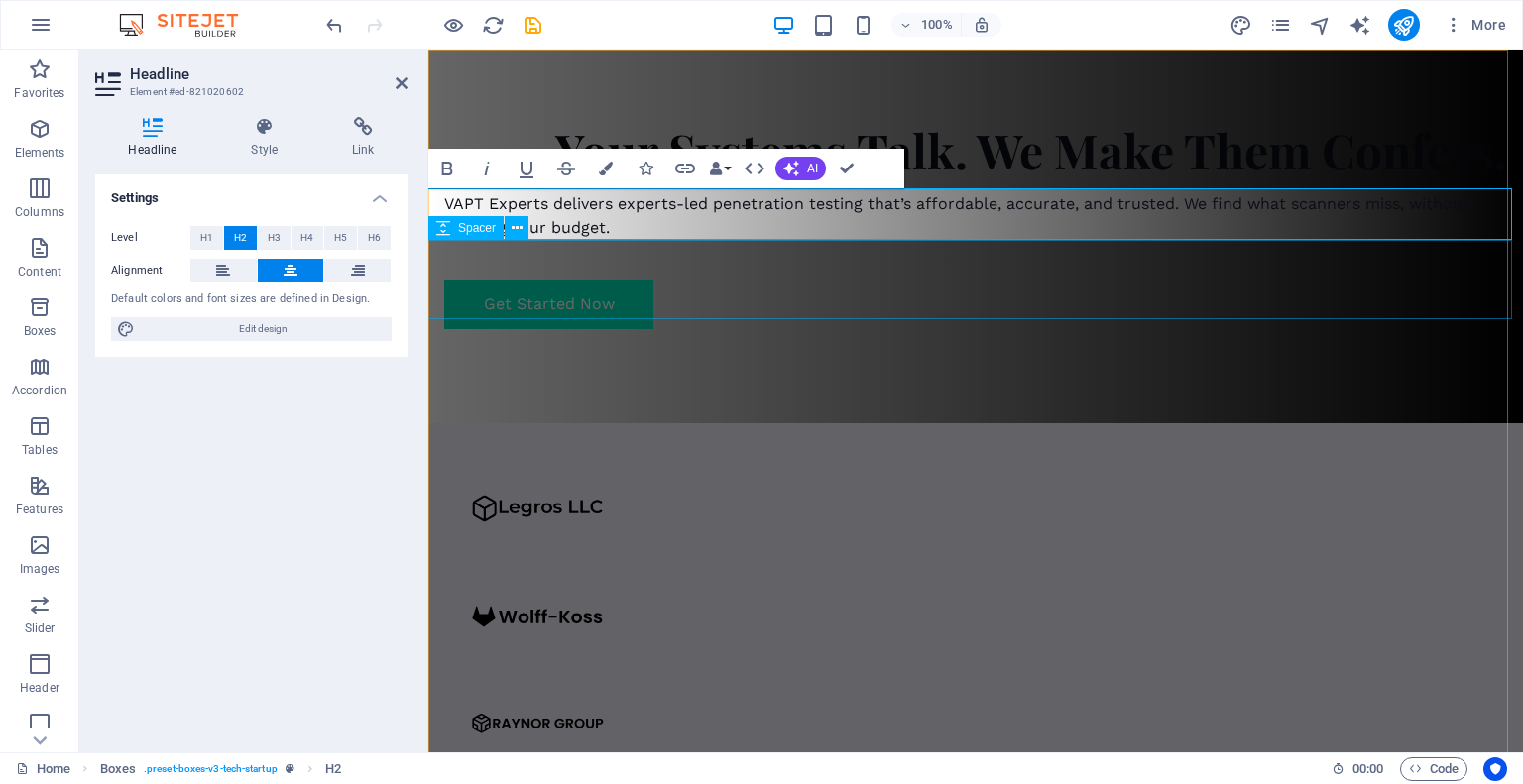 click at bounding box center [976, 1253] 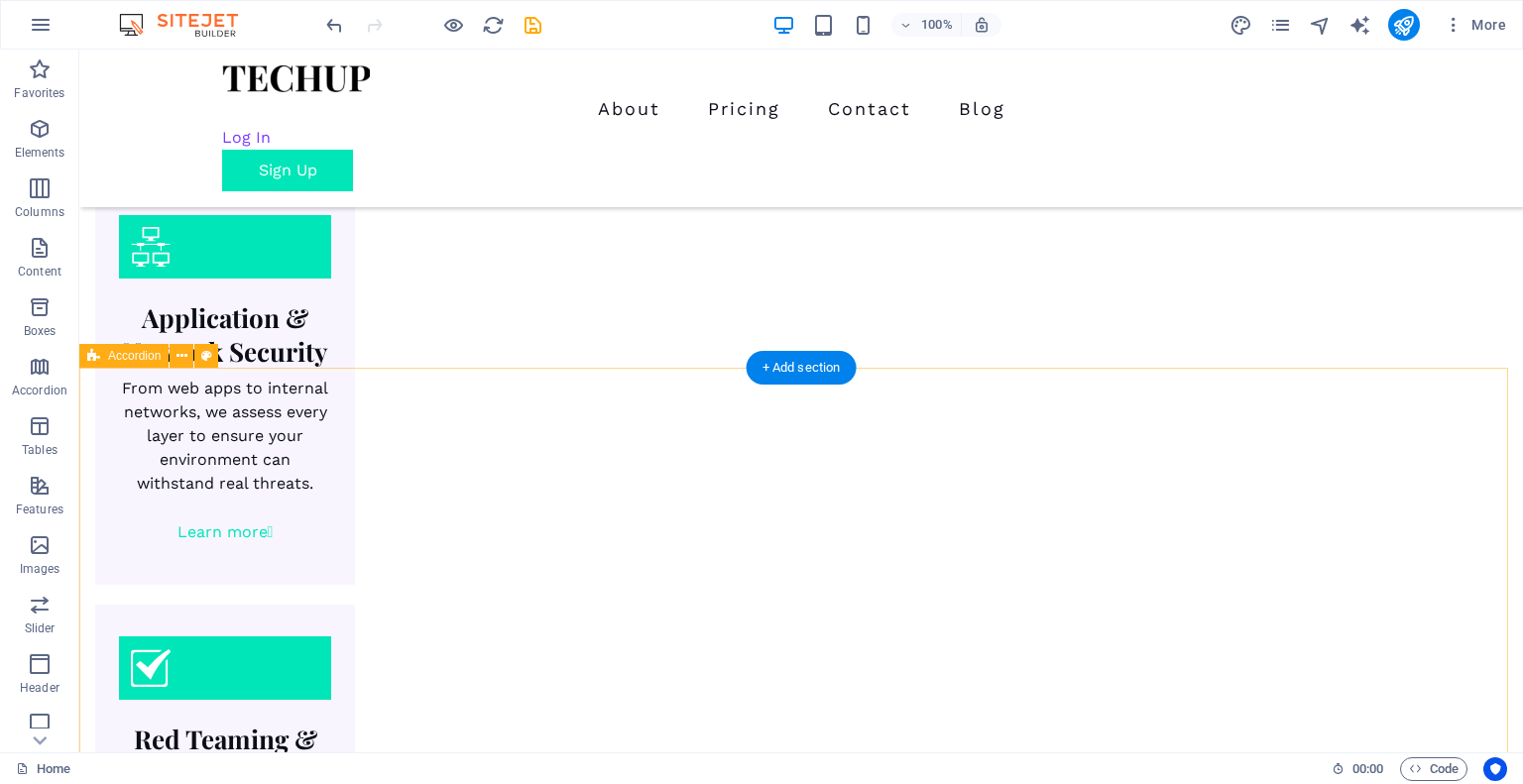 scroll, scrollTop: 1899, scrollLeft: 0, axis: vertical 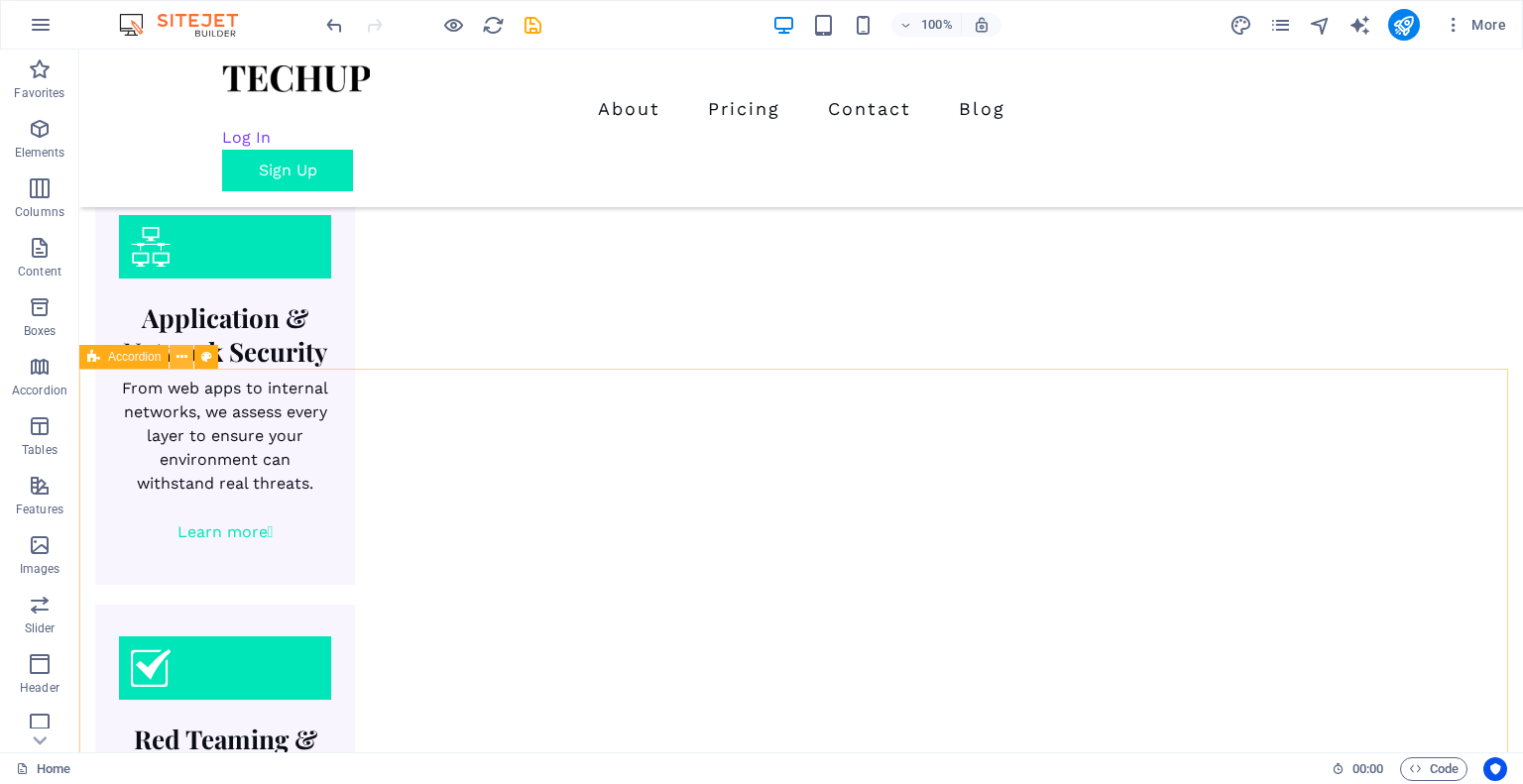 click at bounding box center [181, 357] 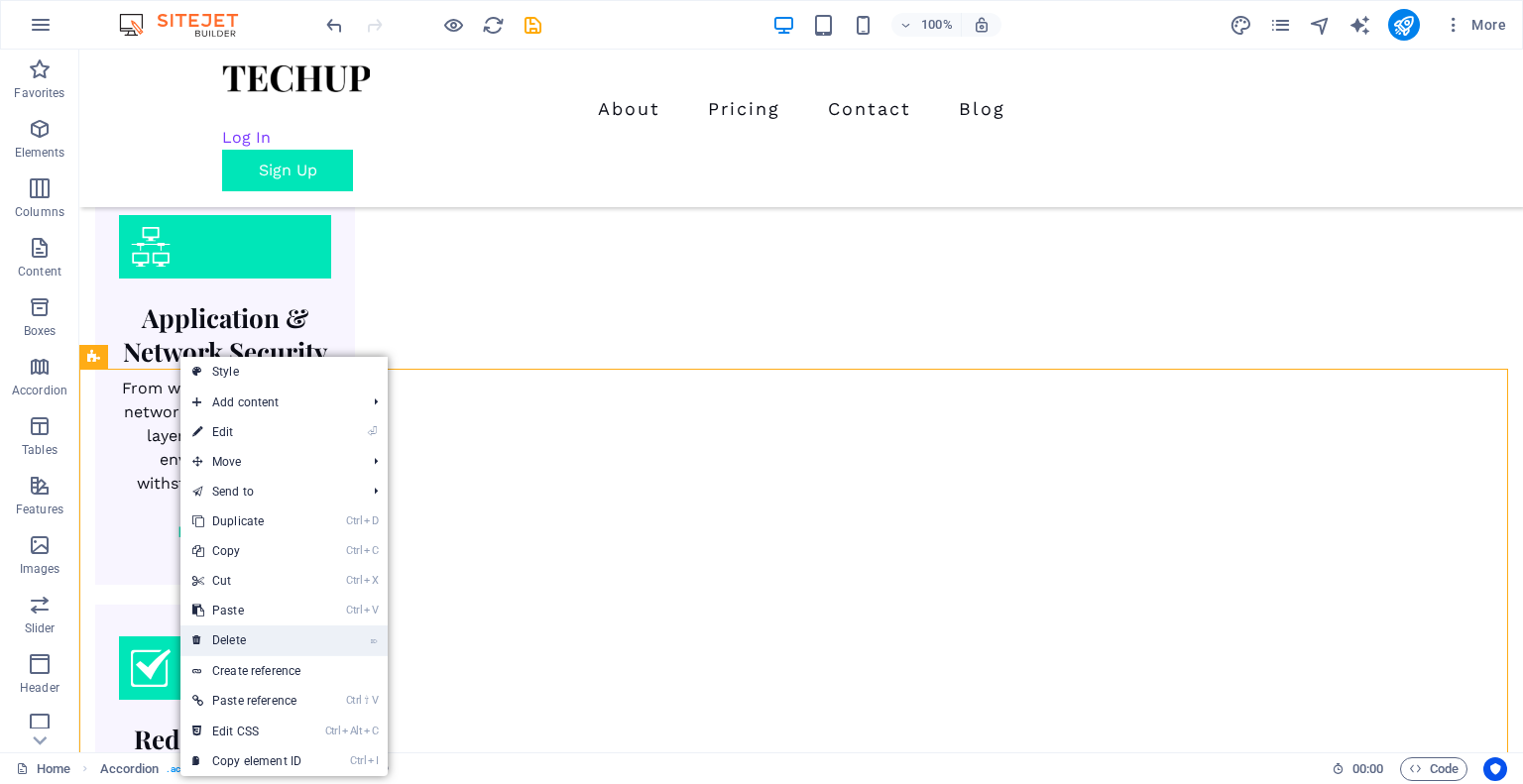click on "⌦  Delete" at bounding box center (247, 640) 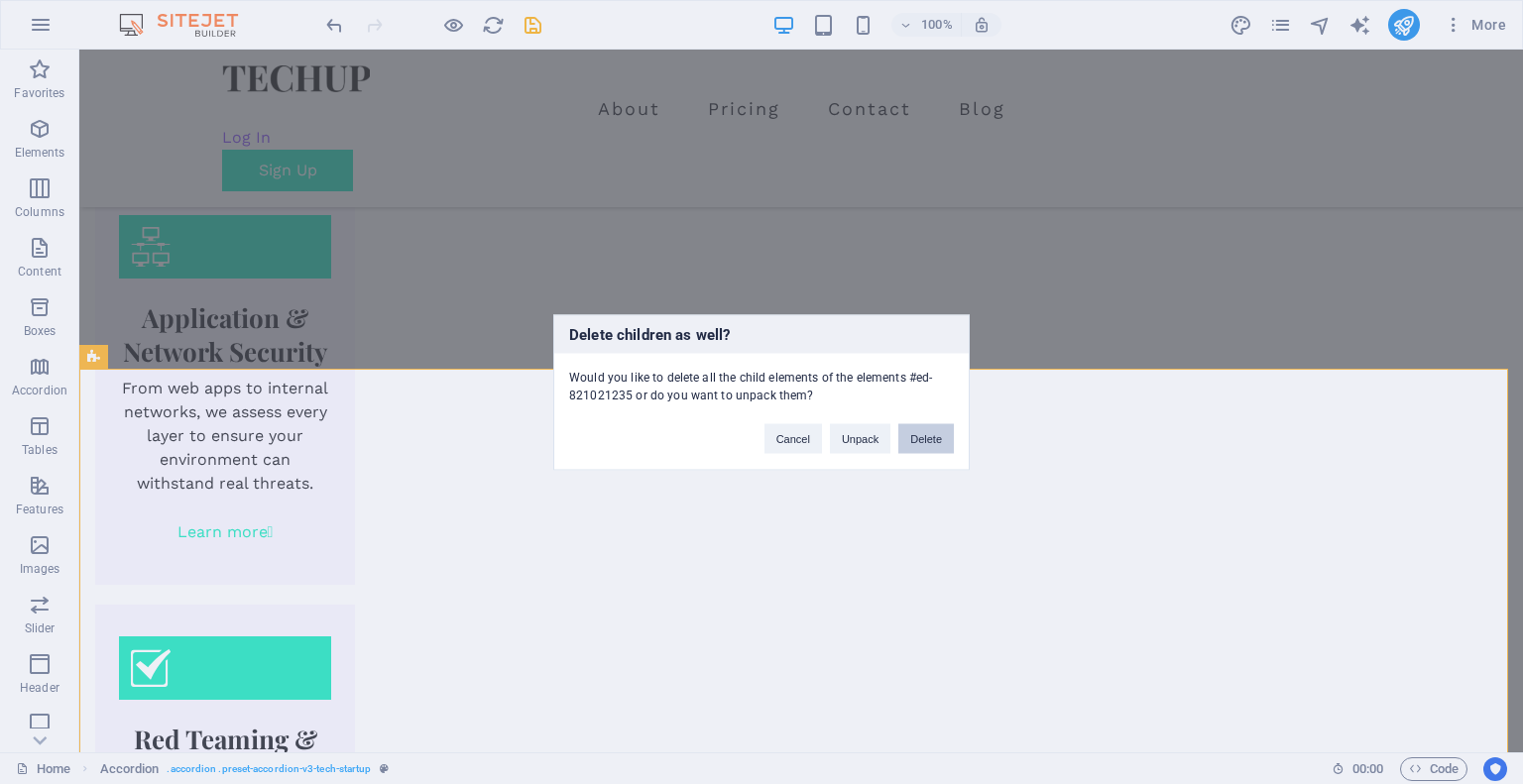 click on "Delete" at bounding box center (926, 438) 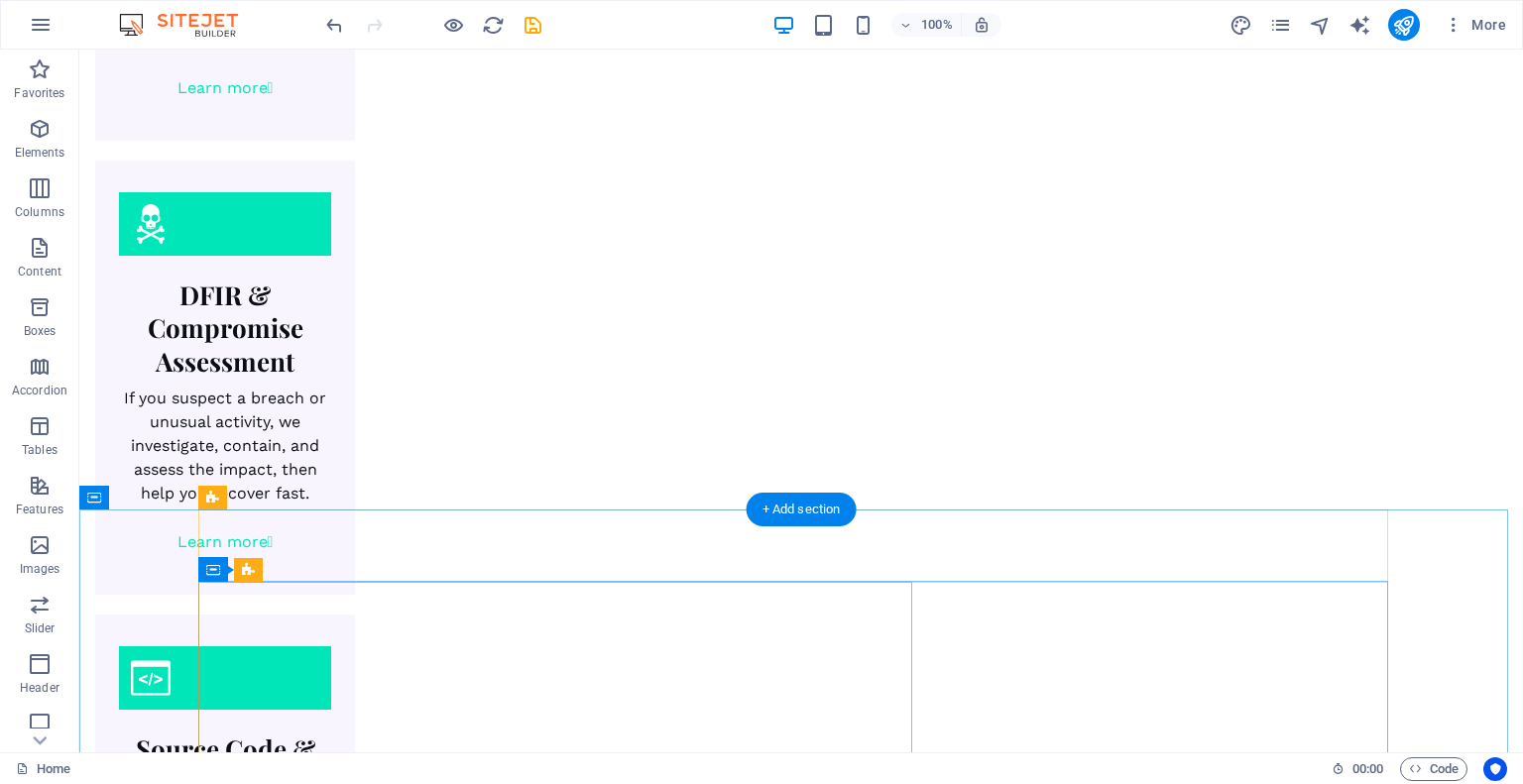 scroll, scrollTop: 2874, scrollLeft: 0, axis: vertical 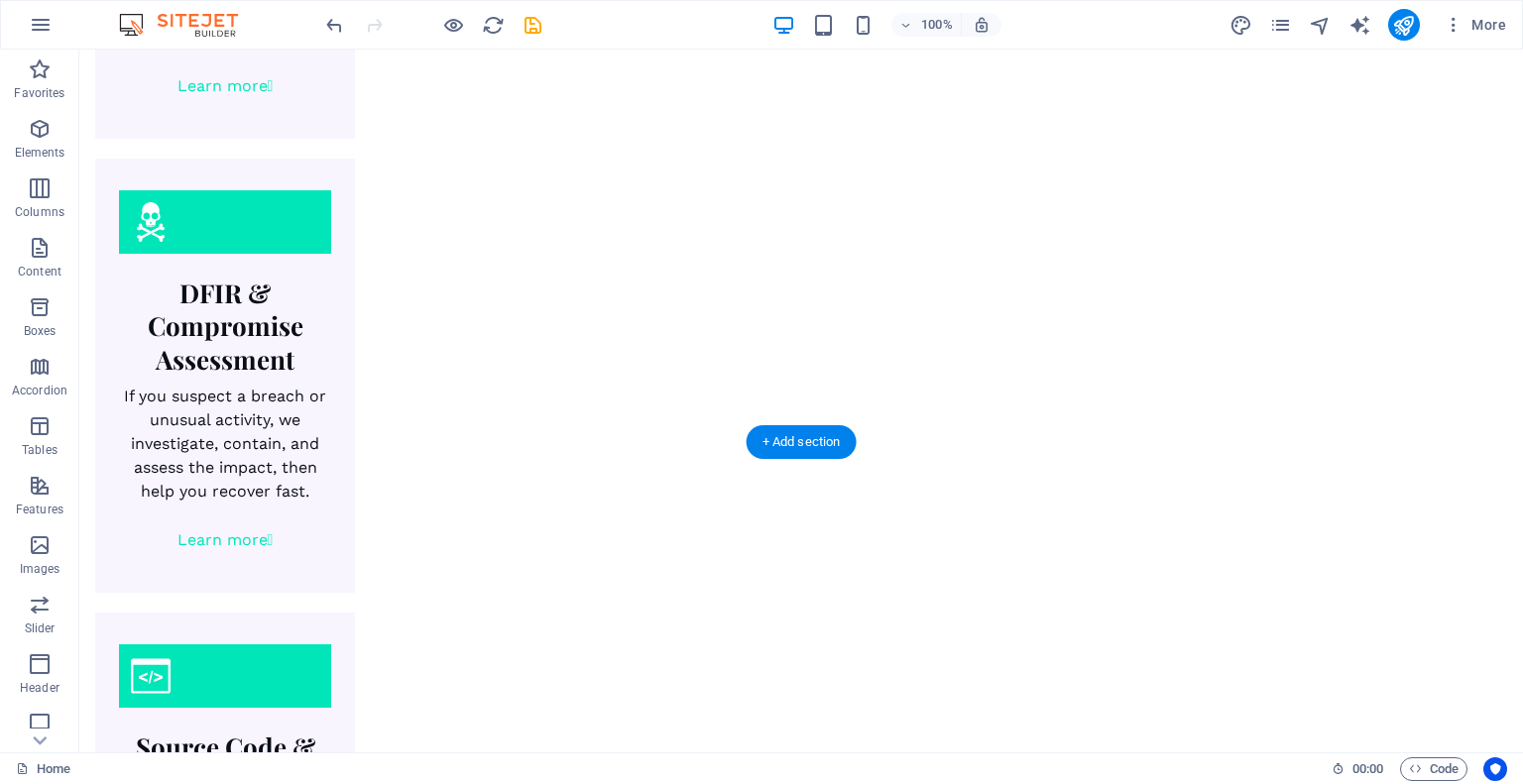 click at bounding box center [801, 3408] 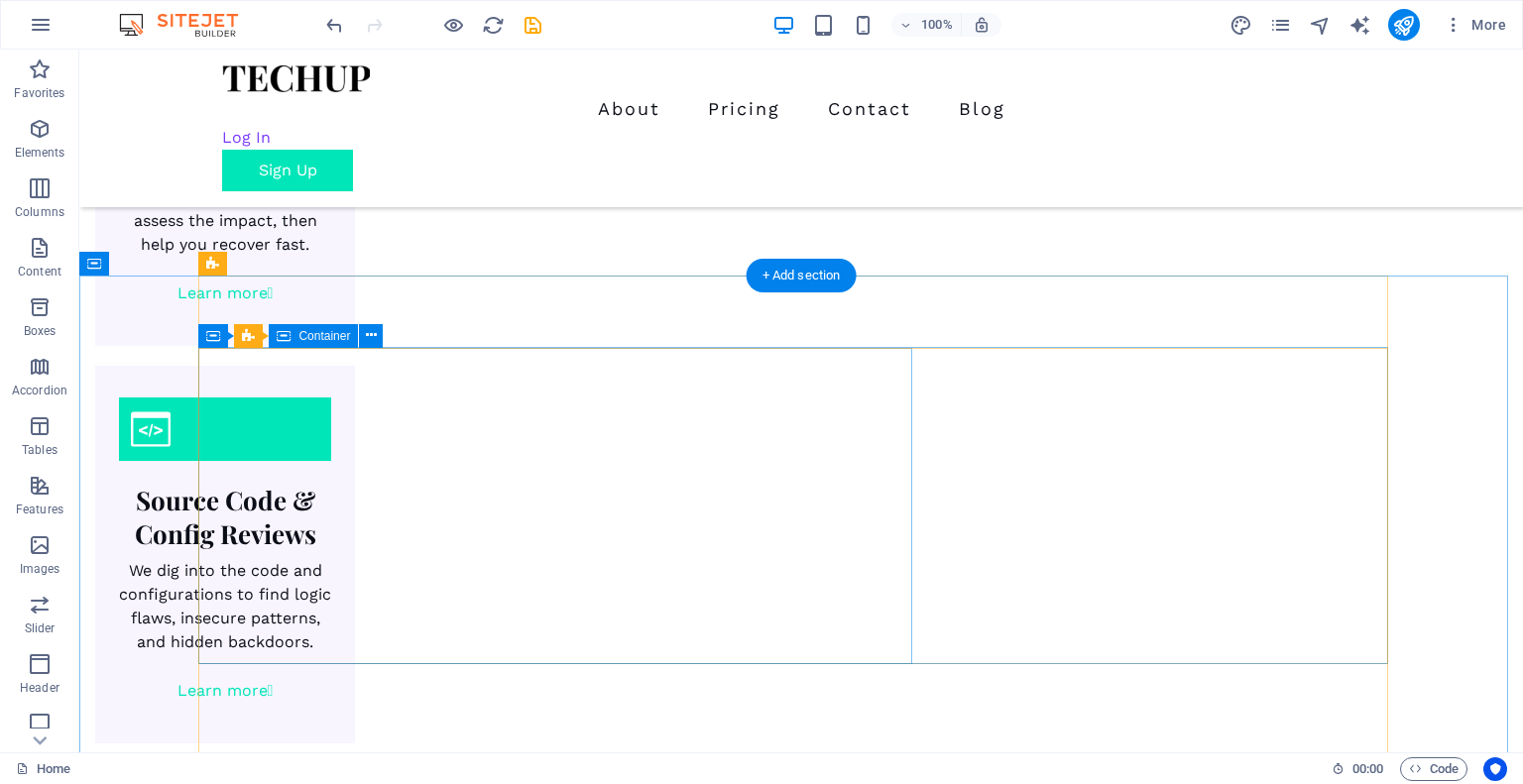 scroll, scrollTop: 3036, scrollLeft: 0, axis: vertical 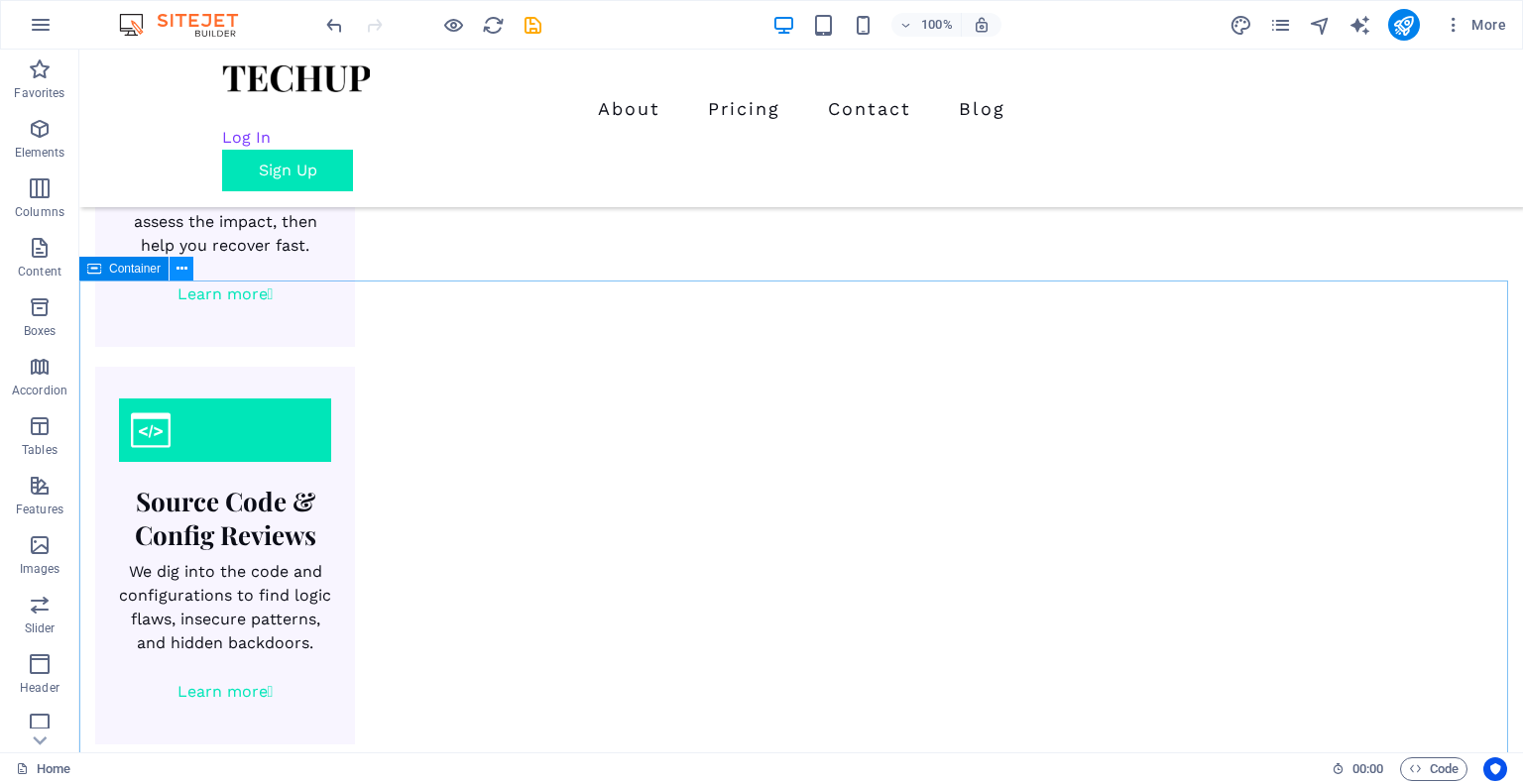 click at bounding box center [181, 269] 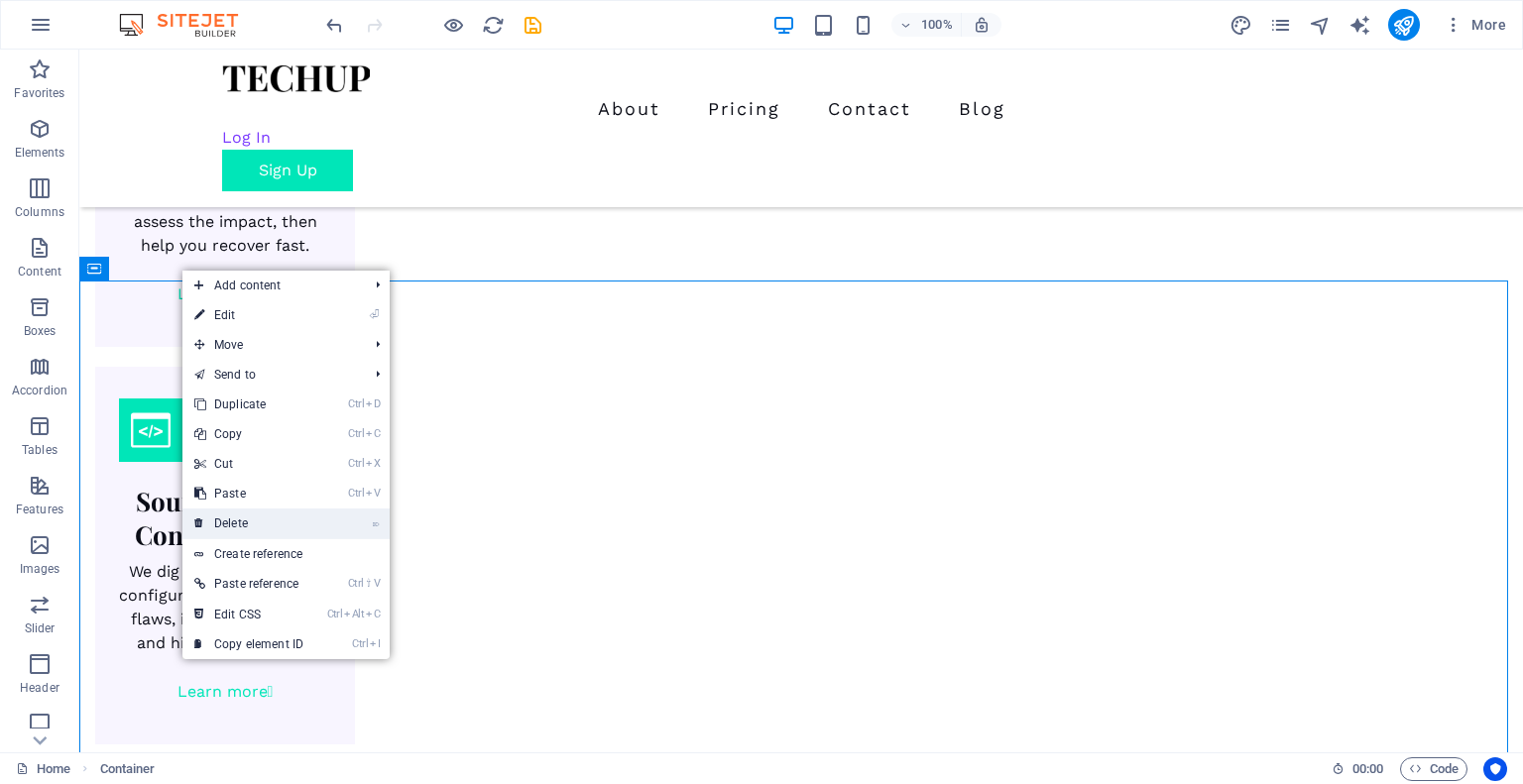 click on "⌦  Delete" at bounding box center (249, 523) 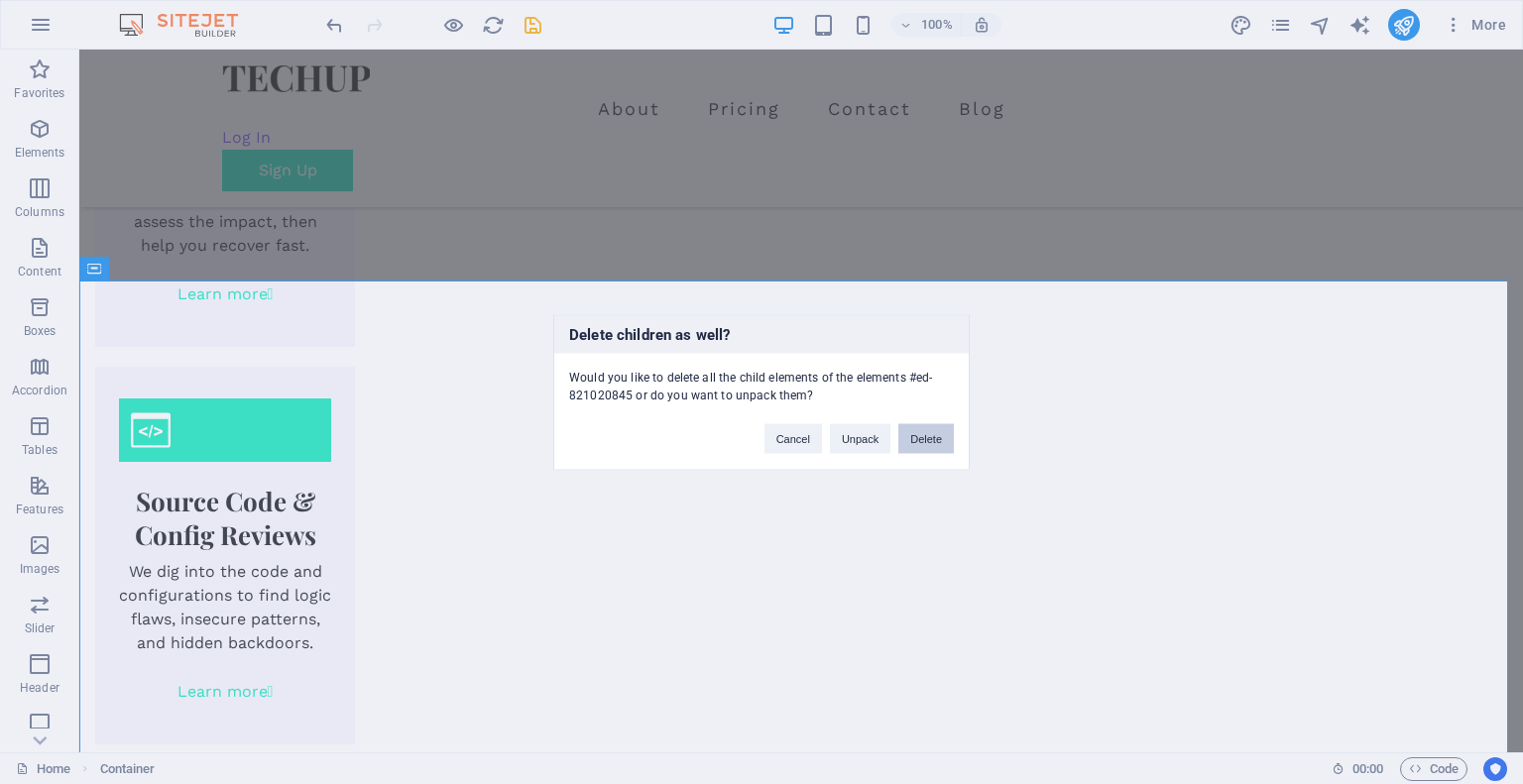 click on "Delete" at bounding box center (926, 438) 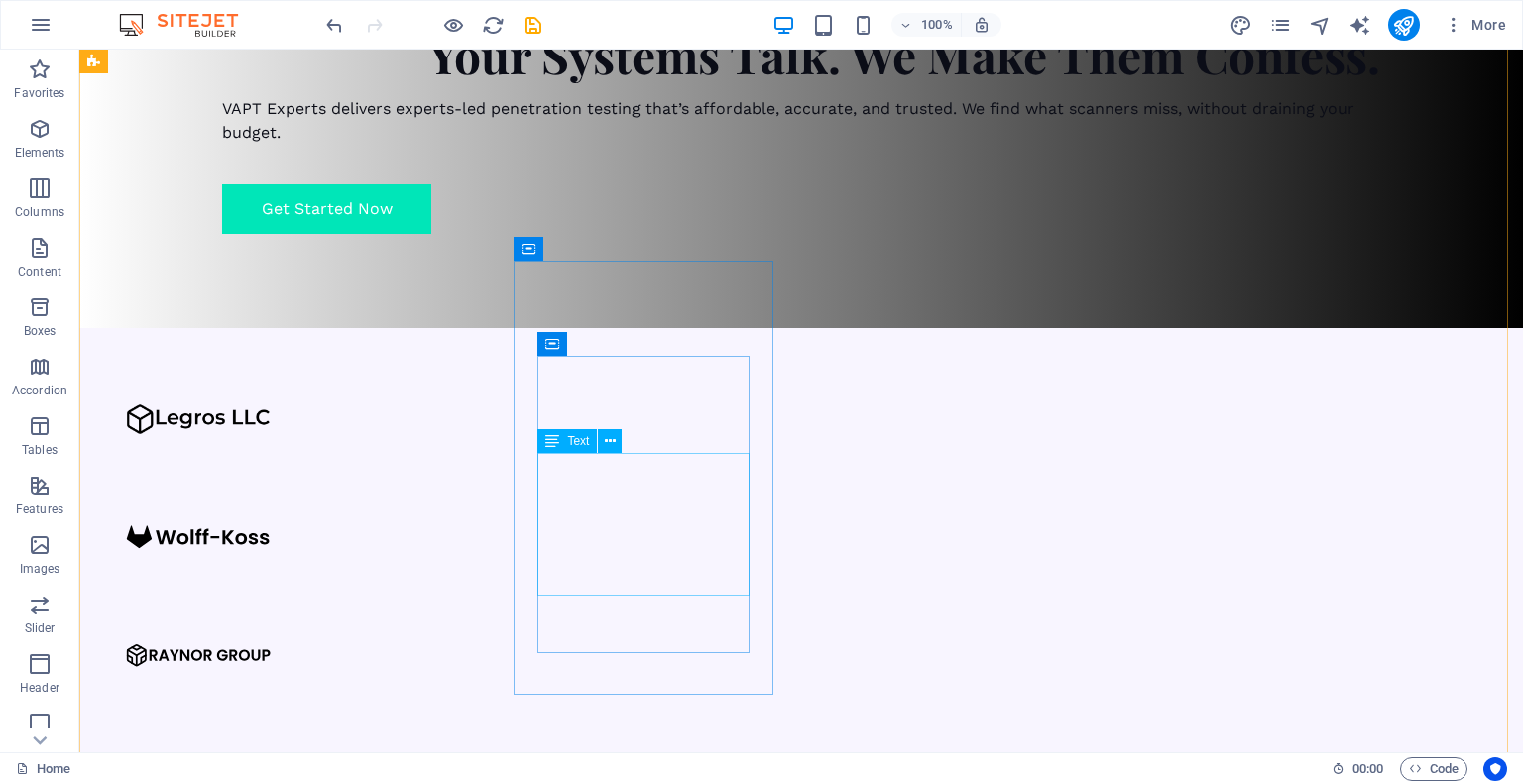 scroll, scrollTop: 902, scrollLeft: 0, axis: vertical 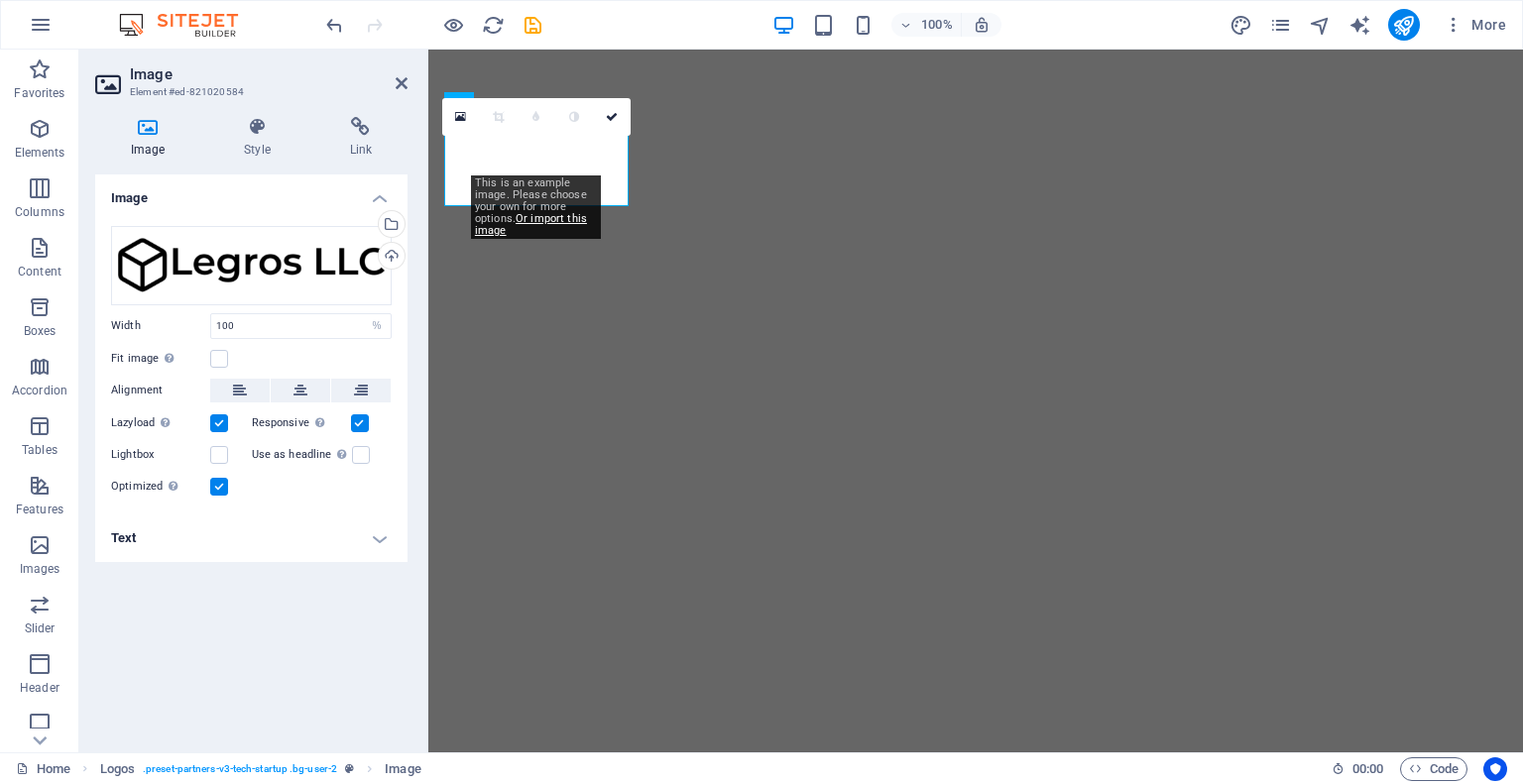select on "%" 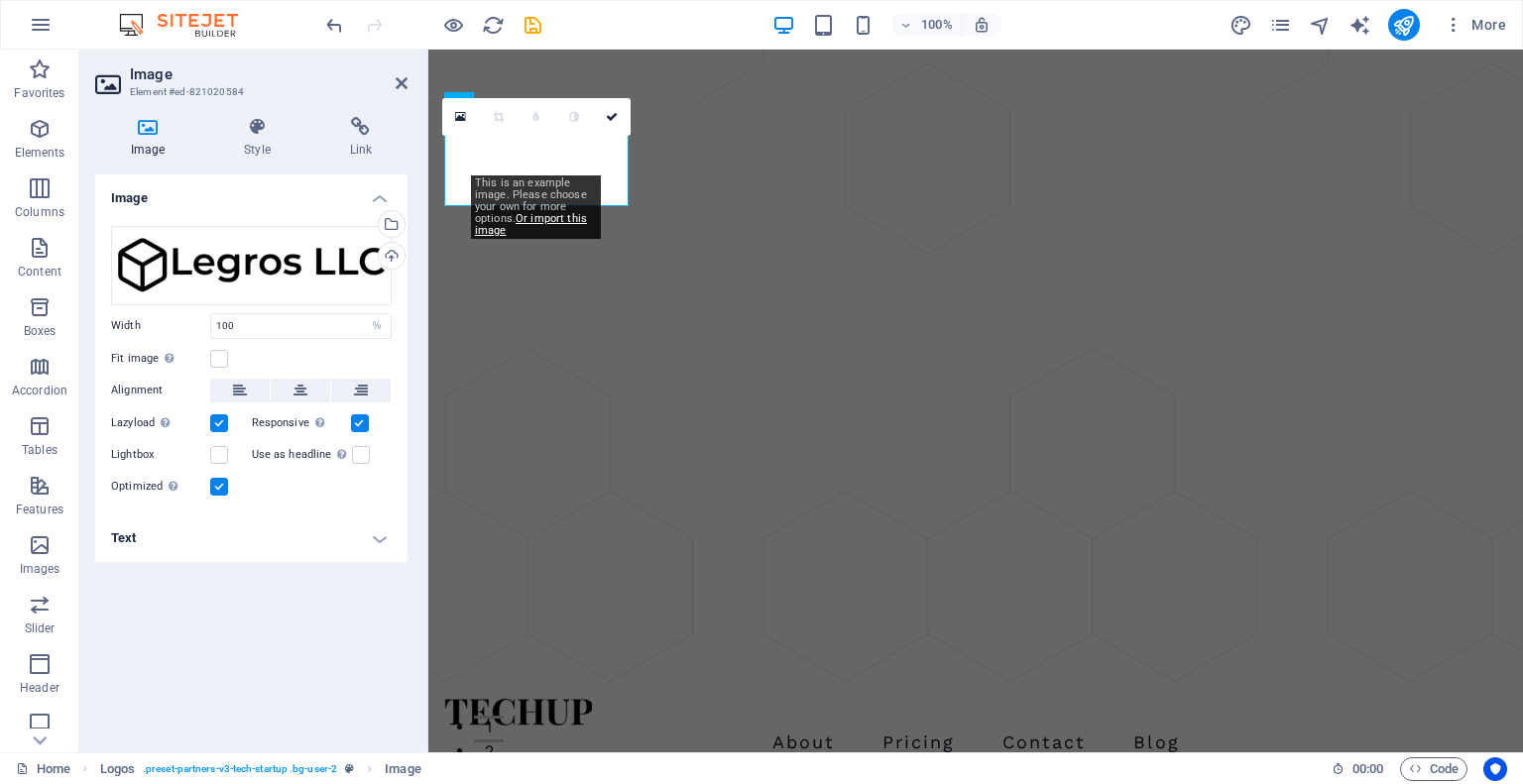 scroll, scrollTop: 606, scrollLeft: 0, axis: vertical 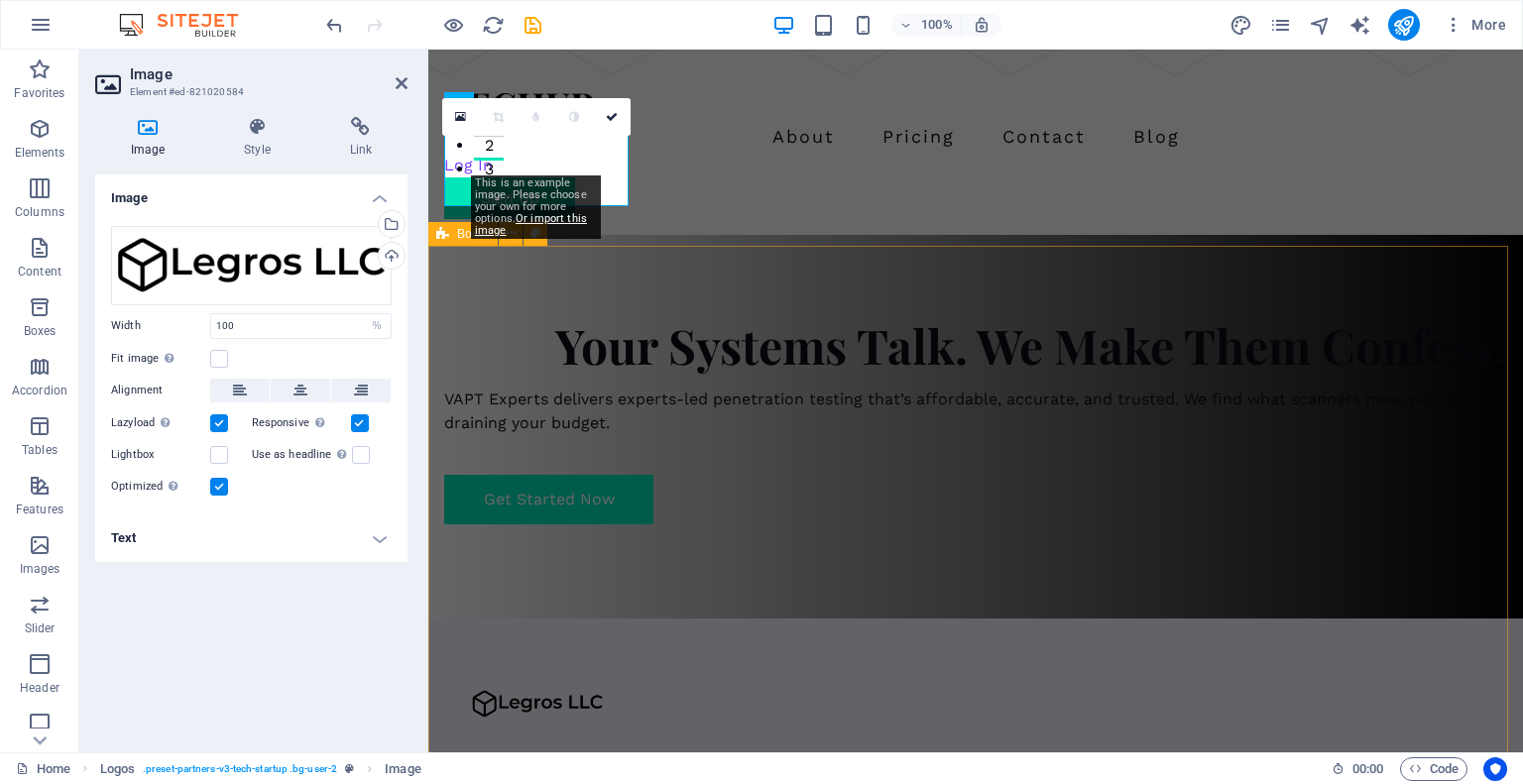 click on "Our Services [SERVICE_NAME] From web apps to internal networks, we assess every layer to ensure your environment can withstand real threats. Learn more  [SERVICE_NAME] We simulate targeted attacks to test your defenses and help you align with frameworks like SOC 2, ISO 27001, and CMMC. Learn more  [SERVICE_NAME] If you suspect a breach or unusual activity, we investigate, contain, and assess the impact, then help you recover fast. Learn more  [SERVICE_NAME] We dig into the code and configurations to find logic flaws, insecure patterns, and hidden backdoors. Learn more " at bounding box center [976, 2308] 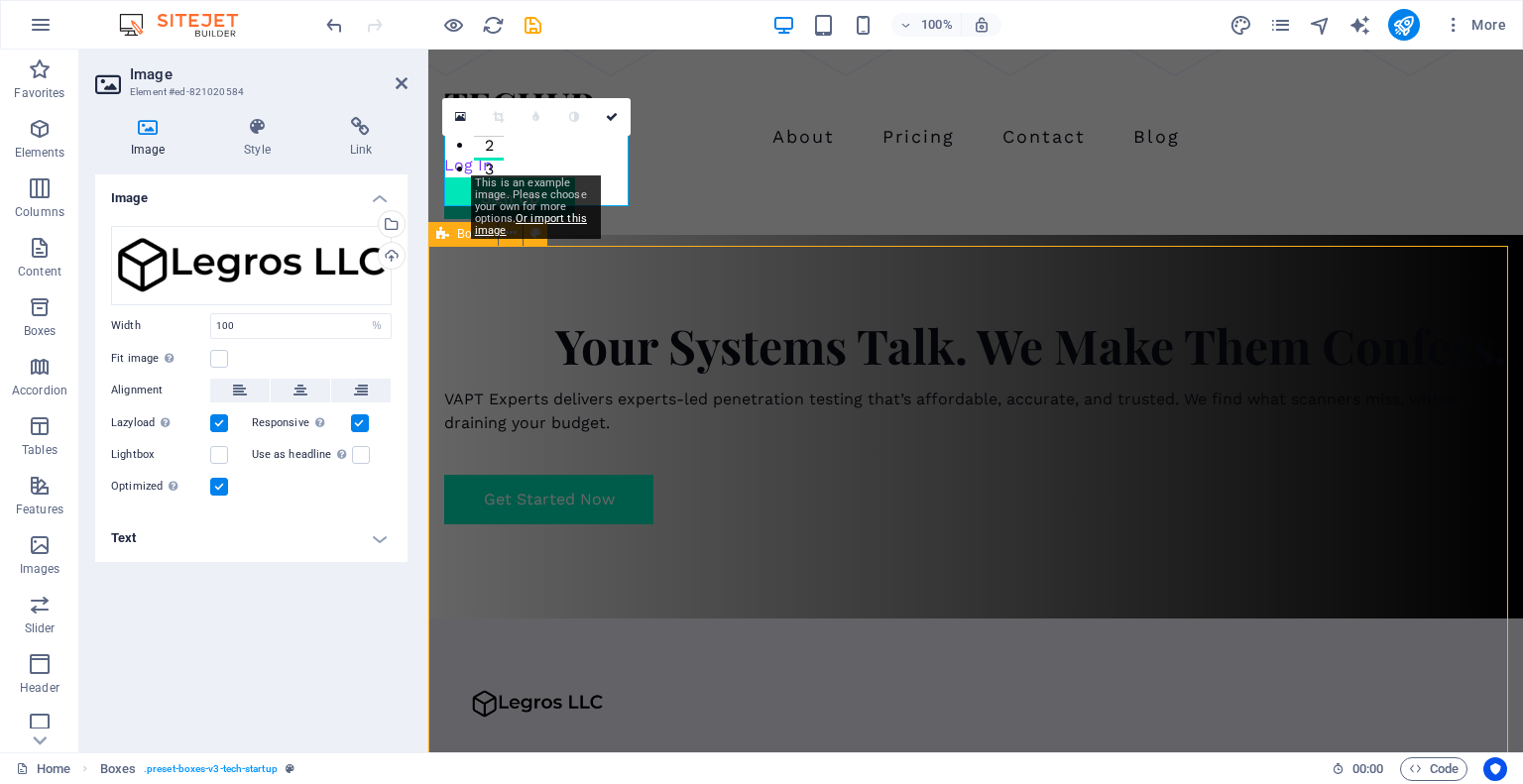 click on "Our Services Application & Network Security From web apps to internal networks, we assess every layer to ensure your environment can withstand real threats.  Learn more    Red Teaming & Compliance We simulate targeted attacks to test your defenses and help you align with frameworks like SOC 2, ISO 27001, and CMMC.  Learn more    DFIR & Compromise Assessment If you suspect a breach or unusual activity, we investigate, contain, and assess the impact, then help you recover fast. Learn more    Source Code & Config Reviews We dig into the code and configurations to find logic flaws, insecure patterns, and hidden backdoors.  Learn more   " at bounding box center [976, 2308] 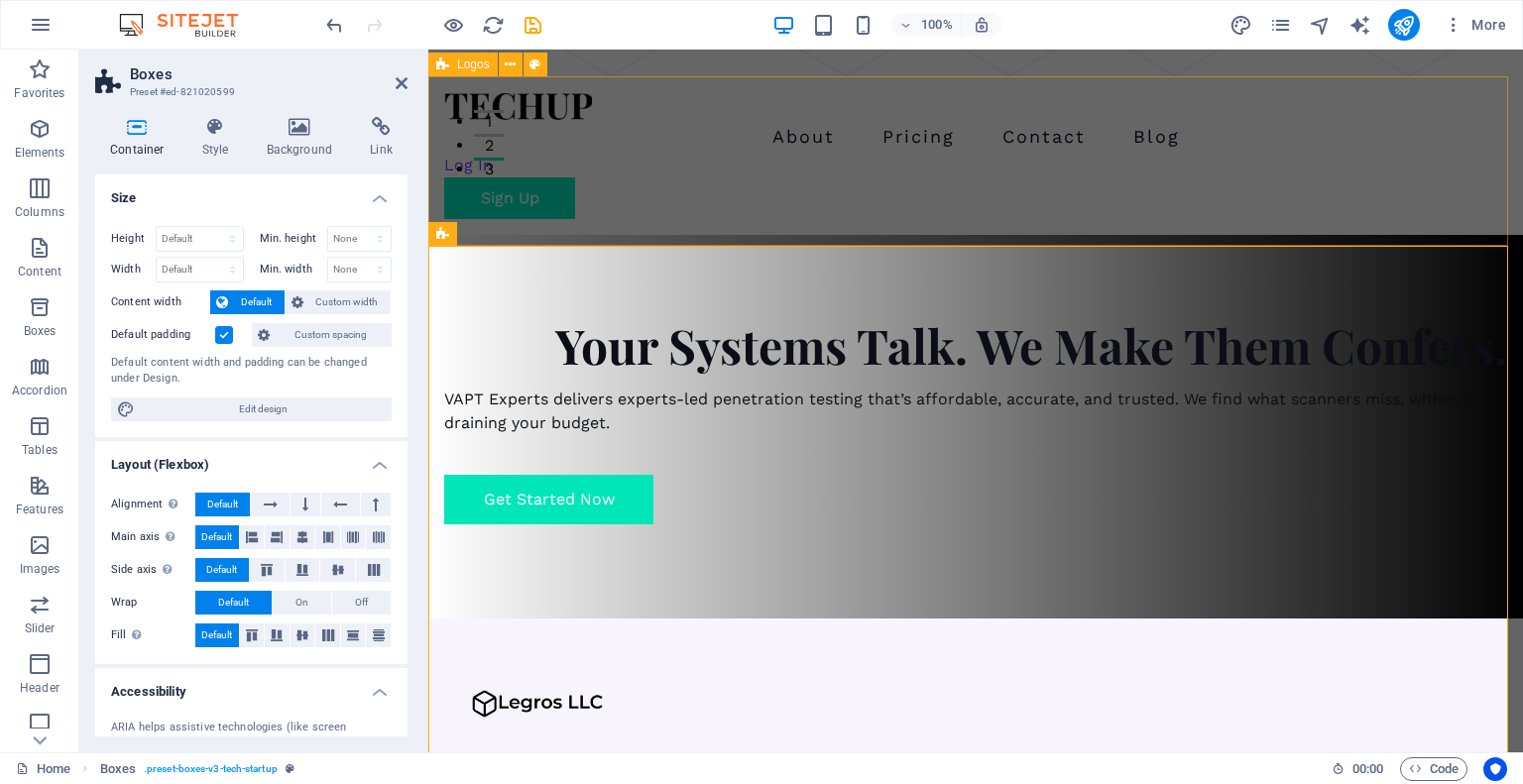 click at bounding box center [976, 918] 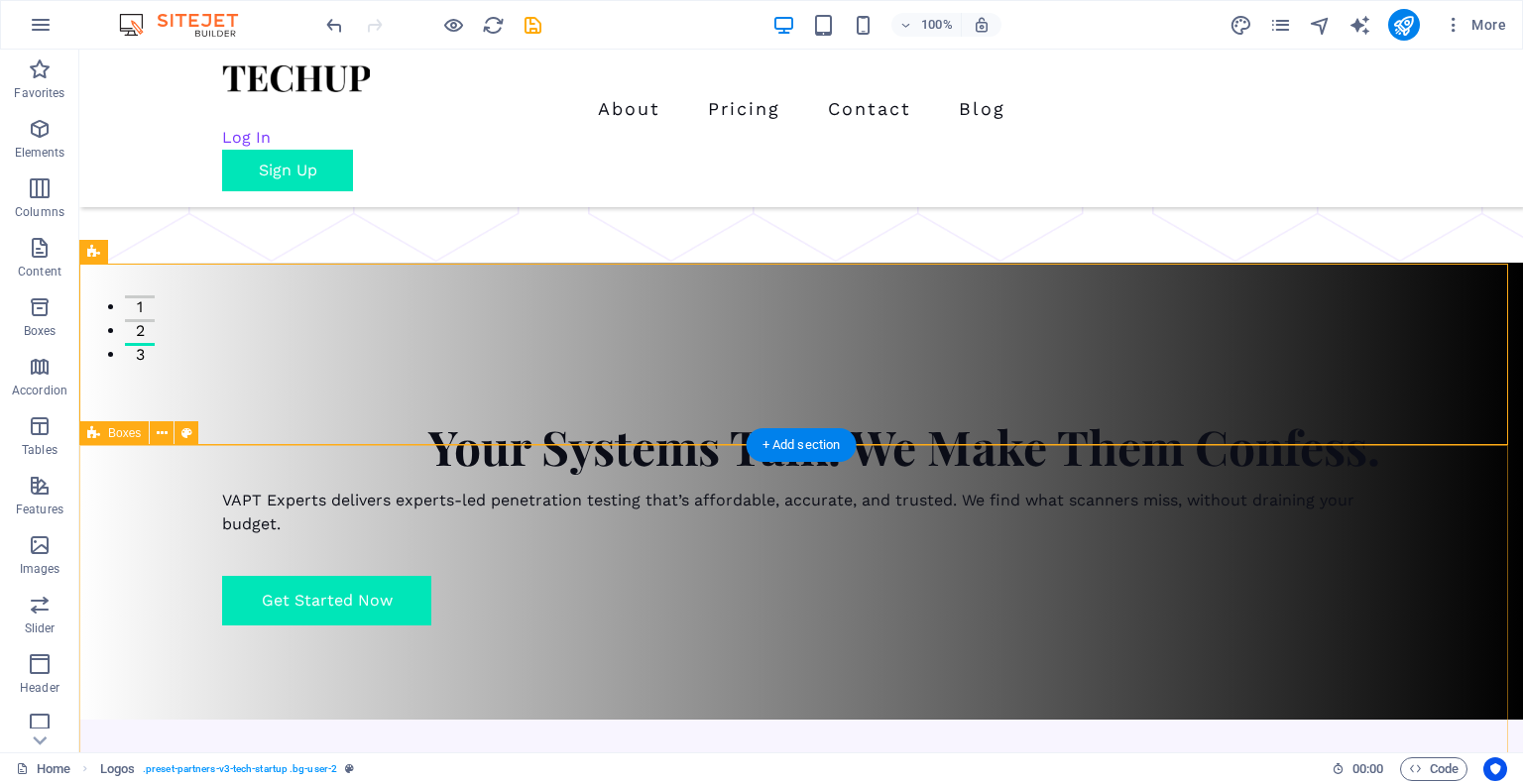 scroll, scrollTop: 418, scrollLeft: 0, axis: vertical 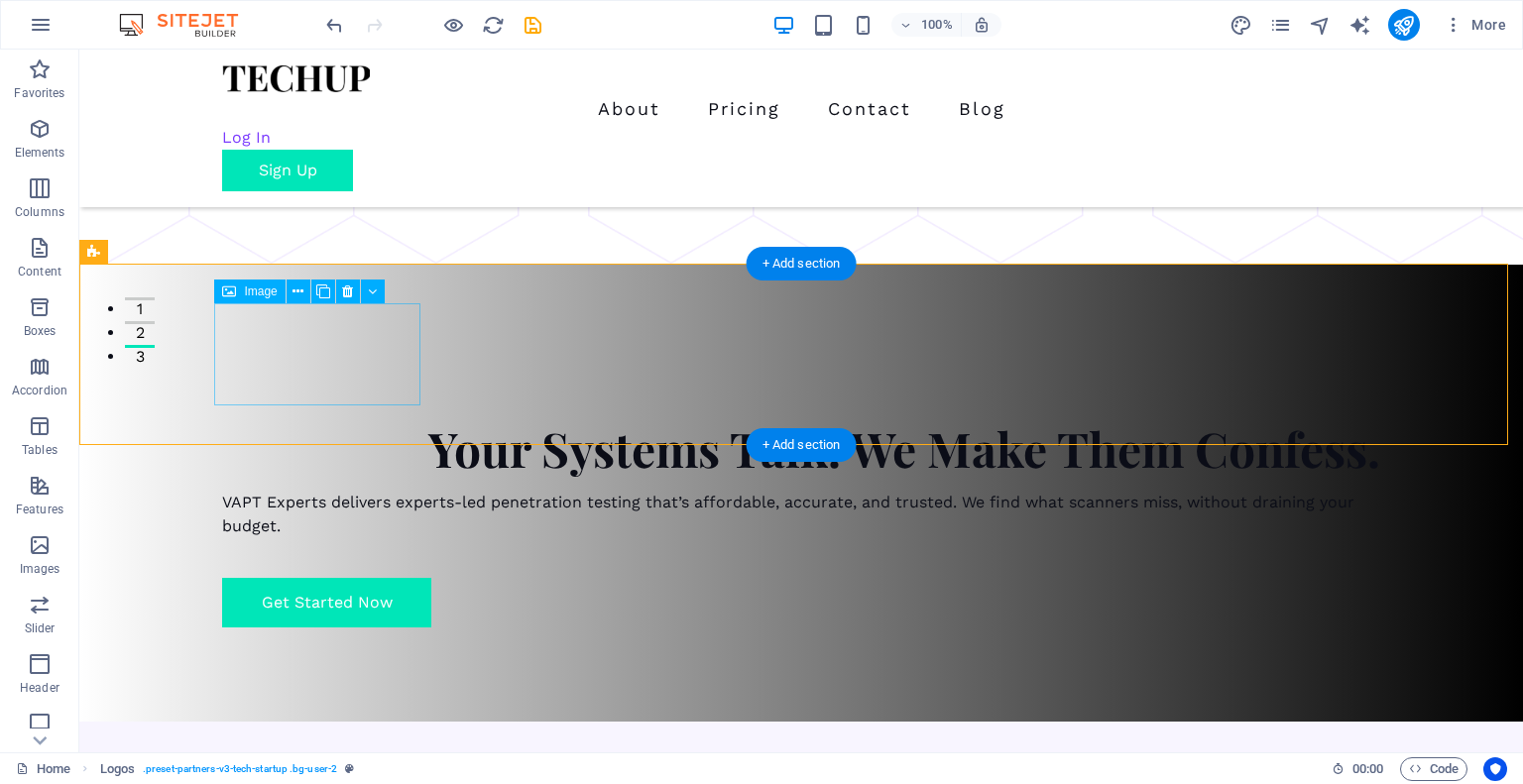click at bounding box center [198, 812] 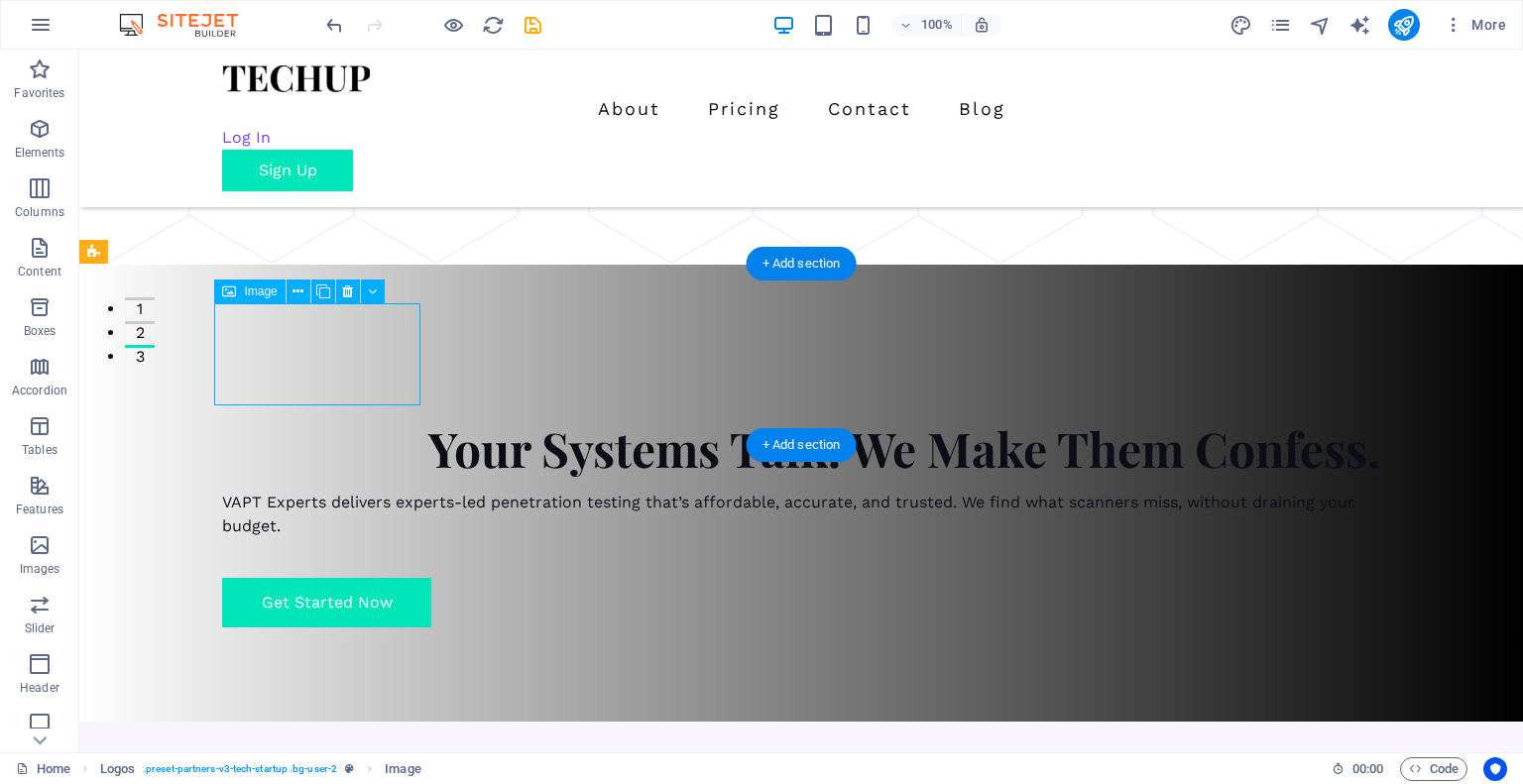 click at bounding box center [198, 812] 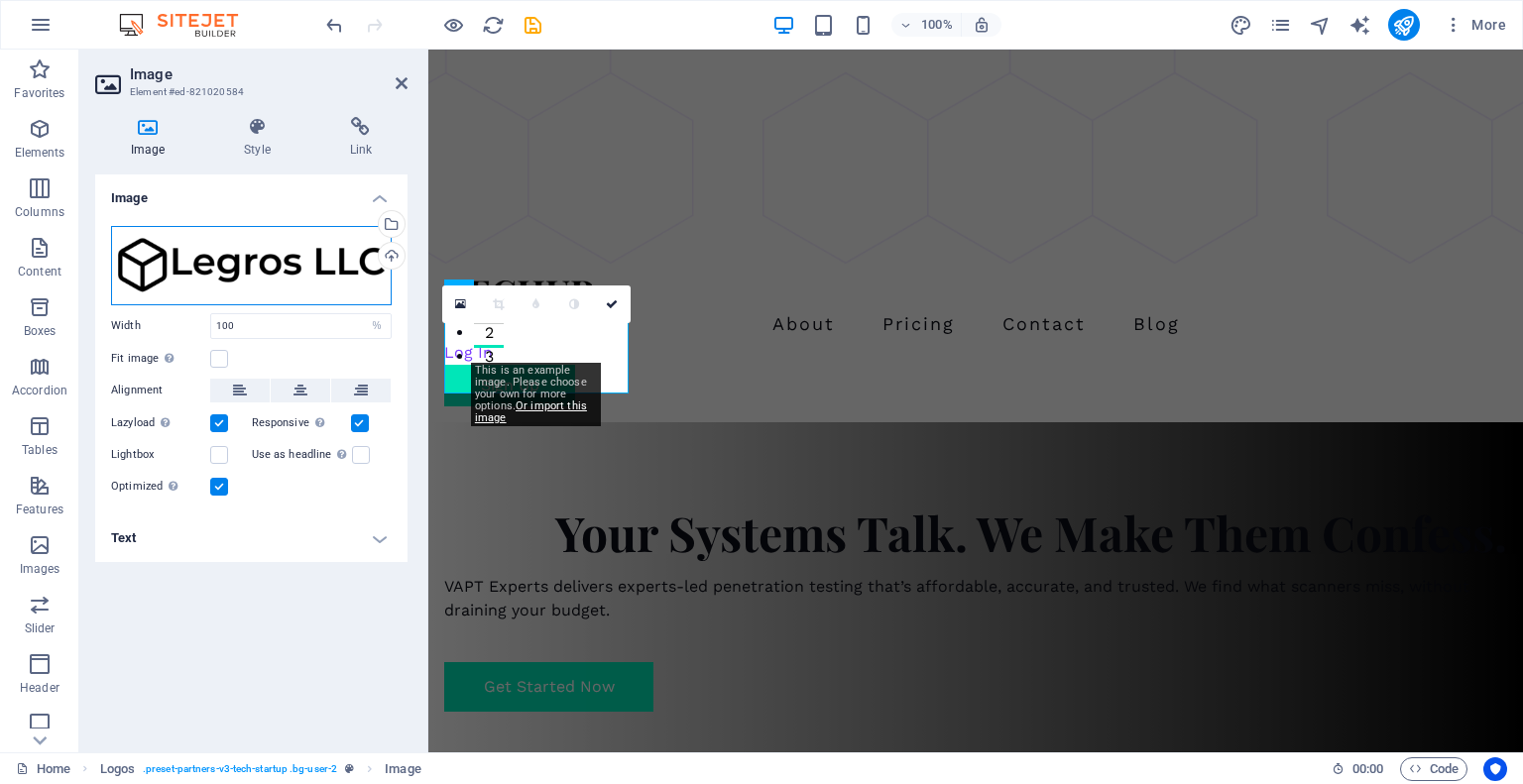 click on "Drag files here, click to choose files or select files from Files or our free stock photos & videos" at bounding box center [251, 266] 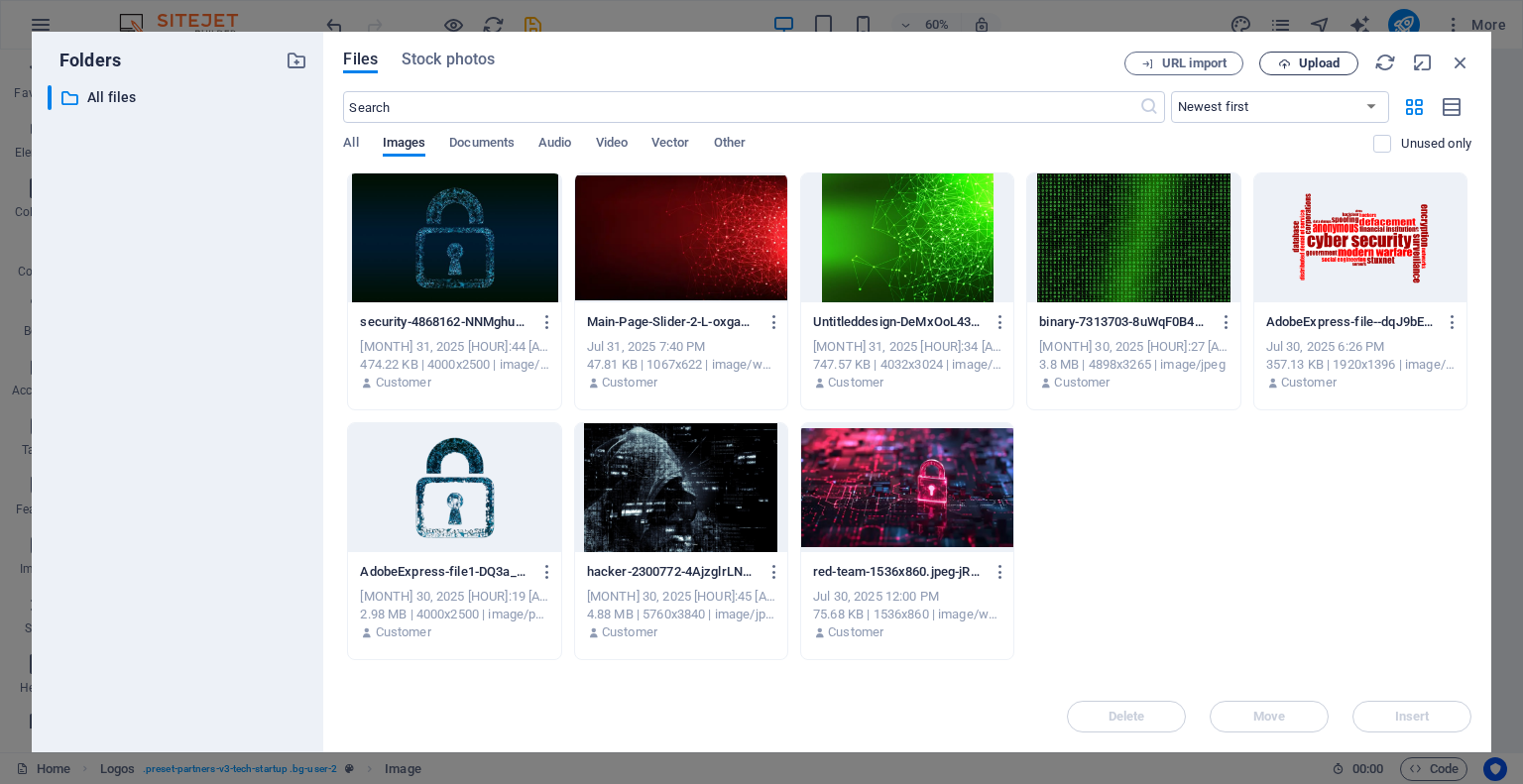 click on "Upload" at bounding box center [1309, 63] 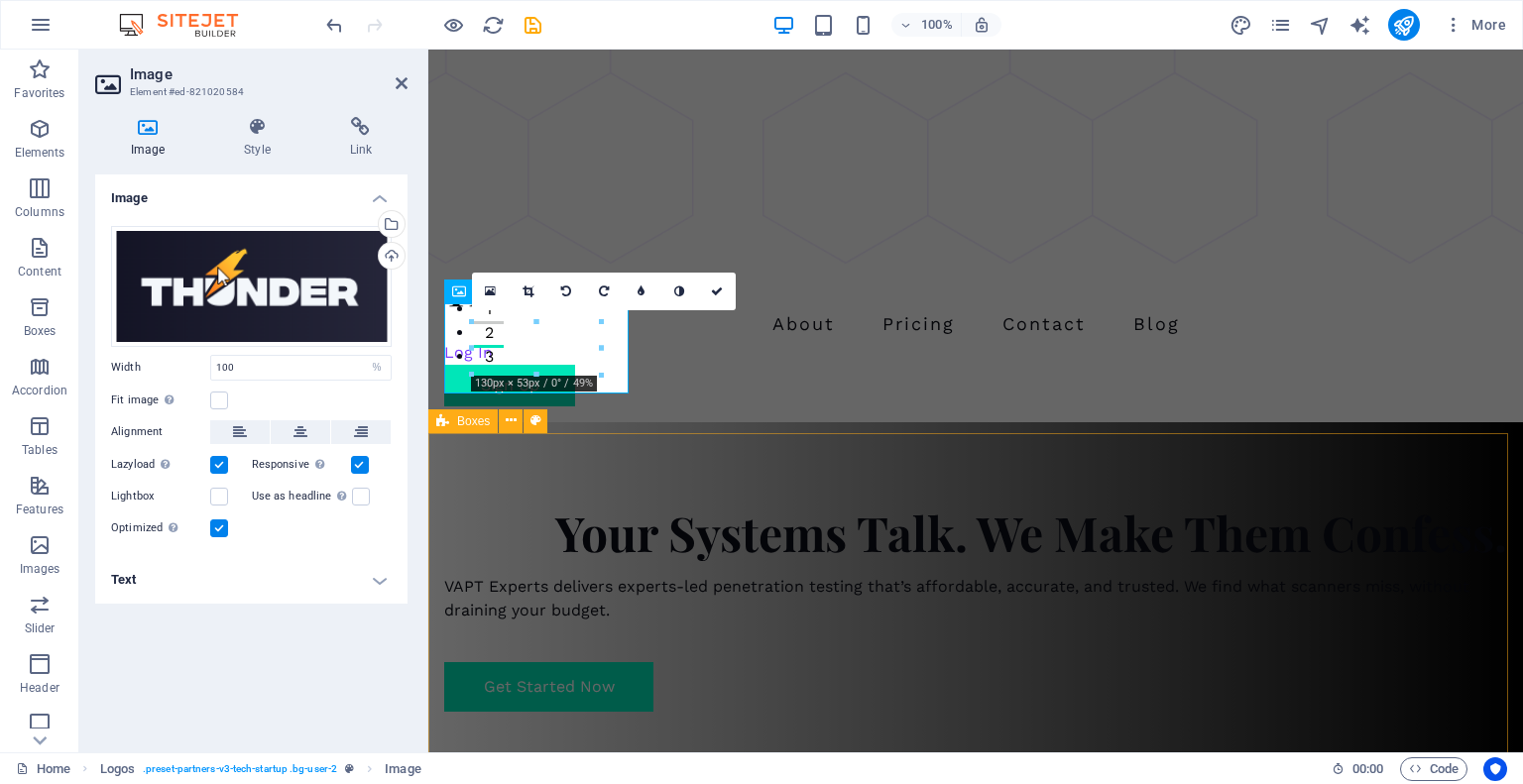 click on "Our Services Application & Network Security From web apps to internal networks, we assess every layer to ensure your environment can withstand real threats.  Learn more    Red Teaming & Compliance We simulate targeted attacks to test your defenses and help you align with frameworks like SOC 2, ISO 27001, and CMMC.  Learn more    DFIR & Compromise Assessment If you suspect a breach or unusual activity, we investigate, contain, and assess the impact, then help you recover fast. Learn more    Source Code & Config Reviews We dig into the code and configurations to find logic flaws, insecure patterns, and hidden backdoors.  Learn more   " at bounding box center (976, 2496) 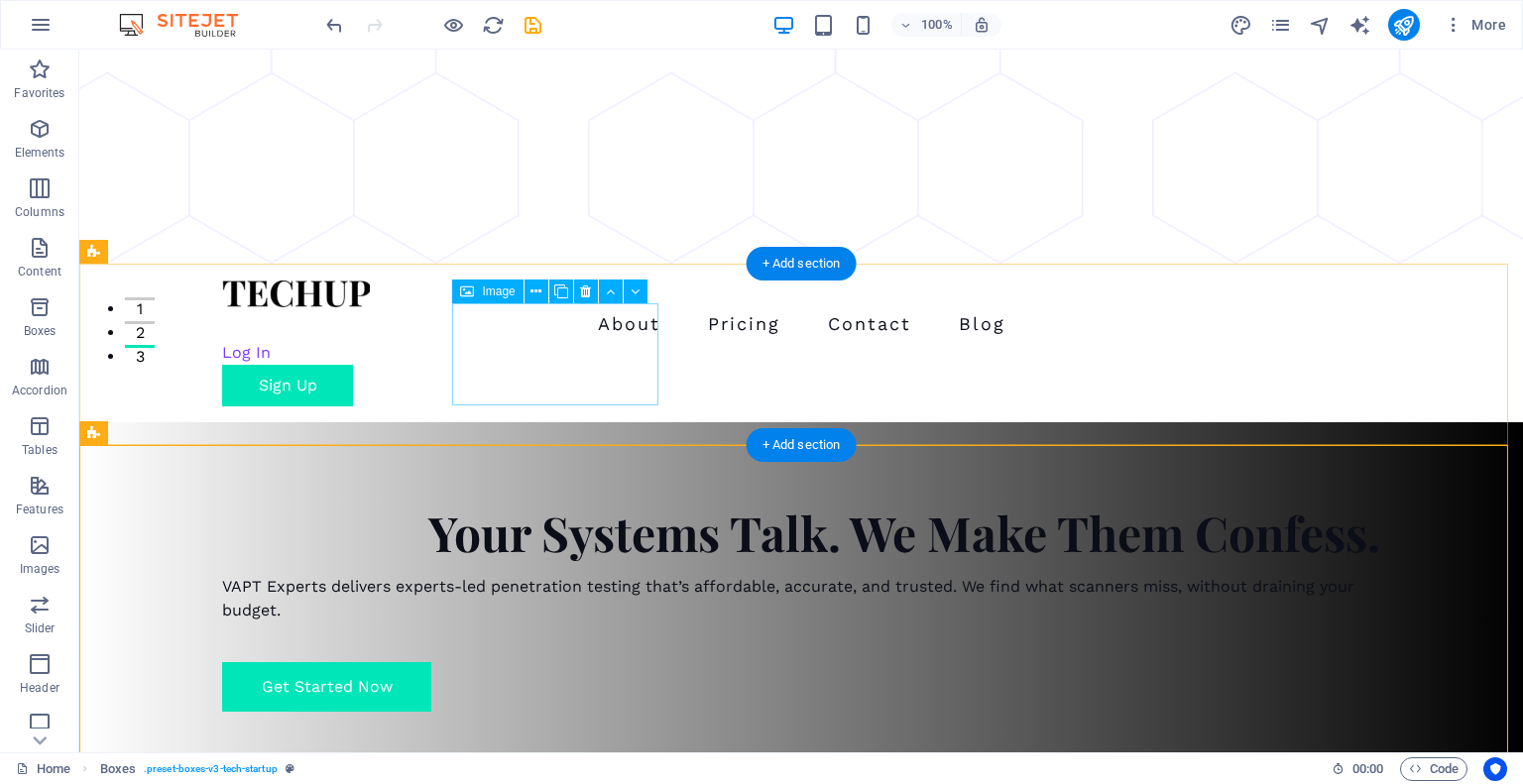 click at bounding box center (198, 1014) 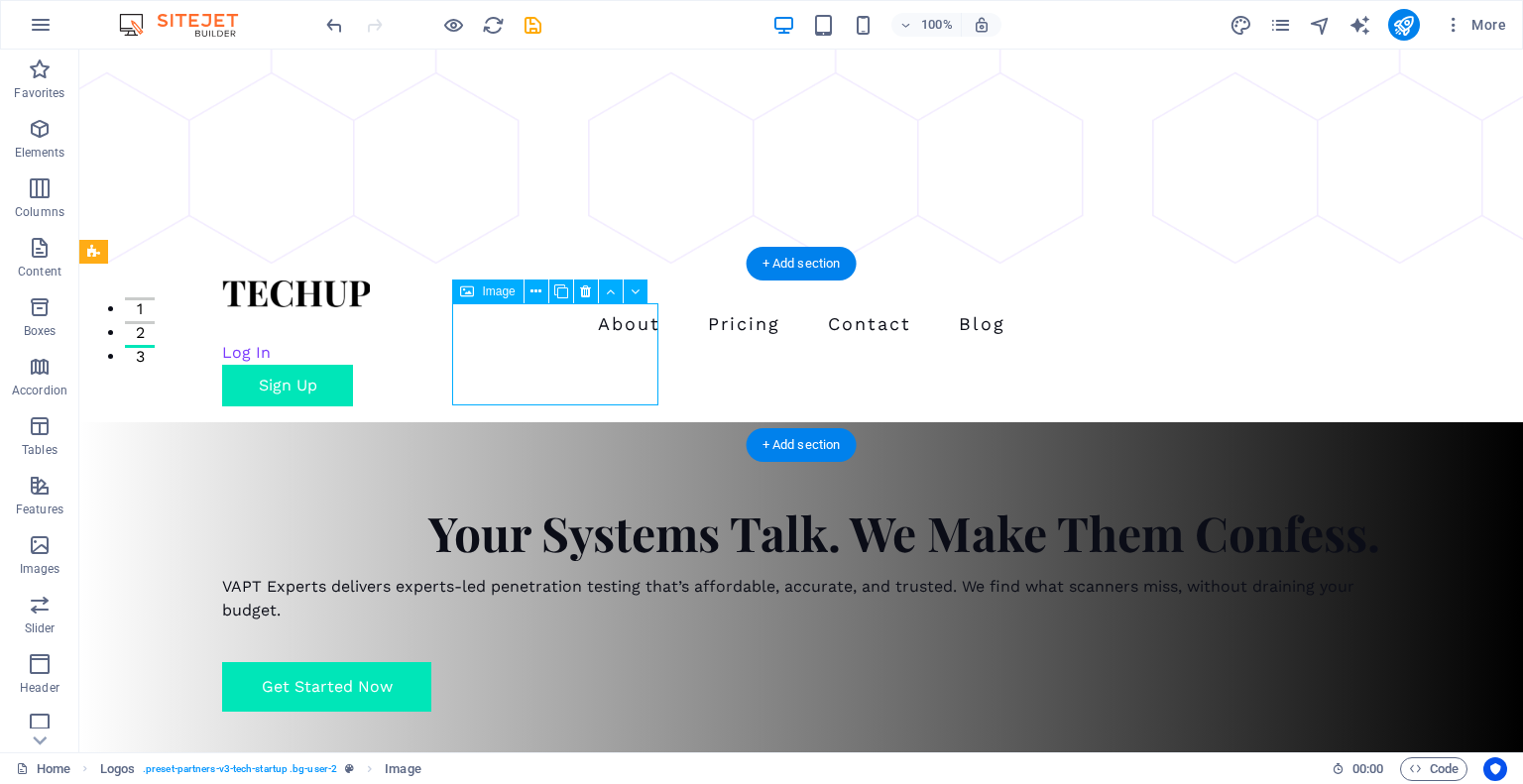 click at bounding box center [198, 1014] 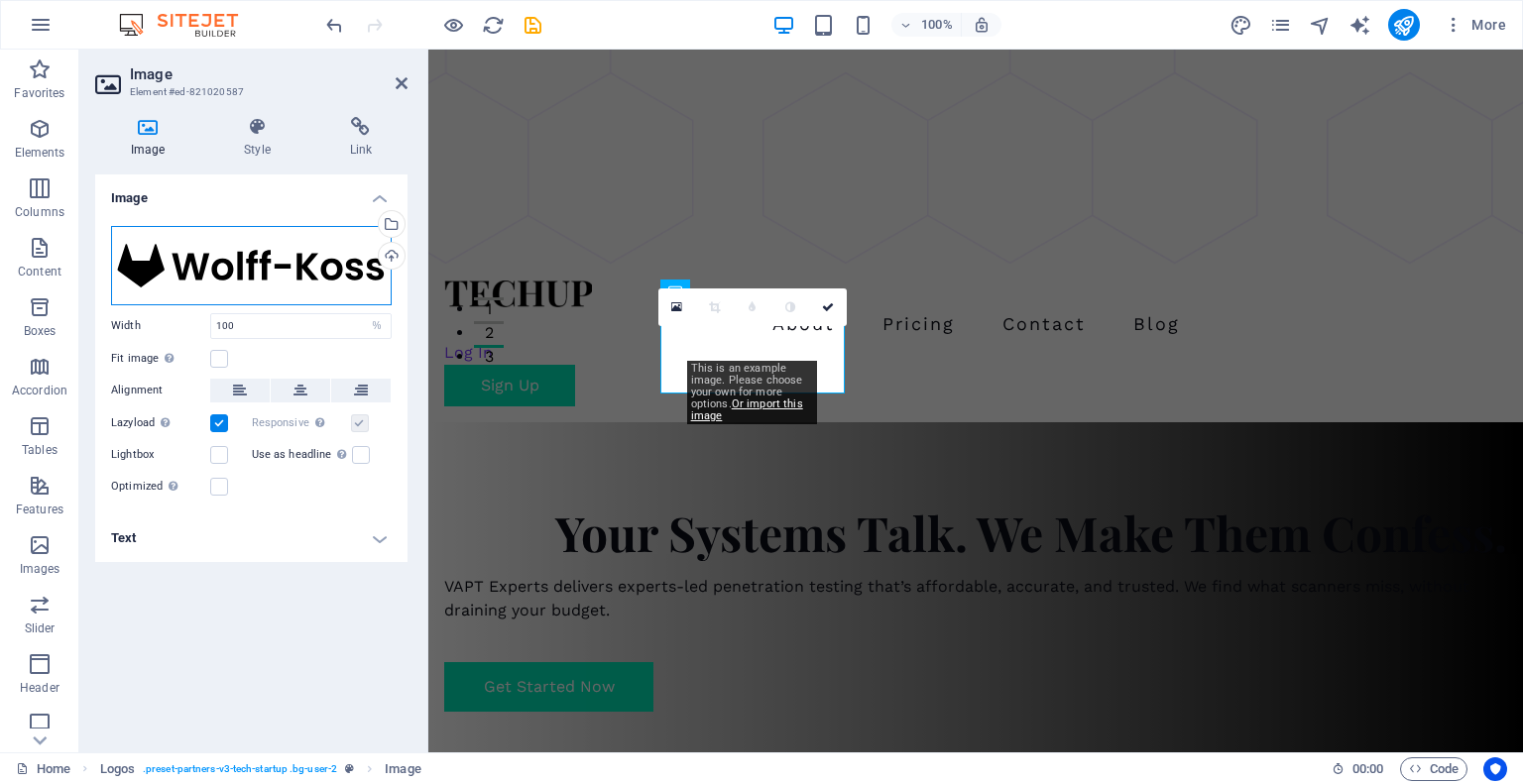 click on "Drag files here, click to choose files or select files from Files or our free stock photos & videos" at bounding box center (251, 266) 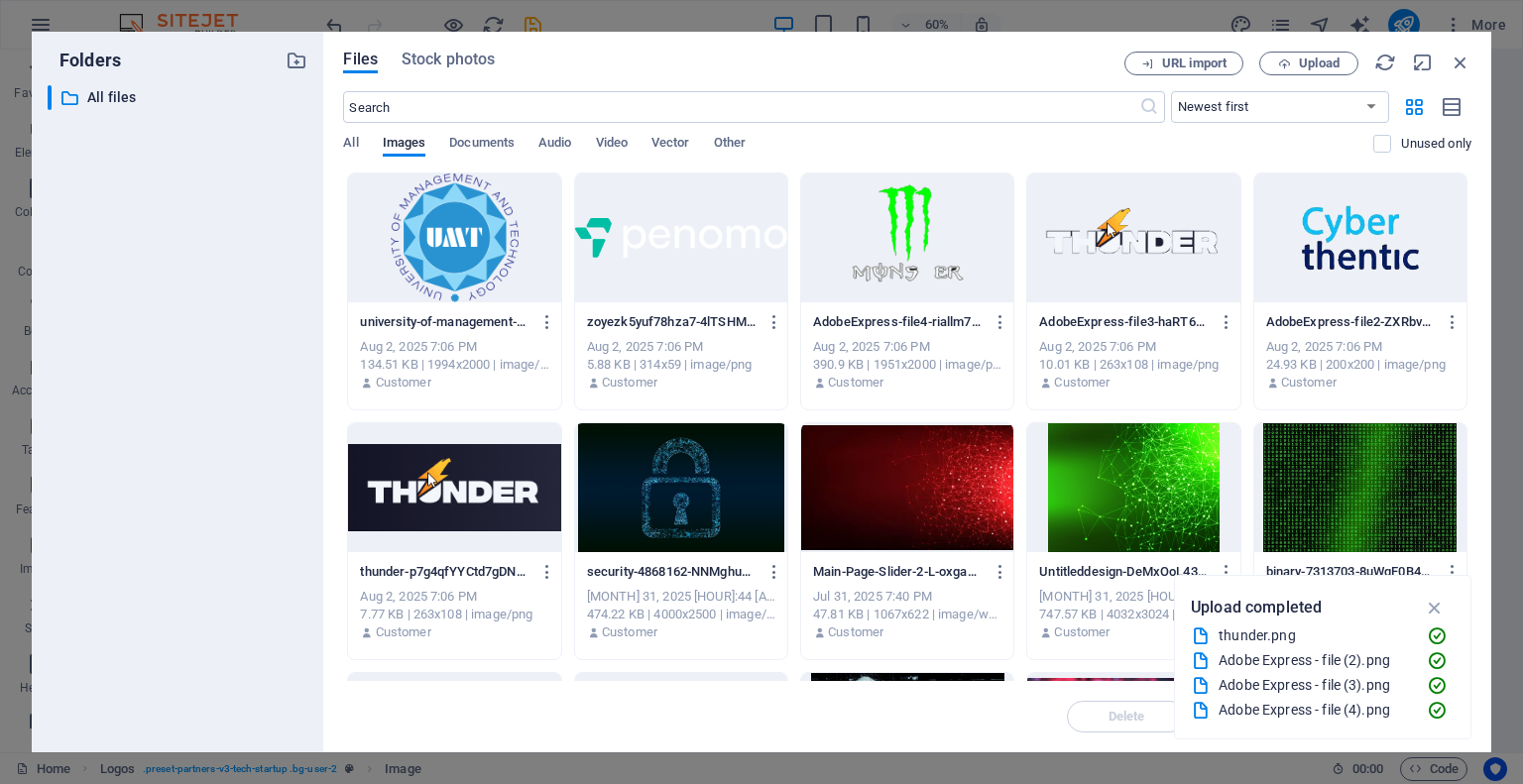 click at bounding box center (907, 238) 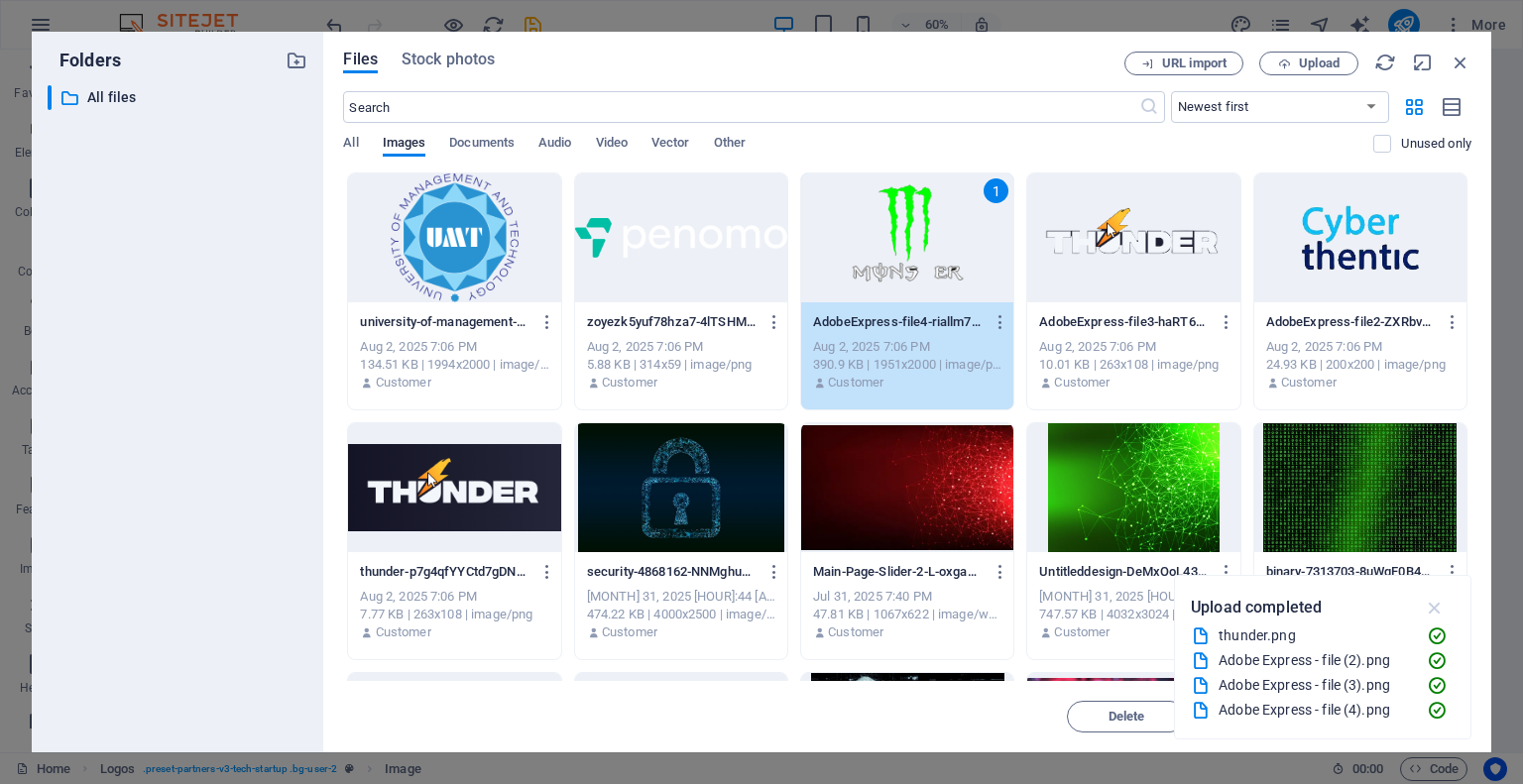 click at bounding box center (1435, 608) 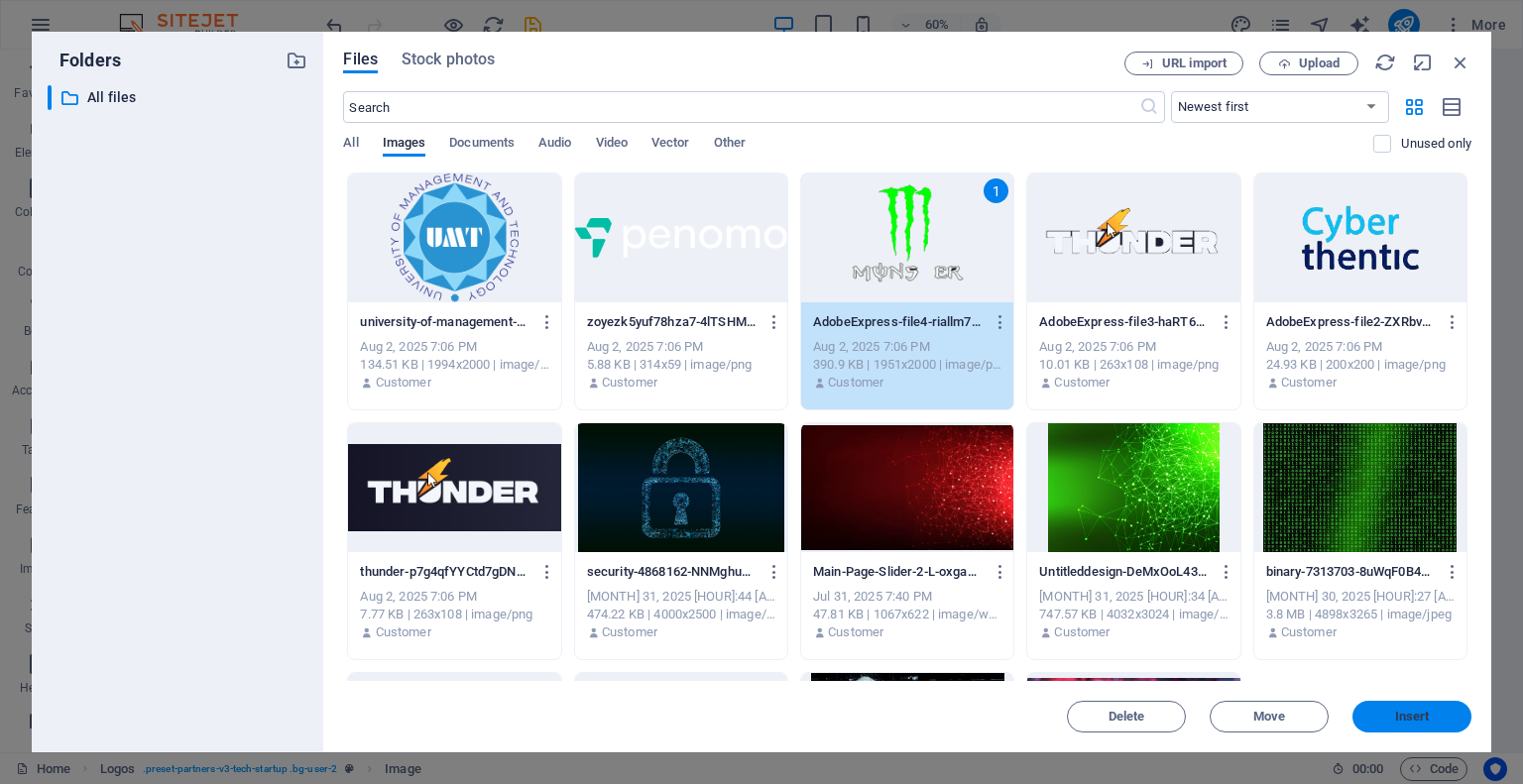 click on "Insert" at bounding box center [1412, 717] 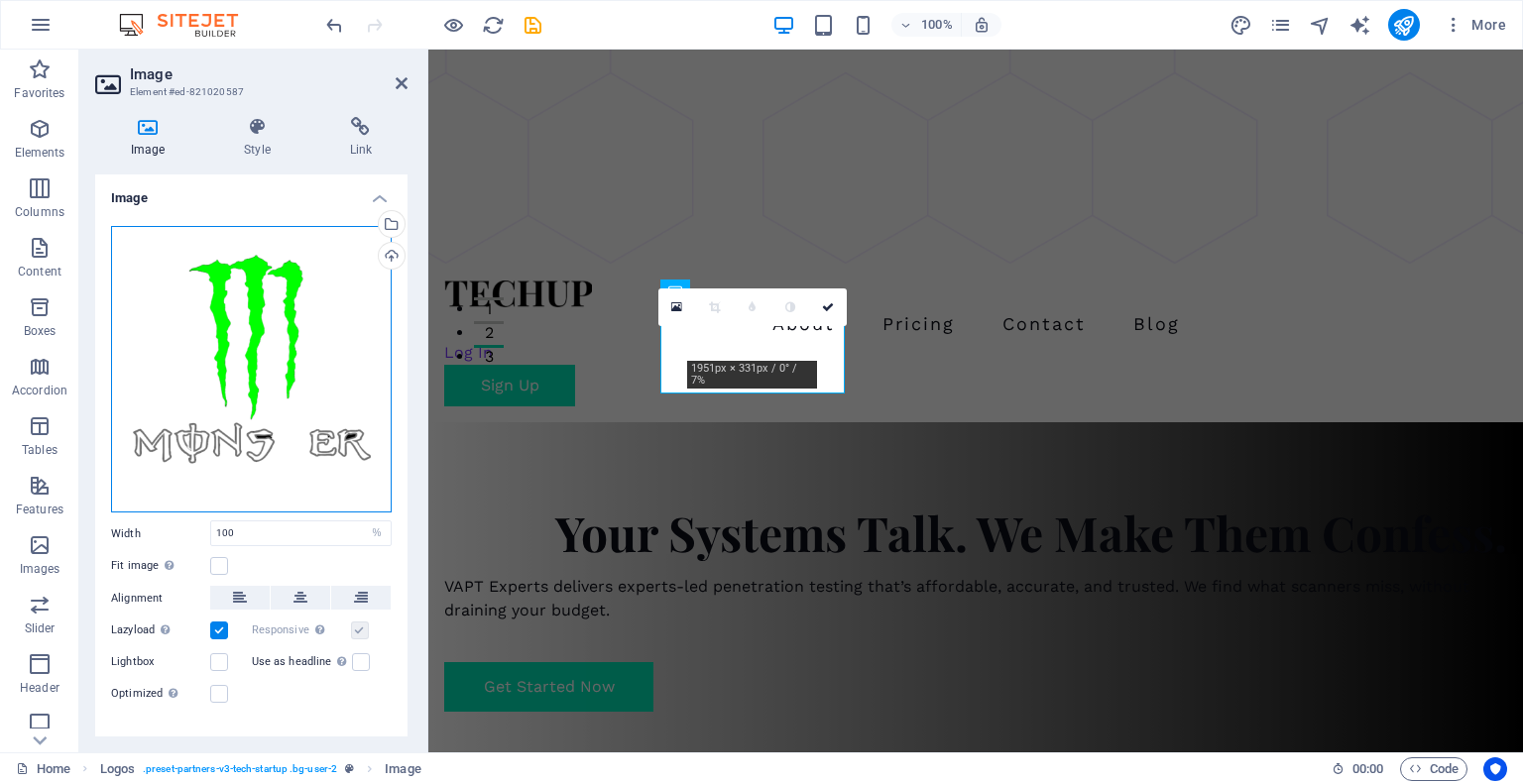click on "Drag files here, click to choose files or select files from Files or our free stock photos & videos" at bounding box center (251, 370) 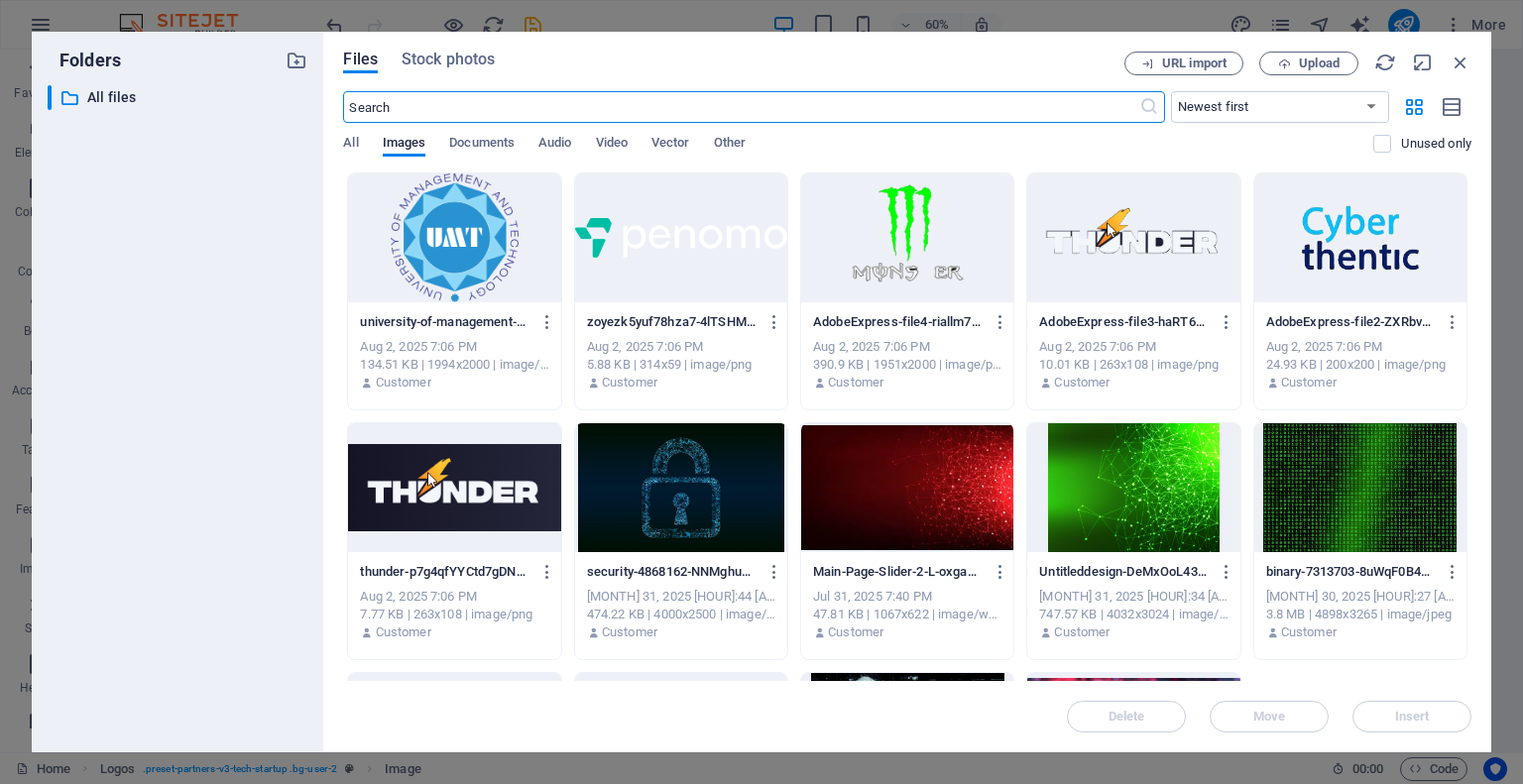 click at bounding box center (907, 238) 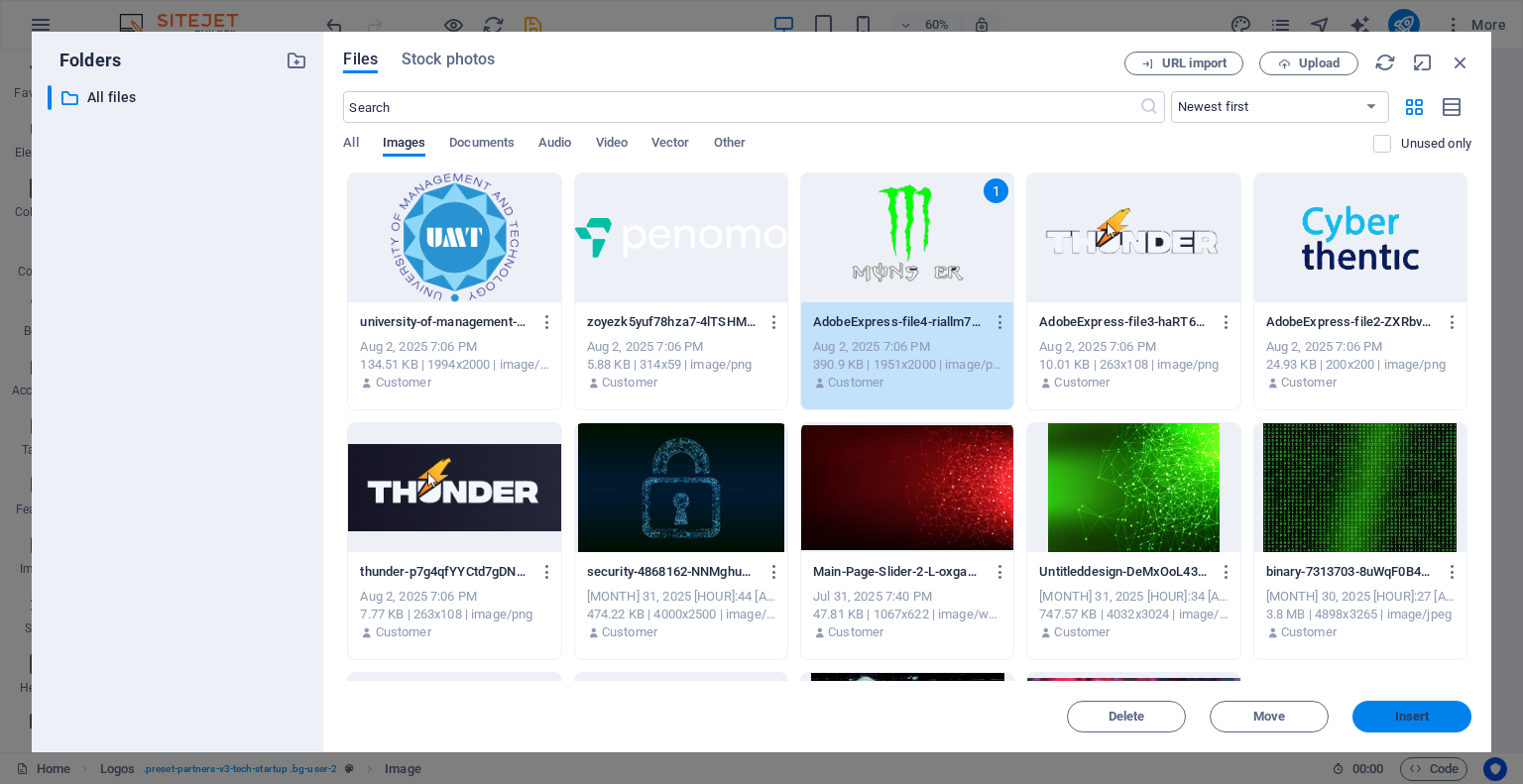 click on "Insert" at bounding box center (1412, 717) 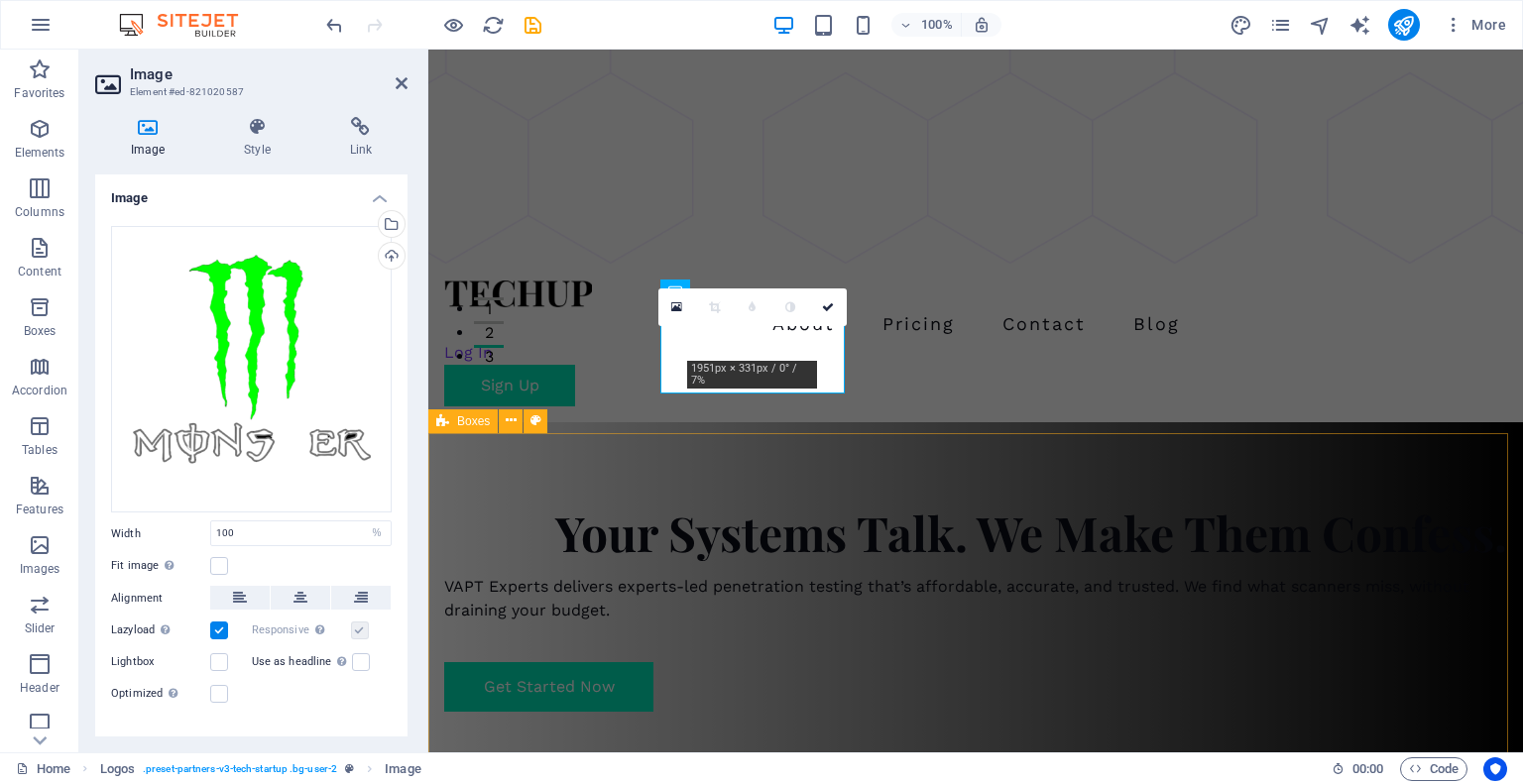 click on "Our Services Application & Network Security From web apps to internal networks, we assess every layer to ensure your environment can withstand real threats.  Learn more    Red Teaming & Compliance We simulate targeted attacks to test your defenses and help you align with frameworks like SOC 2, ISO 27001, and CMMC.  Learn more    DFIR & Compromise Assessment If you suspect a breach or unusual activity, we investigate, contain, and assess the impact, then help you recover fast. Learn more    Source Code & Config Reviews We dig into the code and configurations to find logic flaws, insecure patterns, and hidden backdoors.  Learn more   " at bounding box center [976, 2496] 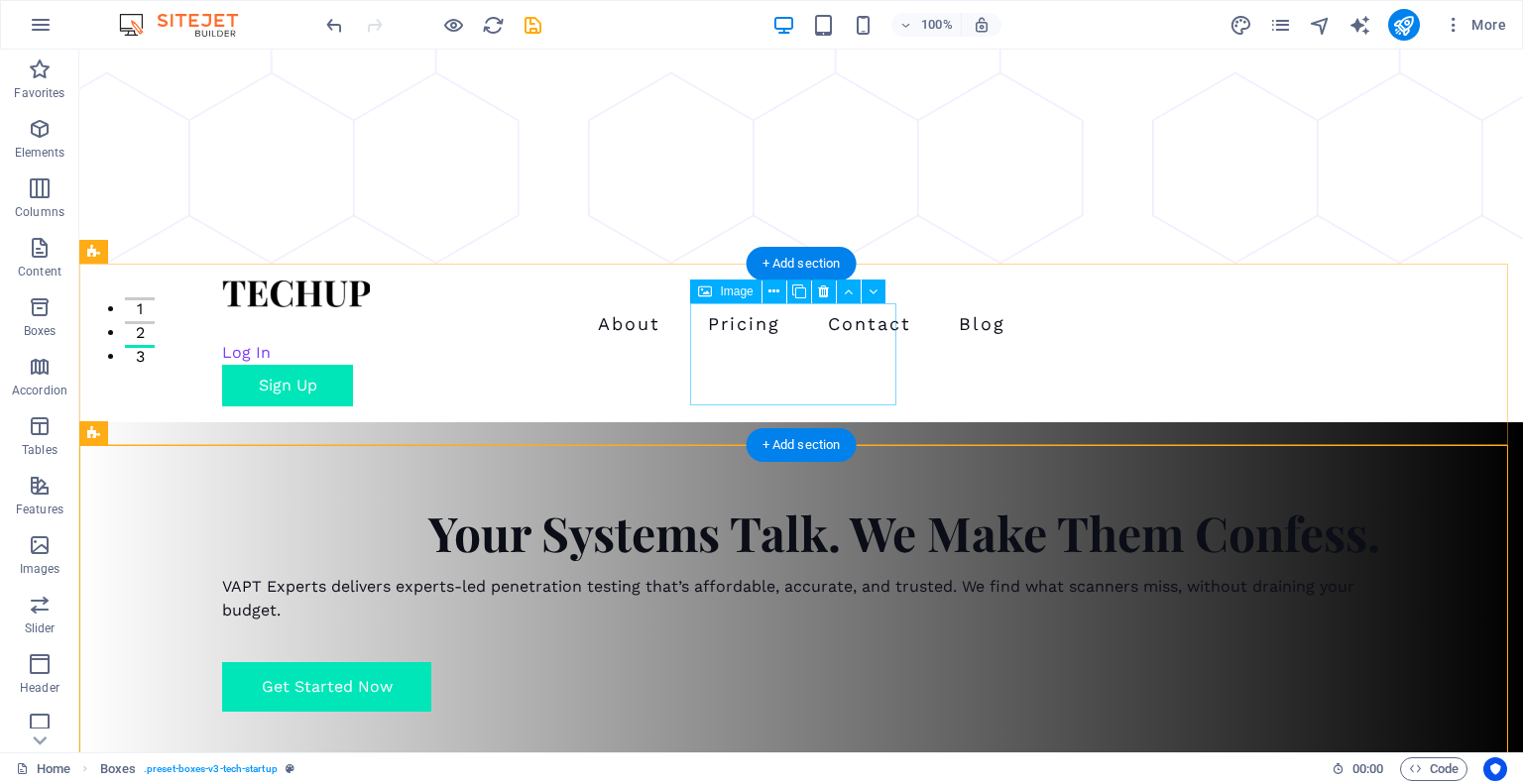click at bounding box center (198, 1132) 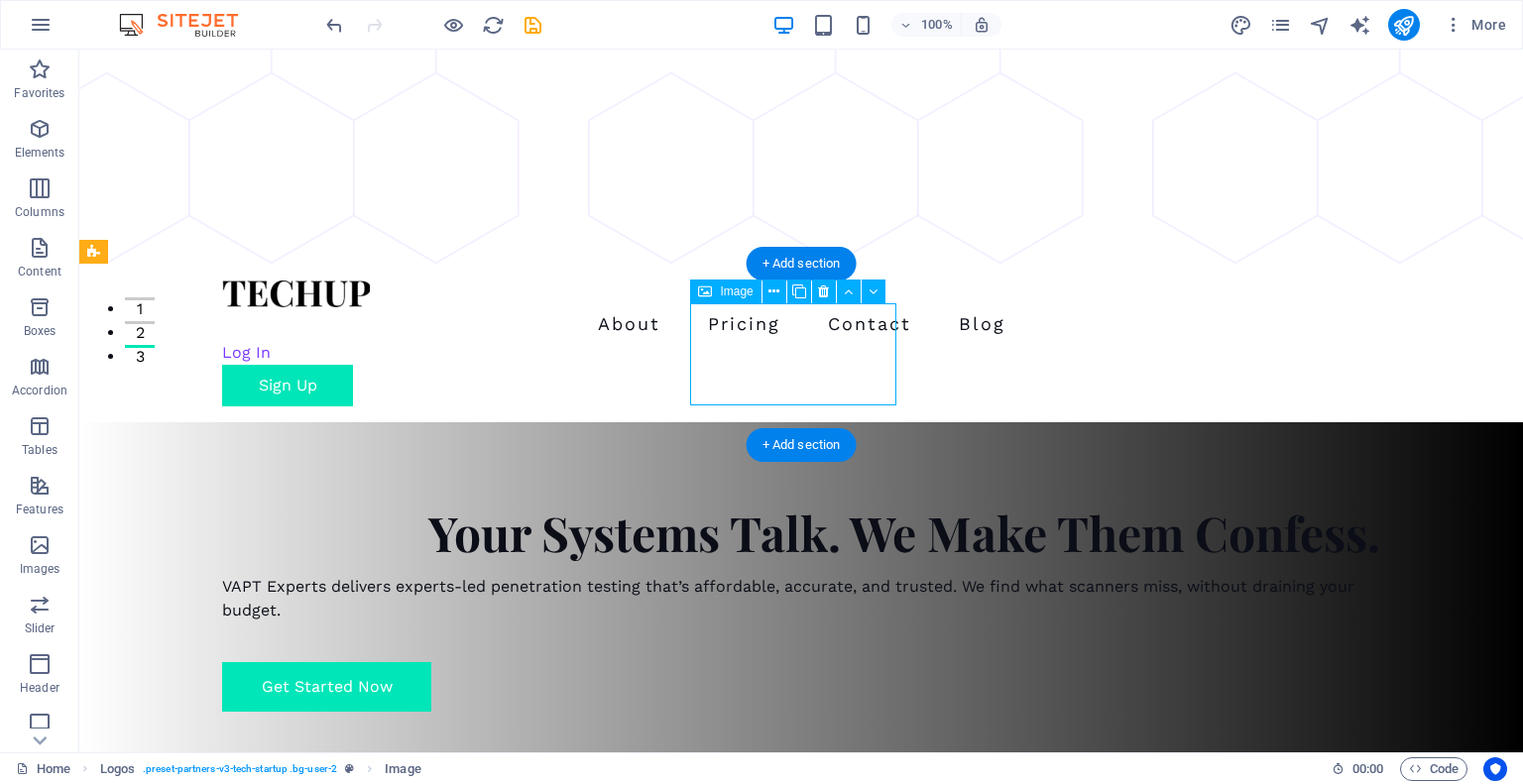 click at bounding box center [198, 1132] 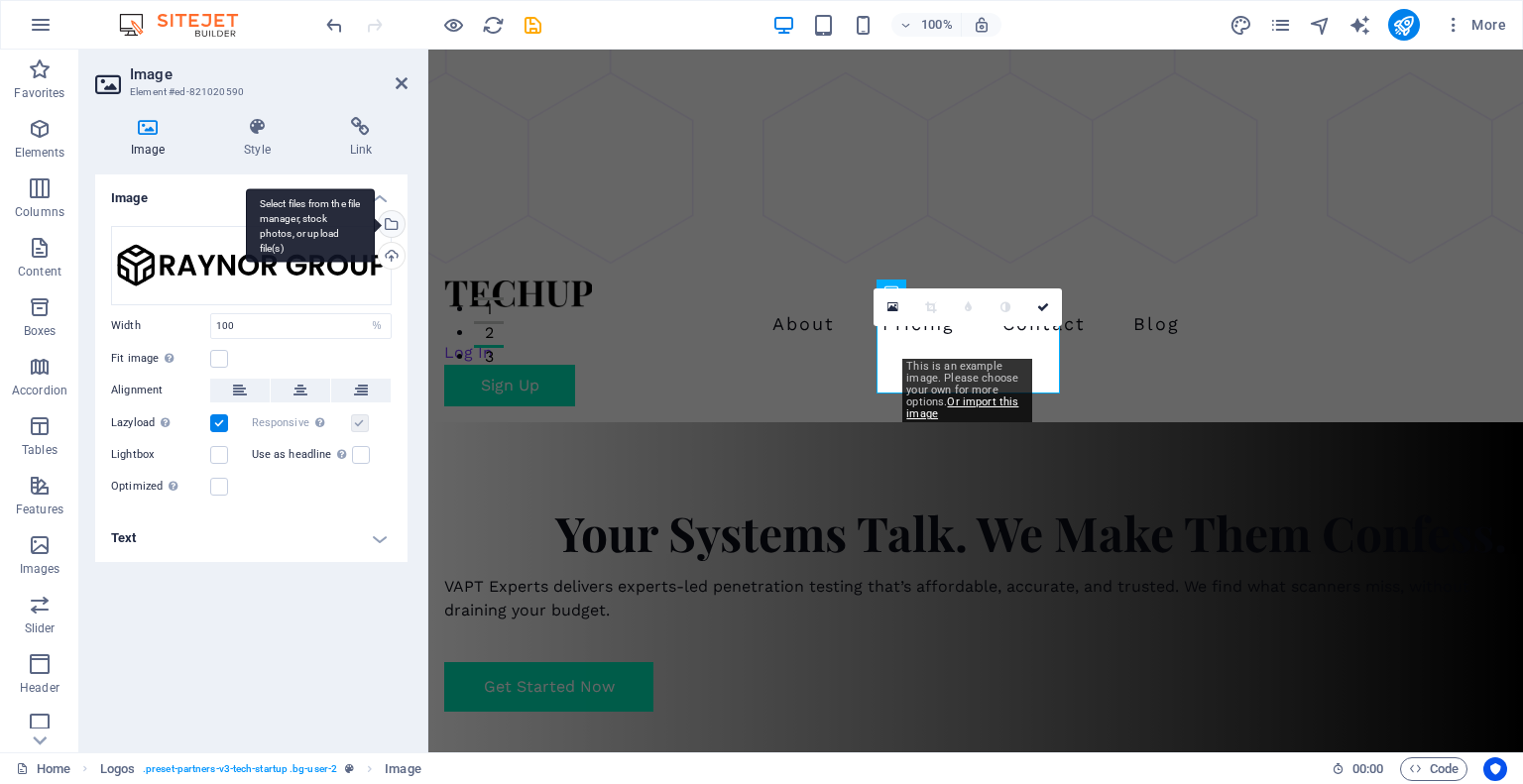 click on "Select files from the file manager, stock photos, or upload file(s)" at bounding box center (310, 225) 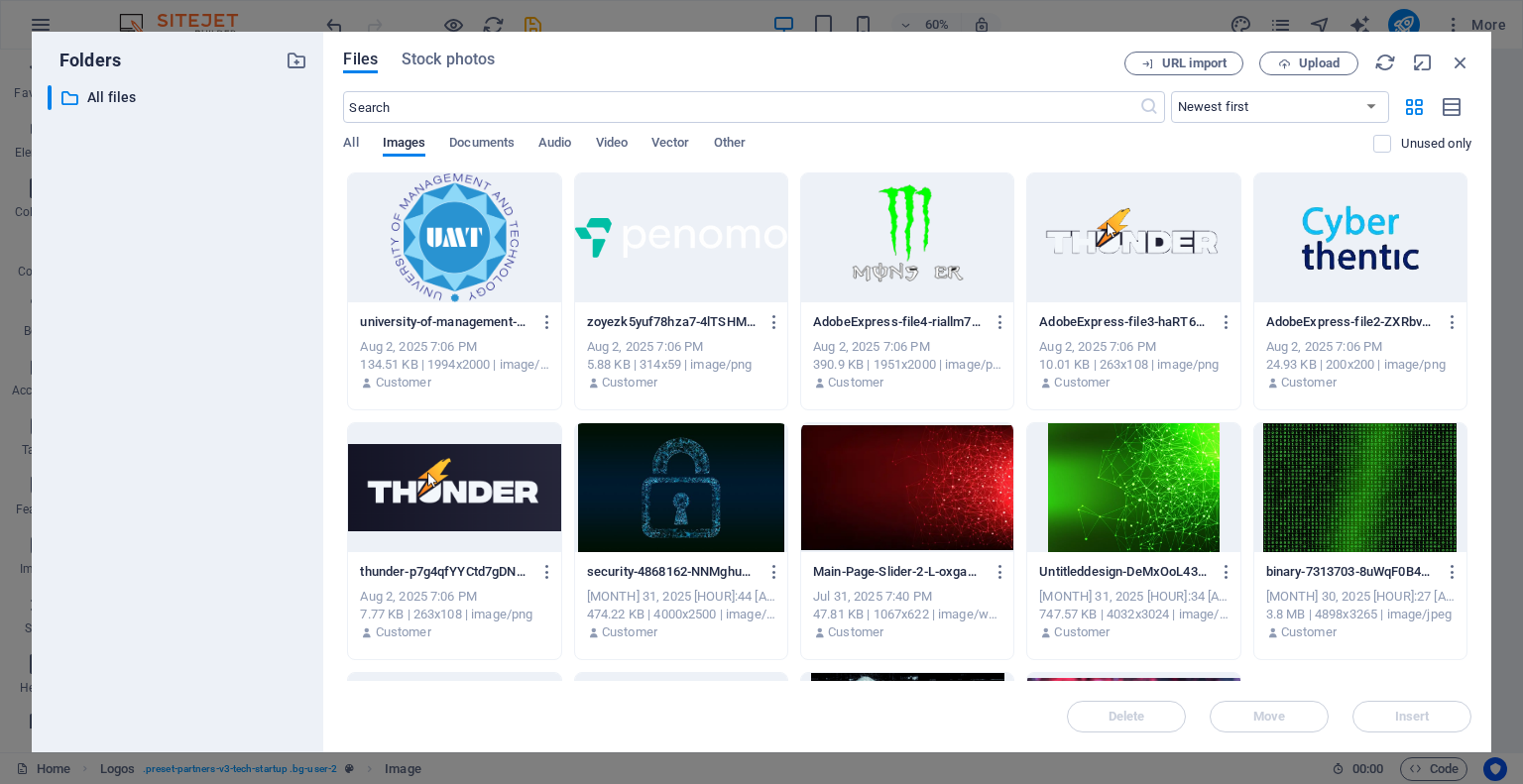 click at bounding box center (1133, 238) 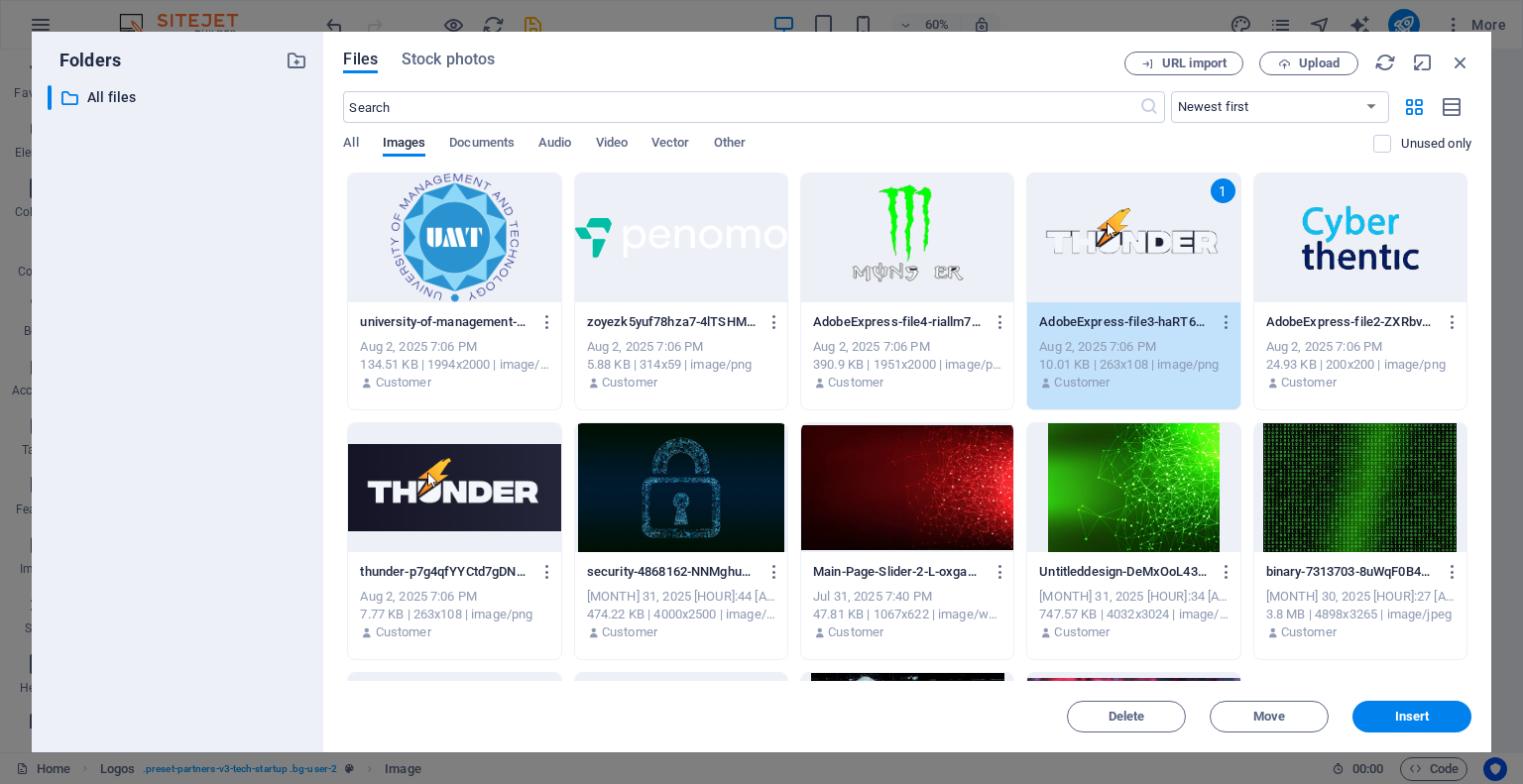 click at bounding box center [454, 238] 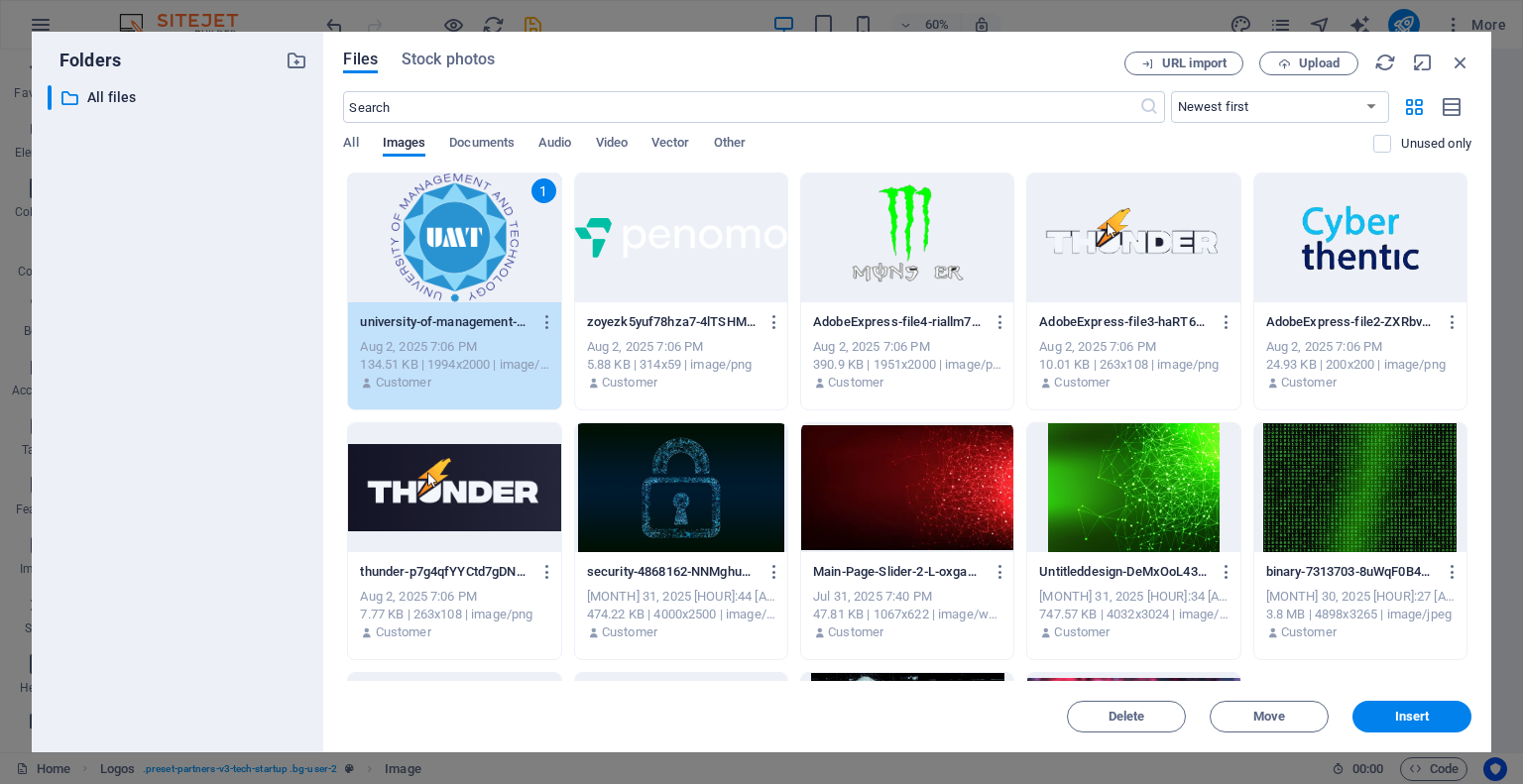 click at bounding box center (1360, 238) 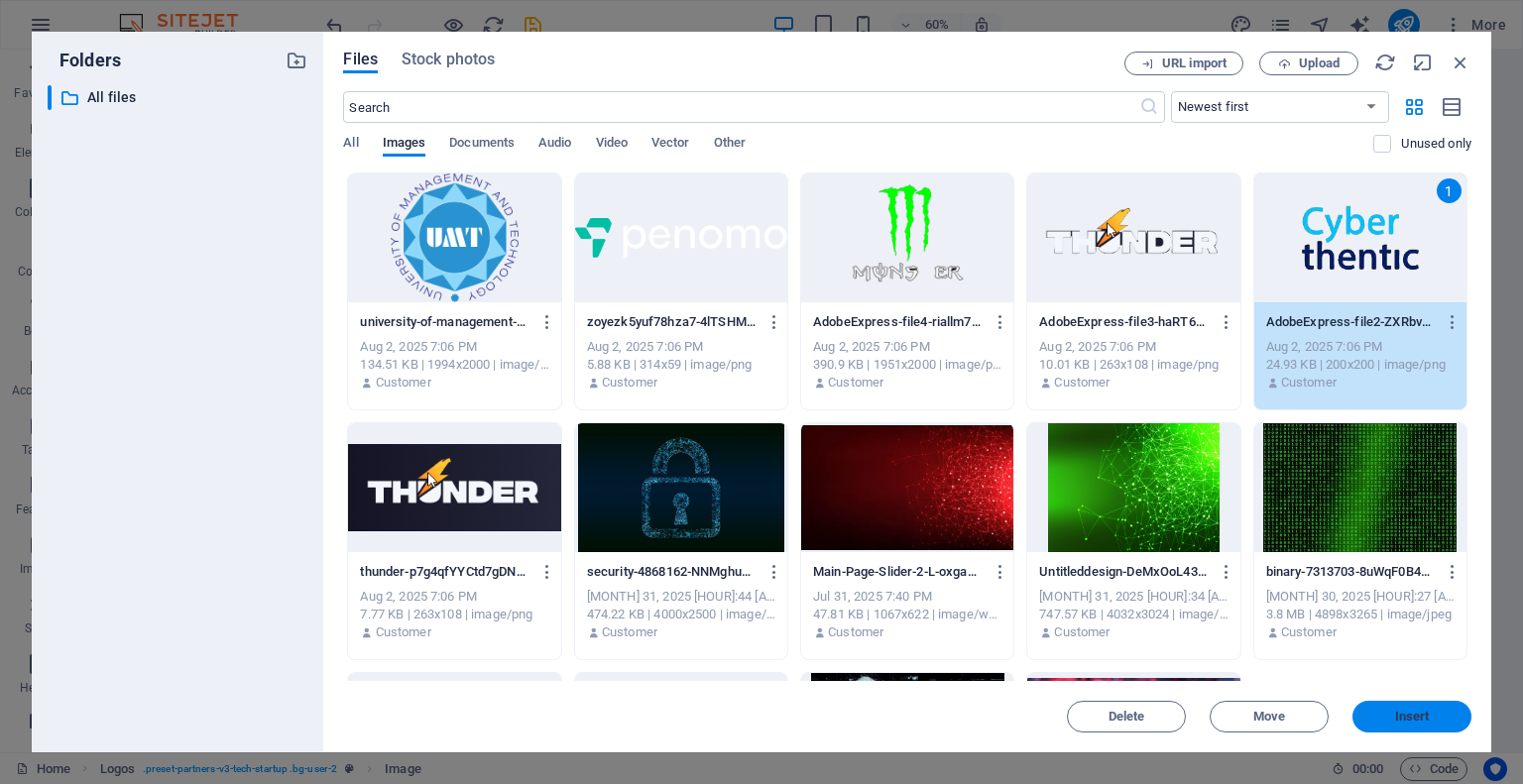 click on "Insert" at bounding box center (1412, 717) 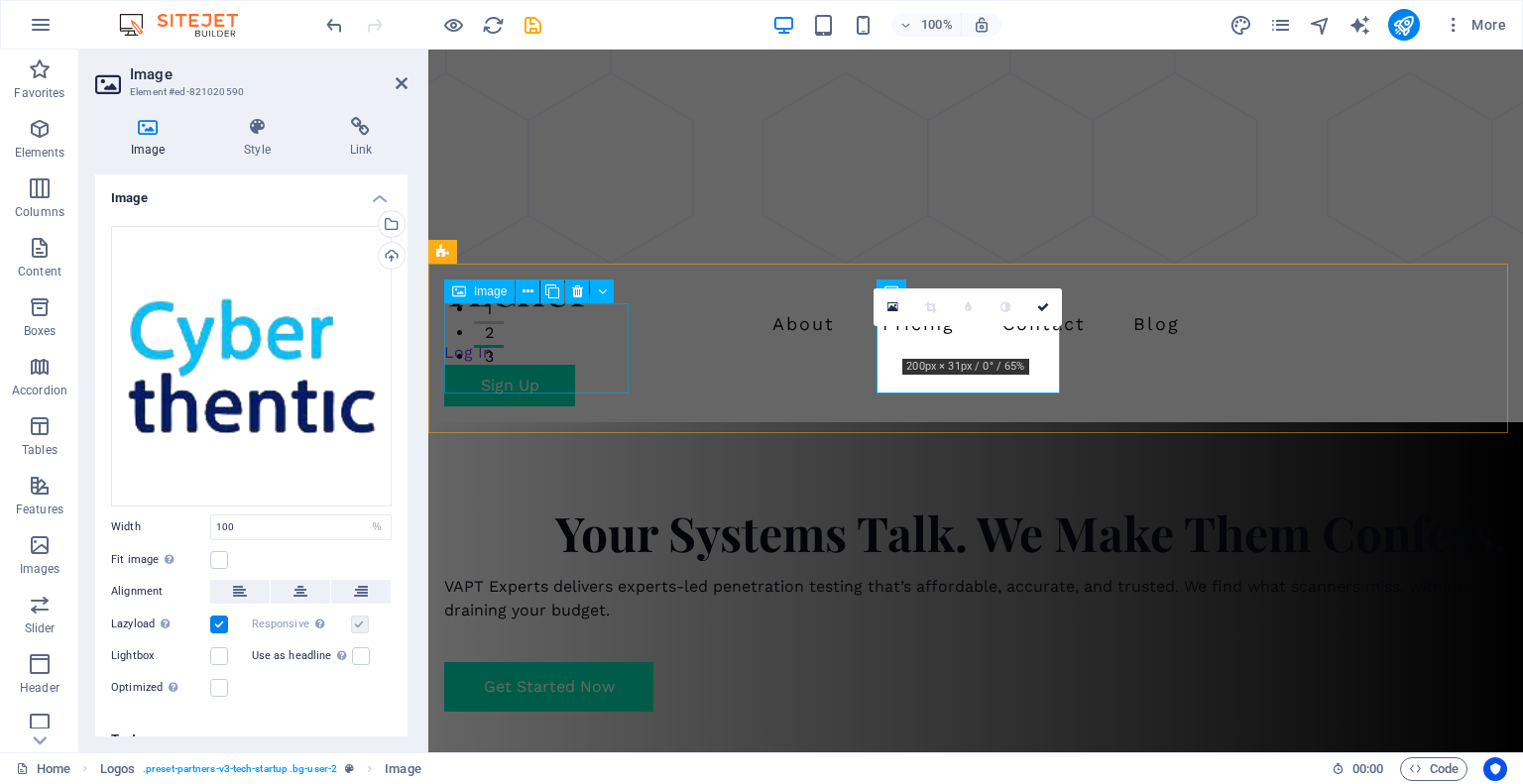 click at bounding box center (537, 891) 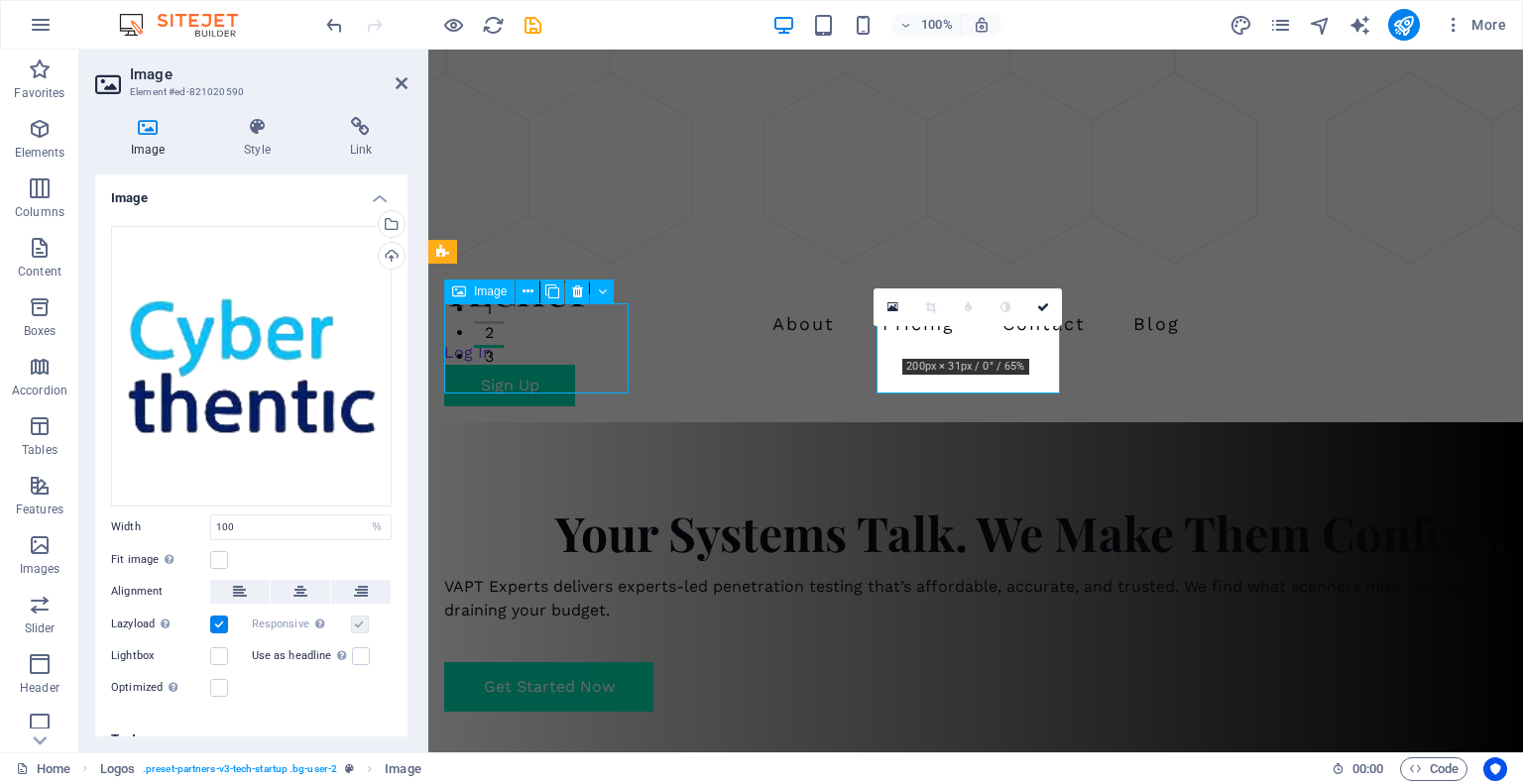 click at bounding box center [537, 891] 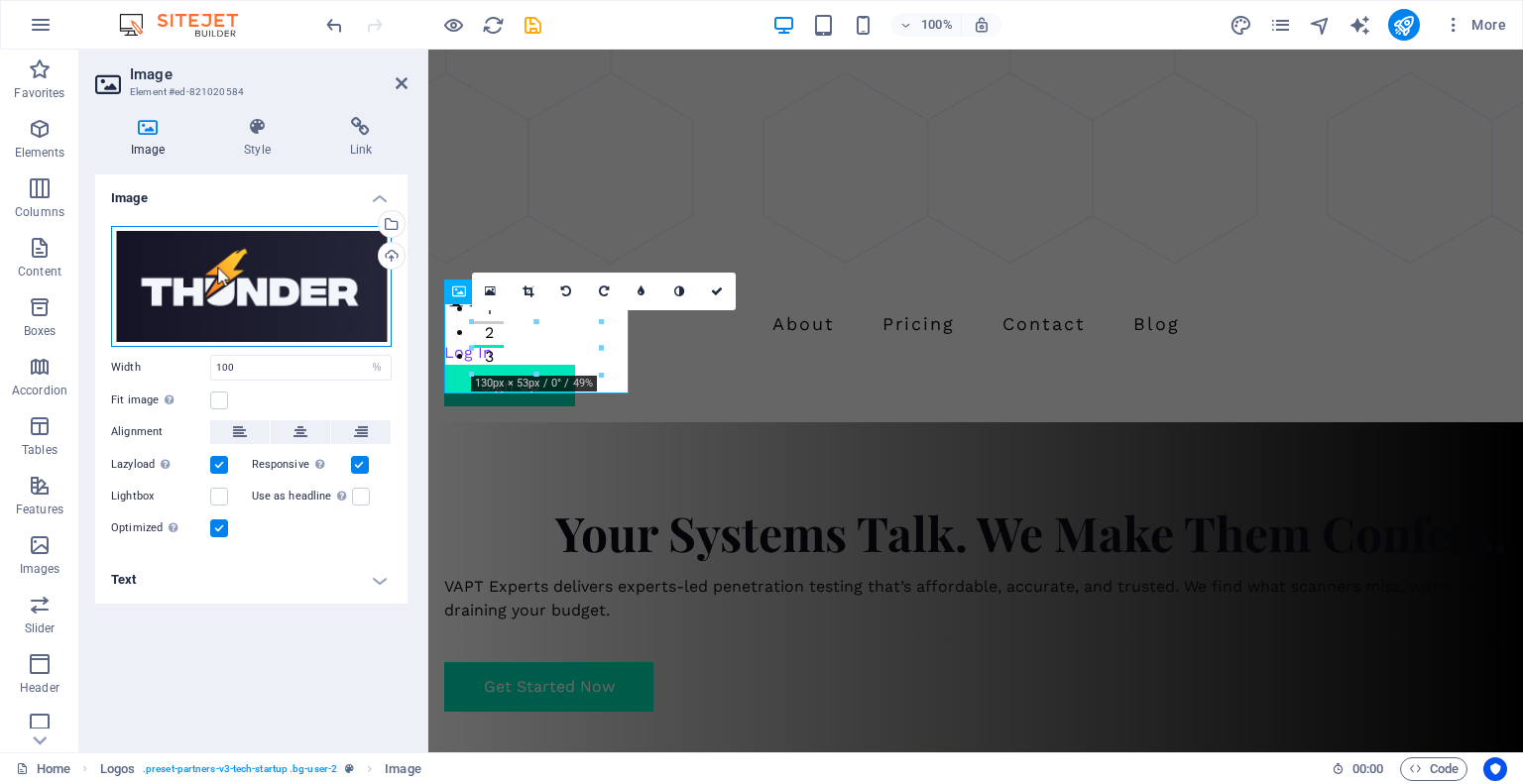 click on "Drag files here, click to choose files or select files from Files or our free stock photos & videos" at bounding box center (251, 286) 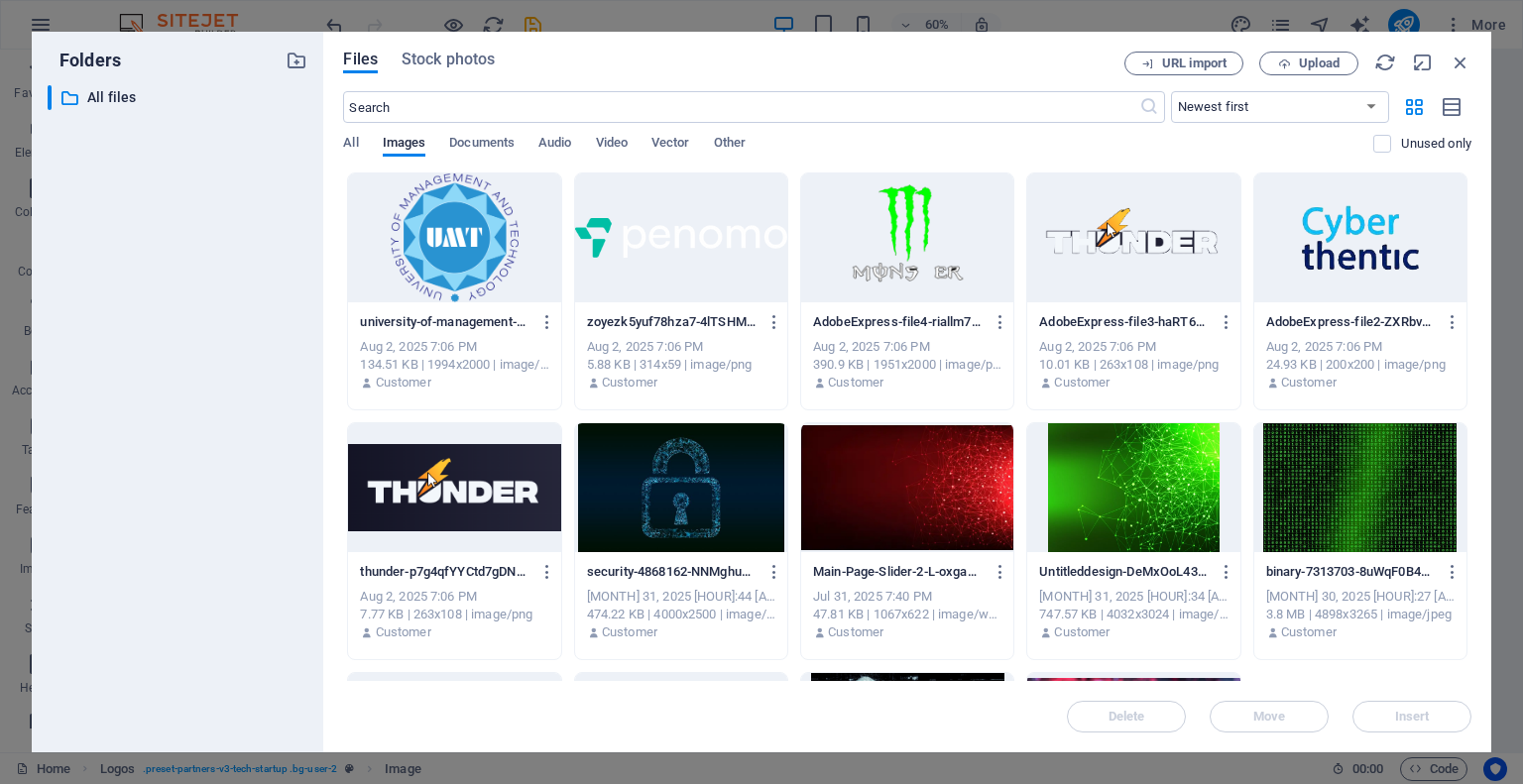 click at bounding box center (1133, 238) 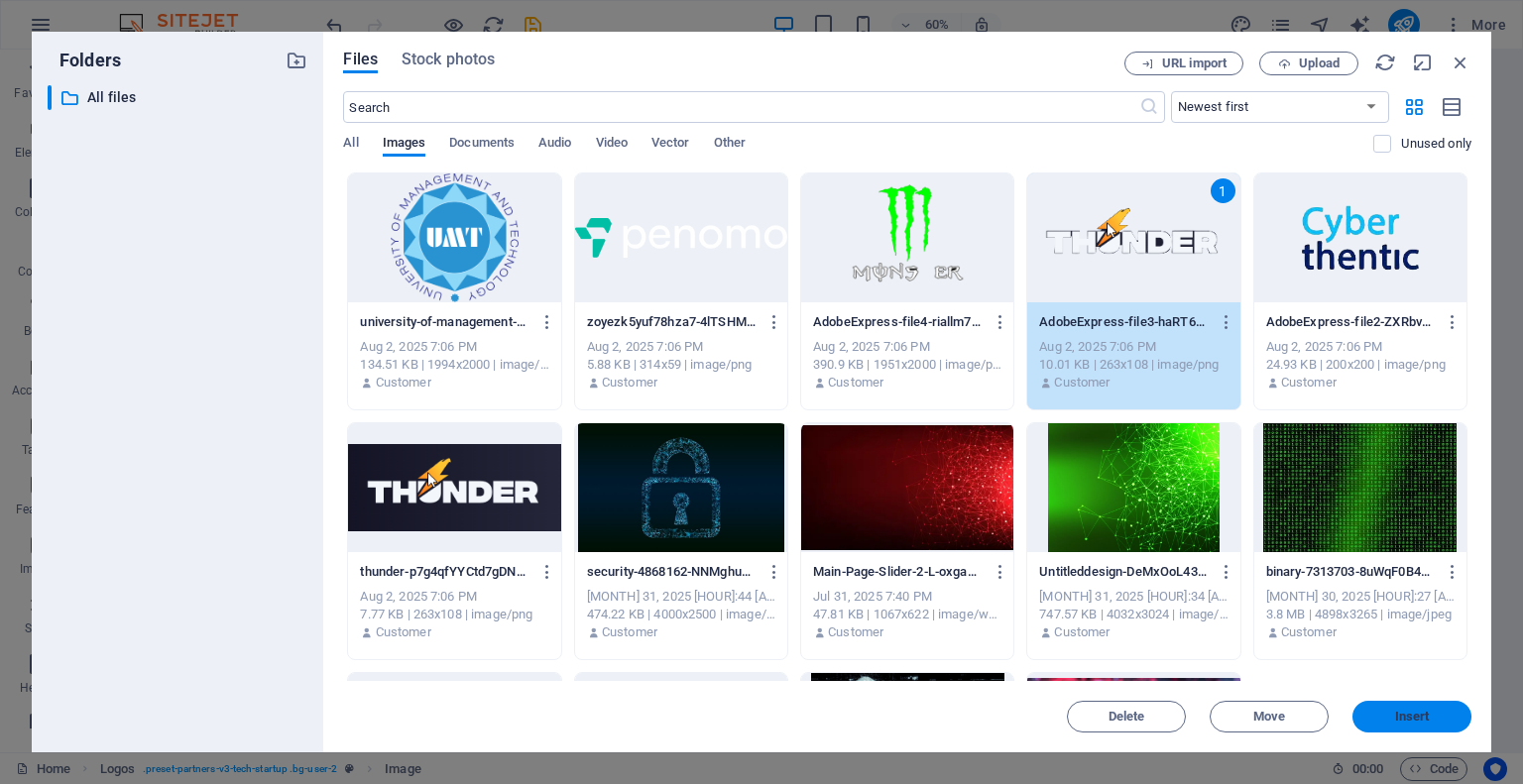 click on "Insert" at bounding box center [1412, 717] 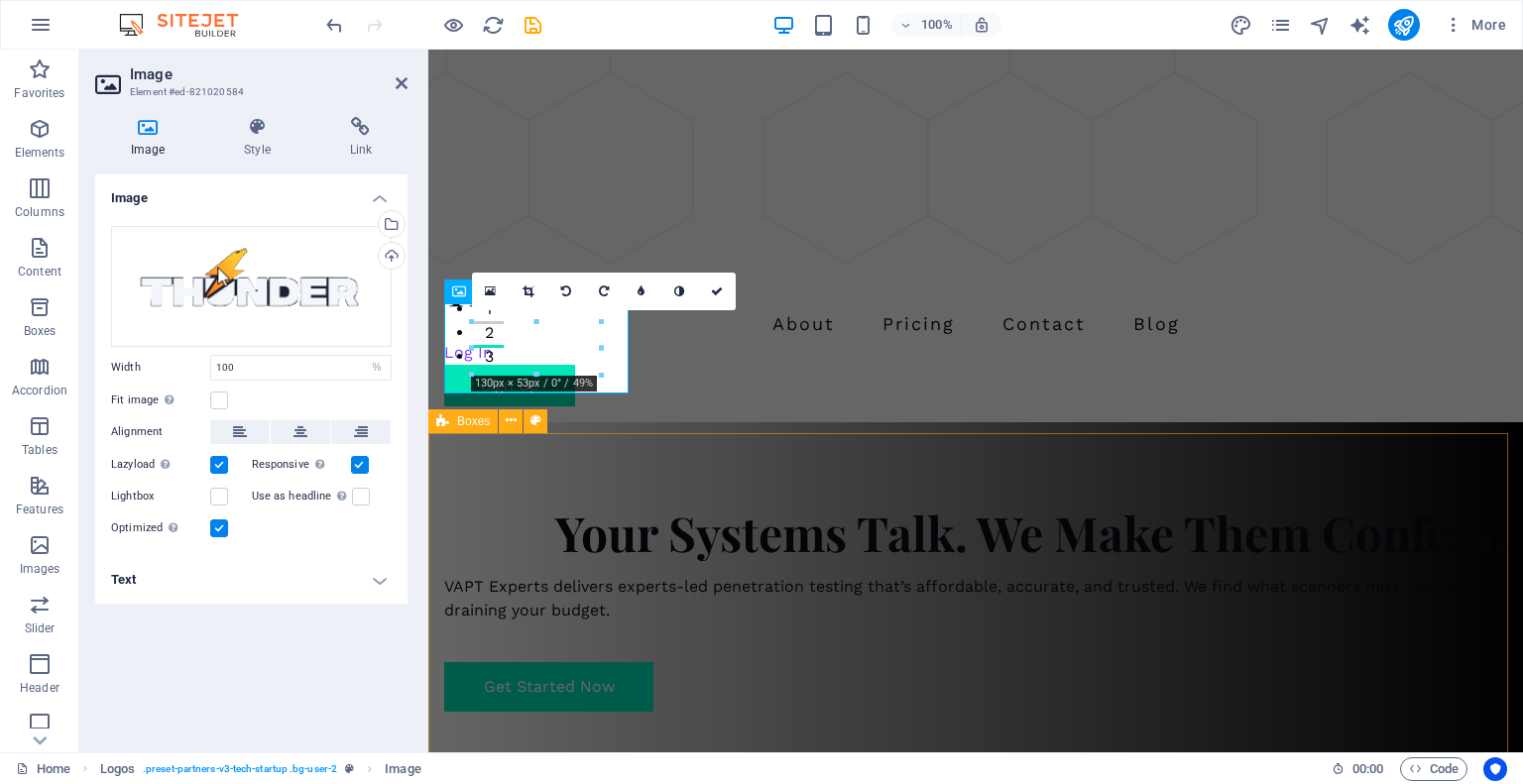 click on "Our Services Application & Network Security From web apps to internal networks, we assess every layer to ensure your environment can withstand real threats.  Learn more    Red Teaming & Compliance We simulate targeted attacks to test your defenses and help you align with frameworks like SOC 2, ISO 27001, and CMMC.  Learn more    DFIR & Compromise Assessment If you suspect a breach or unusual activity, we investigate, contain, and assess the impact, then help you recover fast. Learn more    Source Code & Config Reviews We dig into the code and configurations to find logic flaws, insecure patterns, and hidden backdoors.  Learn more   " at bounding box center (976, 2496) 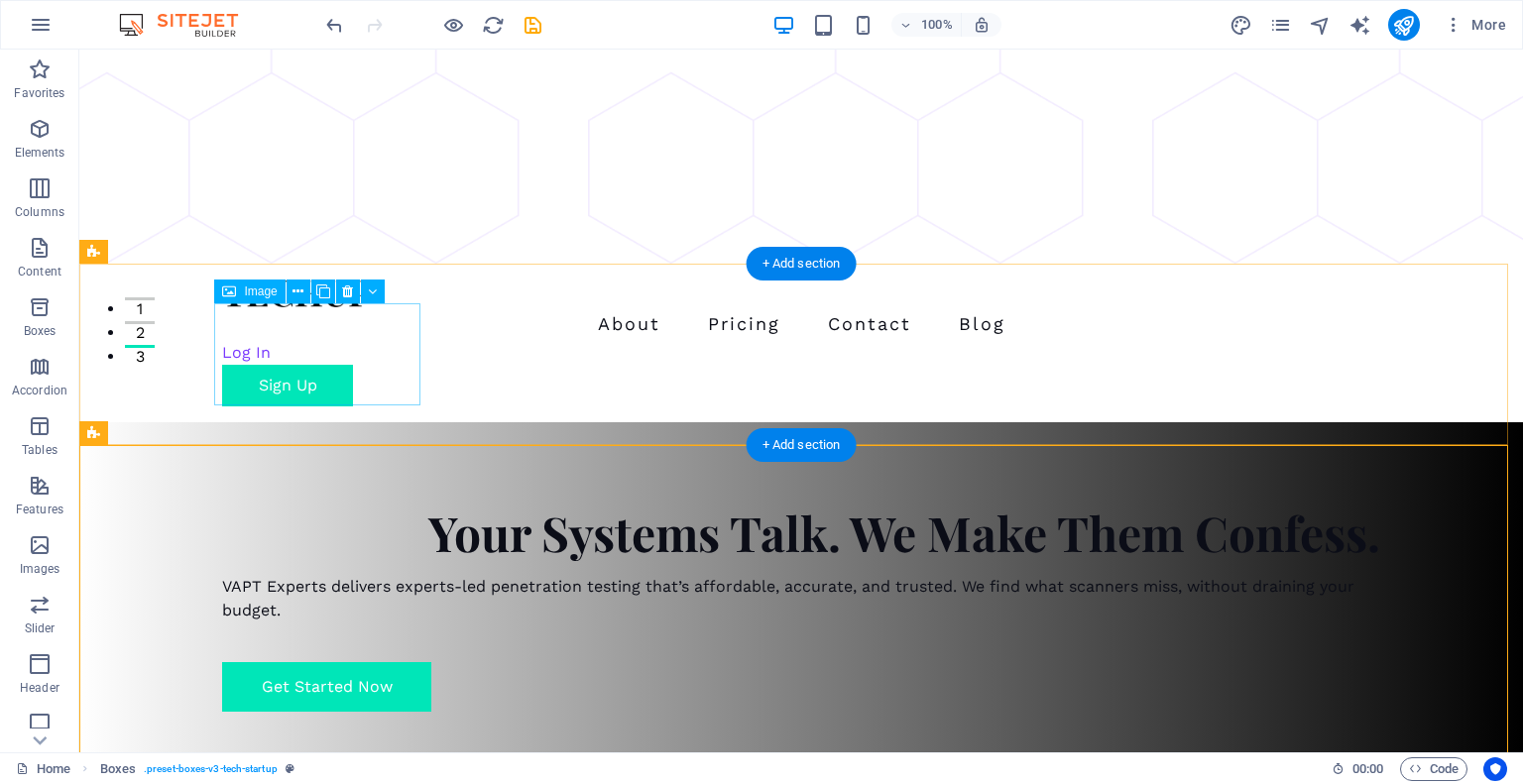 click at bounding box center [198, 896] 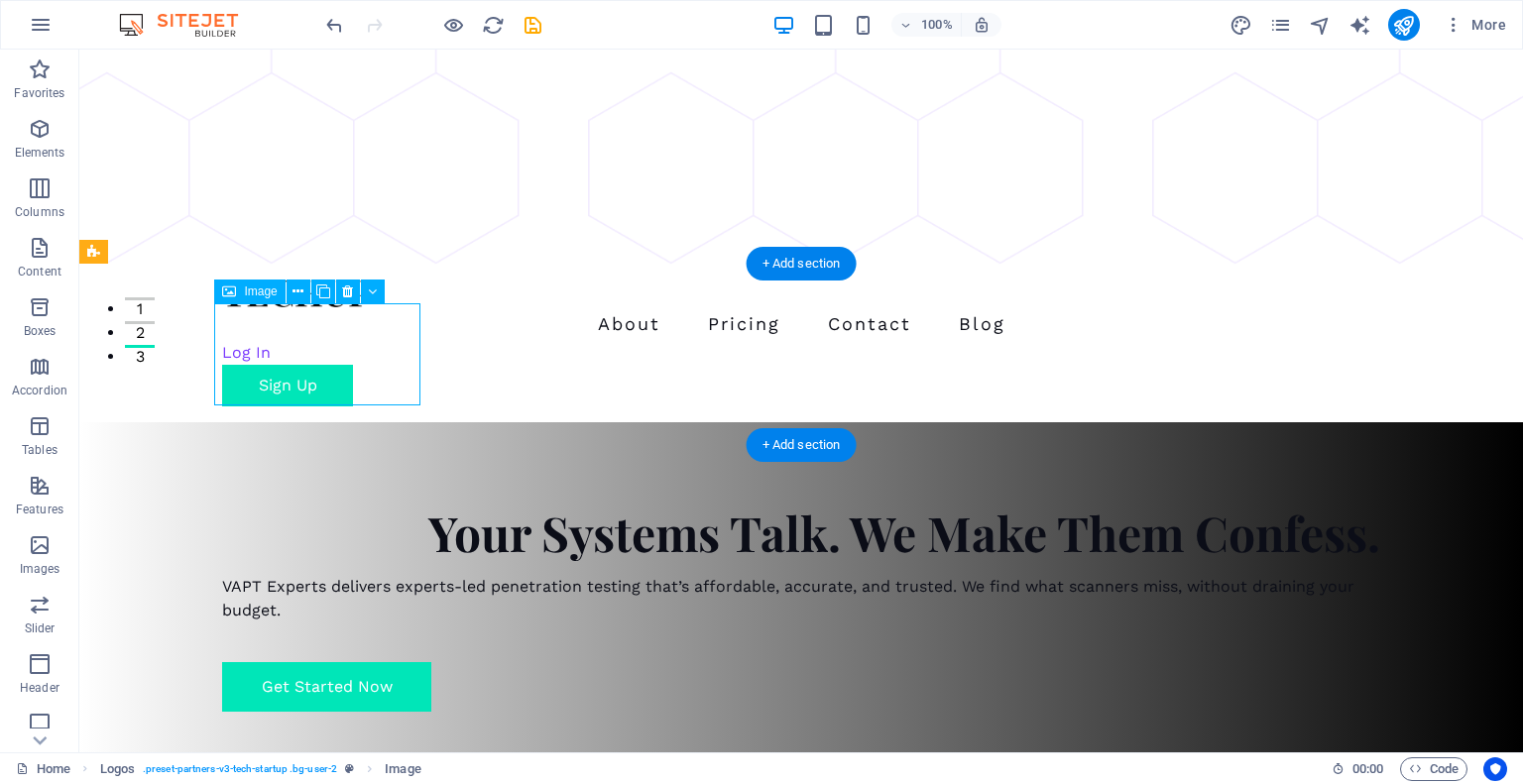 click at bounding box center (198, 896) 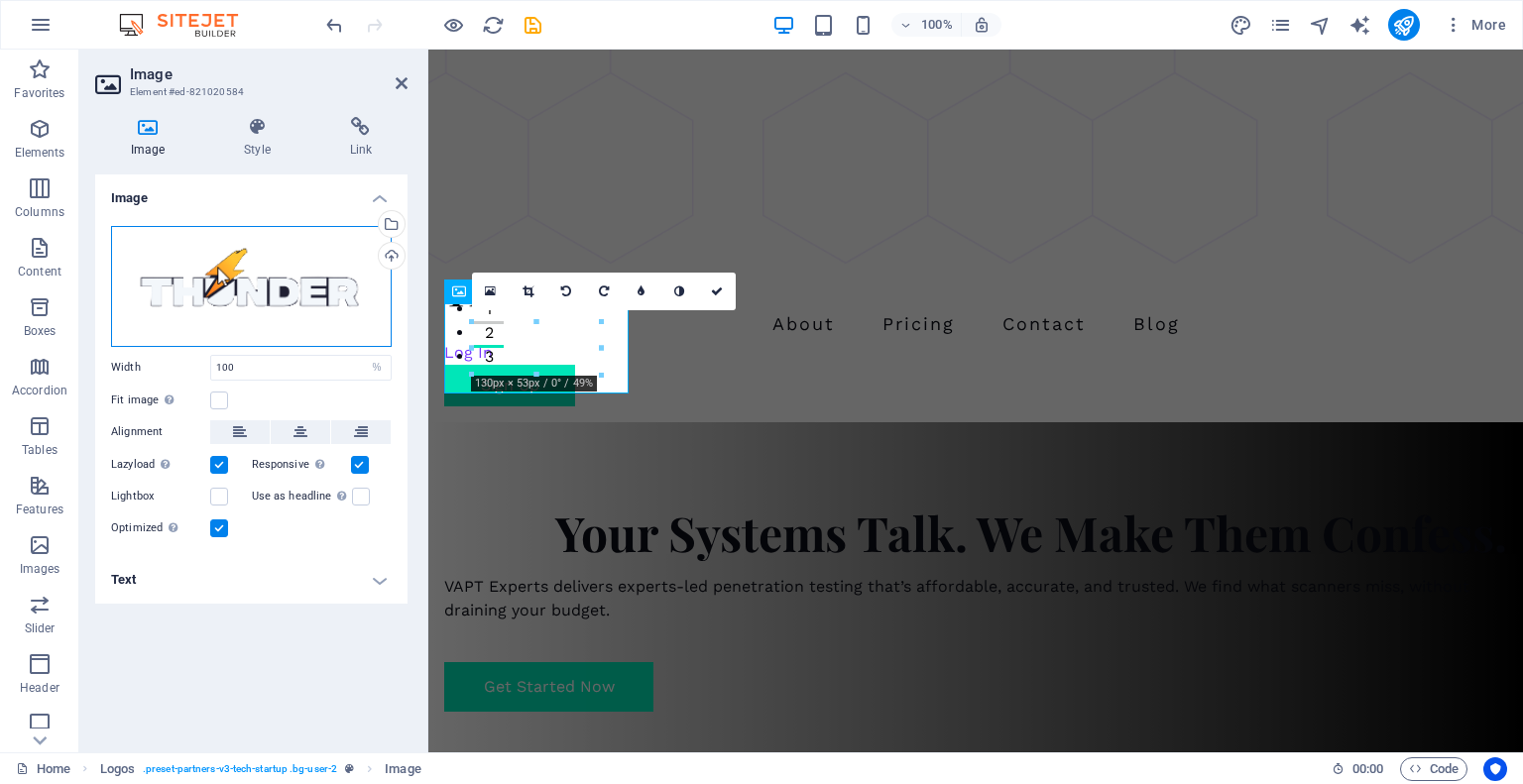 click on "Drag files here, click to choose files or select files from Files or our free stock photos & videos" at bounding box center (251, 286) 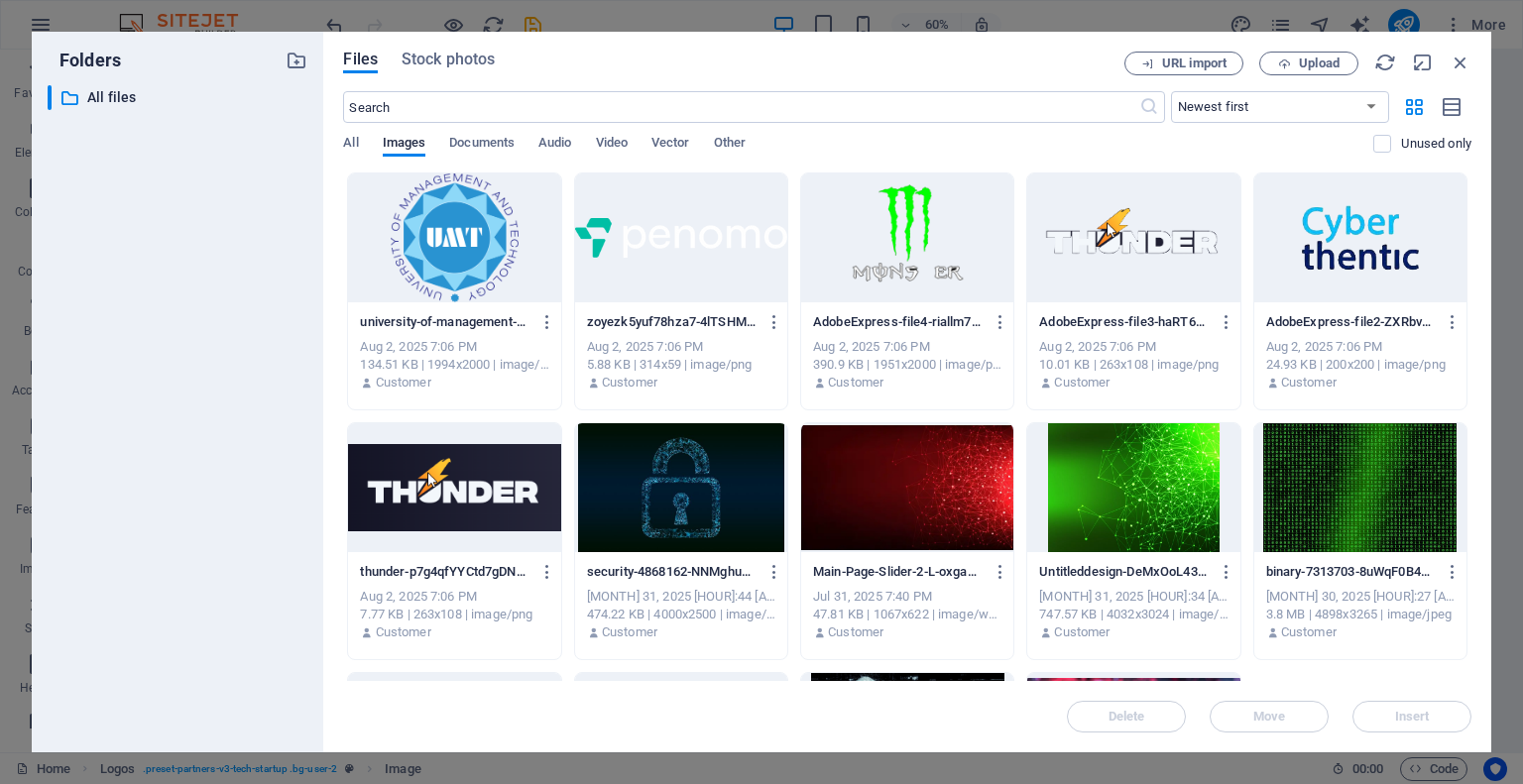 click at bounding box center [454, 488] 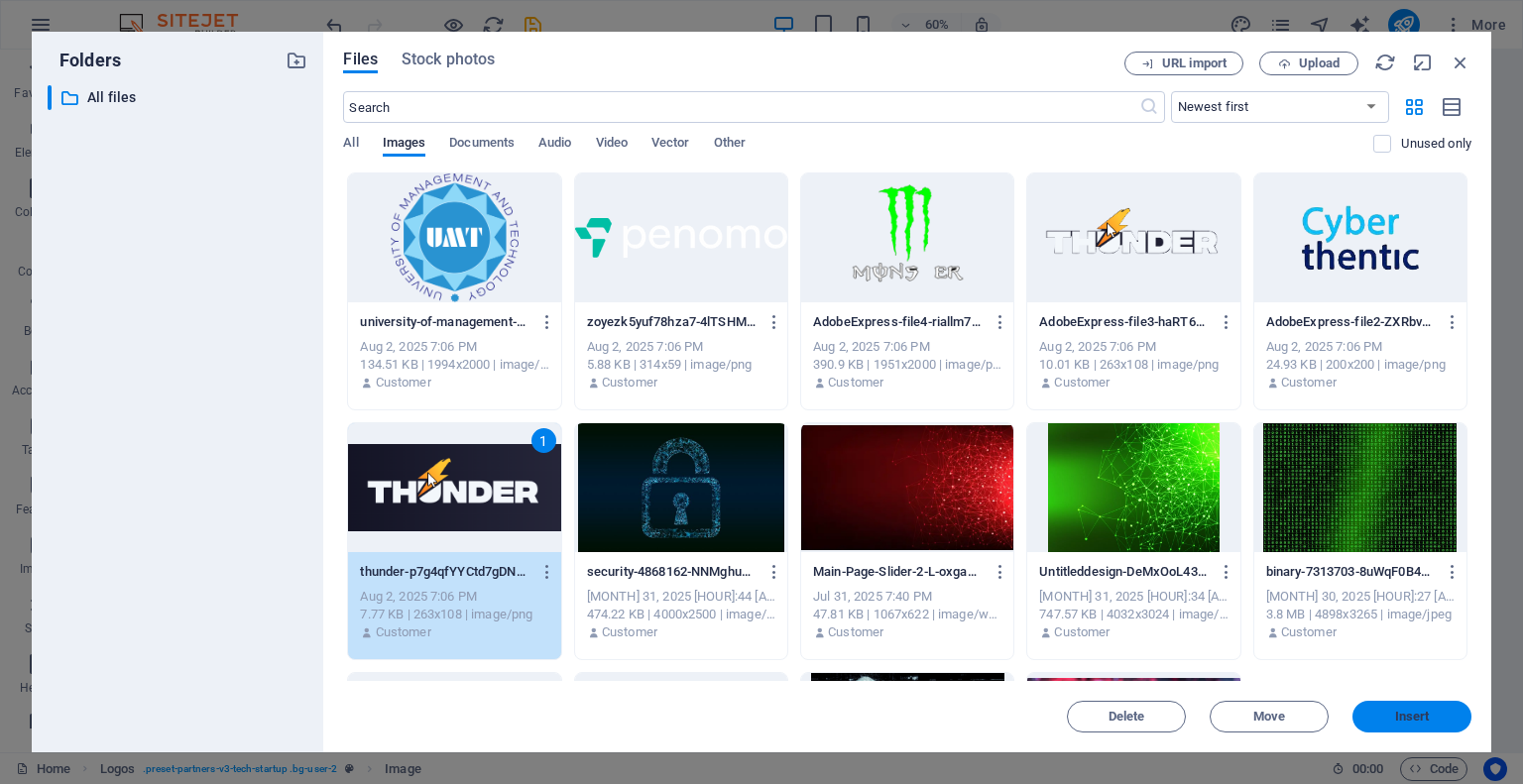 click on "Insert" at bounding box center [1412, 717] 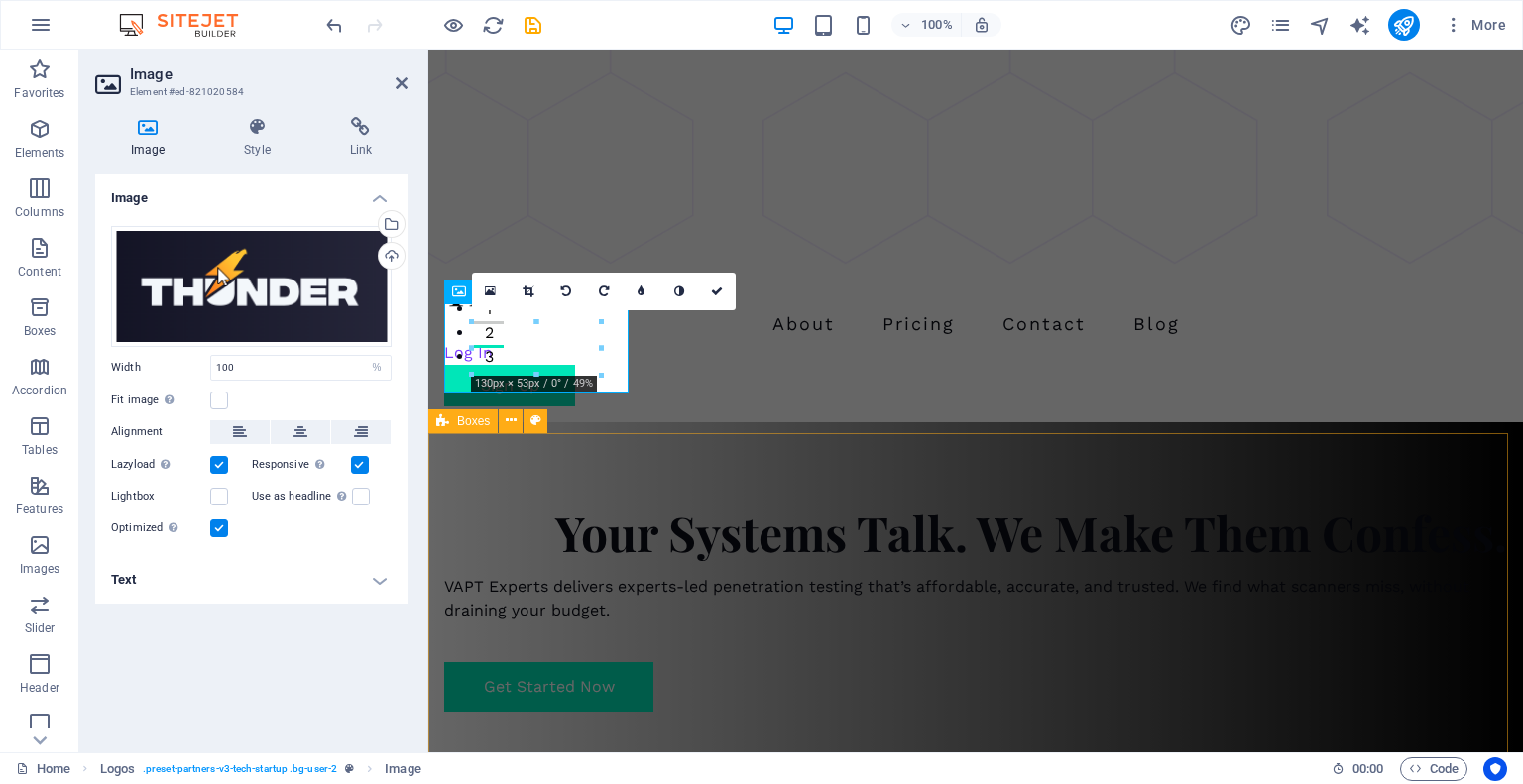 click on "Our Services Application & Network Security From web apps to internal networks, we assess every layer to ensure your environment can withstand real threats.  Learn more    Red Teaming & Compliance We simulate targeted attacks to test your defenses and help you align with frameworks like SOC 2, ISO 27001, and CMMC.  Learn more    DFIR & Compromise Assessment If you suspect a breach or unusual activity, we investigate, contain, and assess the impact, then help you recover fast. Learn more    Source Code & Config Reviews We dig into the code and configurations to find logic flaws, insecure patterns, and hidden backdoors.  Learn more   " at bounding box center [976, 2496] 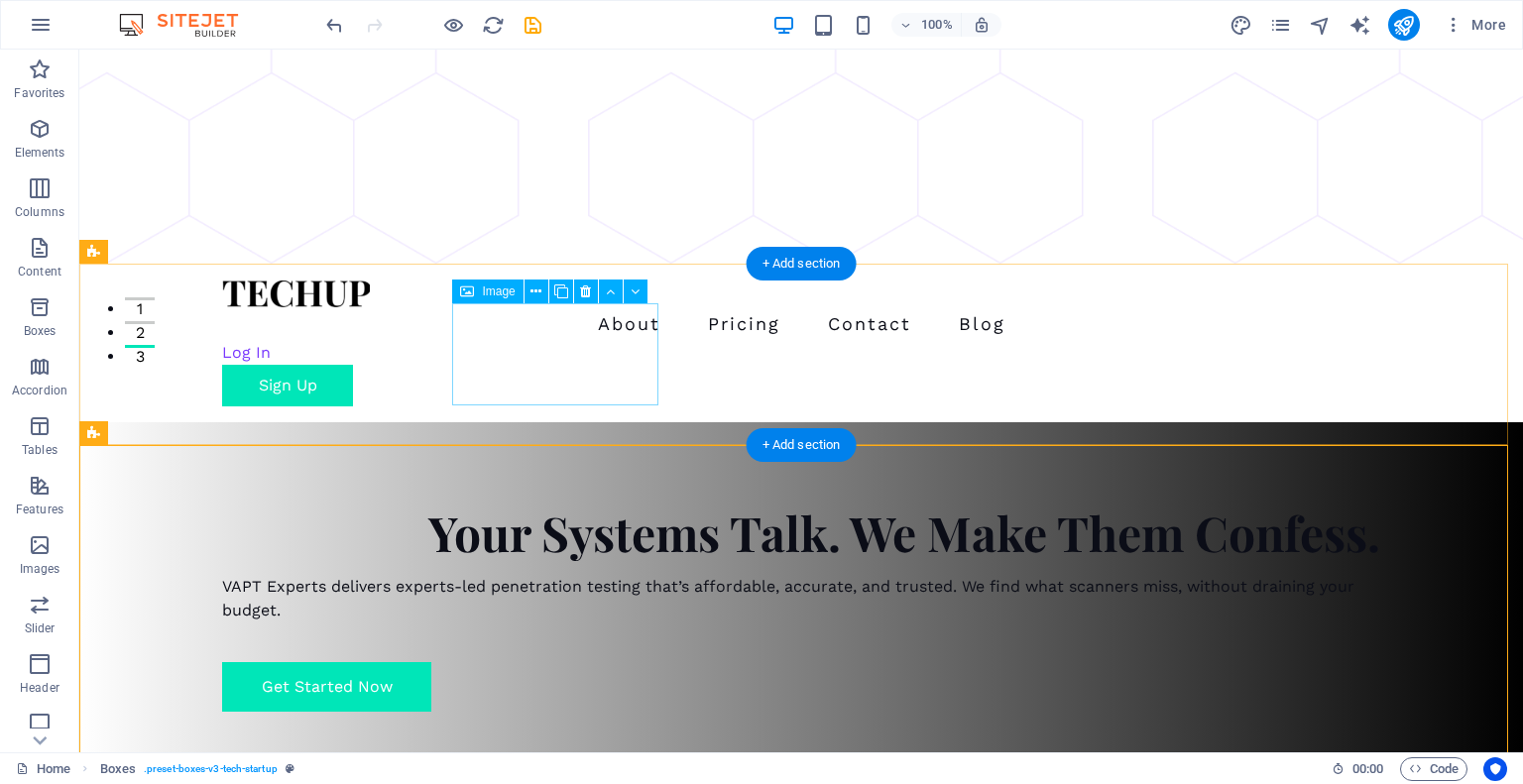 click at bounding box center (198, 1014) 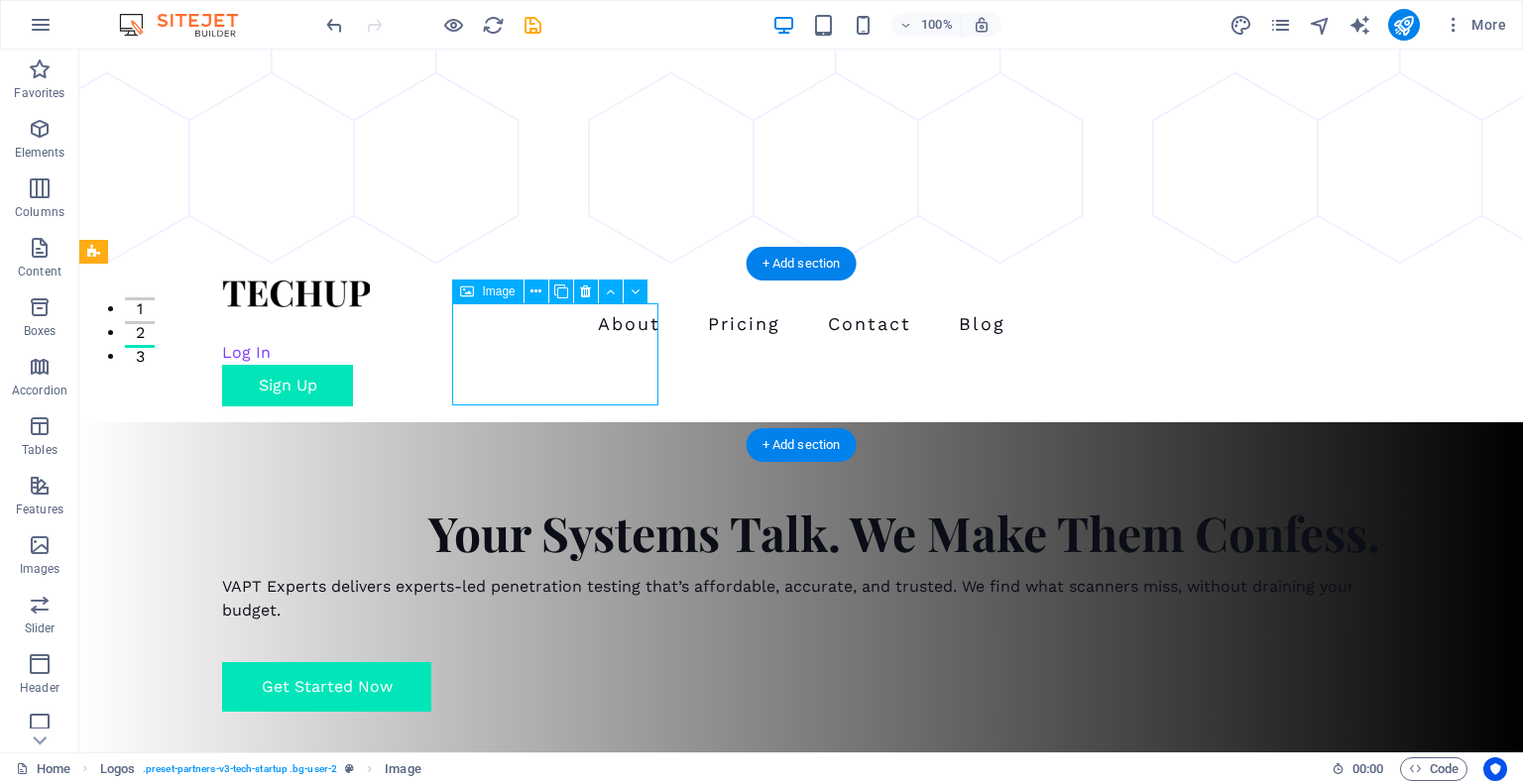 click at bounding box center (198, 1014) 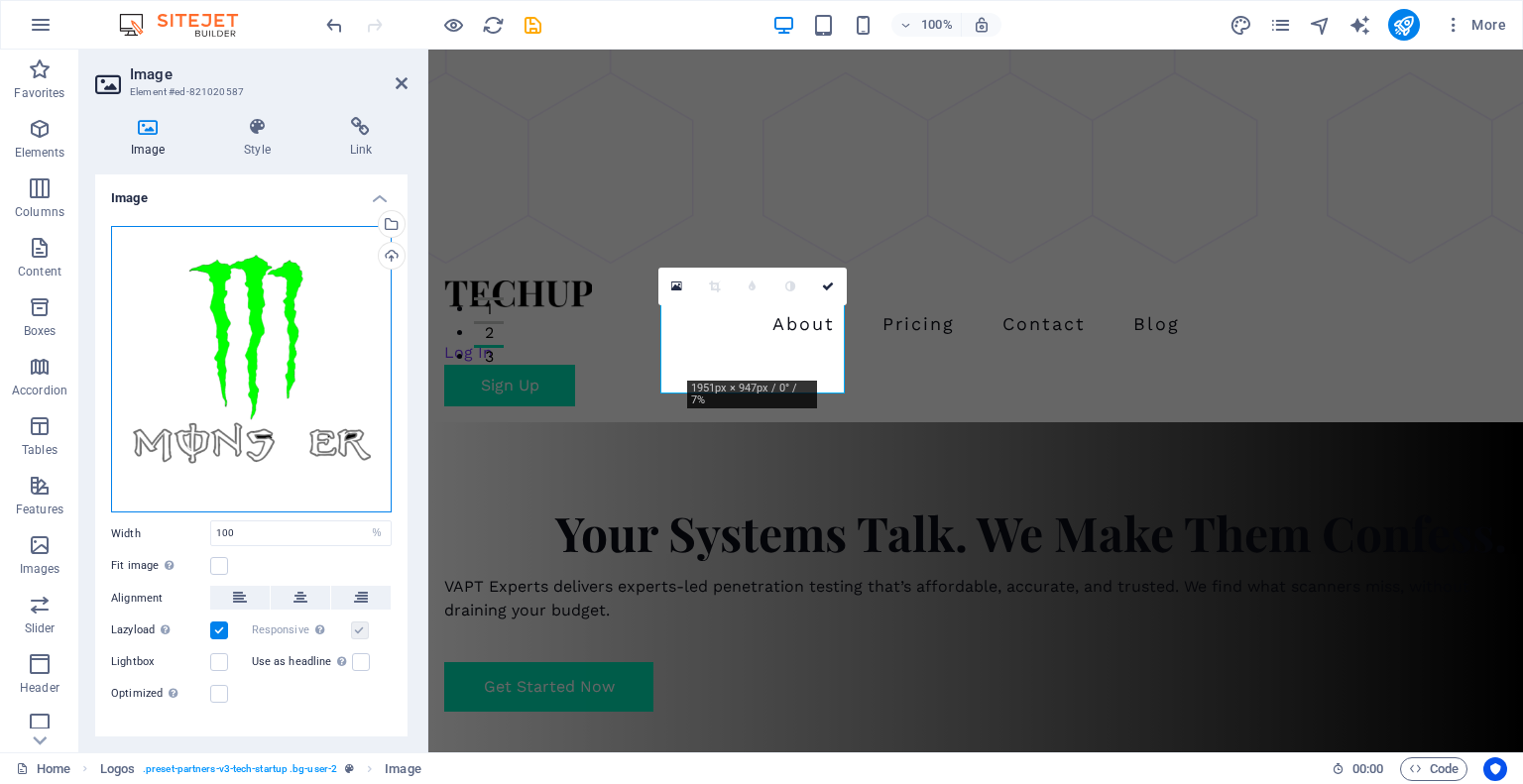click on "Drag files here, click to choose files or select files from Files or our free stock photos & videos" at bounding box center [251, 370] 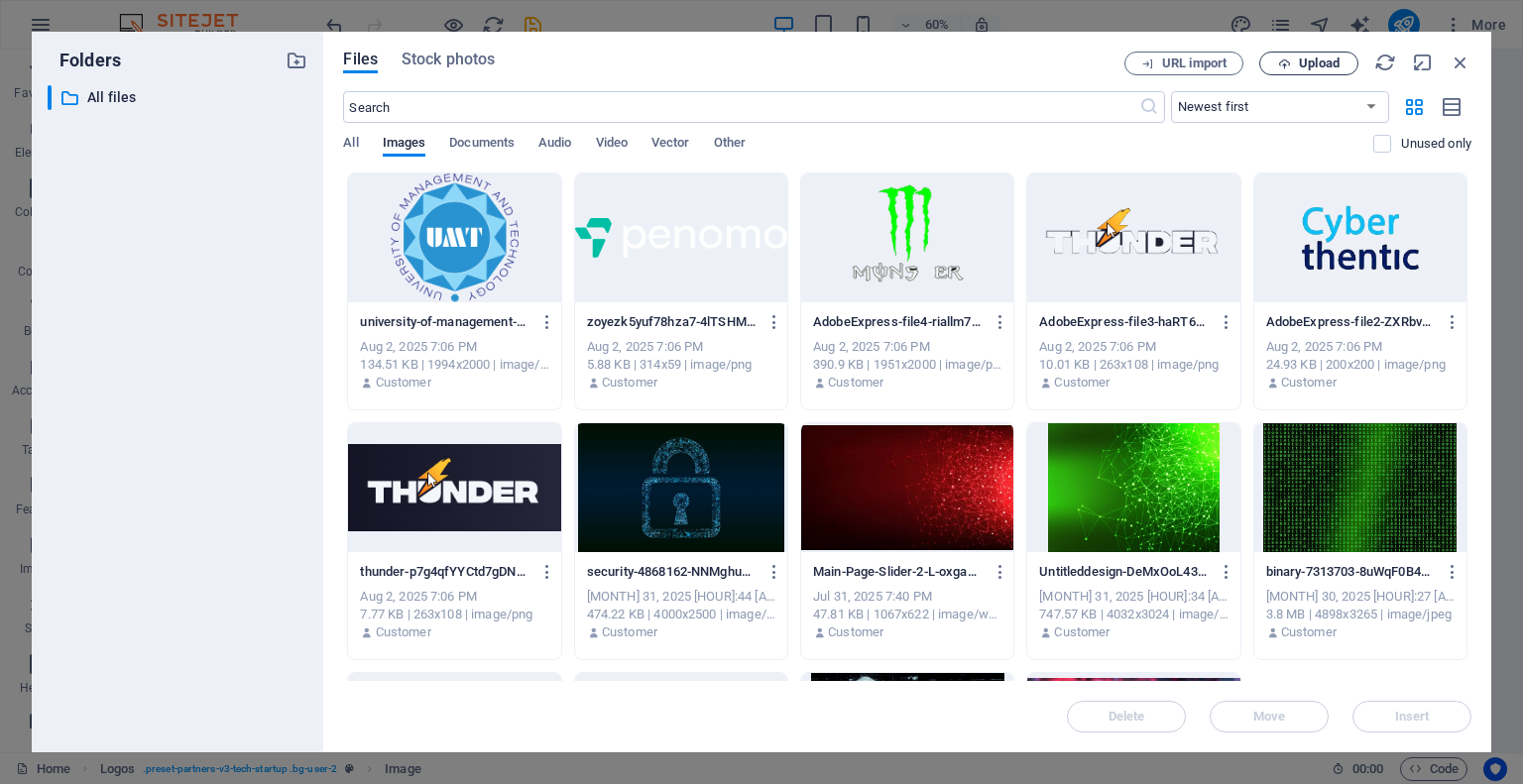click on "Upload" at bounding box center [1319, 63] 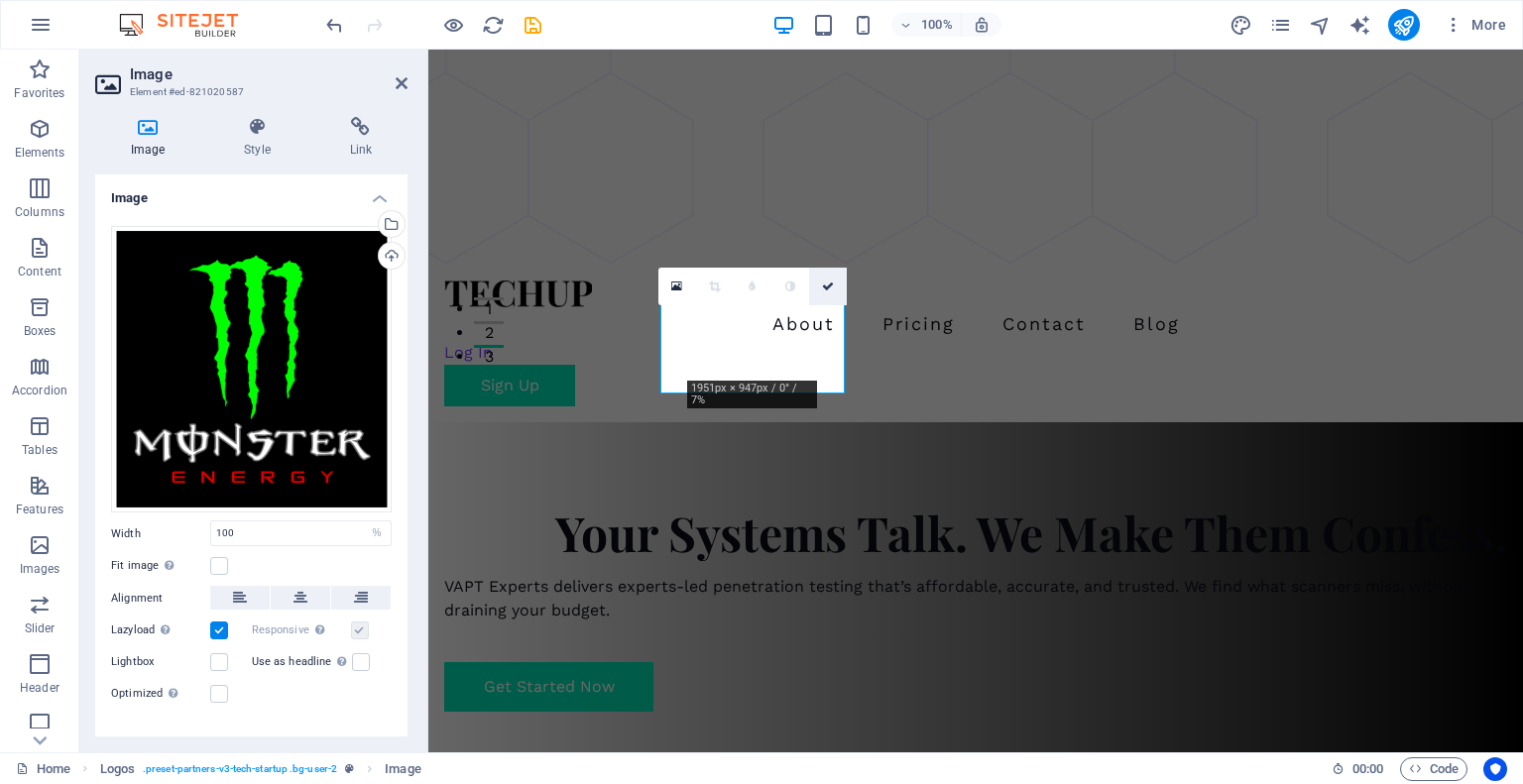 click at bounding box center [828, 286] 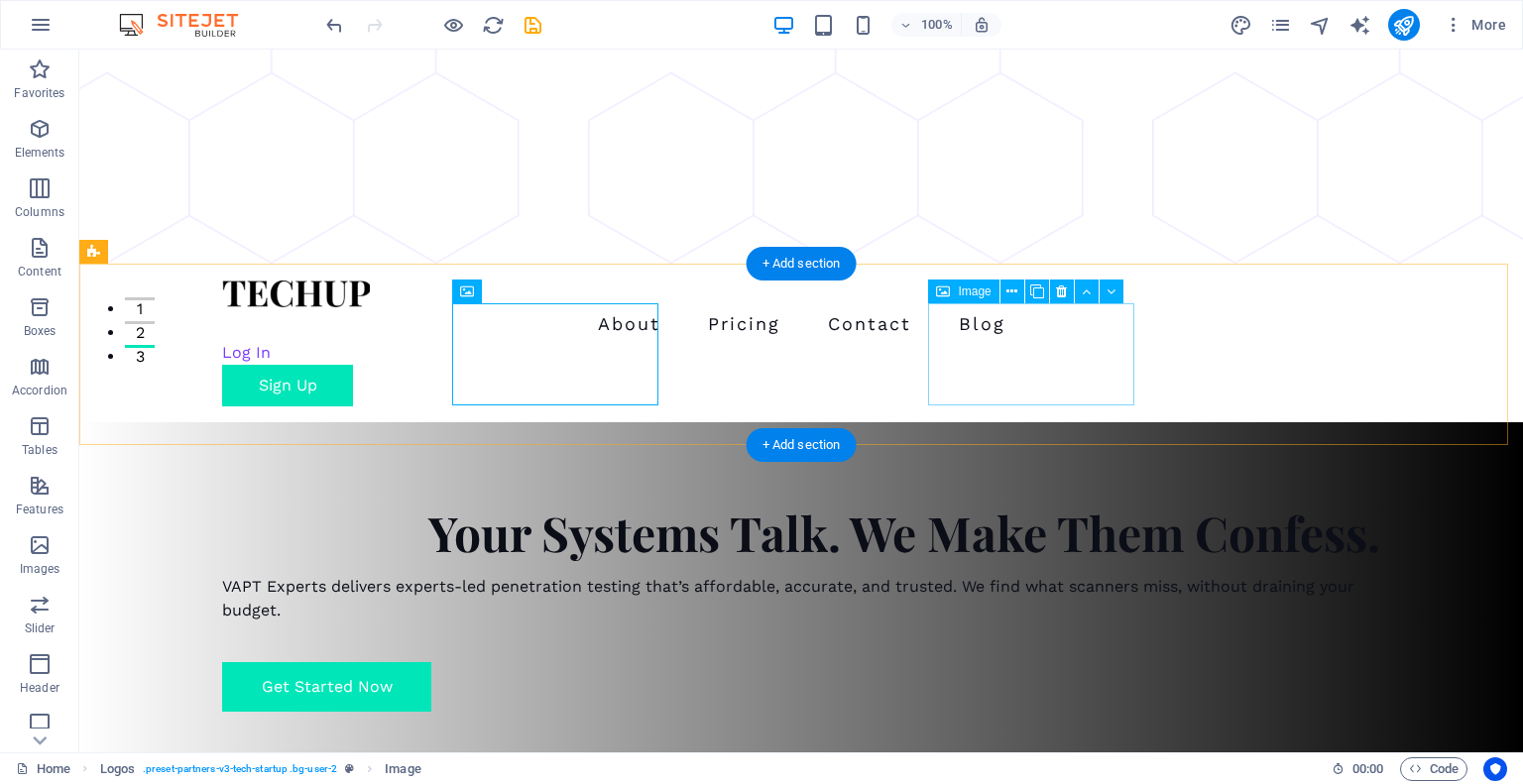 click at bounding box center (198, 1250) 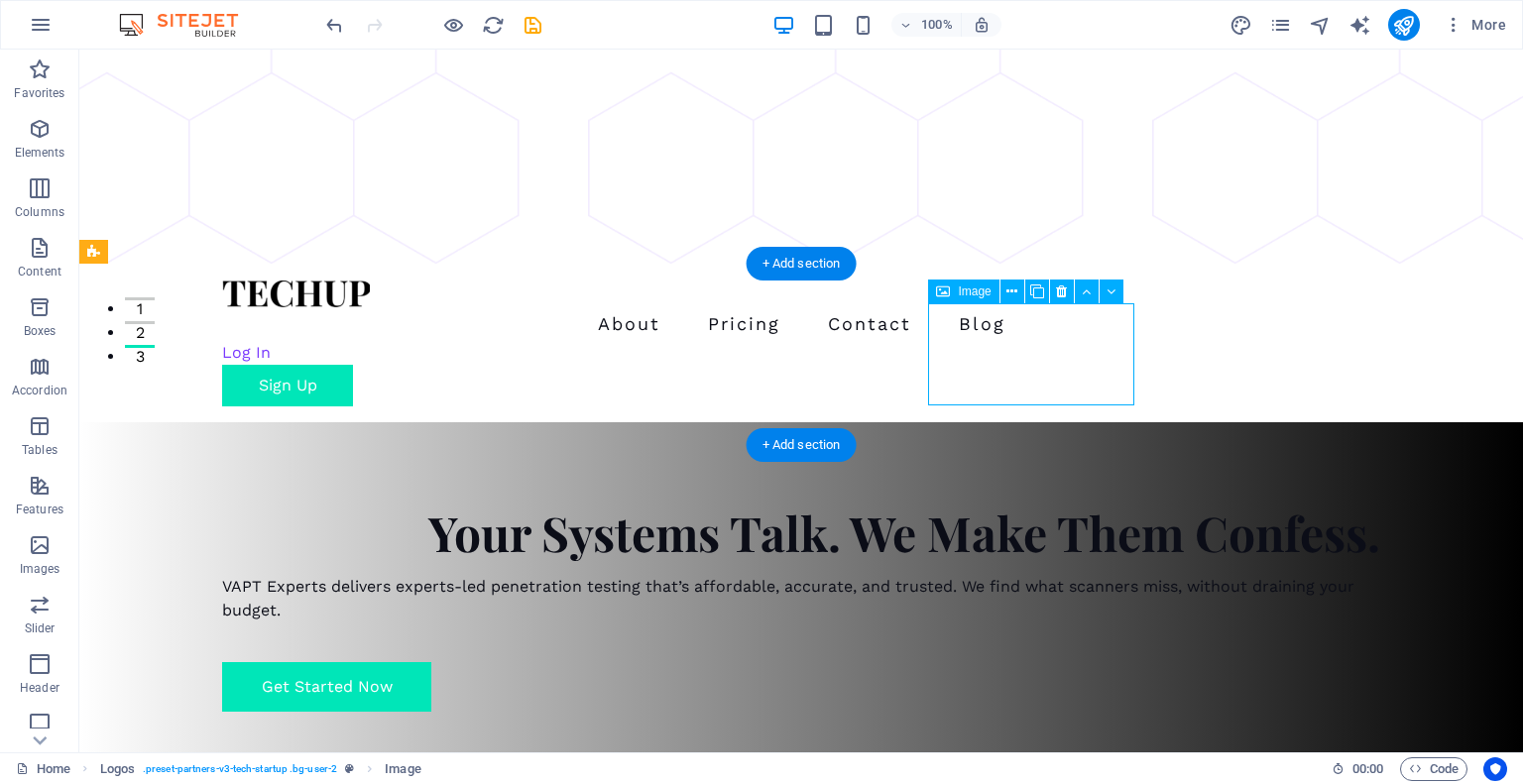click at bounding box center [198, 1250] 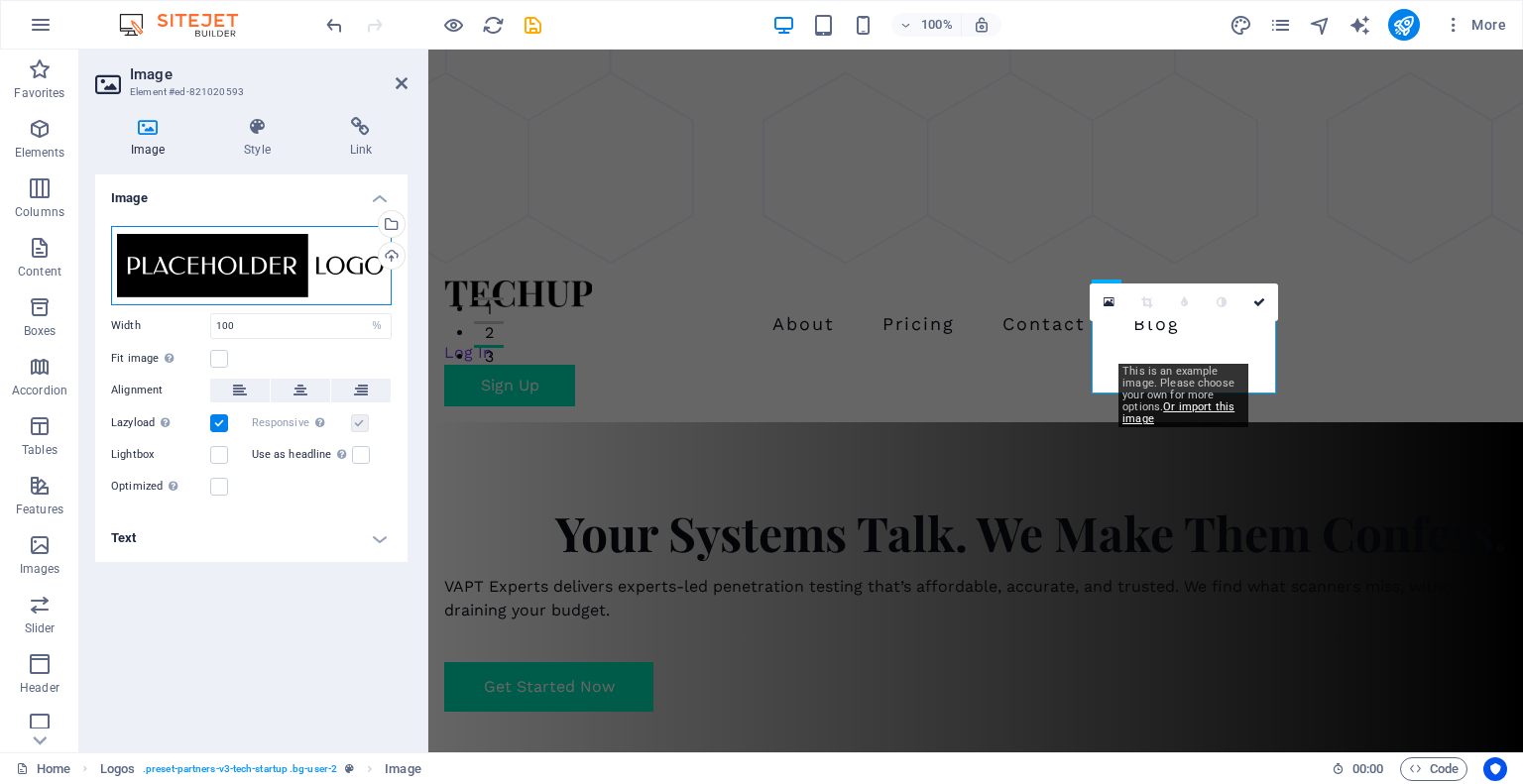 click on "Drag files here, click to choose files or select files from Files or our free stock photos & videos" at bounding box center [251, 266] 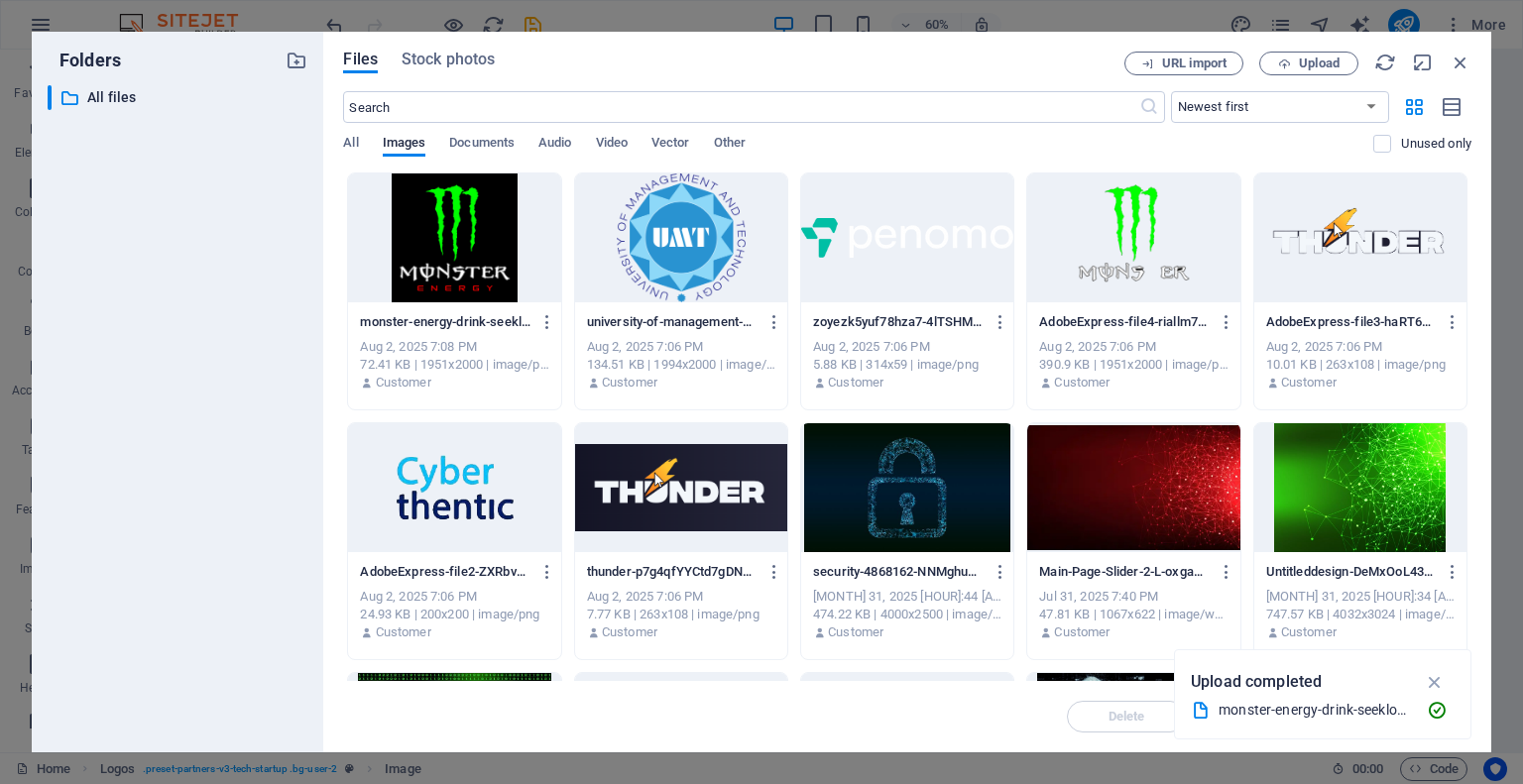 click at bounding box center (907, 238) 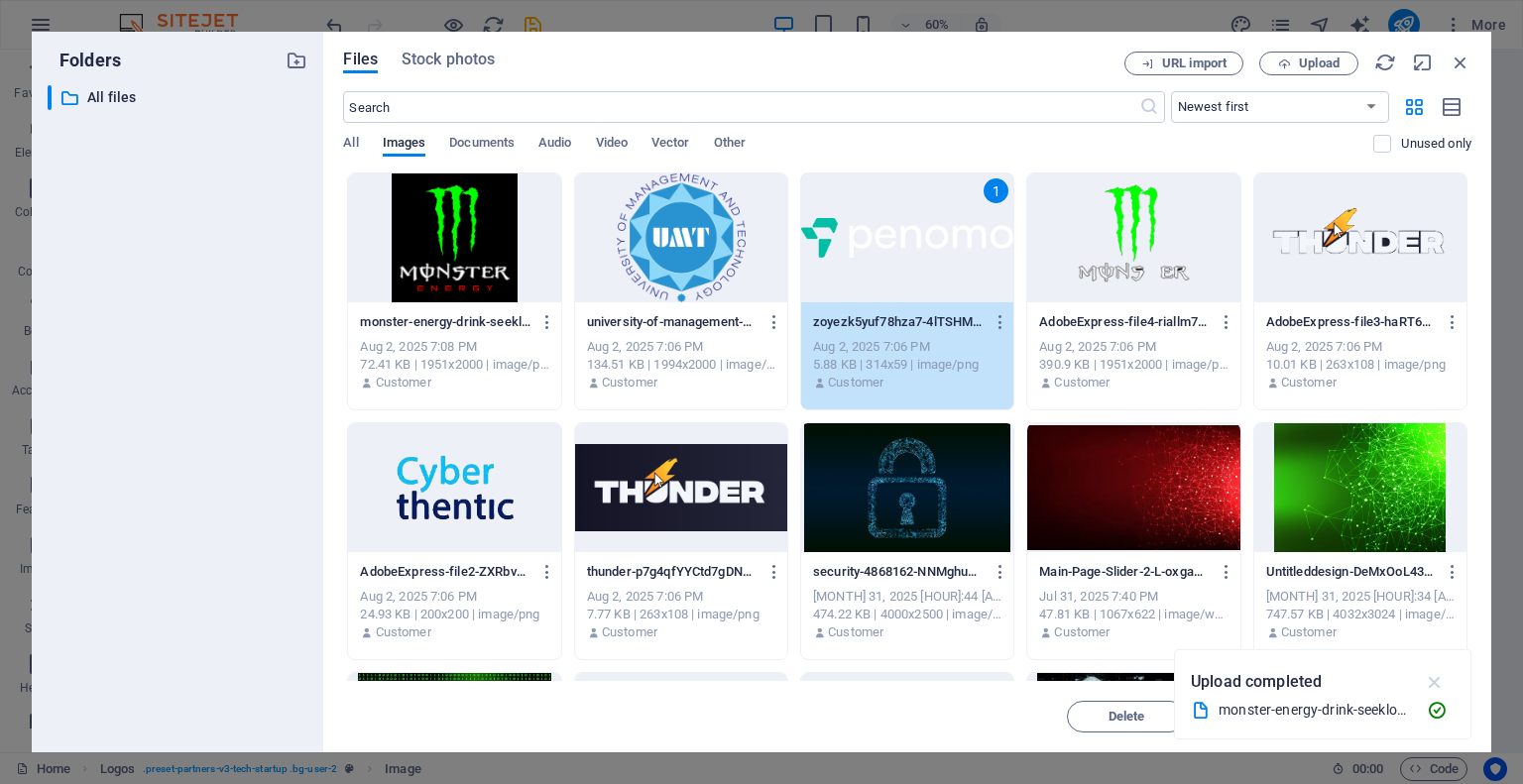 click at bounding box center [1435, 682] 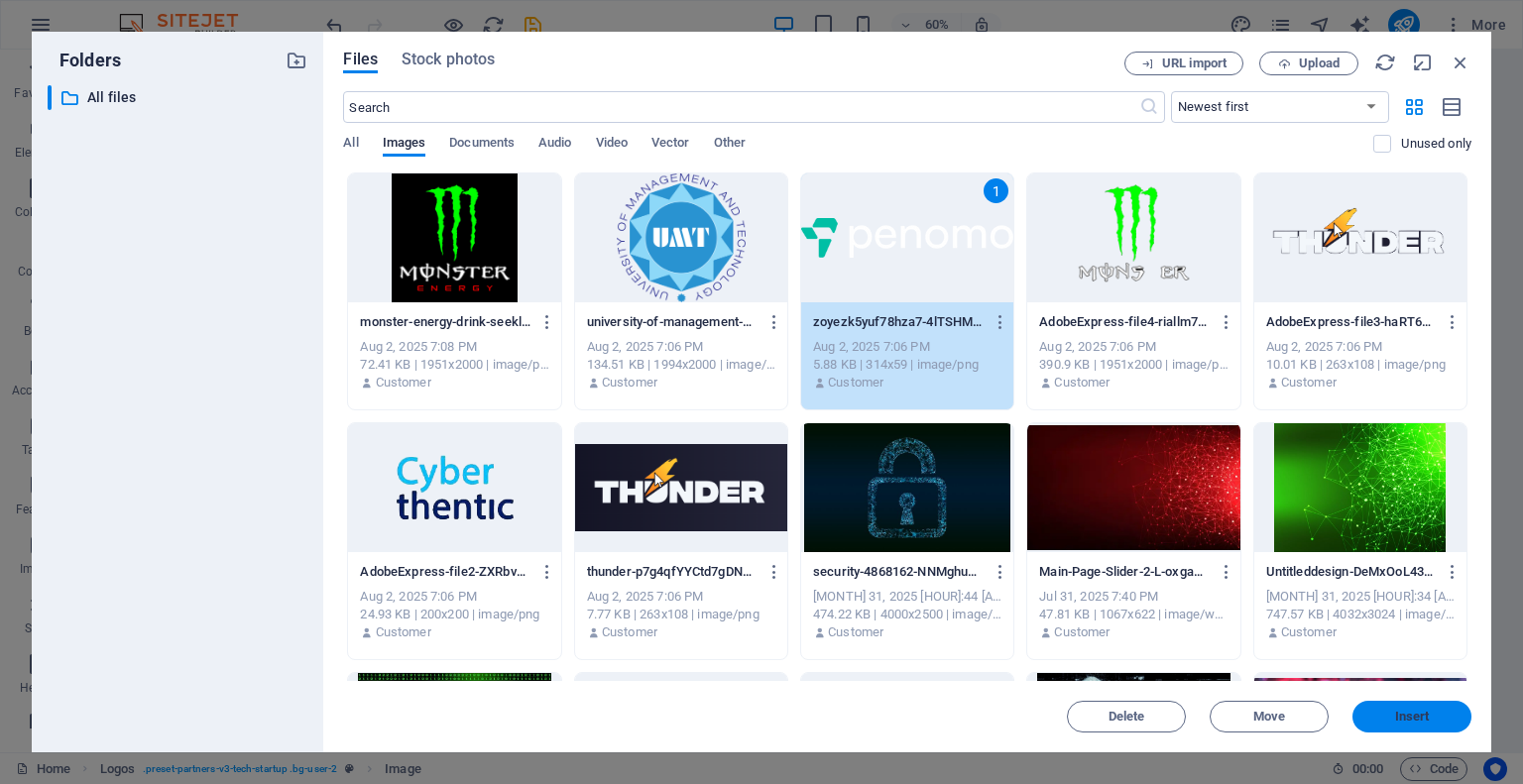 click on "Insert" at bounding box center (1412, 717) 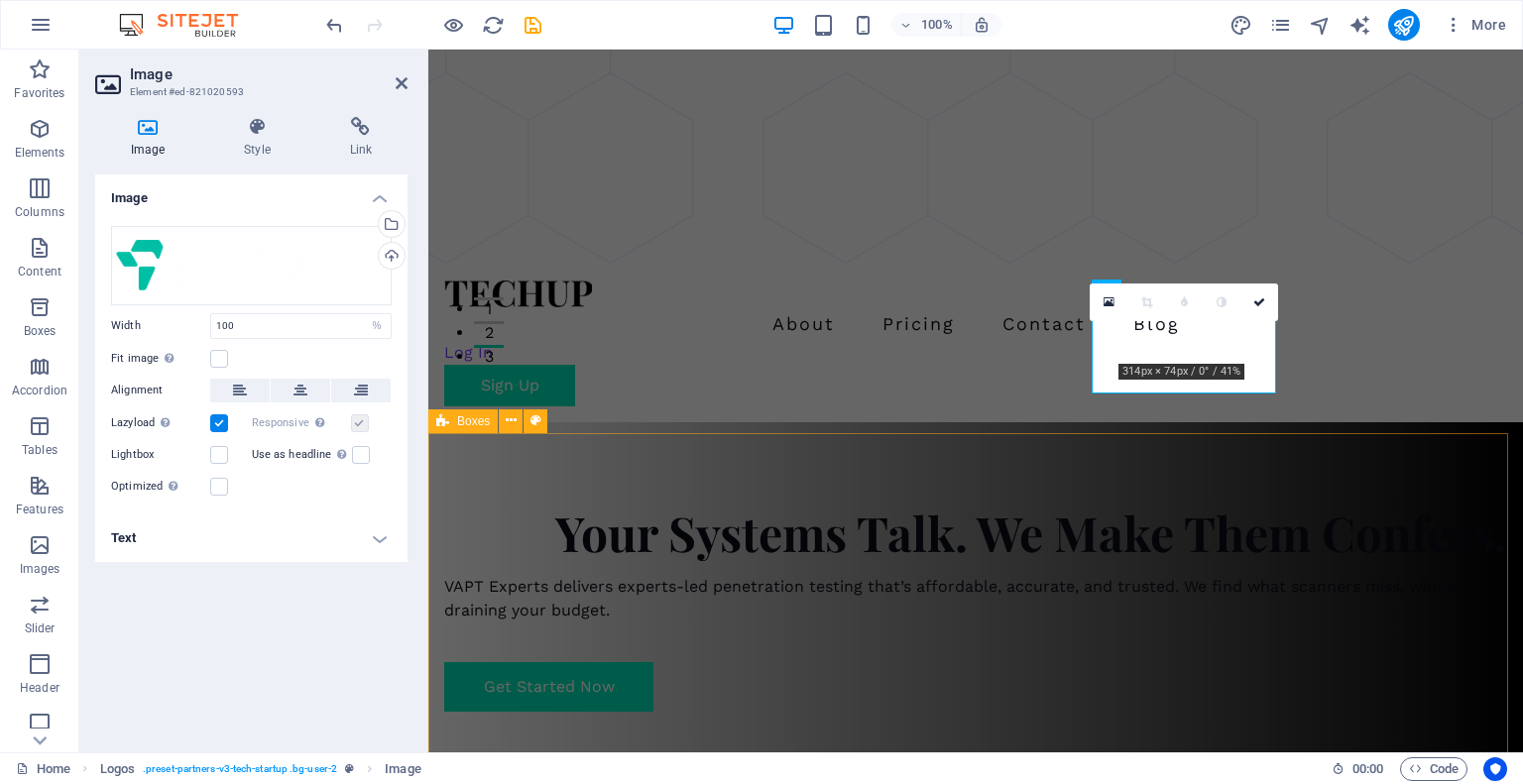 click on "Our Services Application & Network Security From web apps to internal networks, we assess every layer to ensure your environment can withstand real threats.  Learn more    Red Teaming & Compliance We simulate targeted attacks to test your defenses and help you align with frameworks like SOC 2, ISO 27001, and CMMC.  Learn more    DFIR & Compromise Assessment If you suspect a breach or unusual activity, we investigate, contain, and assess the impact, then help you recover fast. Learn more    Source Code & Config Reviews We dig into the code and configurations to find logic flaws, insecure patterns, and hidden backdoors.  Learn more   " at bounding box center (976, 2496) 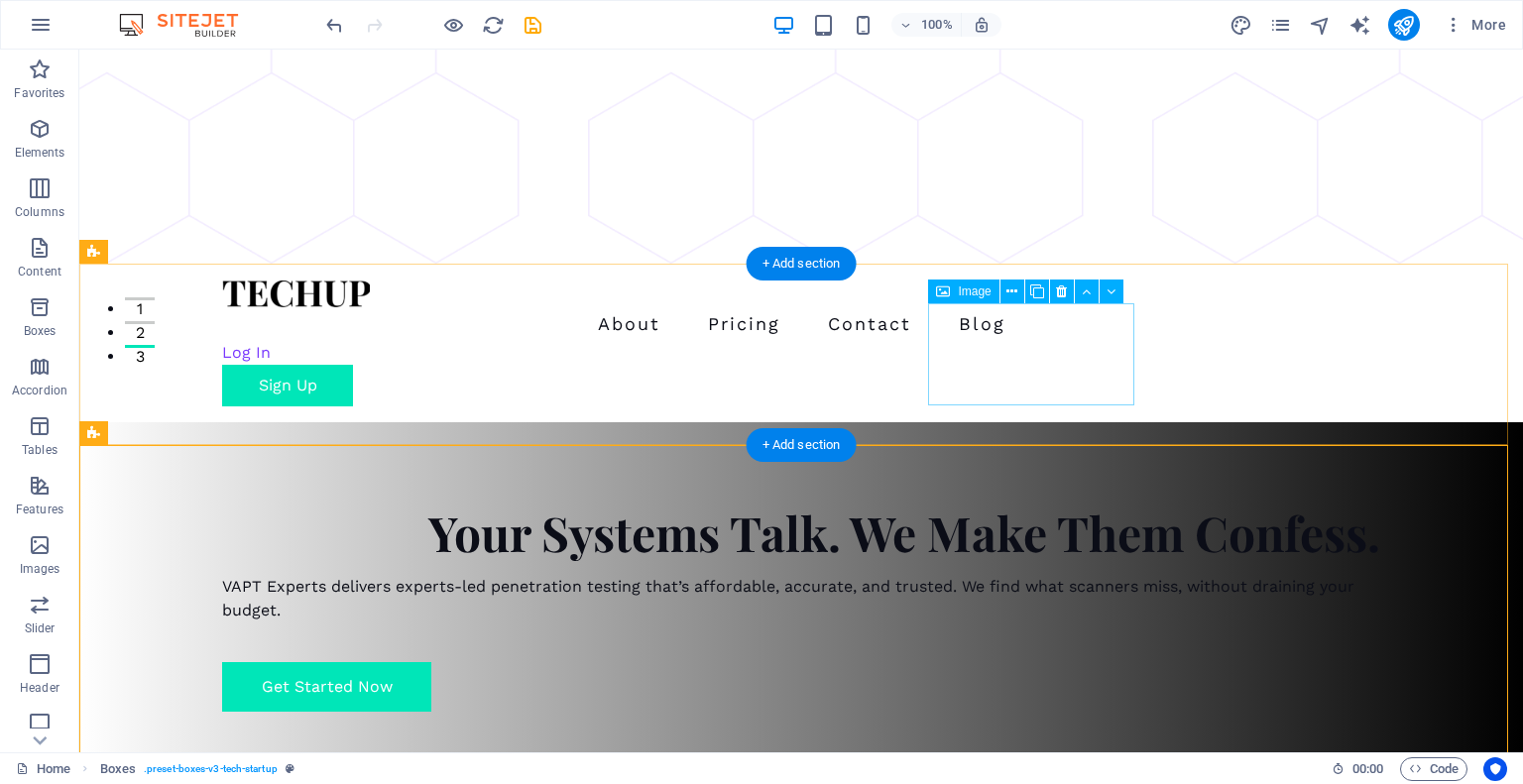 click at bounding box center (198, 1250) 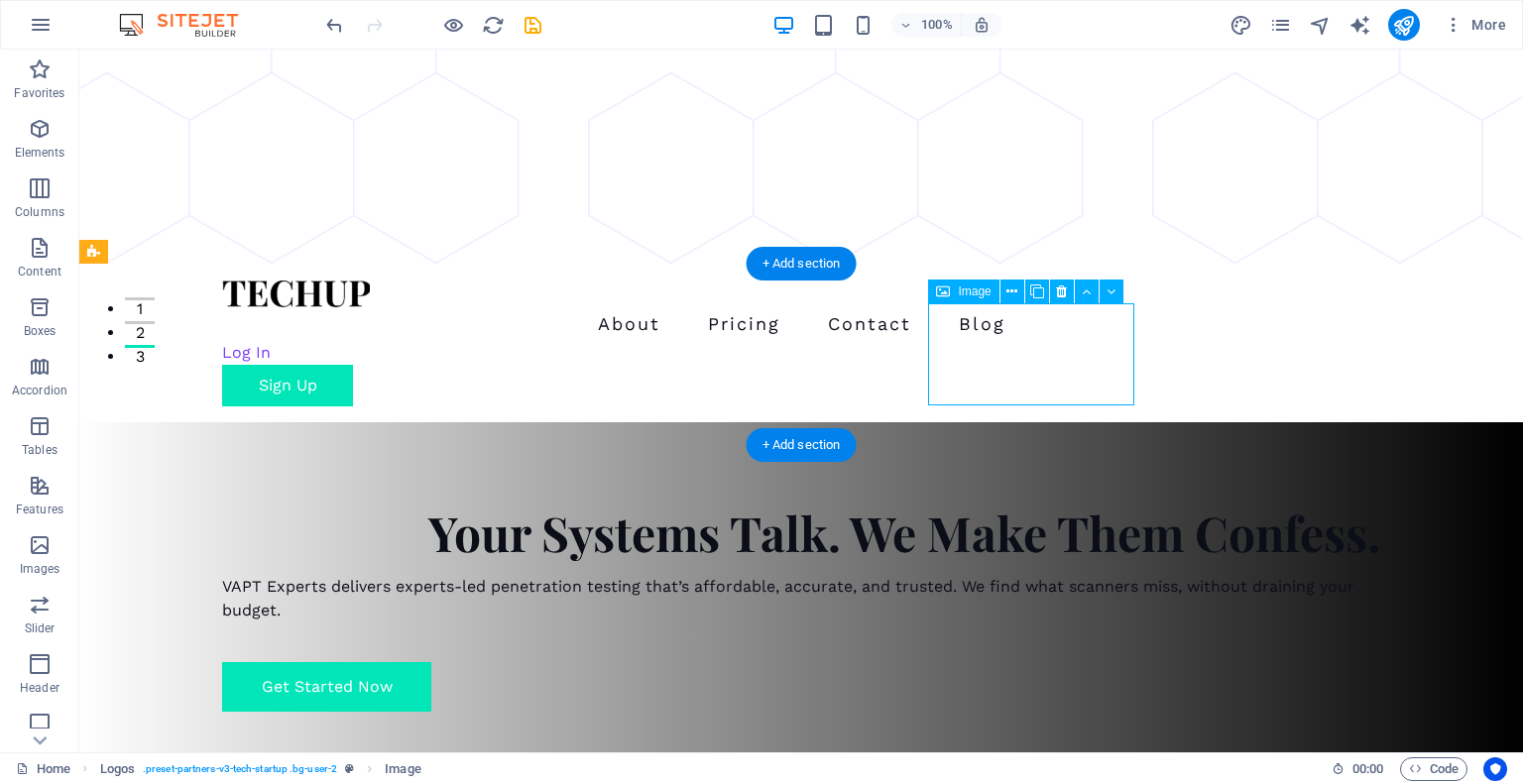 click at bounding box center (198, 1250) 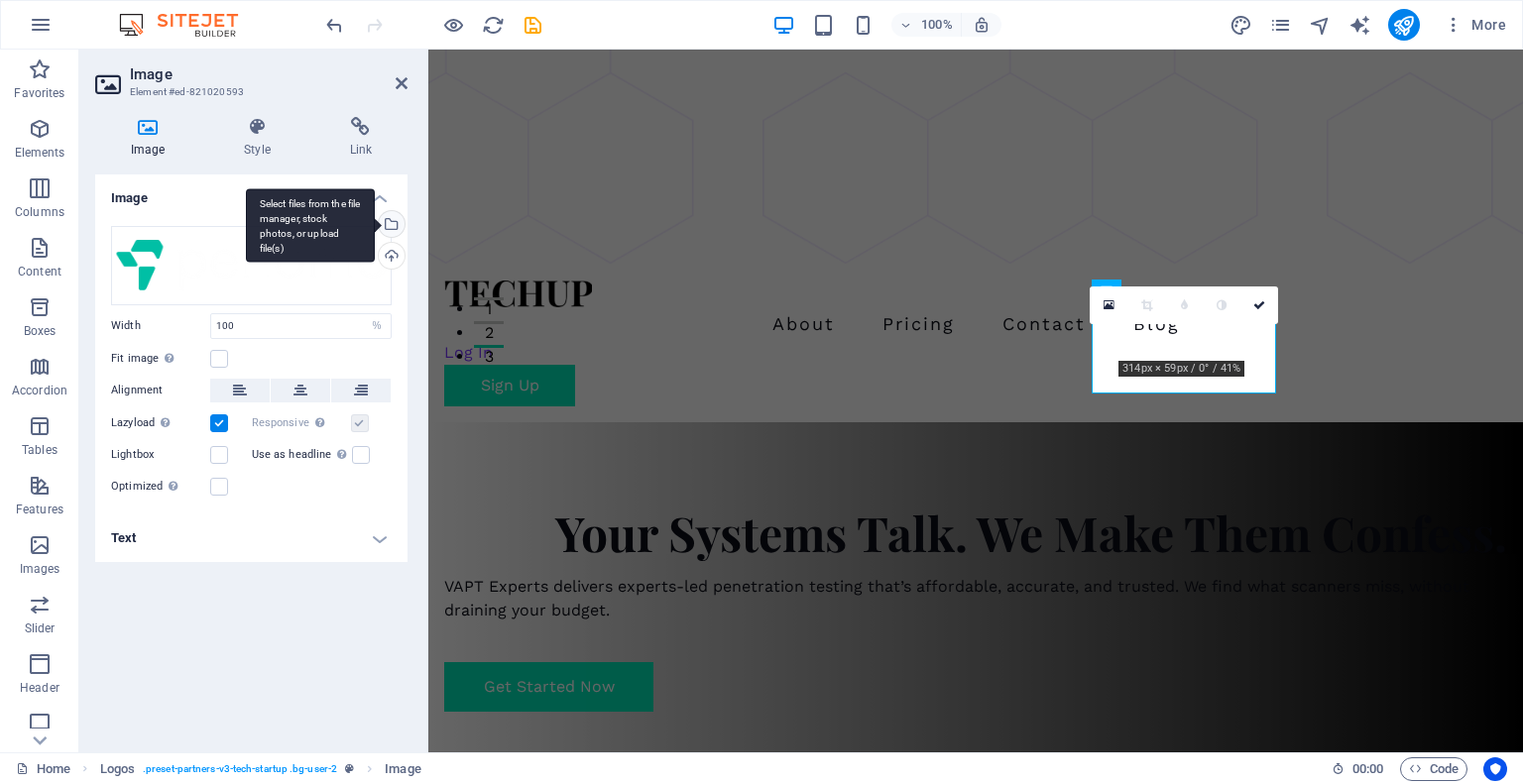 click on "Select files from the file manager, stock photos, or upload file(s)" at bounding box center [390, 226] 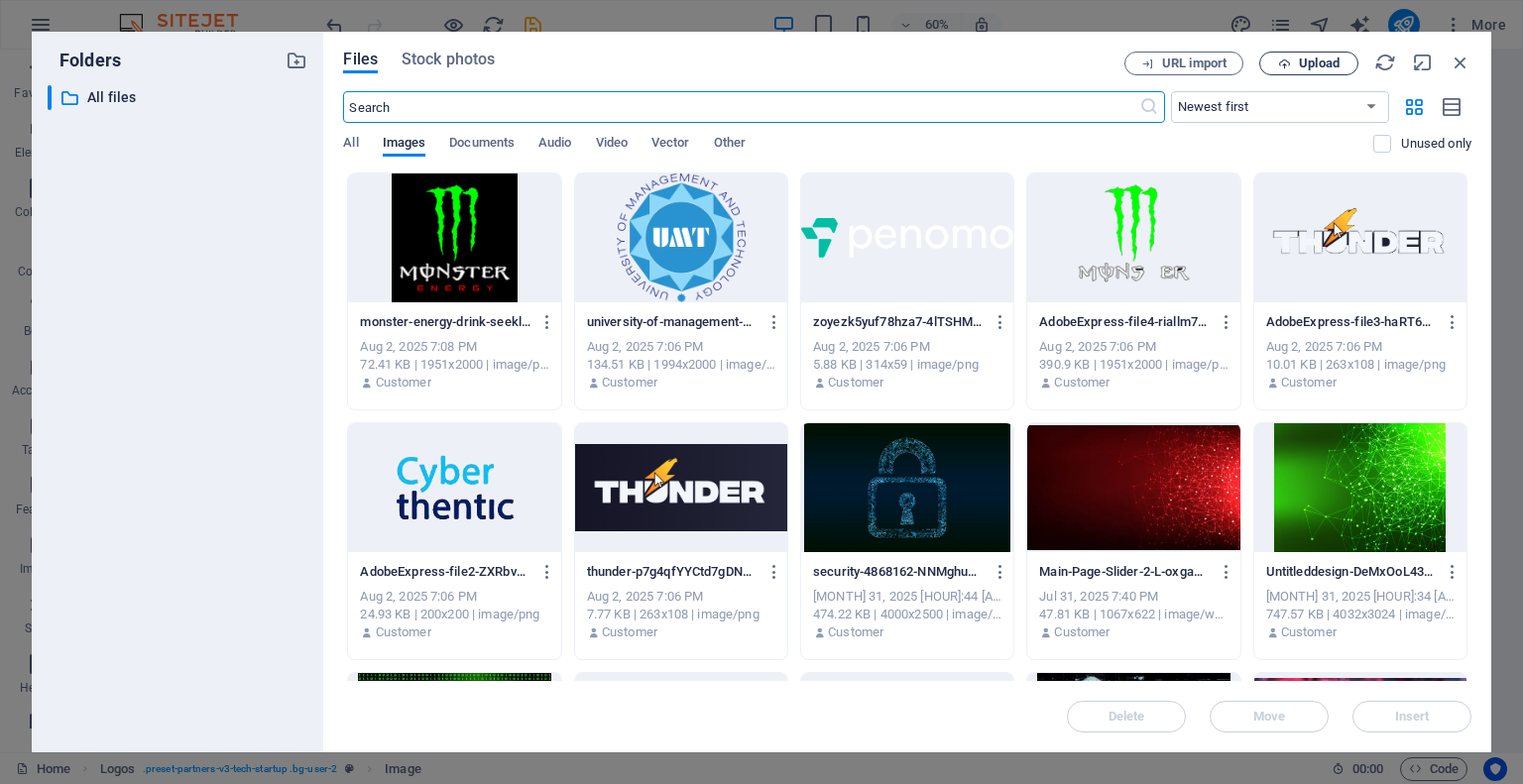 click on "Upload" at bounding box center [1319, 63] 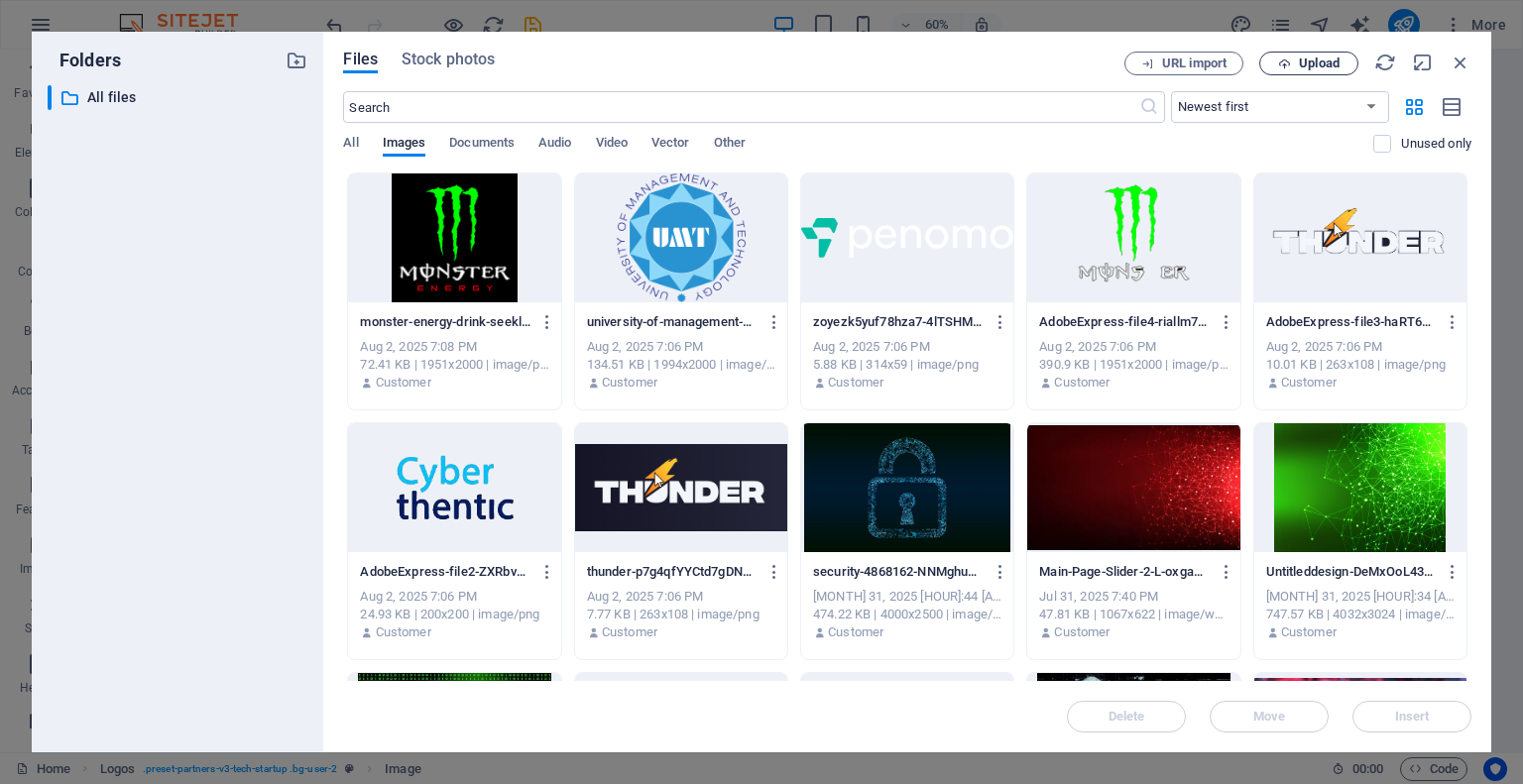 click on "Upload" at bounding box center [1309, 63] 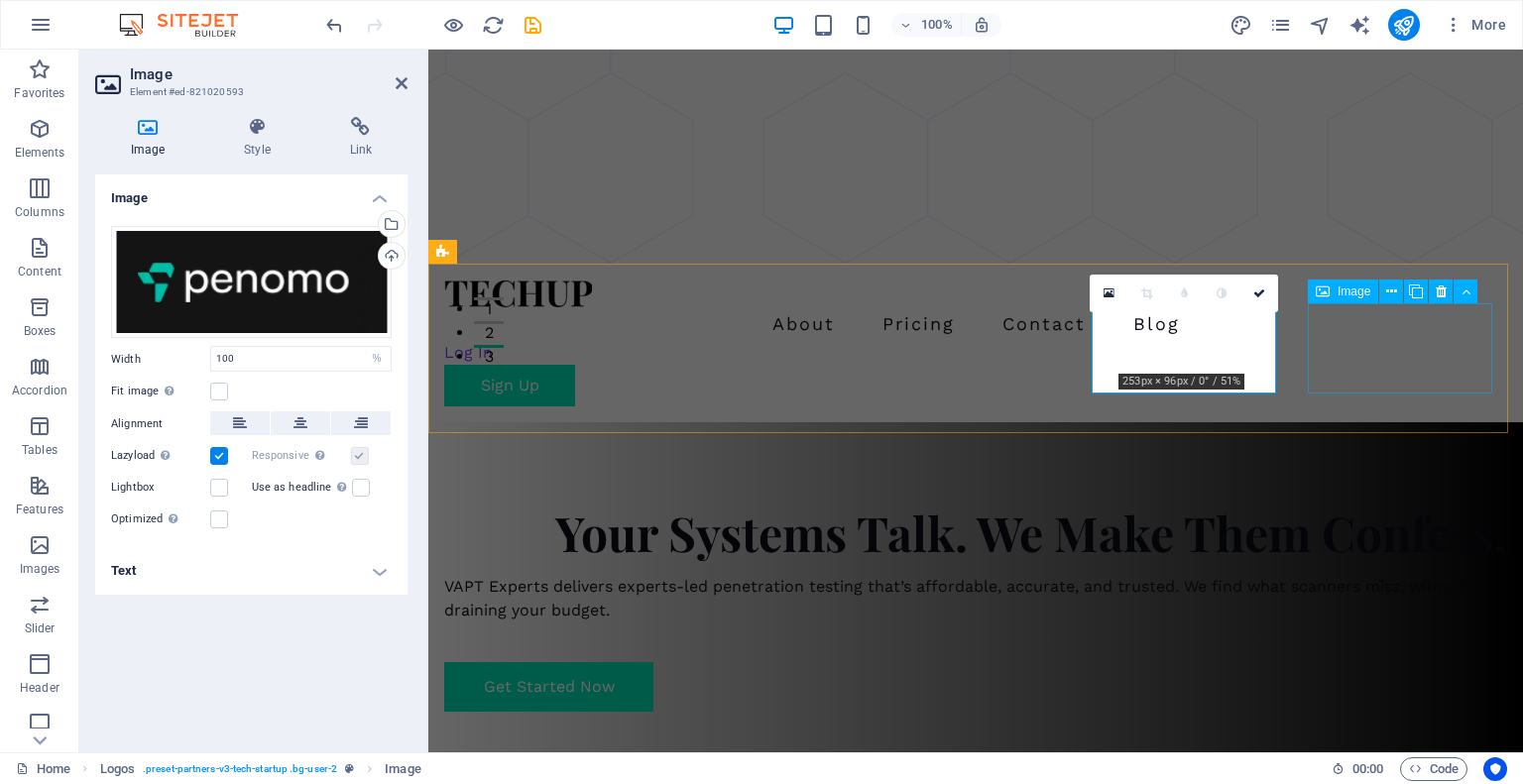 click at bounding box center (537, 1320) 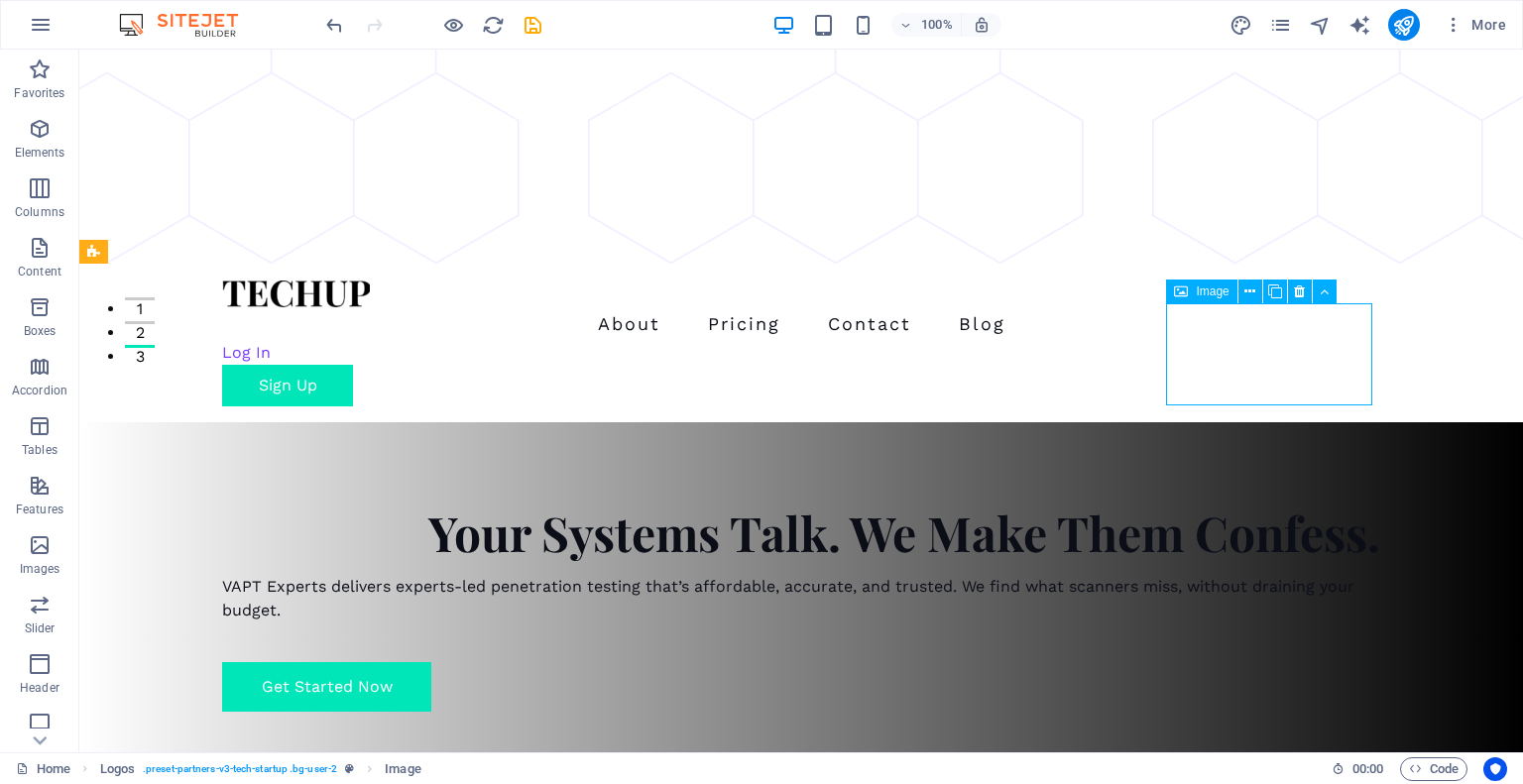 click at bounding box center (198, 1368) 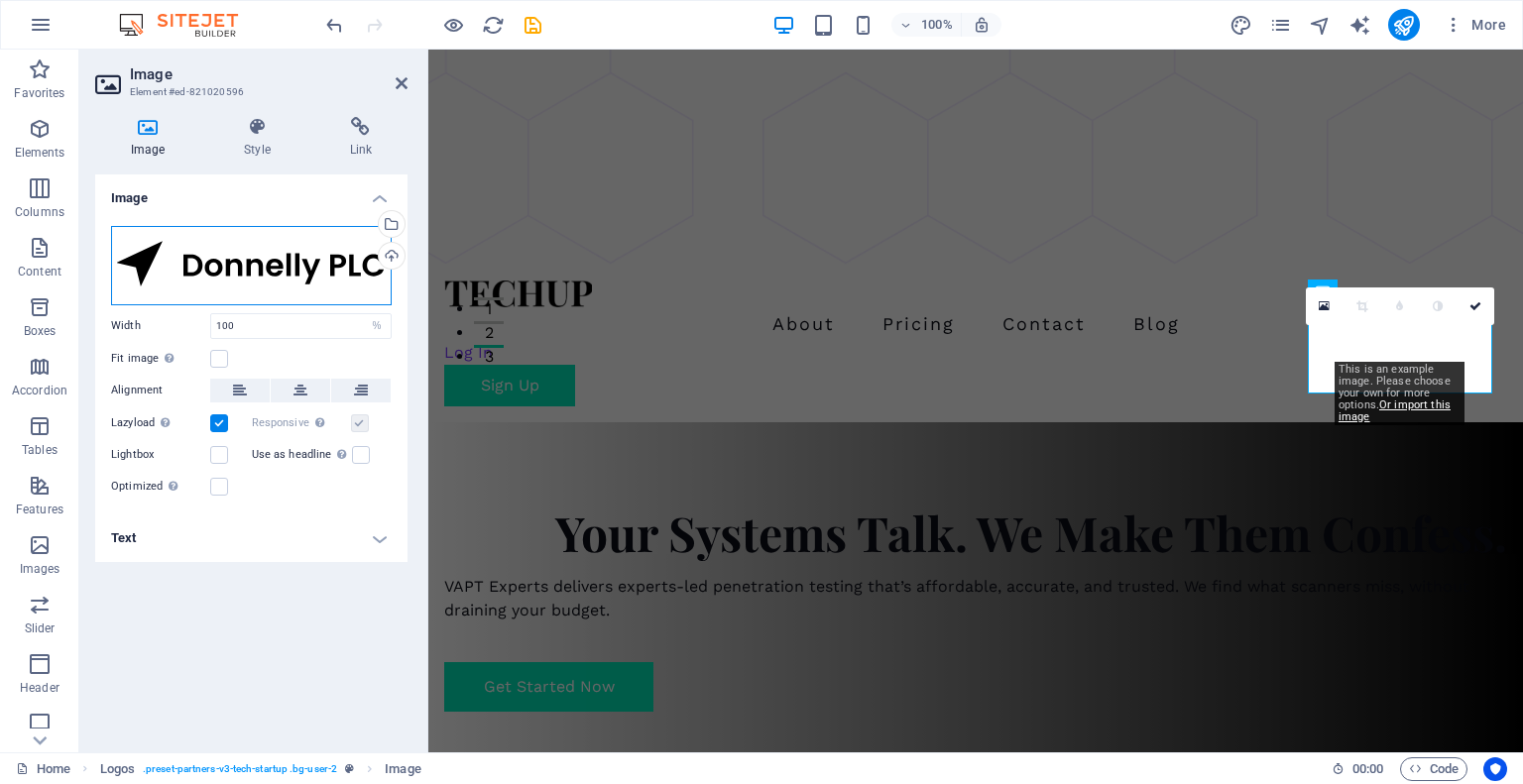 click on "Drag files here, click to choose files or select files from Files or our free stock photos & videos" at bounding box center (251, 266) 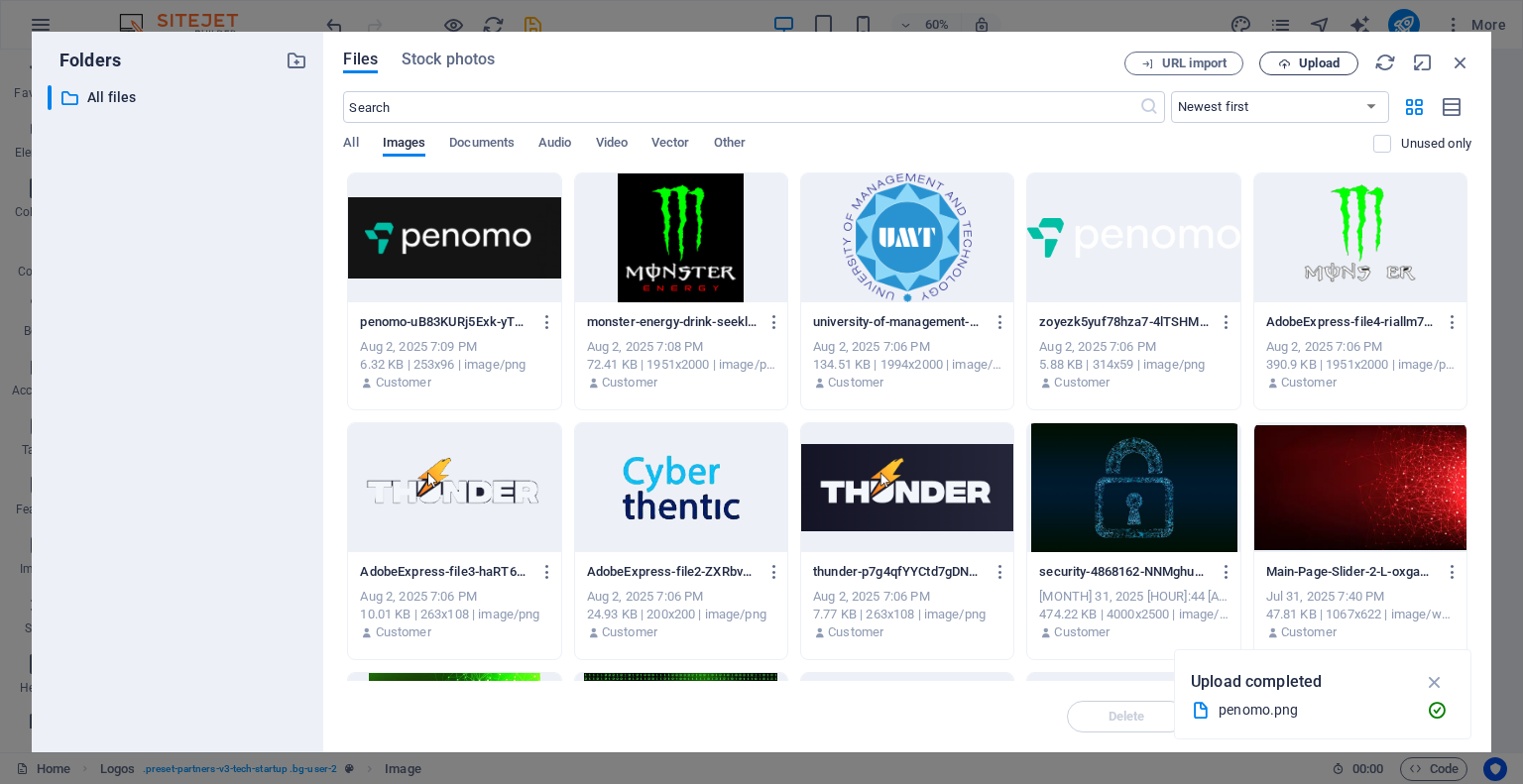 click on "Upload" at bounding box center (1309, 63) 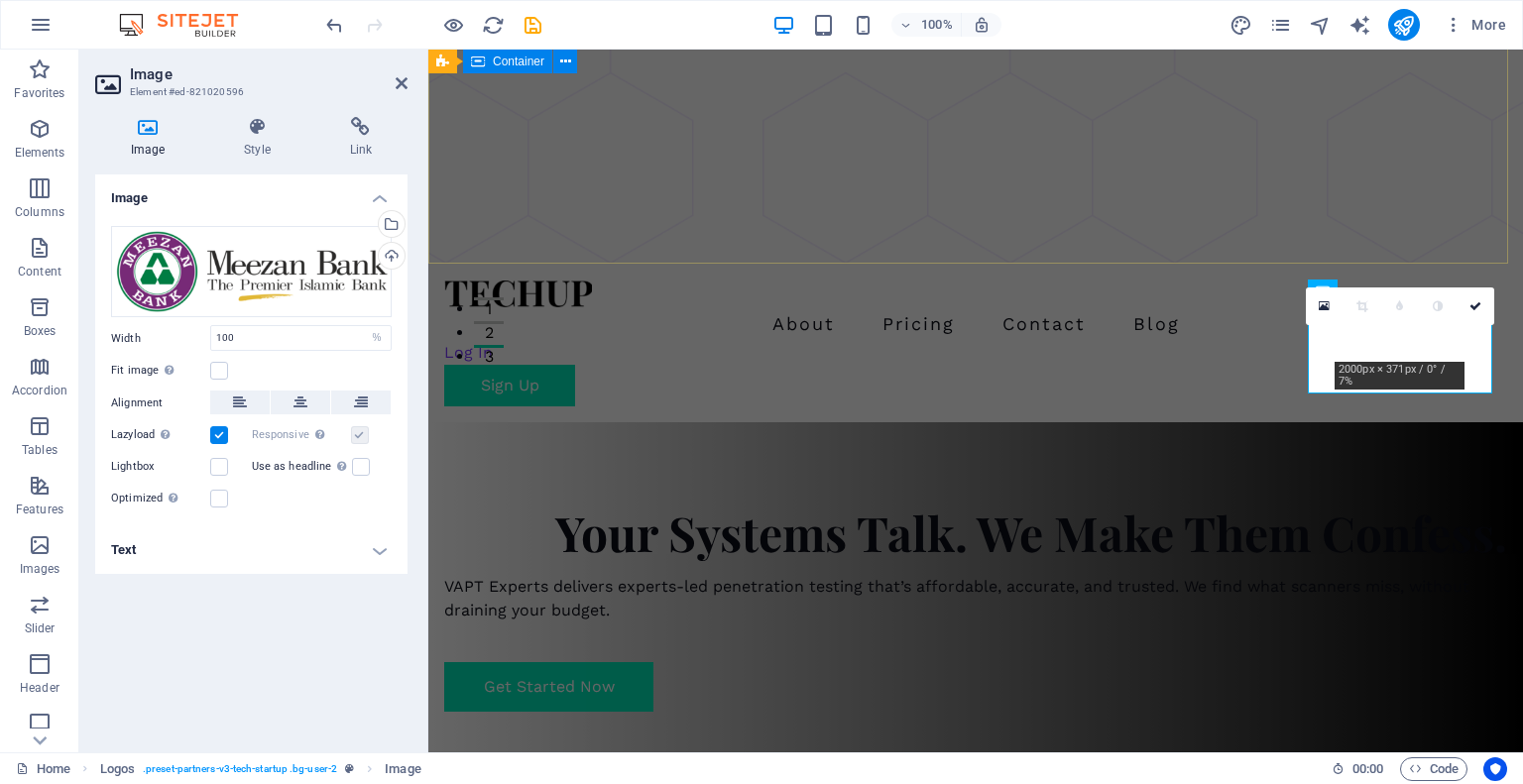 click on "Your Systems Talk. We Make Them Confess. VAPT Experts delivers experts-led penetration testing that’s affordable, accurate, and trusted. We find what scanners miss, without draining your budget. Get Started Now" at bounding box center [976, 614] 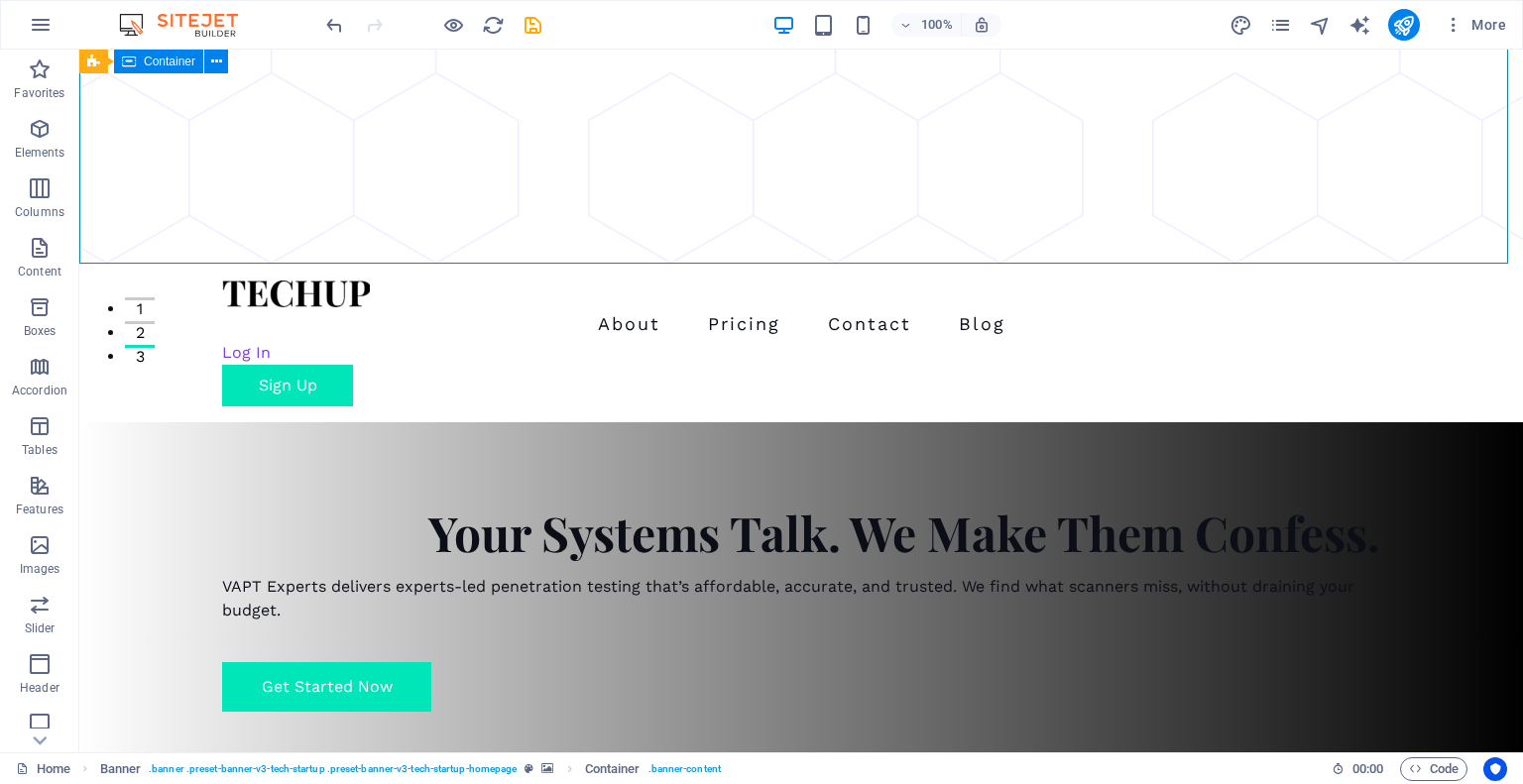 click on "Your Systems Talk. We Make Them Confess. VAPT Experts delivers experts-led penetration testing that’s affordable, accurate, and trusted. We find what scanners miss, without draining your budget. Get Started Now" at bounding box center [801, 614] 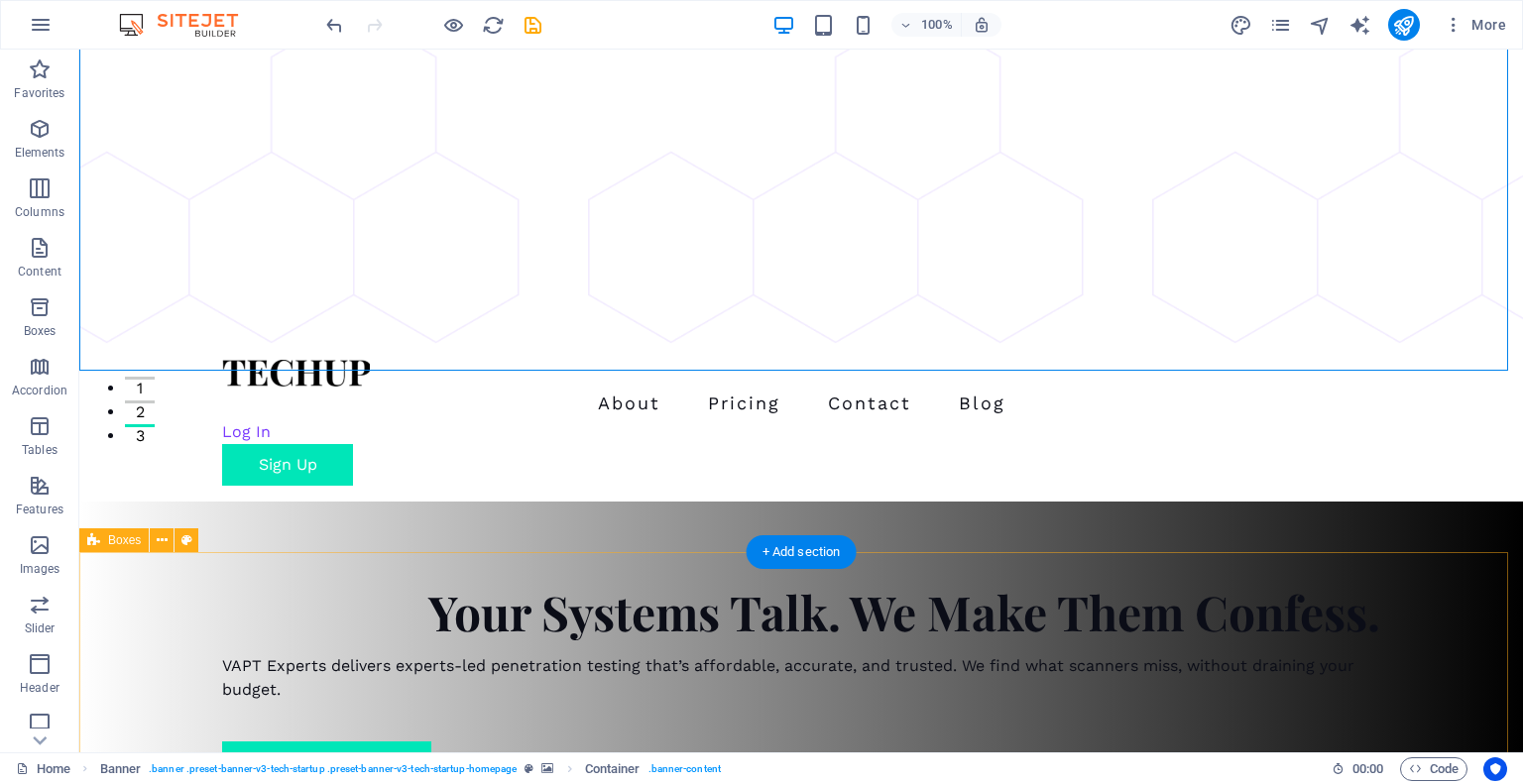 scroll, scrollTop: 385, scrollLeft: 0, axis: vertical 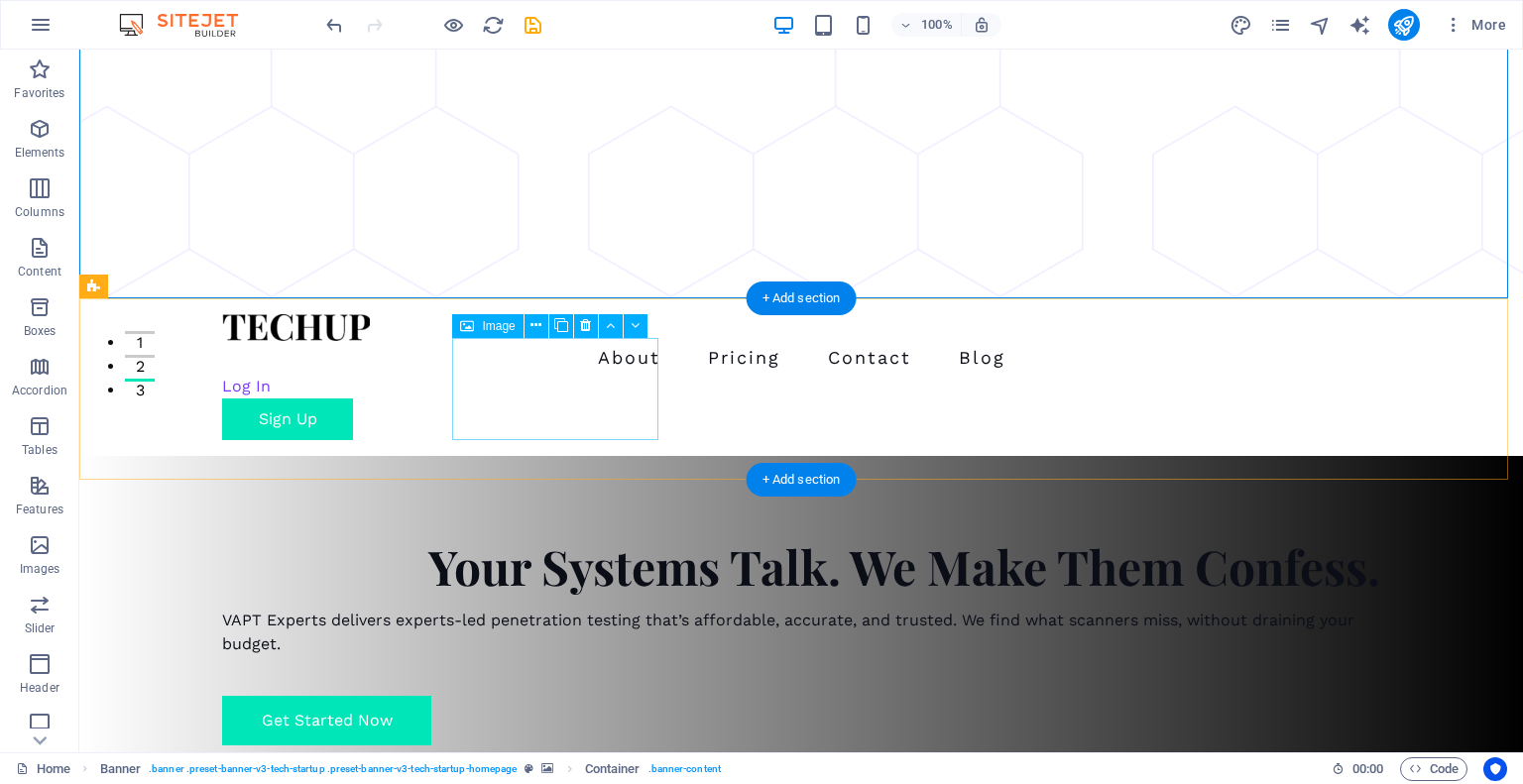 click at bounding box center [198, 1048] 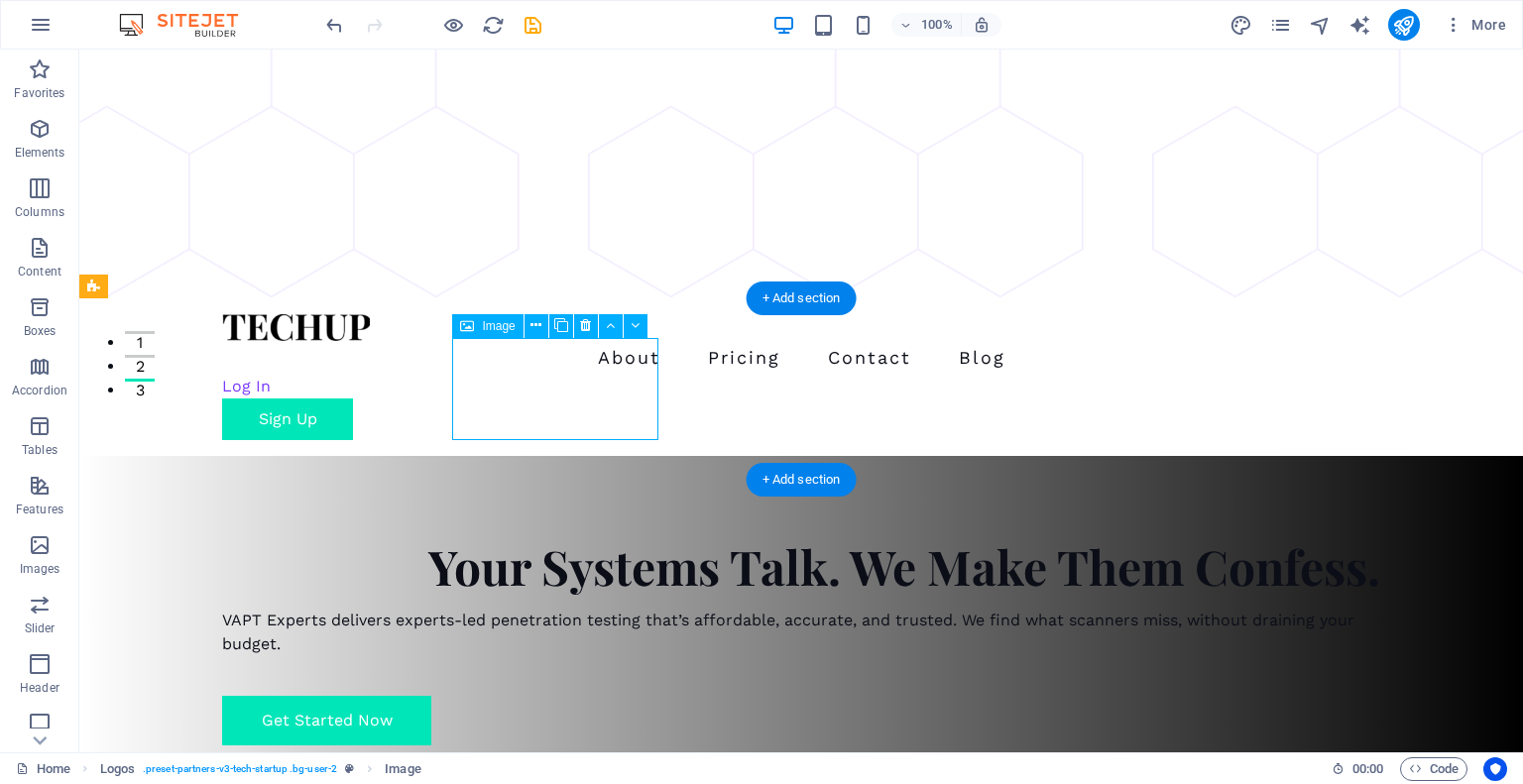 click at bounding box center (198, 1048) 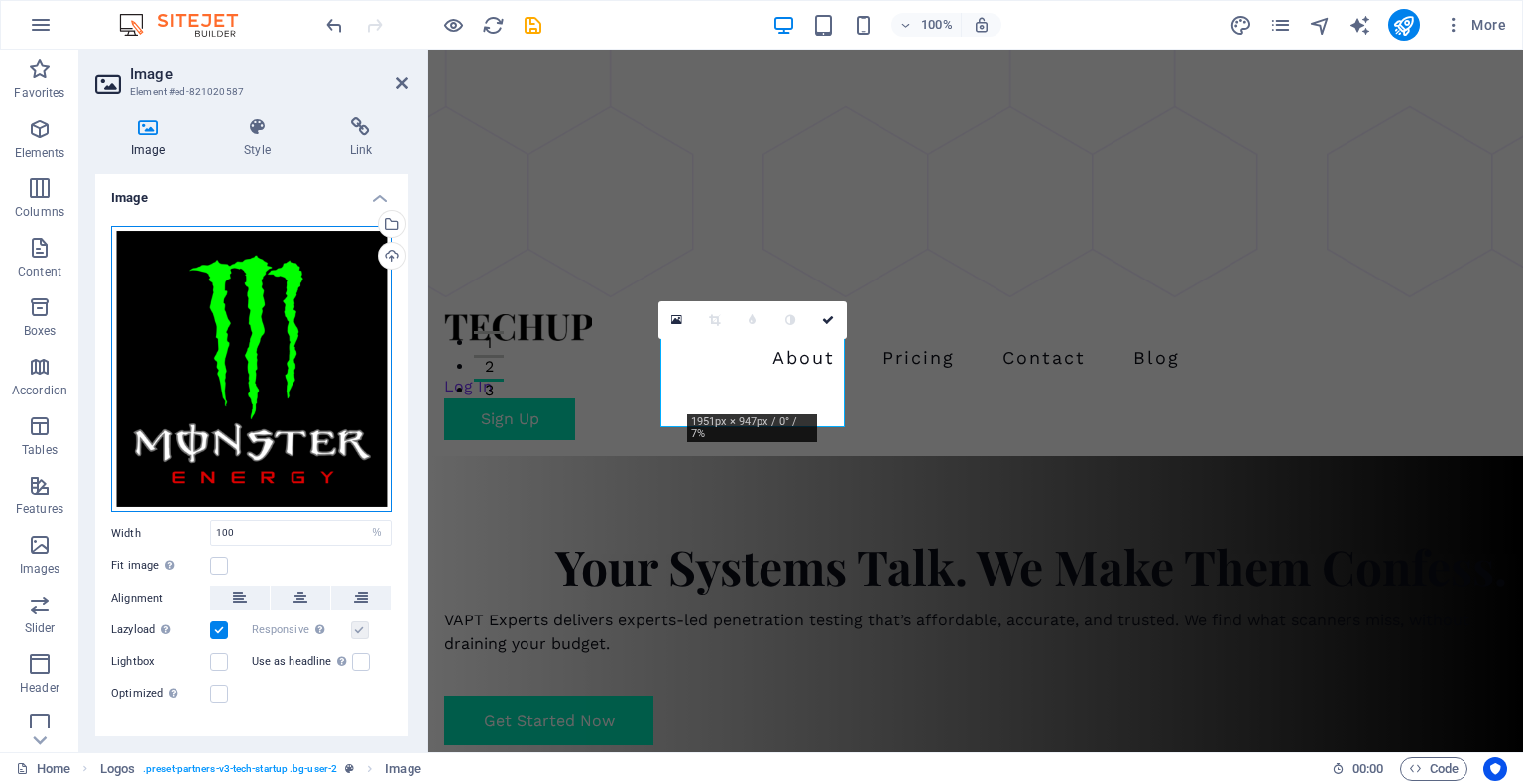 click on "Drag files here, click to choose files or select files from Files or our free stock photos & videos" at bounding box center [251, 370] 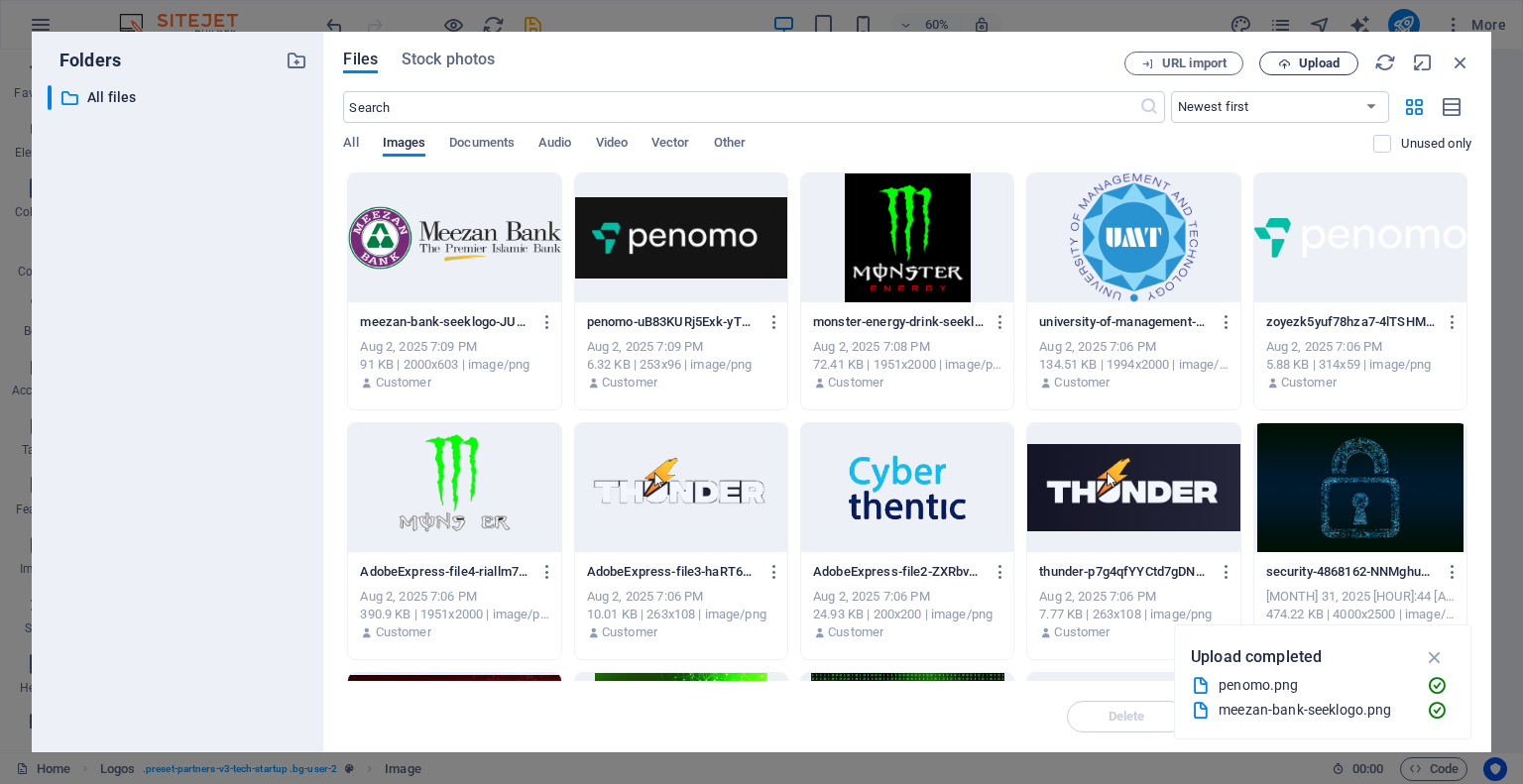 click on "Upload" at bounding box center (1319, 63) 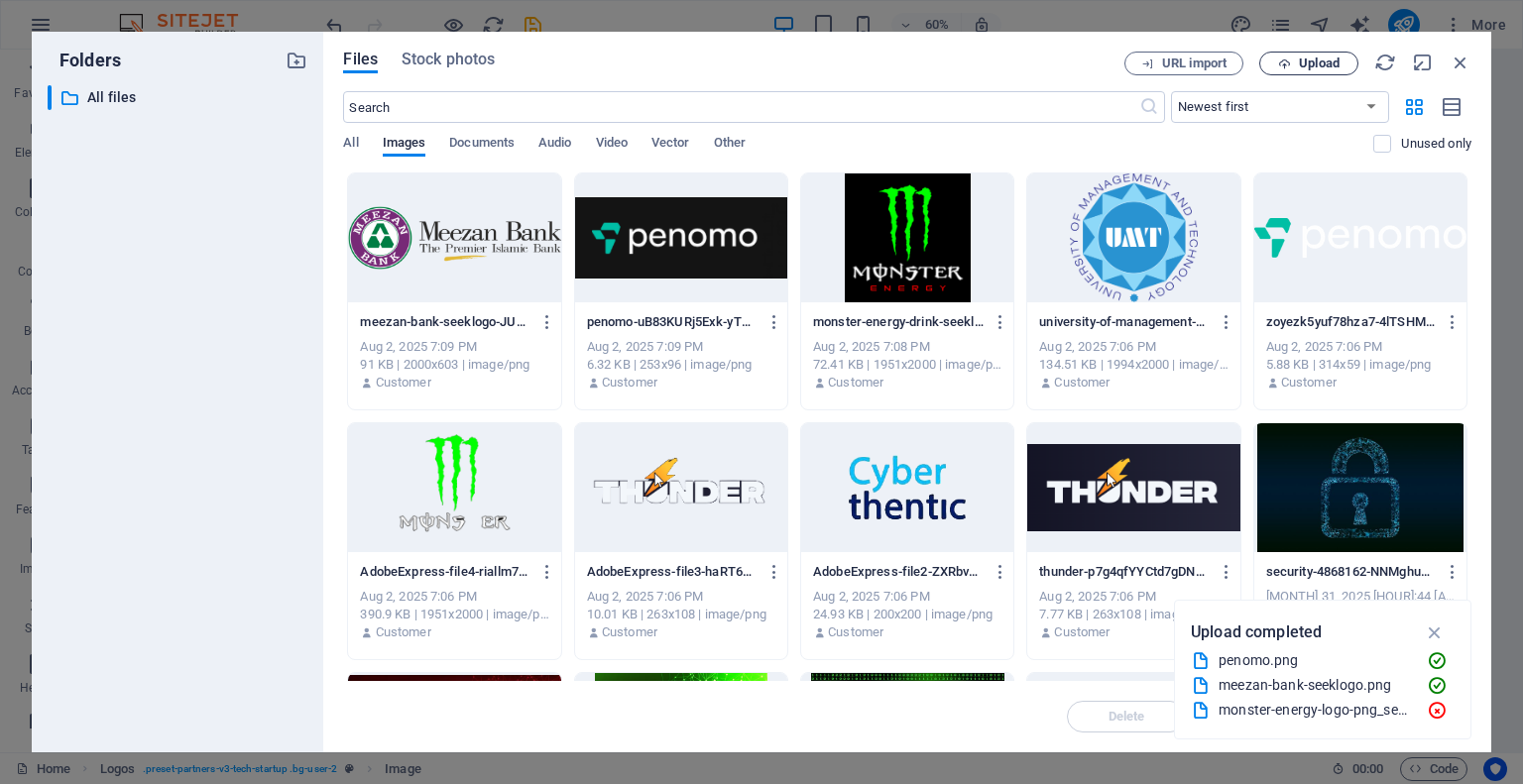 click on "Upload" at bounding box center (1309, 63) 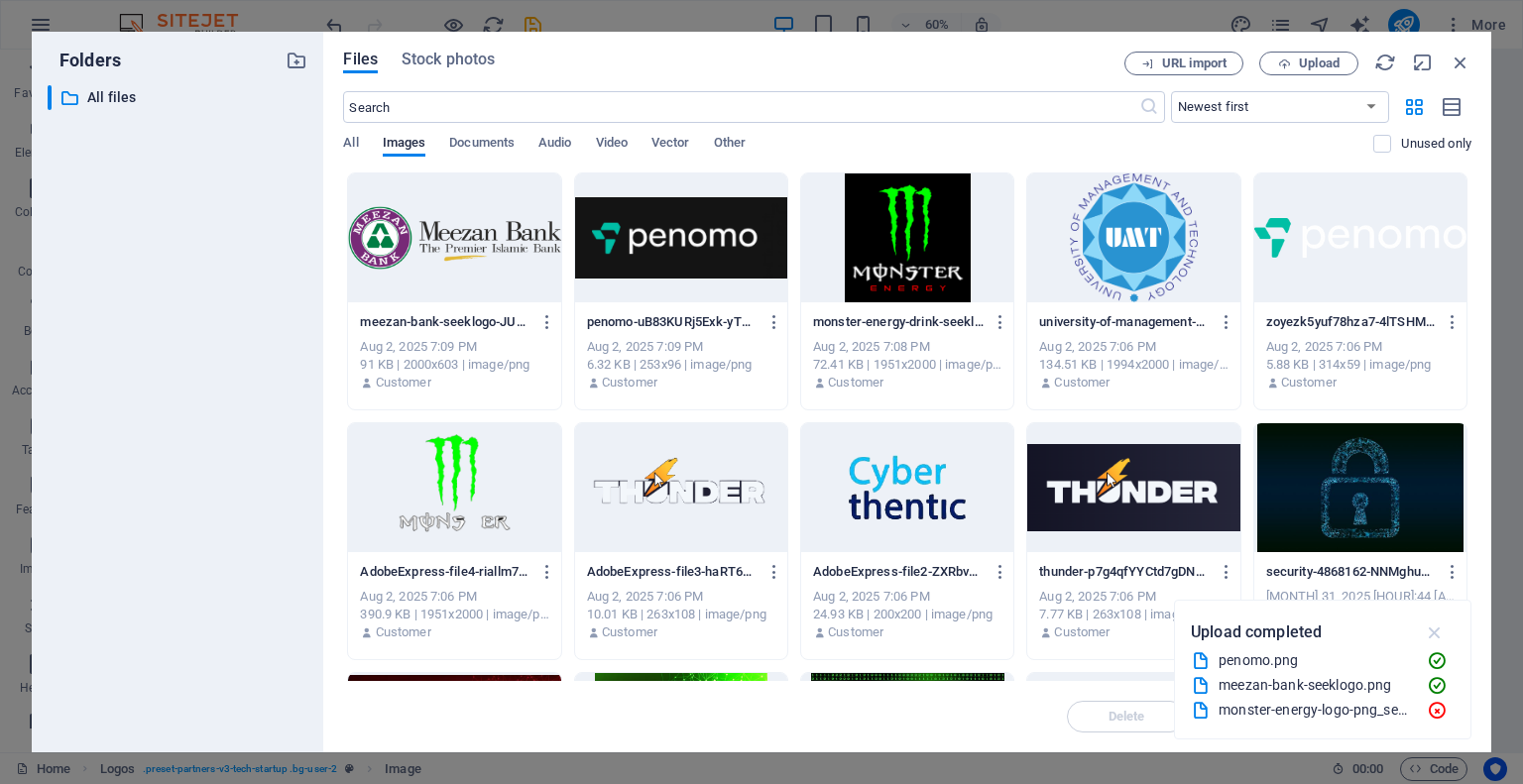 click at bounding box center [1435, 632] 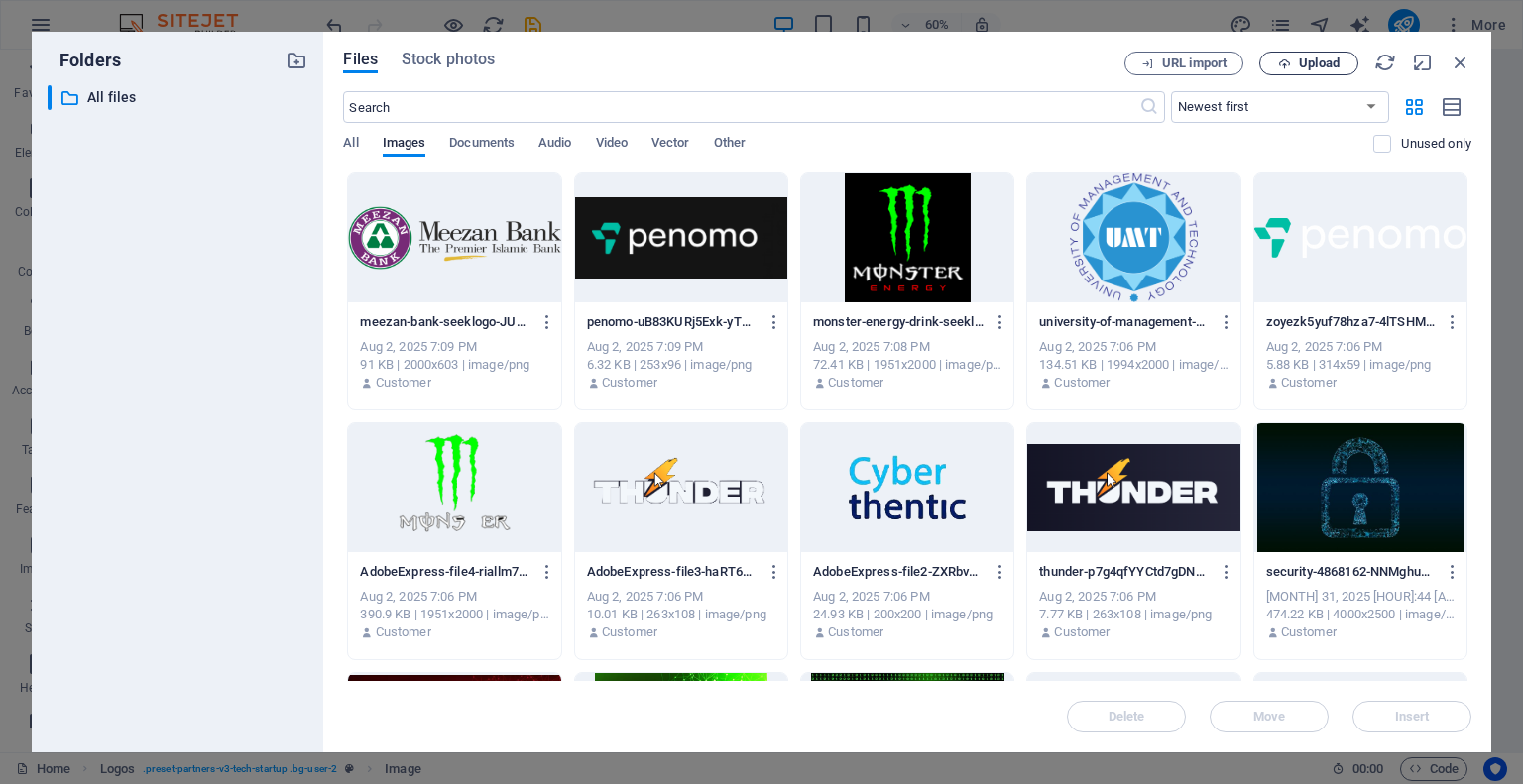 click on "Upload" at bounding box center [1319, 63] 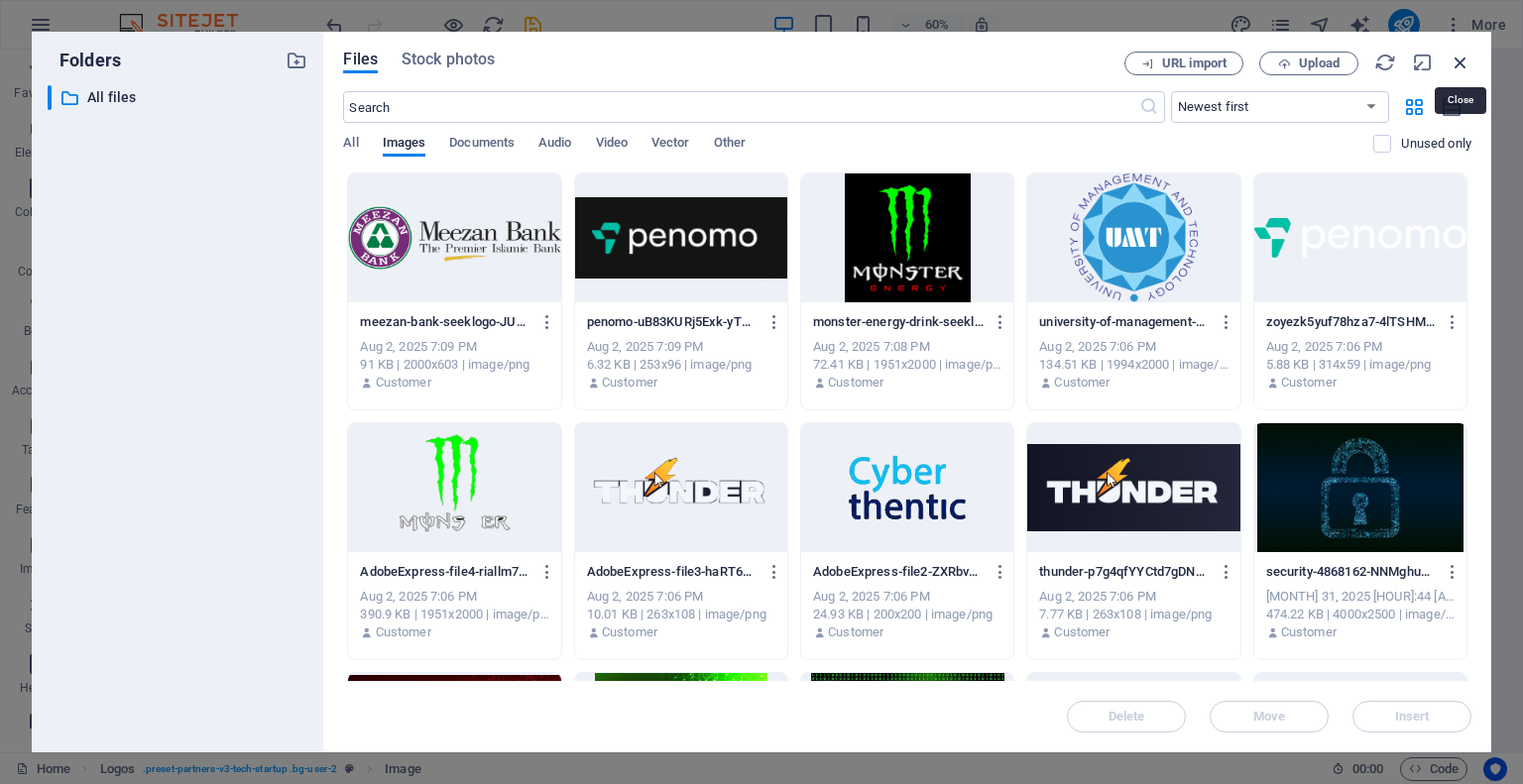 click at bounding box center [1461, 62] 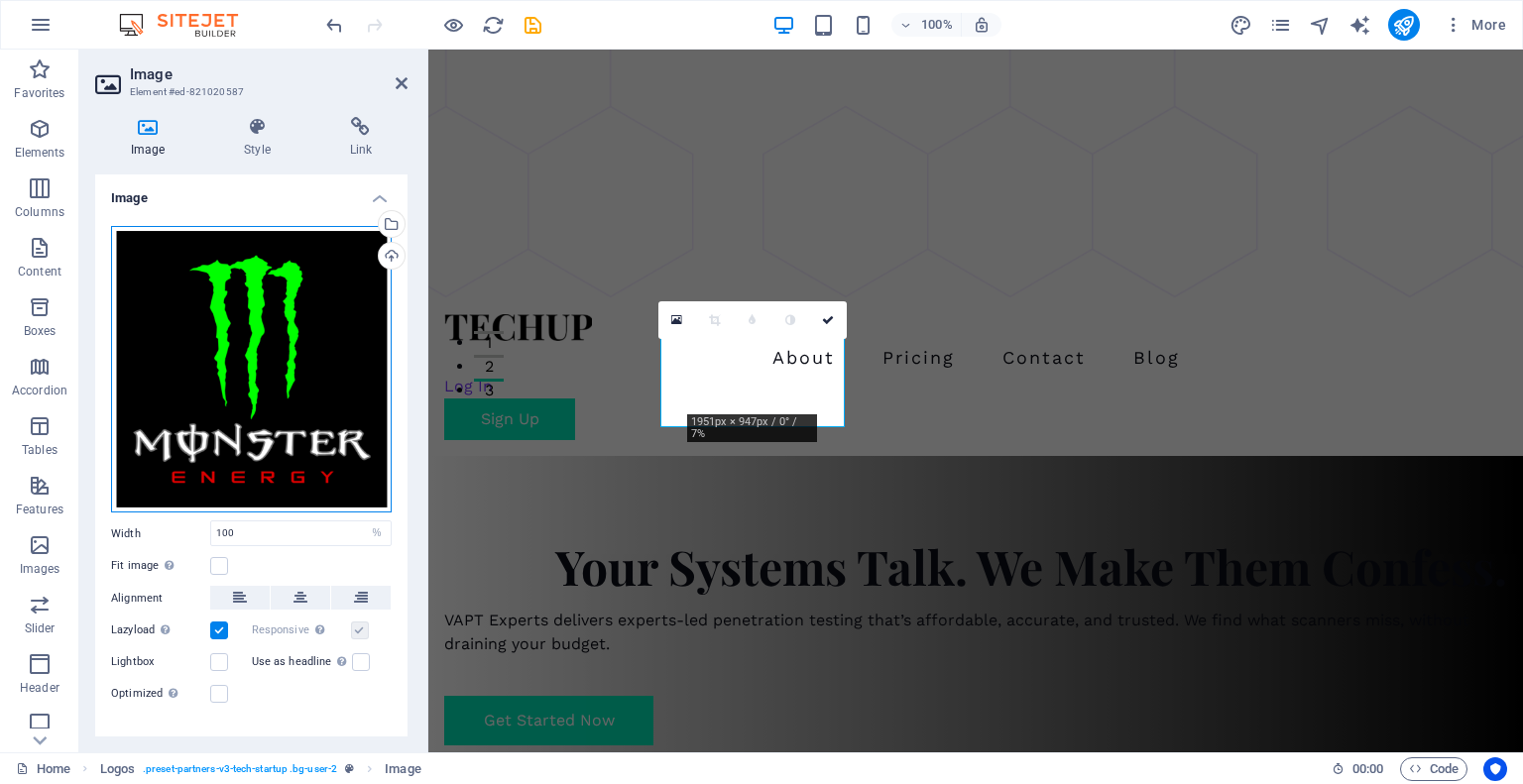 click on "Drag files here, click to choose files or select files from Files or our free stock photos & videos" at bounding box center (251, 370) 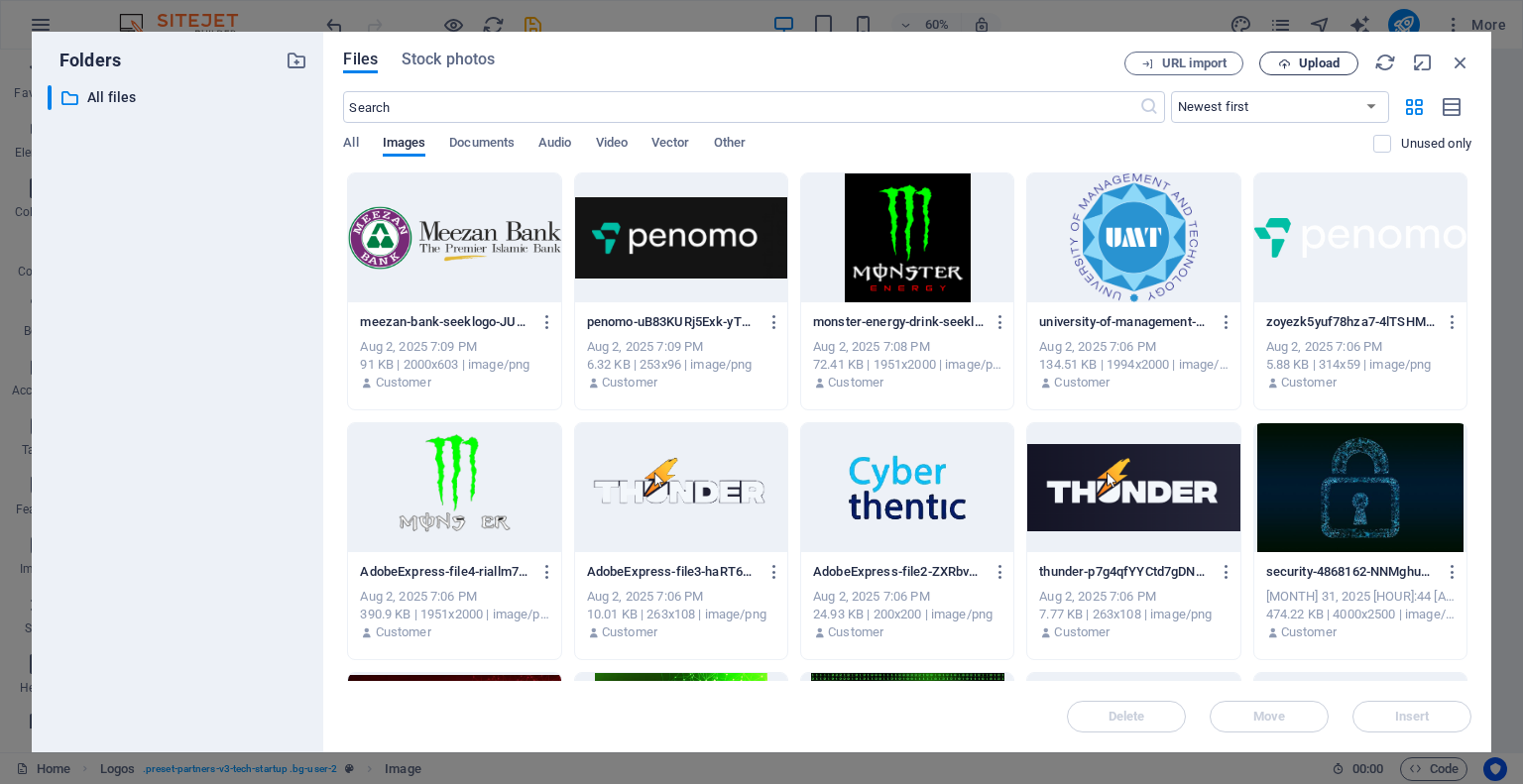 click on "Upload" at bounding box center [1319, 63] 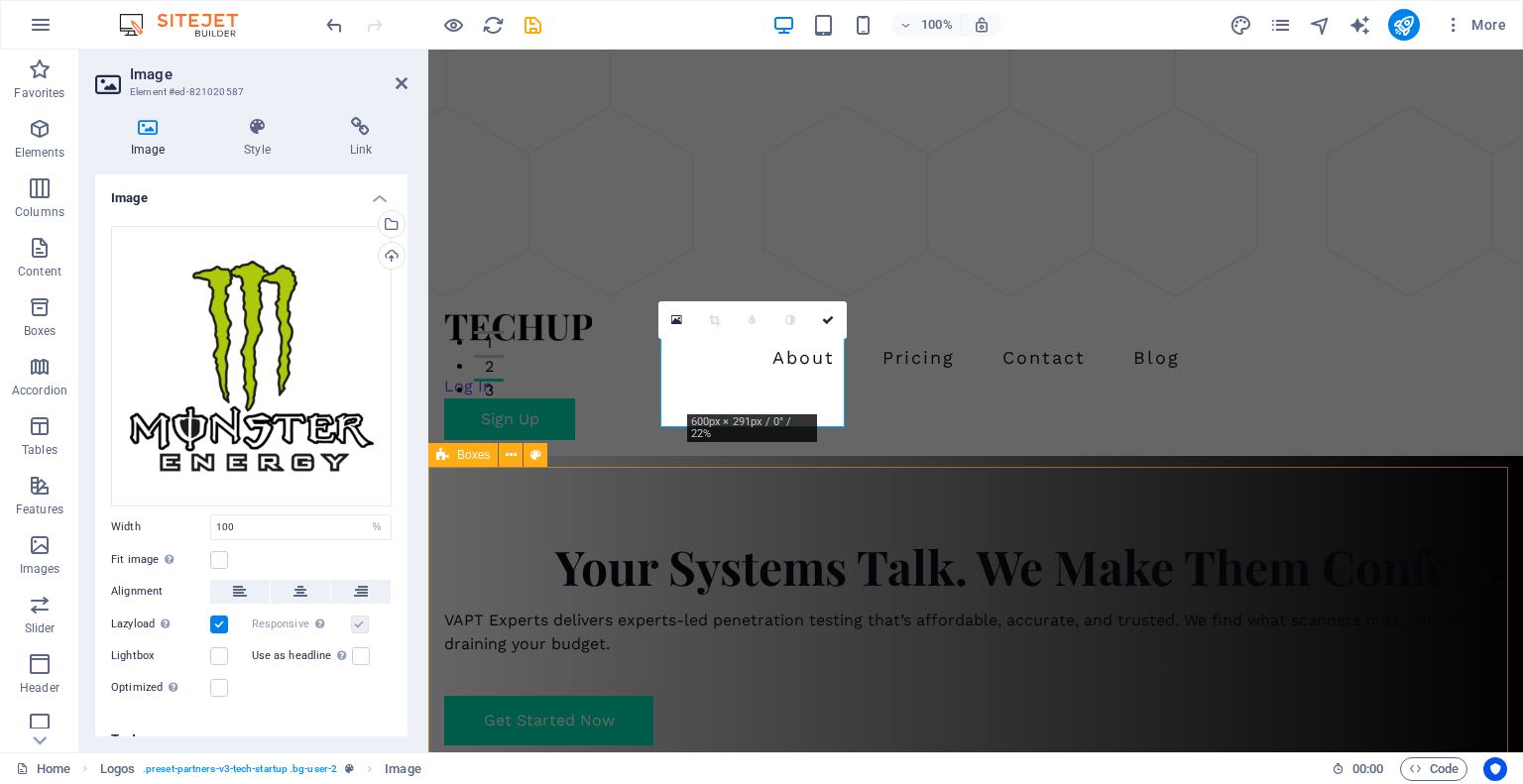 click on "Our Services Application & Network Security From web apps to internal networks, we assess every layer to ensure your environment can withstand real threats.  Learn more    Red Teaming & Compliance We simulate targeted attacks to test your defenses and help you align with frameworks like SOC 2, ISO 27001, and CMMC.  Learn more    DFIR & Compromise Assessment If you suspect a breach or unusual activity, we investigate, contain, and assess the impact, then help you recover fast. Learn more    Source Code & Config Reviews We dig into the code and configurations to find logic flaws, insecure patterns, and hidden backdoors.  Learn more   " at bounding box center [976, 2529] 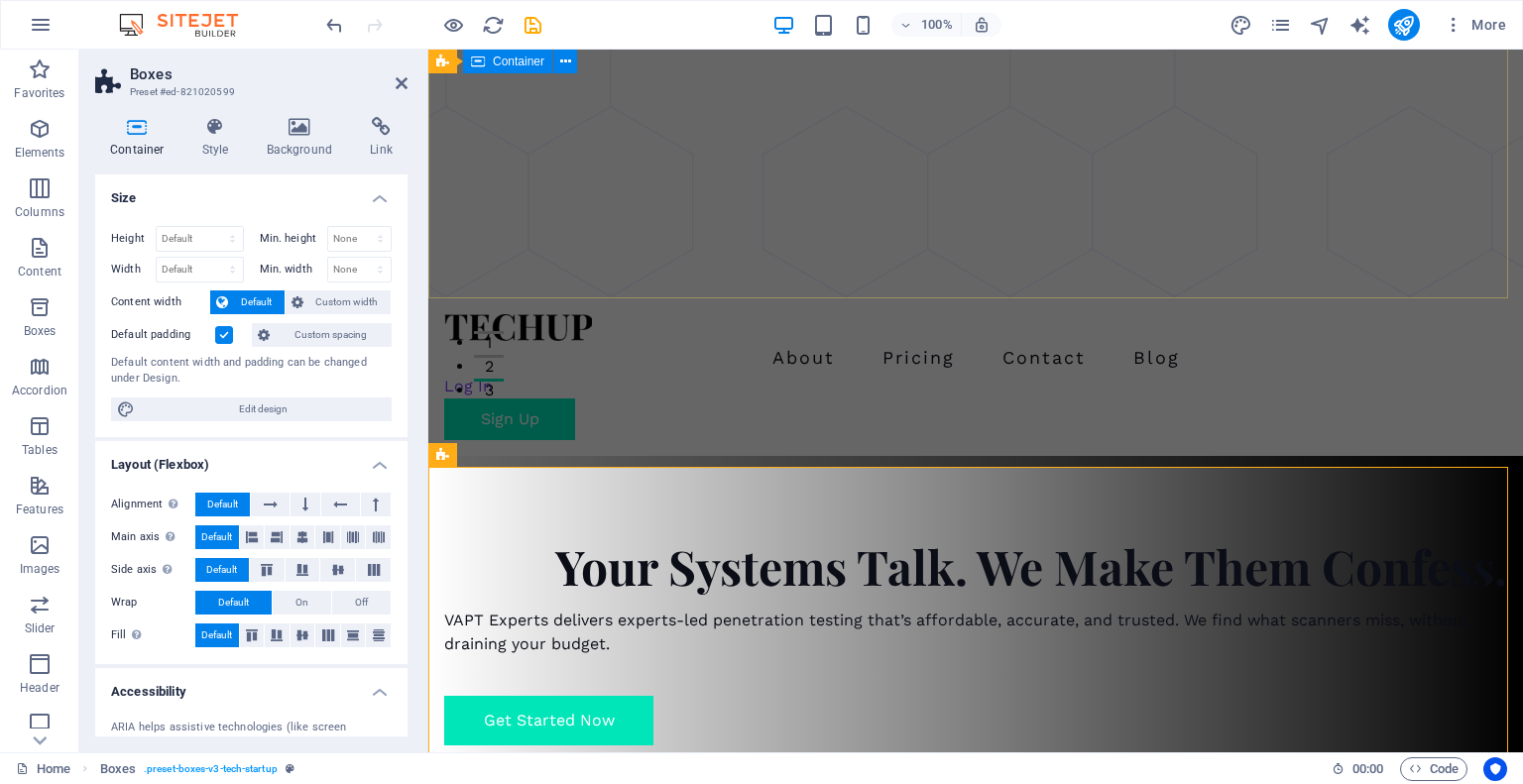 click on "Your Systems Talk. We Make Them Confess. VAPT Experts delivers experts-led penetration testing that’s affordable, accurate, and trusted. We find what scanners miss, without draining your budget. Get Started Now" at bounding box center [976, 647] 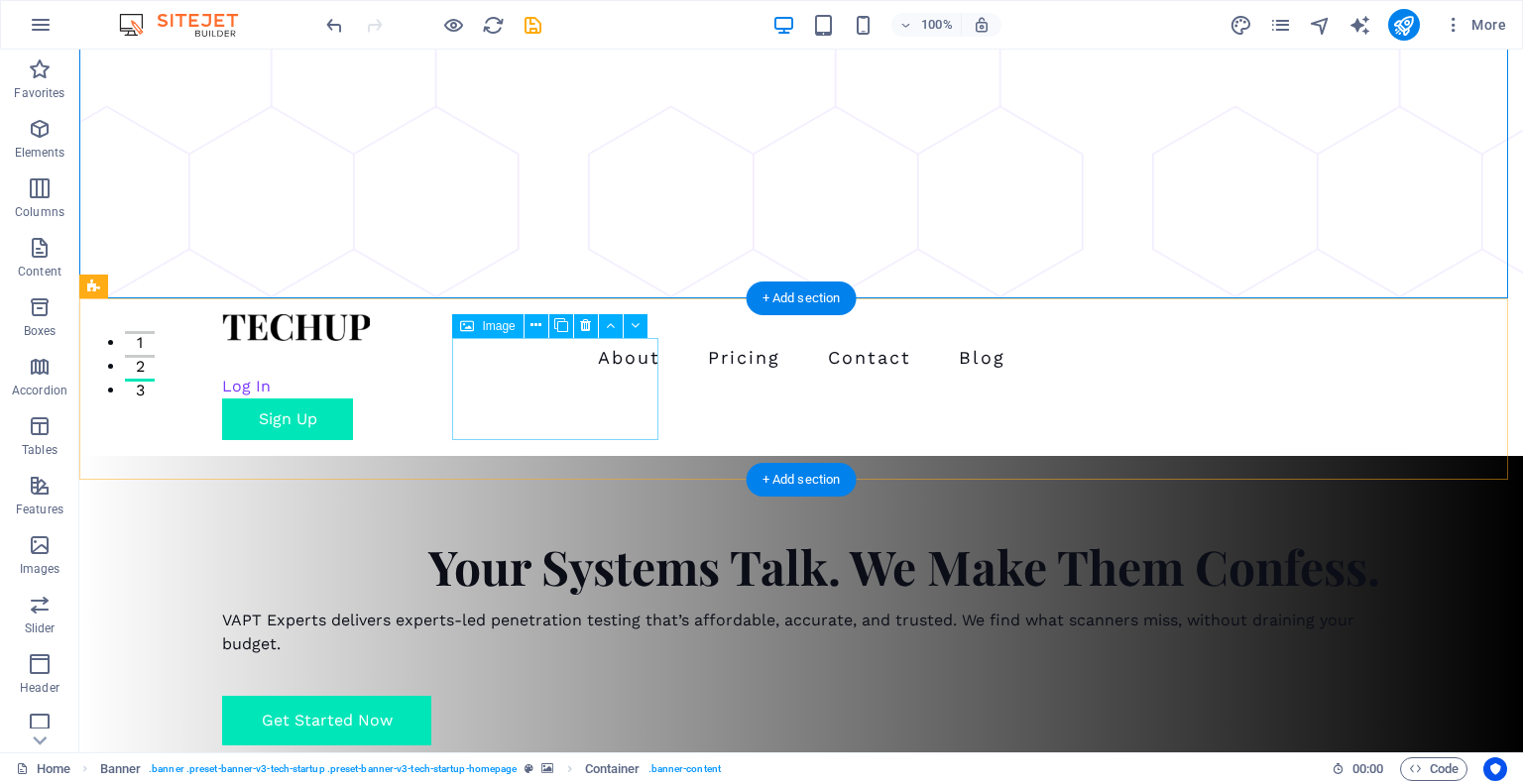 click at bounding box center [198, 1048] 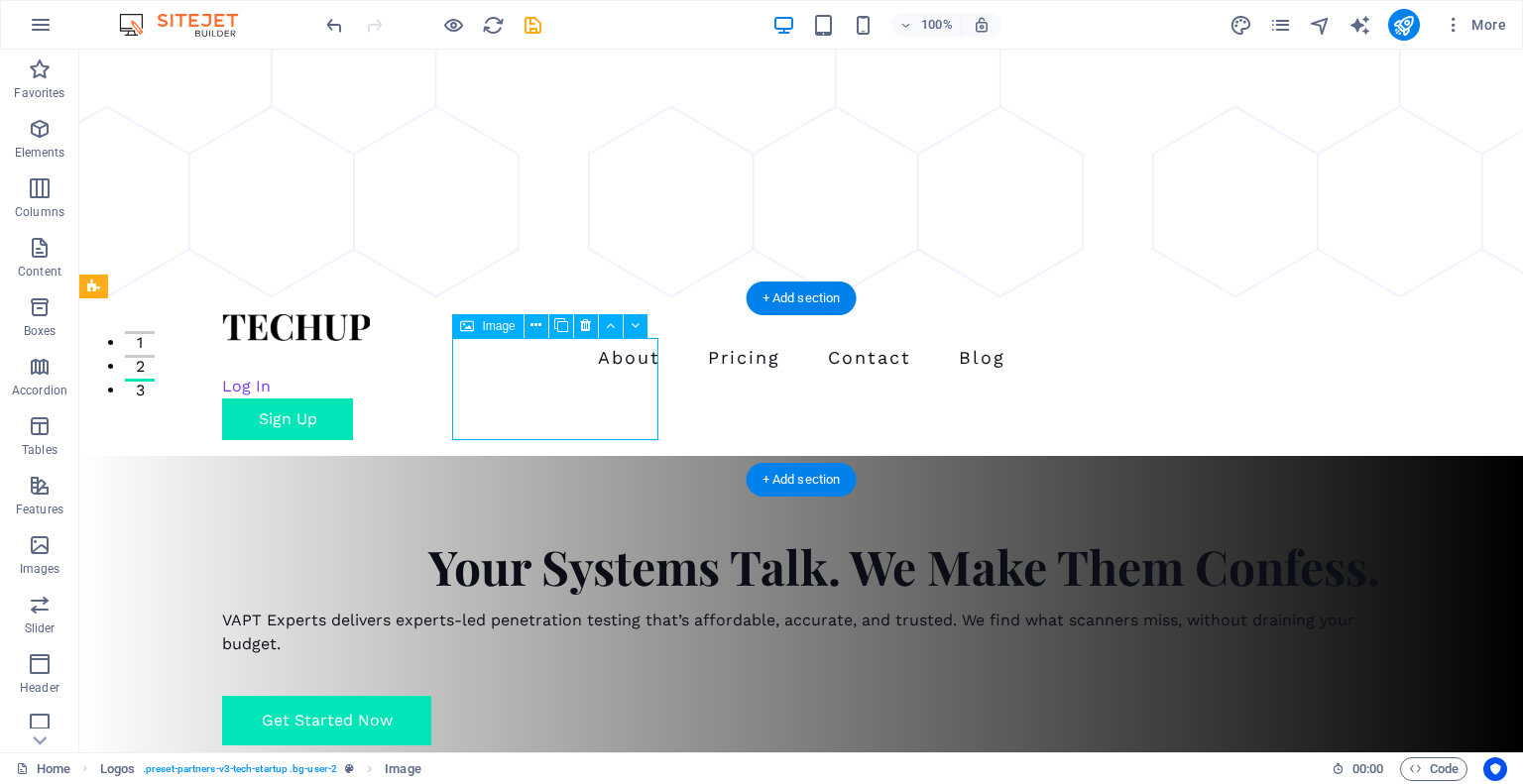click at bounding box center [198, 1048] 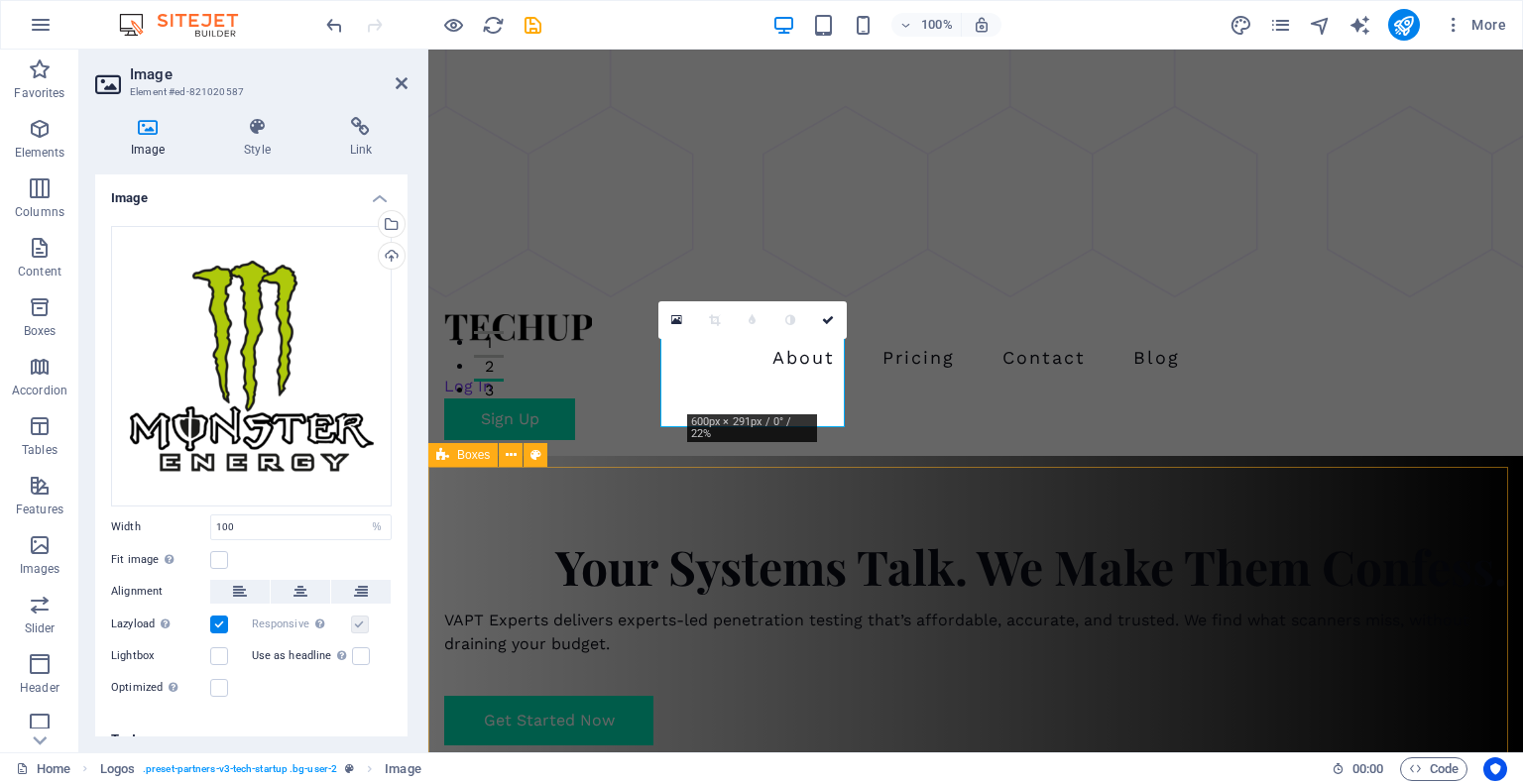 click on "Our Services Application & Network Security From web apps to internal networks, we assess every layer to ensure your environment can withstand real threats.  Learn more    Red Teaming & Compliance We simulate targeted attacks to test your defenses and help you align with frameworks like SOC 2, ISO 27001, and CMMC.  Learn more    DFIR & Compromise Assessment If you suspect a breach or unusual activity, we investigate, contain, and assess the impact, then help you recover fast. Learn more    Source Code & Config Reviews We dig into the code and configurations to find logic flaws, insecure patterns, and hidden backdoors.  Learn more   " at bounding box center [976, 2529] 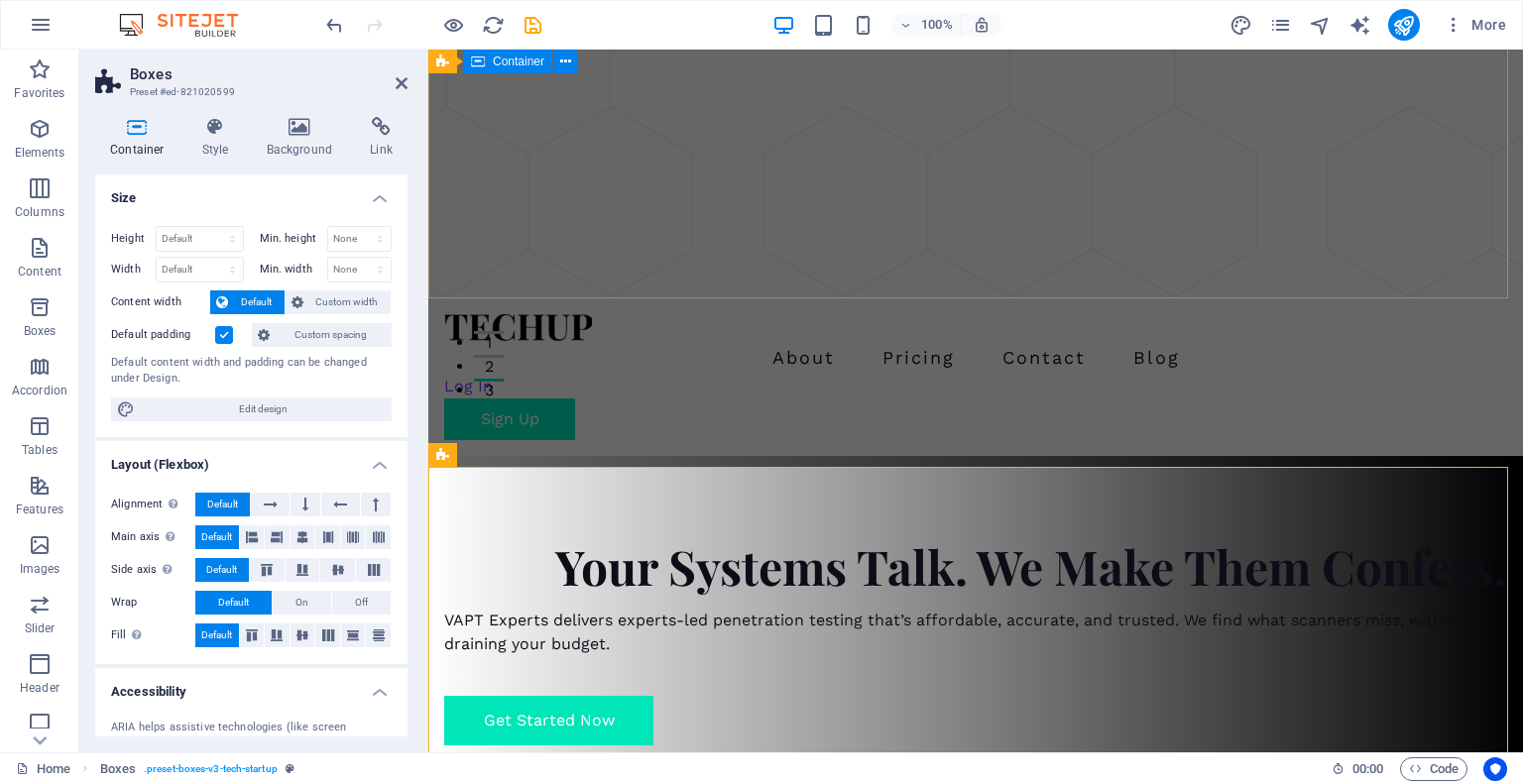 click on "Your Systems Talk. We Make Them Confess. VAPT Experts delivers experts-led penetration testing that’s affordable, accurate, and trusted. We find what scanners miss, without draining your budget. Get Started Now" at bounding box center (976, 647) 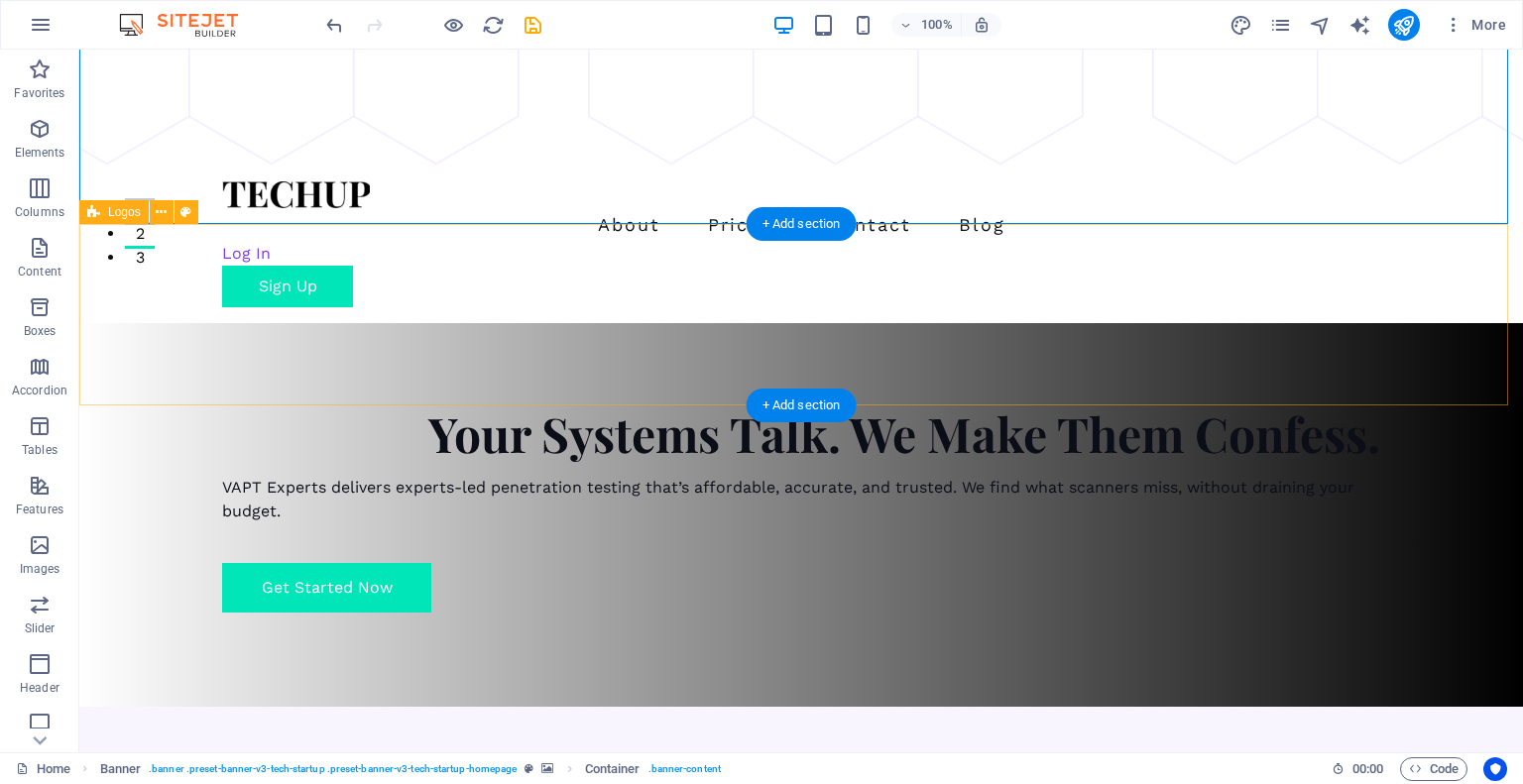 scroll, scrollTop: 533, scrollLeft: 0, axis: vertical 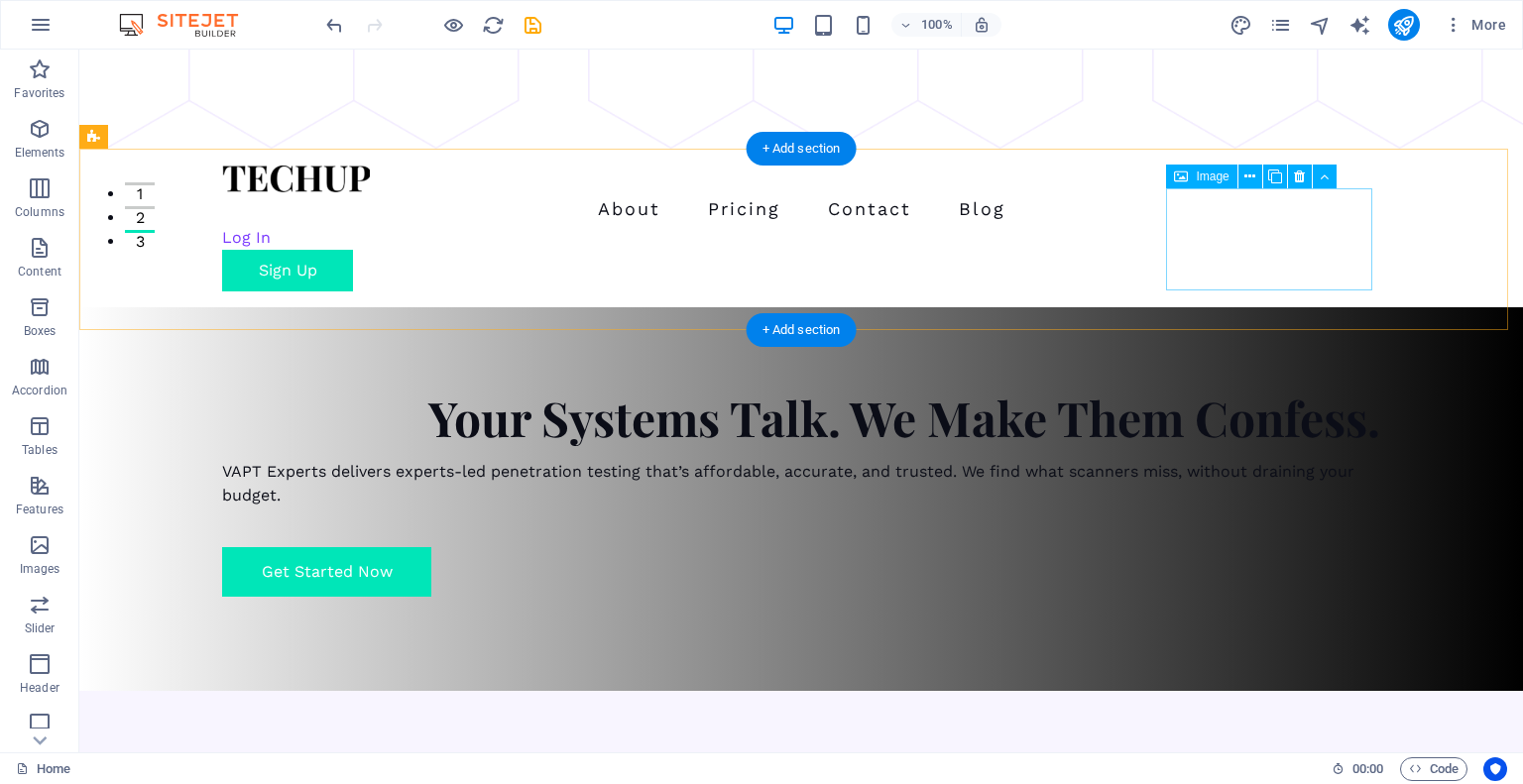 click at bounding box center (198, 1253) 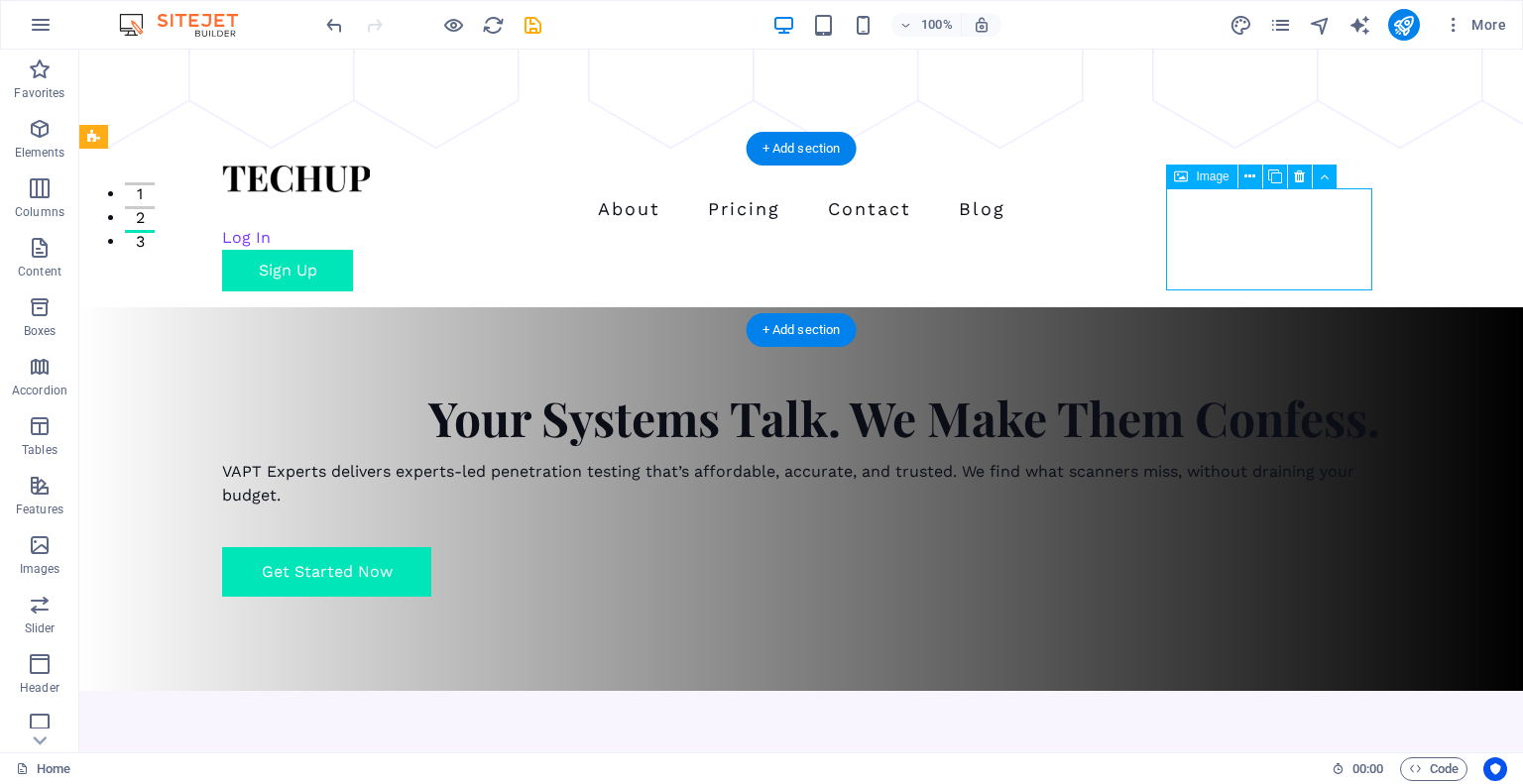 click at bounding box center [198, 1253] 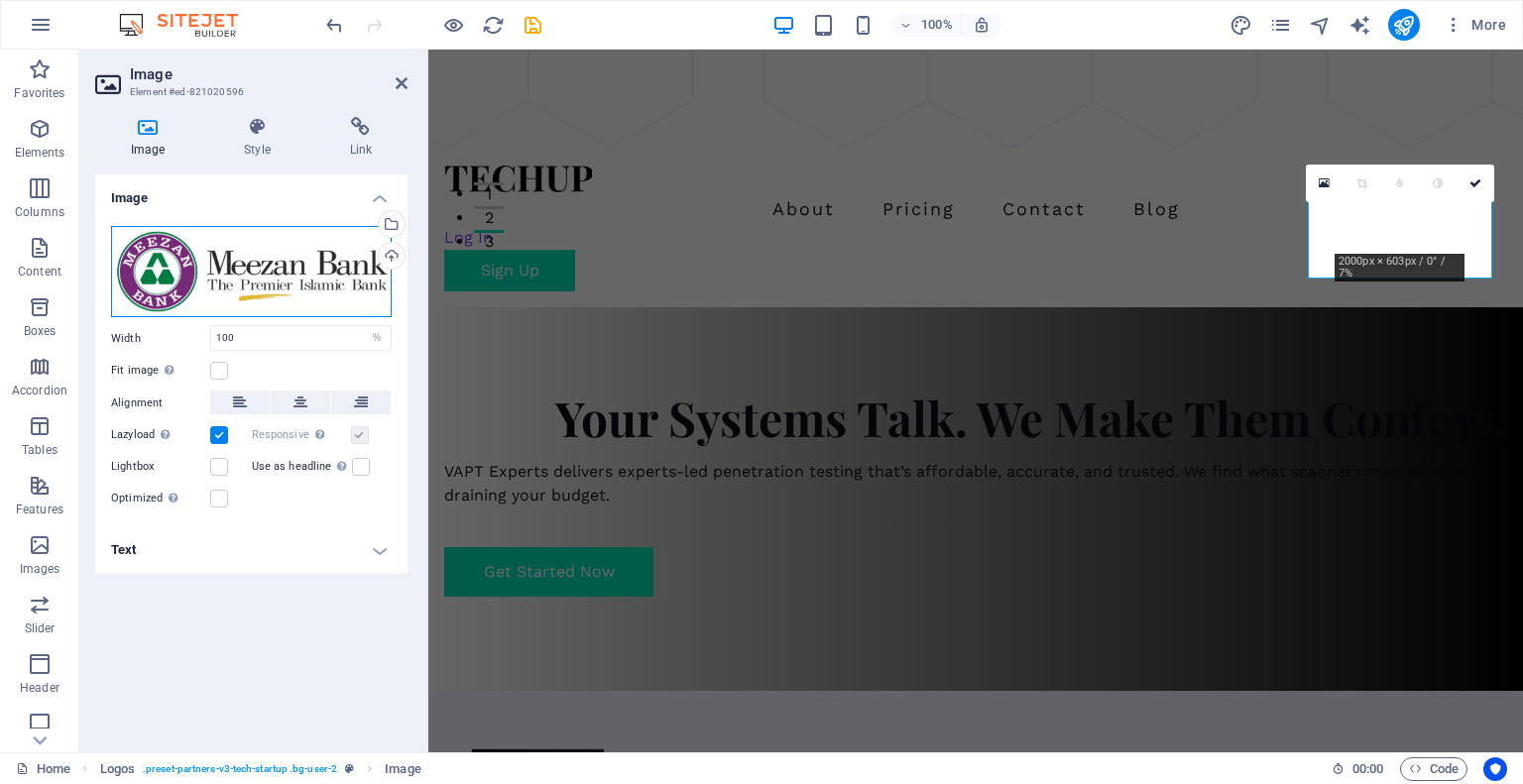 click on "Drag files here, click to choose files or select files from Files or our free stock photos & videos" at bounding box center (251, 272) 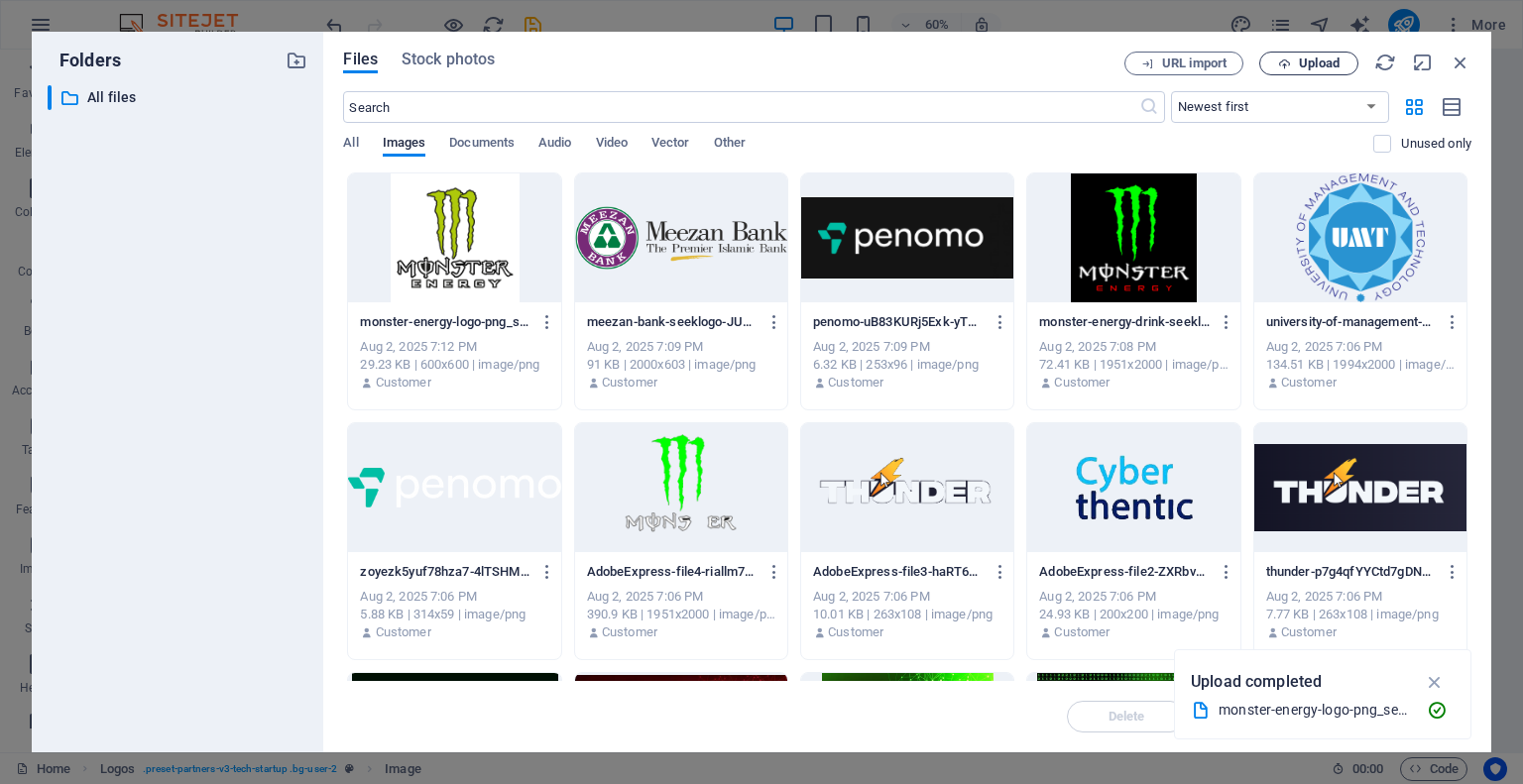 click on "Upload" at bounding box center (1319, 63) 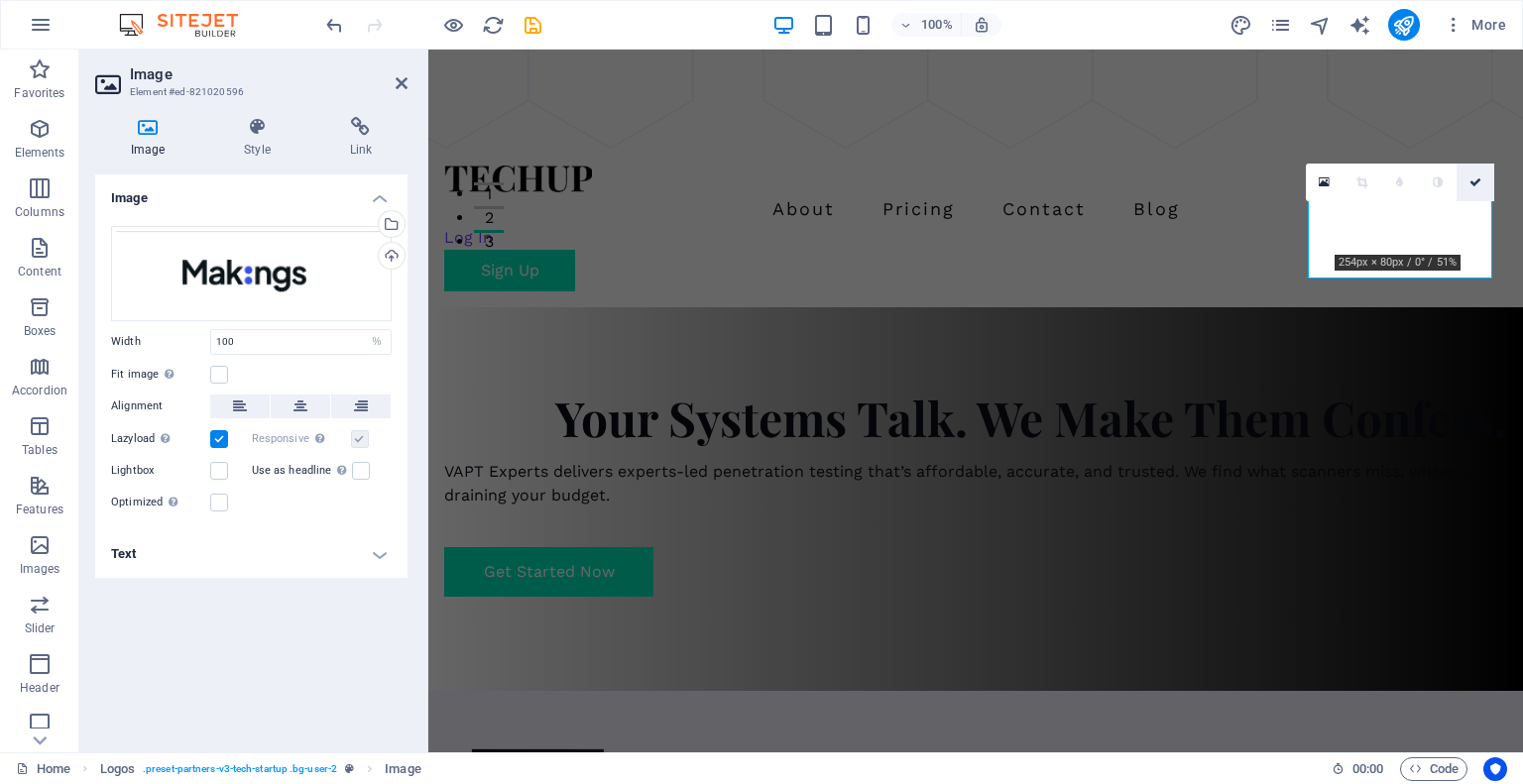 click at bounding box center (1475, 182) 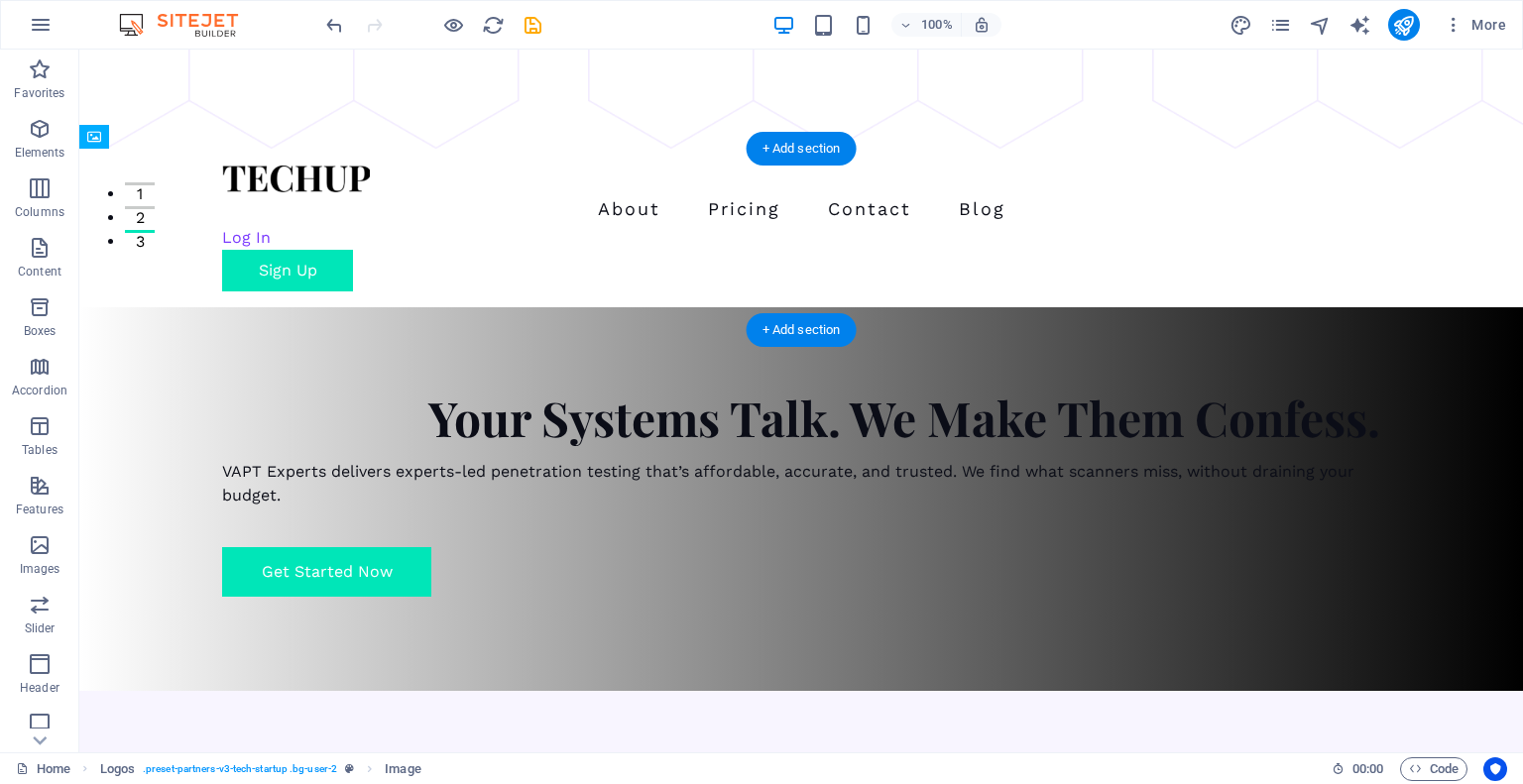drag, startPoint x: 1011, startPoint y: 248, endPoint x: 1237, endPoint y: 245, distance: 226.01991 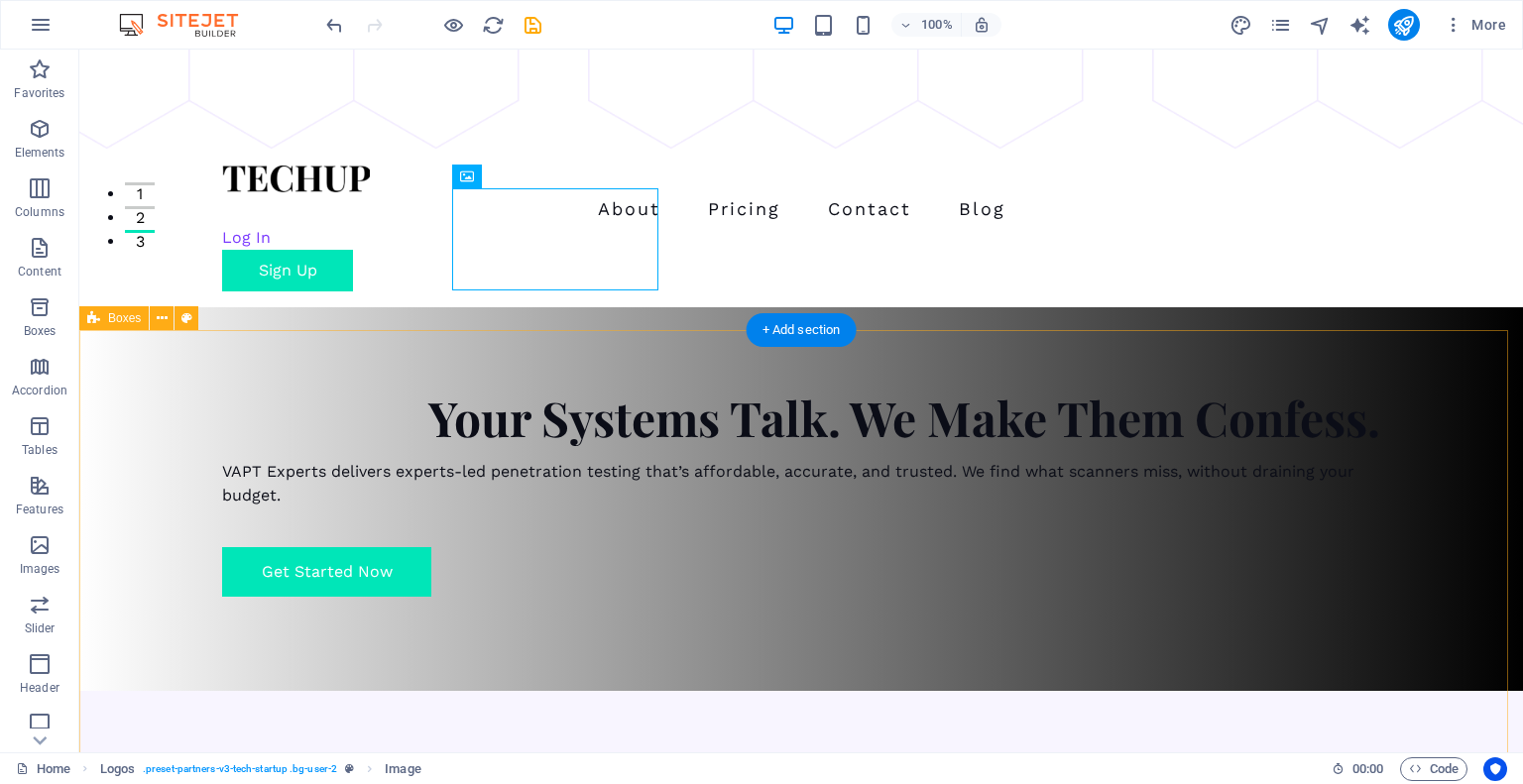 click on "Our Services Application & Network Security From web apps to internal networks, we assess every layer to ensure your environment can withstand real threats.  Learn more    Red Teaming & Compliance We simulate targeted attacks to test your defenses and help you align with frameworks like SOC 2, ISO 27001, and CMMC.  Learn more    DFIR & Compromise Assessment If you suspect a breach or unusual activity, we investigate, contain, and assess the impact, then help you recover fast. Learn more    Source Code & Config Reviews We dig into the code and configurations to find logic flaws, insecure patterns, and hidden backdoors.  Learn more   " at bounding box center (801, 2394) 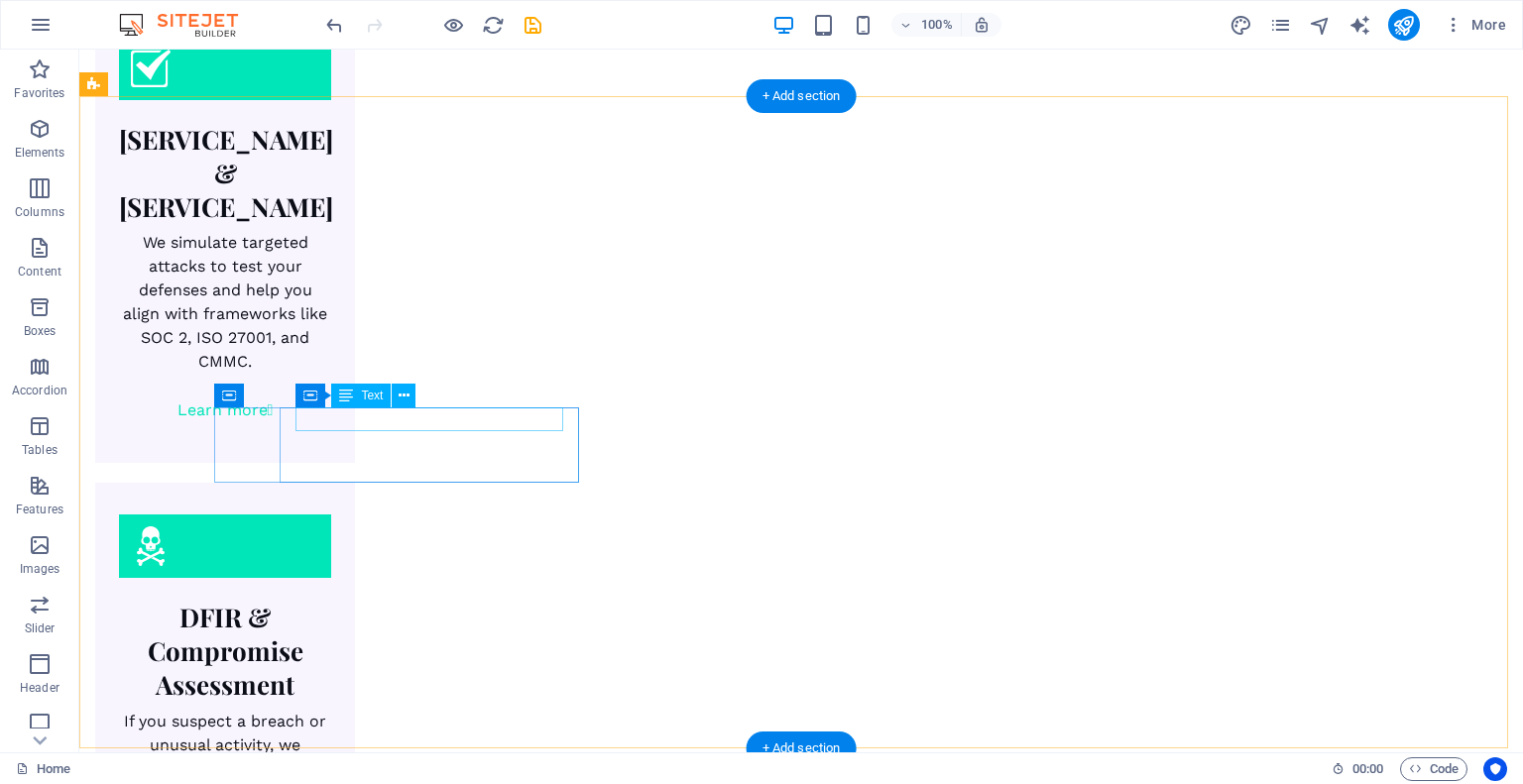 scroll, scrollTop: 2584, scrollLeft: 0, axis: vertical 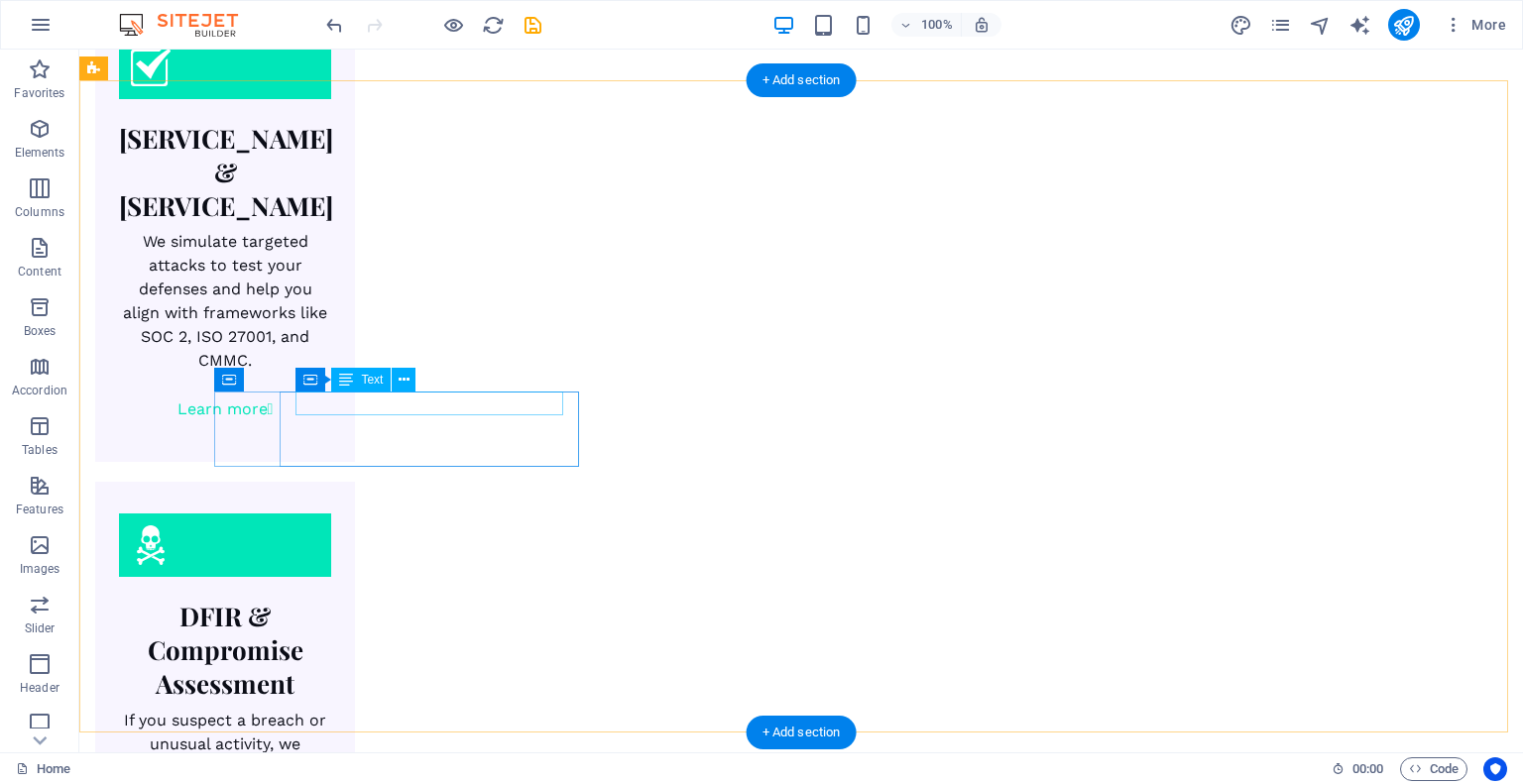 click on "Ideate" at bounding box center [278, 4394] 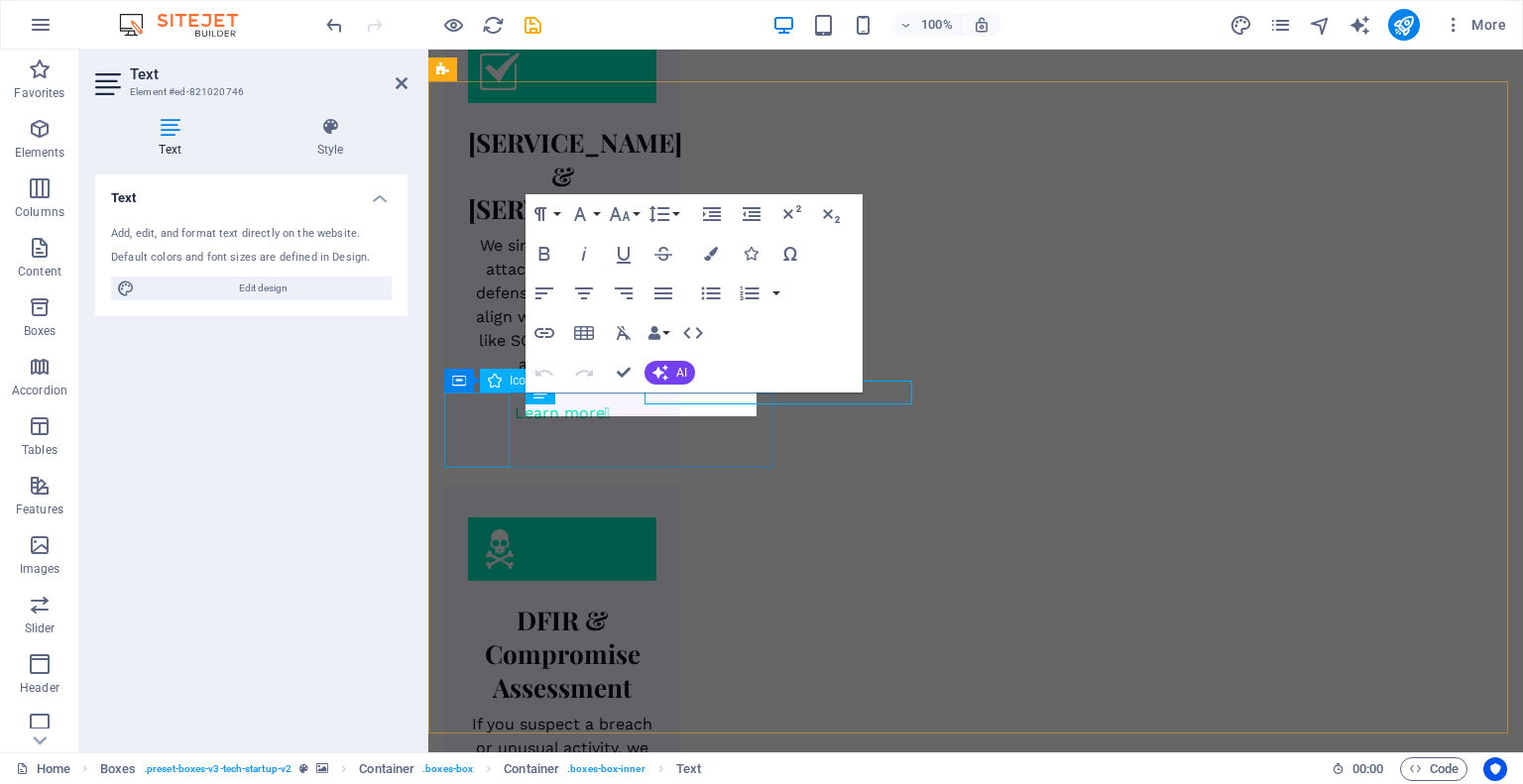 scroll, scrollTop: 2595, scrollLeft: 0, axis: vertical 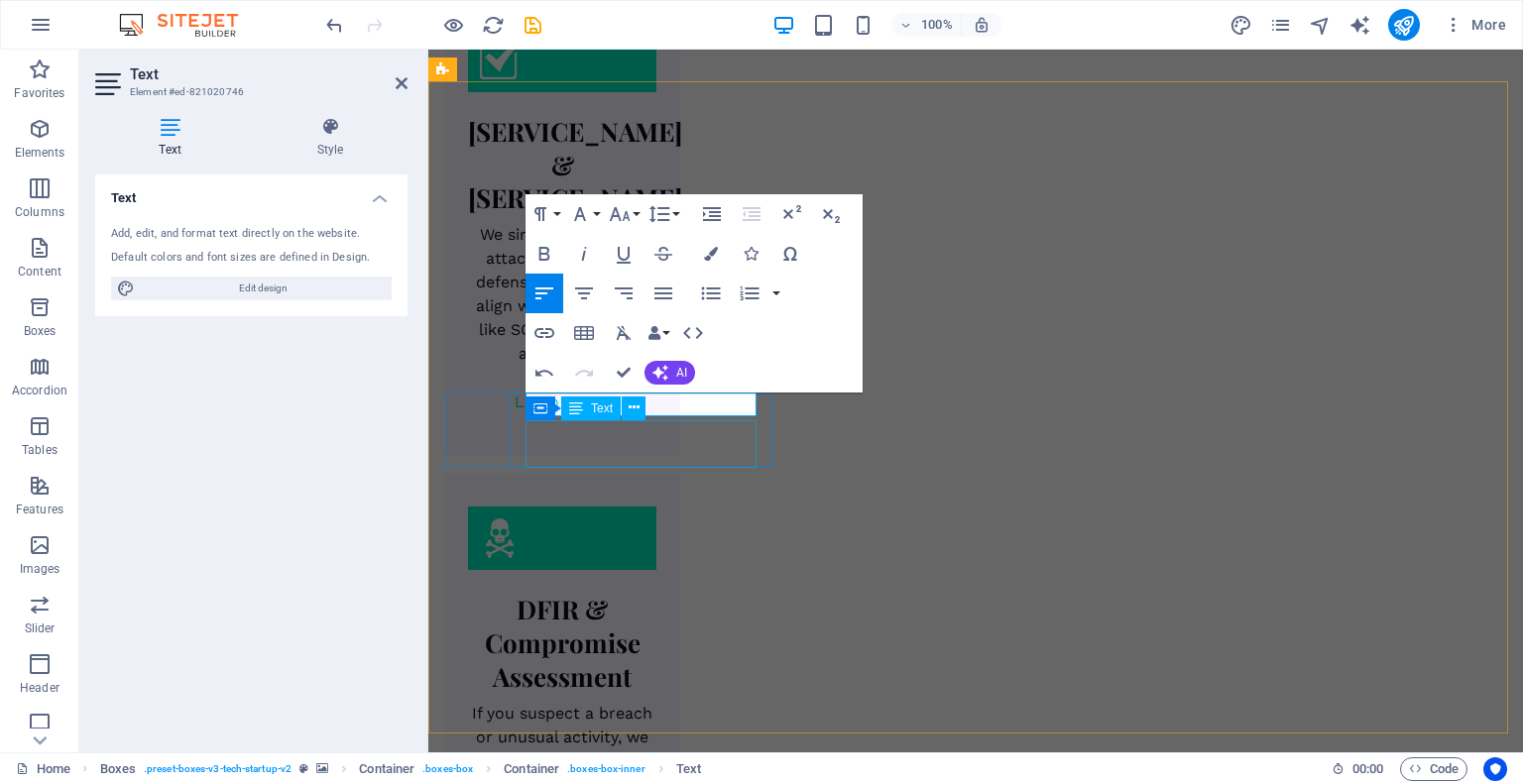 click on "Turn your idea from concept to MVP" at bounding box center (611, 4438) 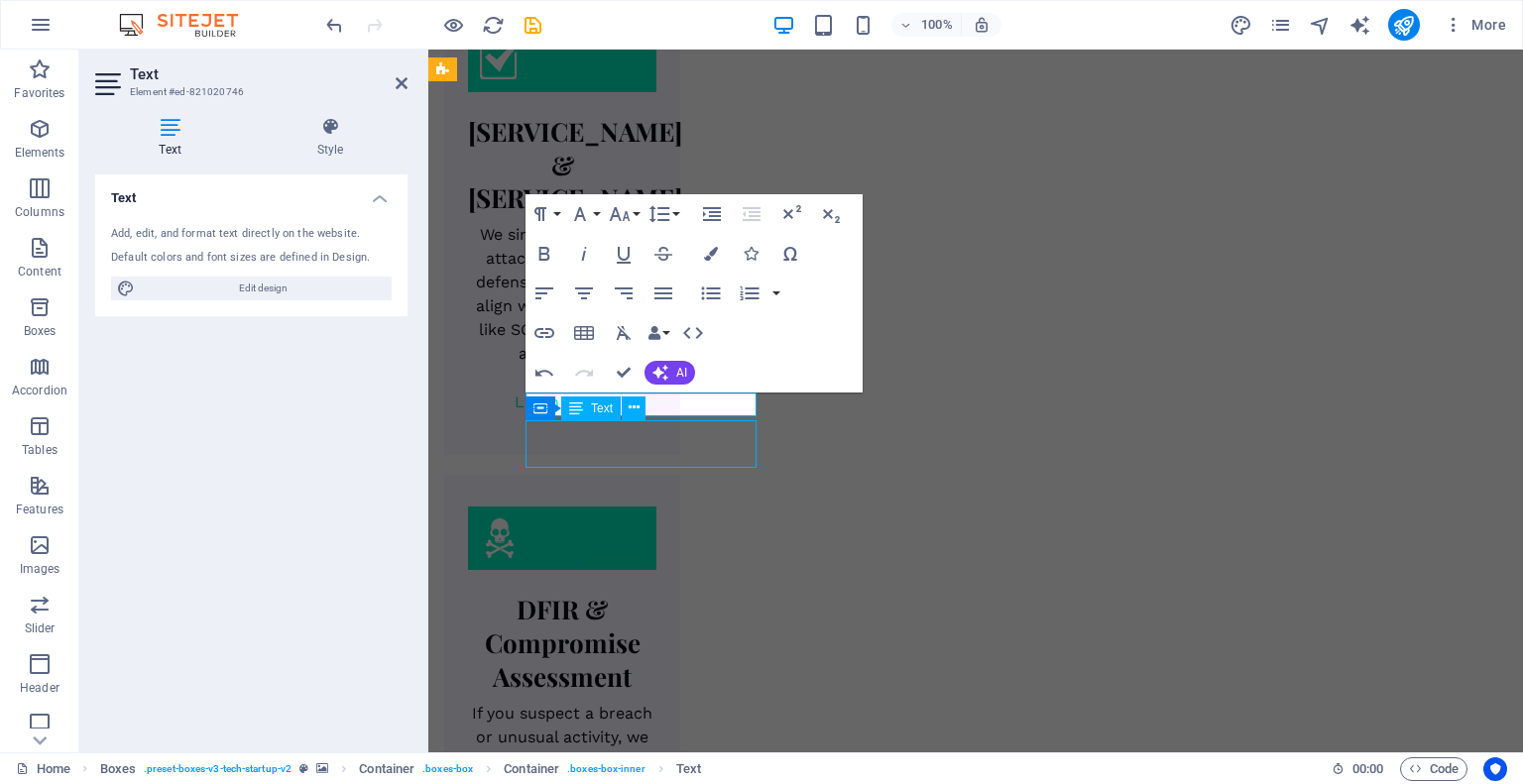 click on "Turn your idea from concept to MVP" at bounding box center (611, 4438) 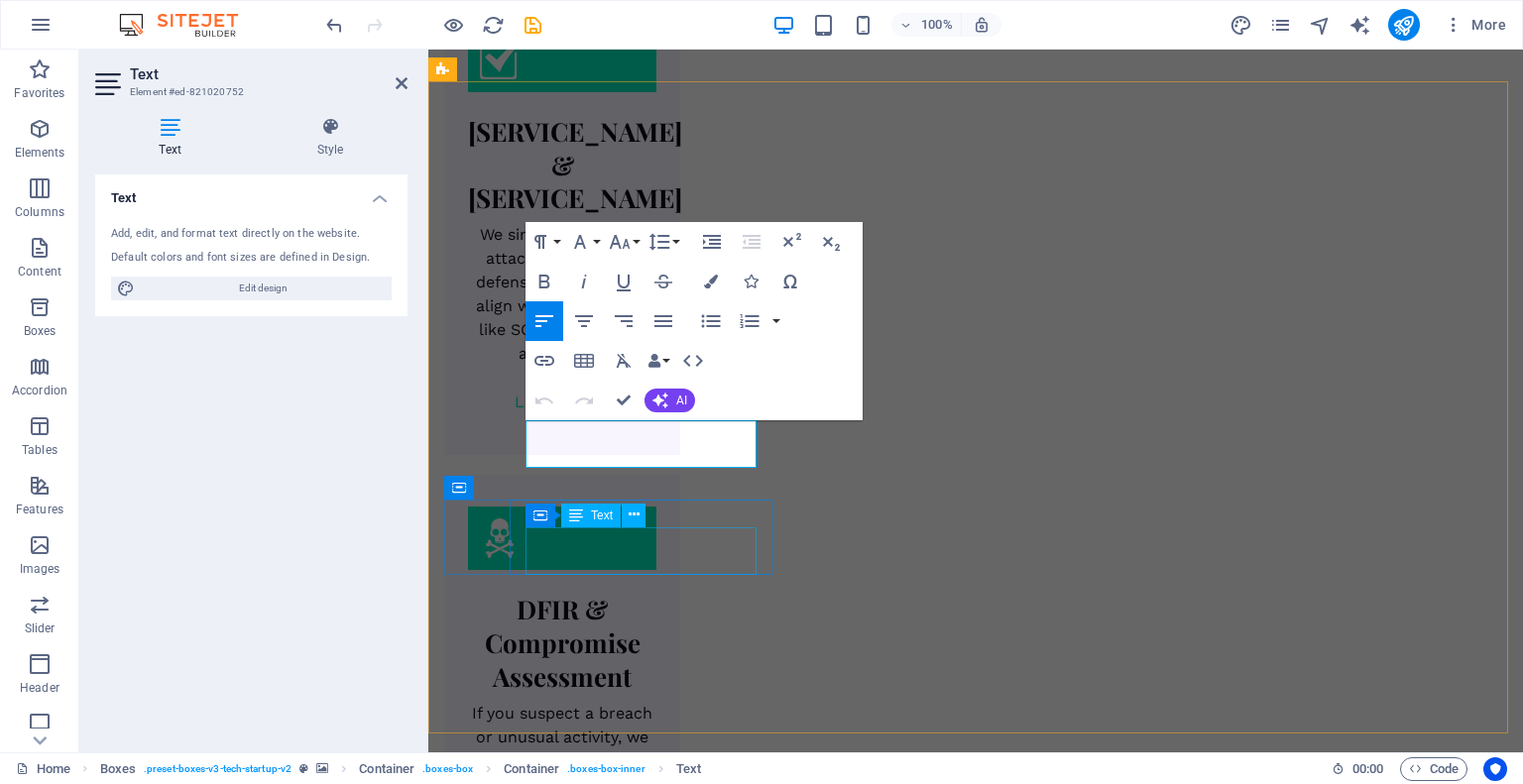 click on "Launching the application to the market" at bounding box center (611, 4896) 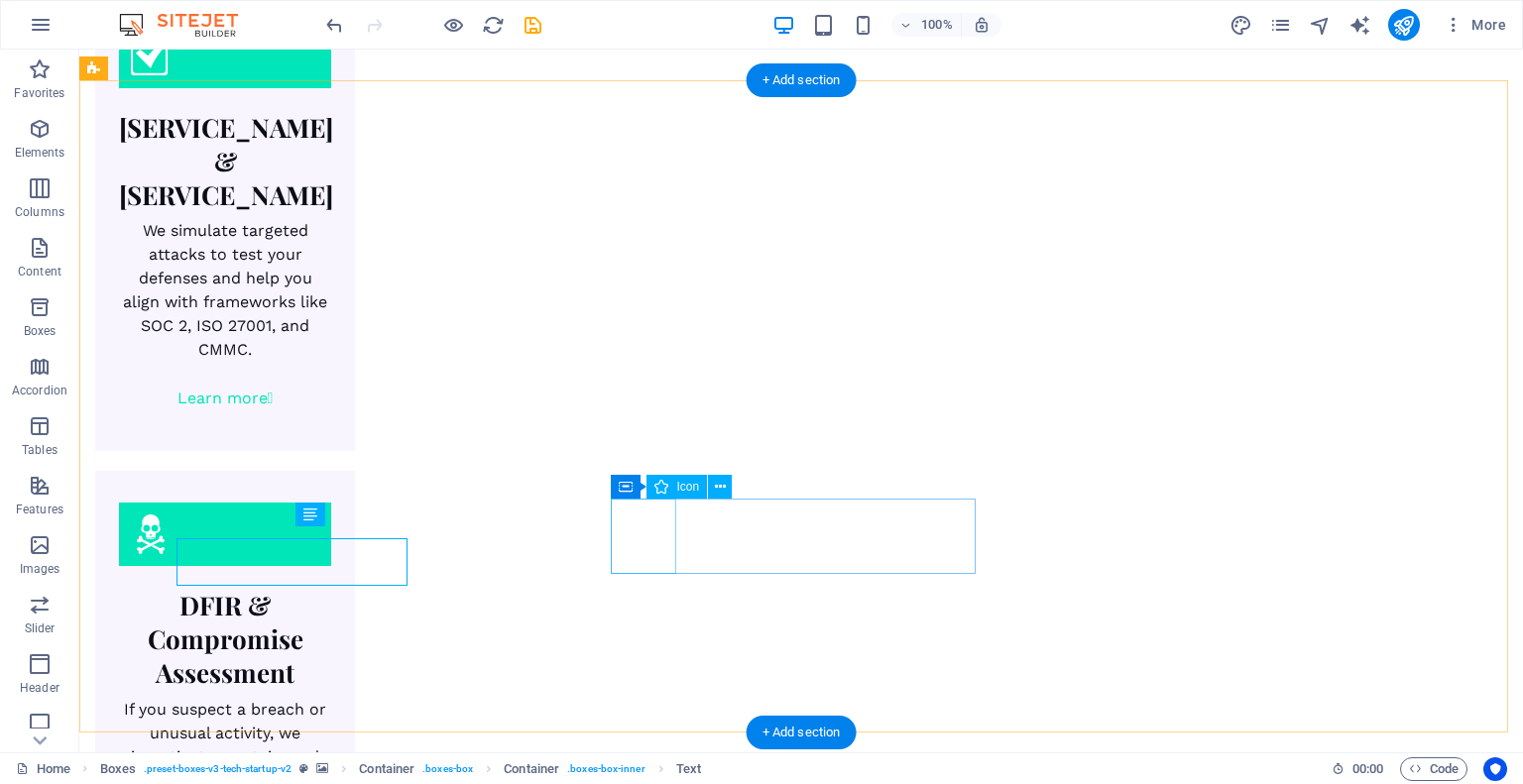 scroll, scrollTop: 2584, scrollLeft: 0, axis: vertical 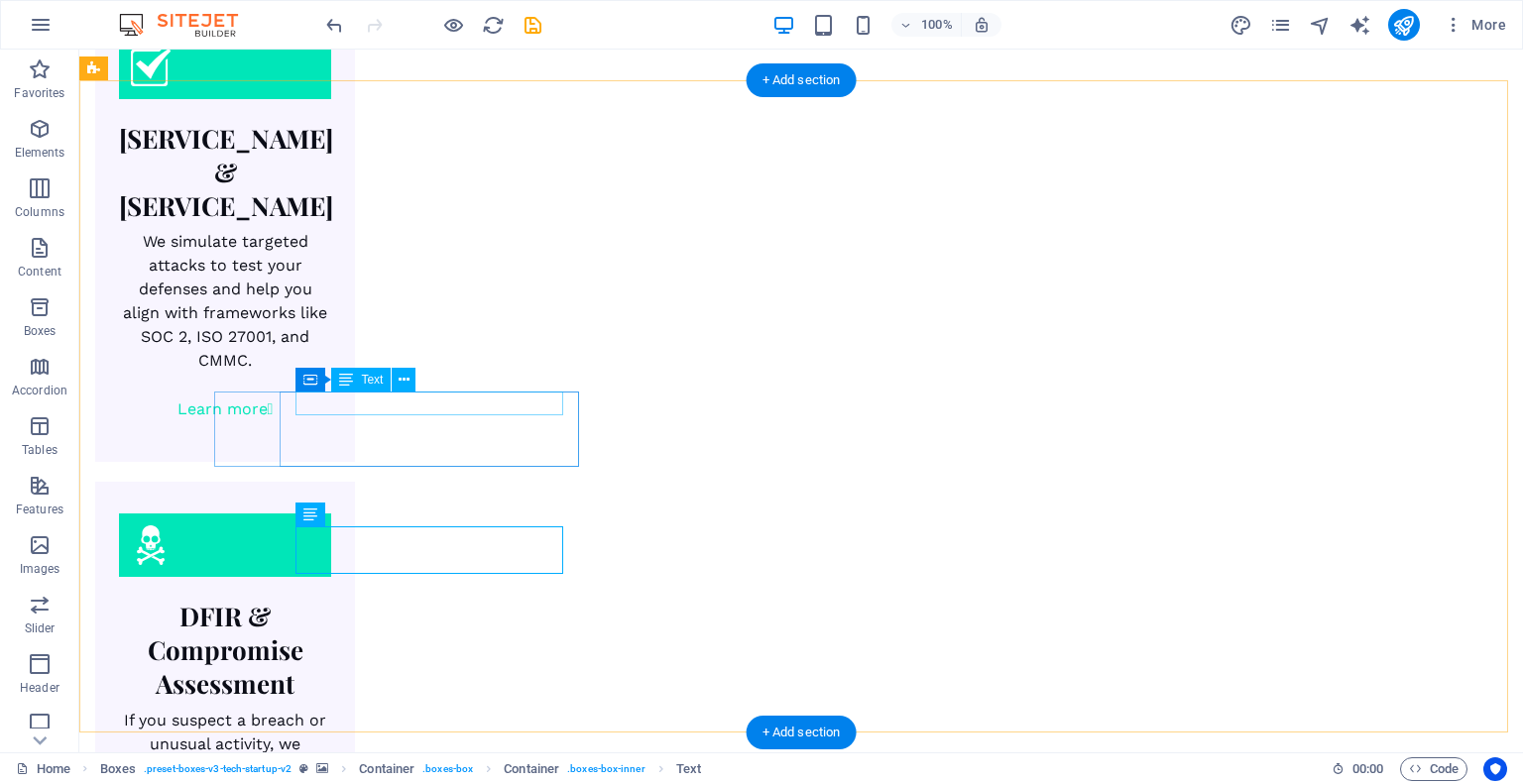 click on "Discover" at bounding box center [278, 4394] 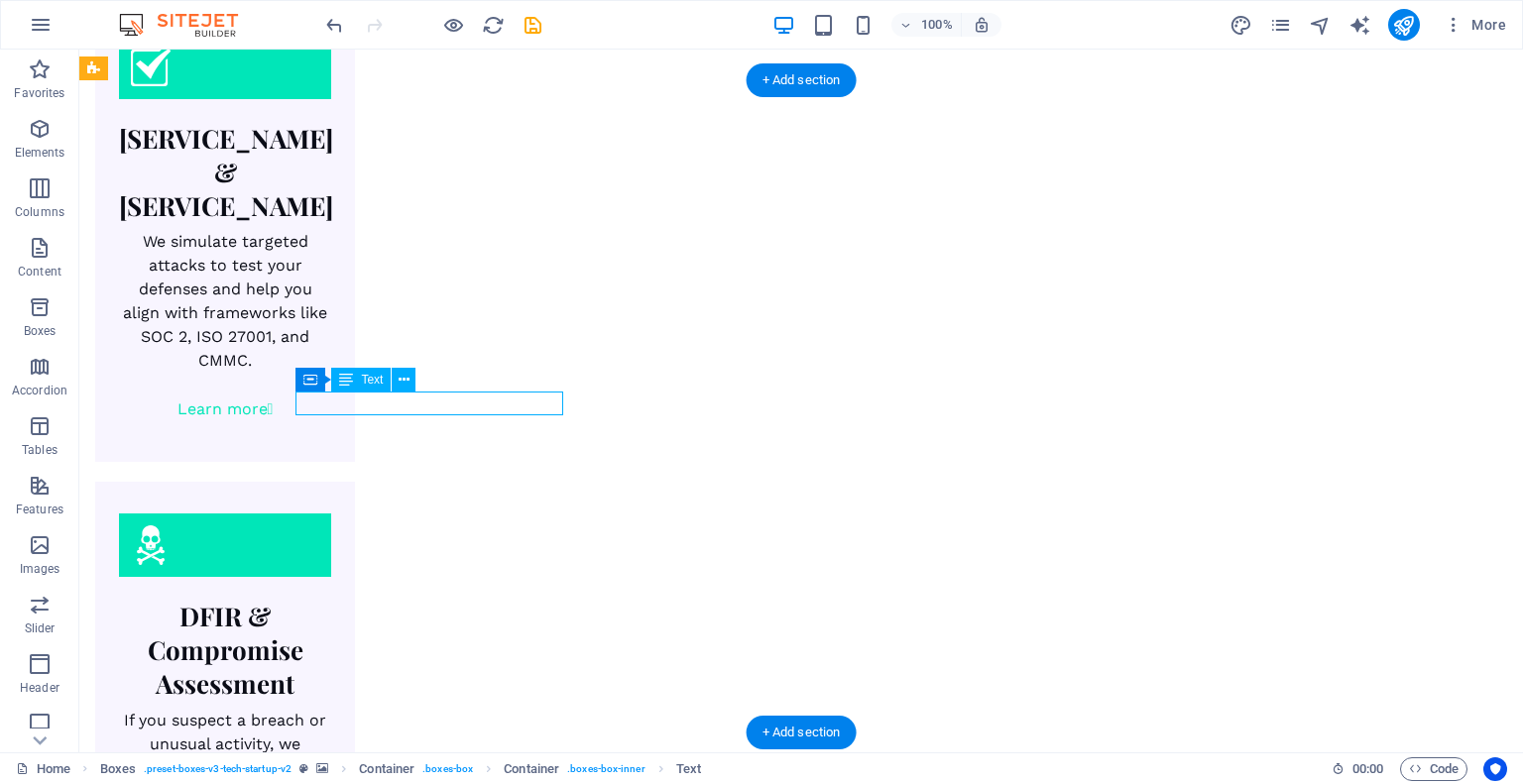 click on "Discover" at bounding box center (278, 4394) 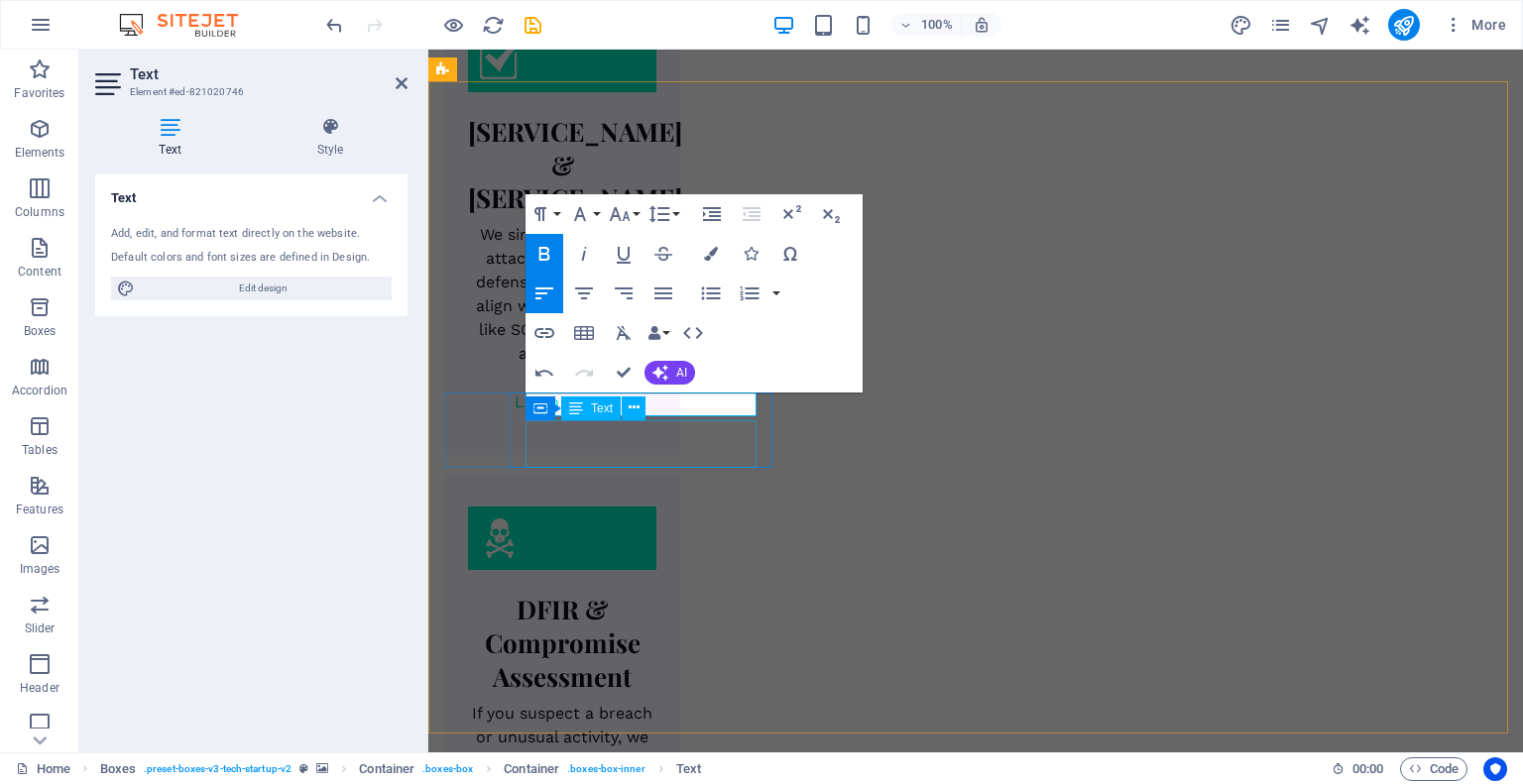 click on "Turn your idea from concept to MVP" at bounding box center (611, 4438) 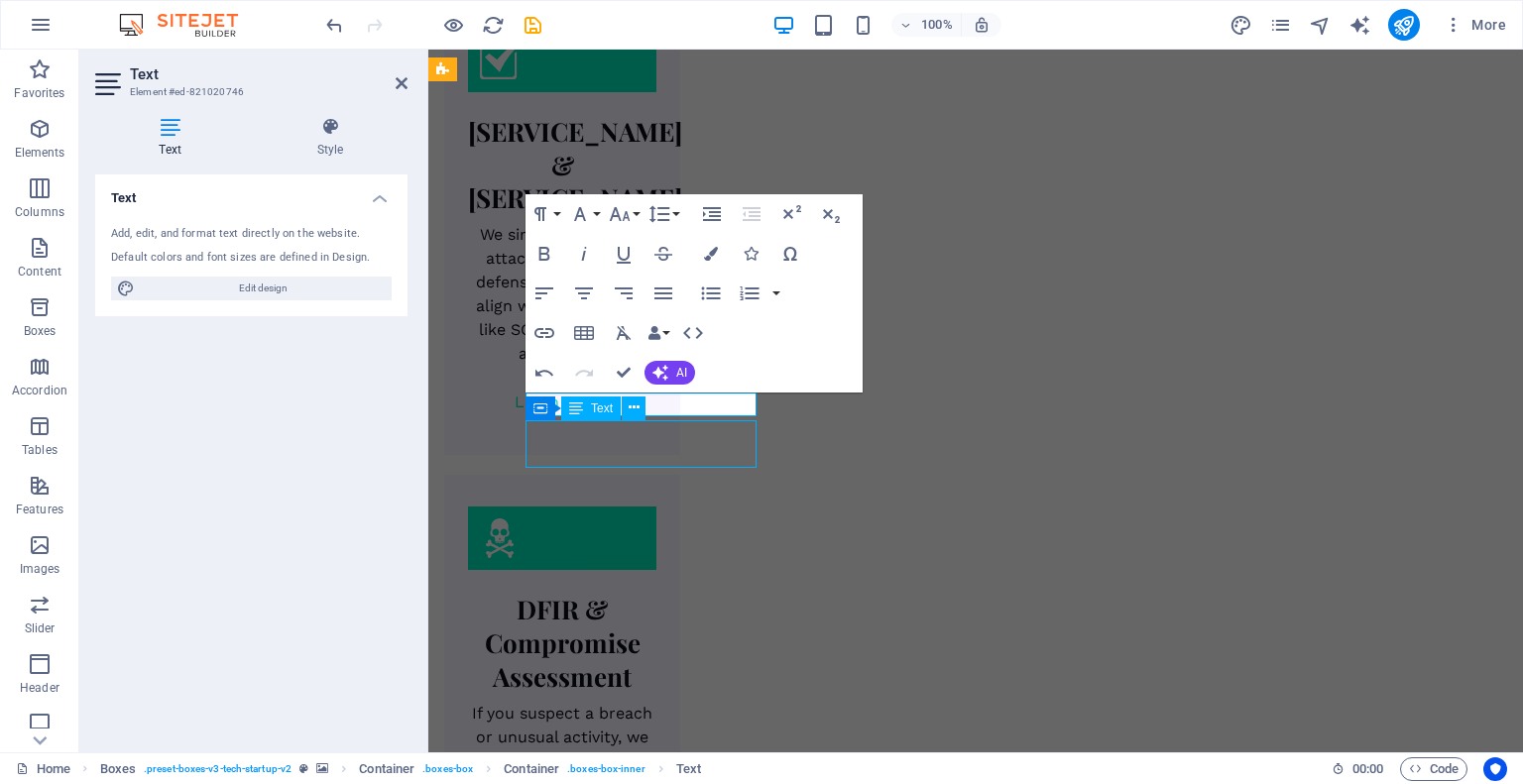 click on "Turn your idea from concept to MVP" at bounding box center (611, 4438) 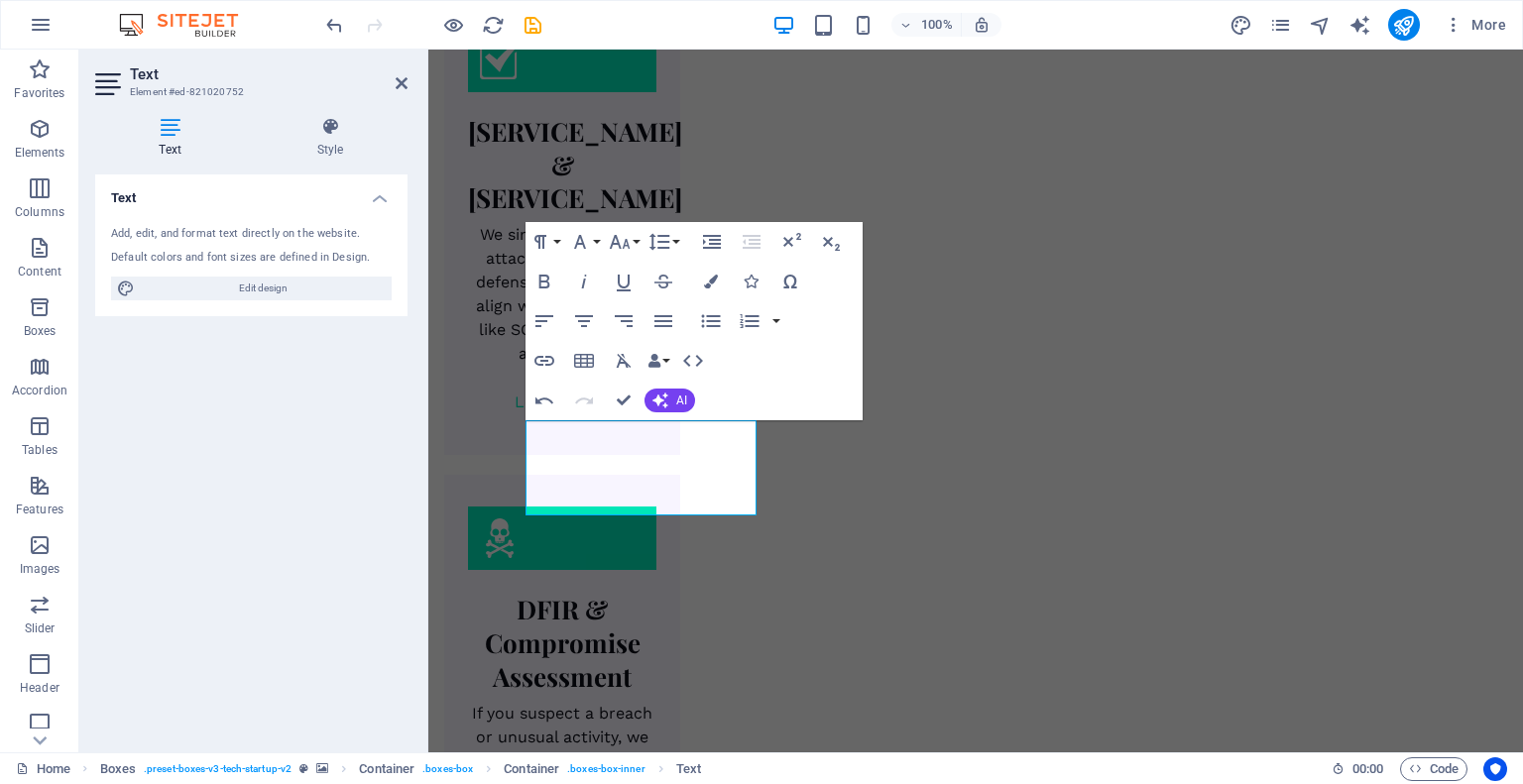 click at bounding box center [976, 3771] 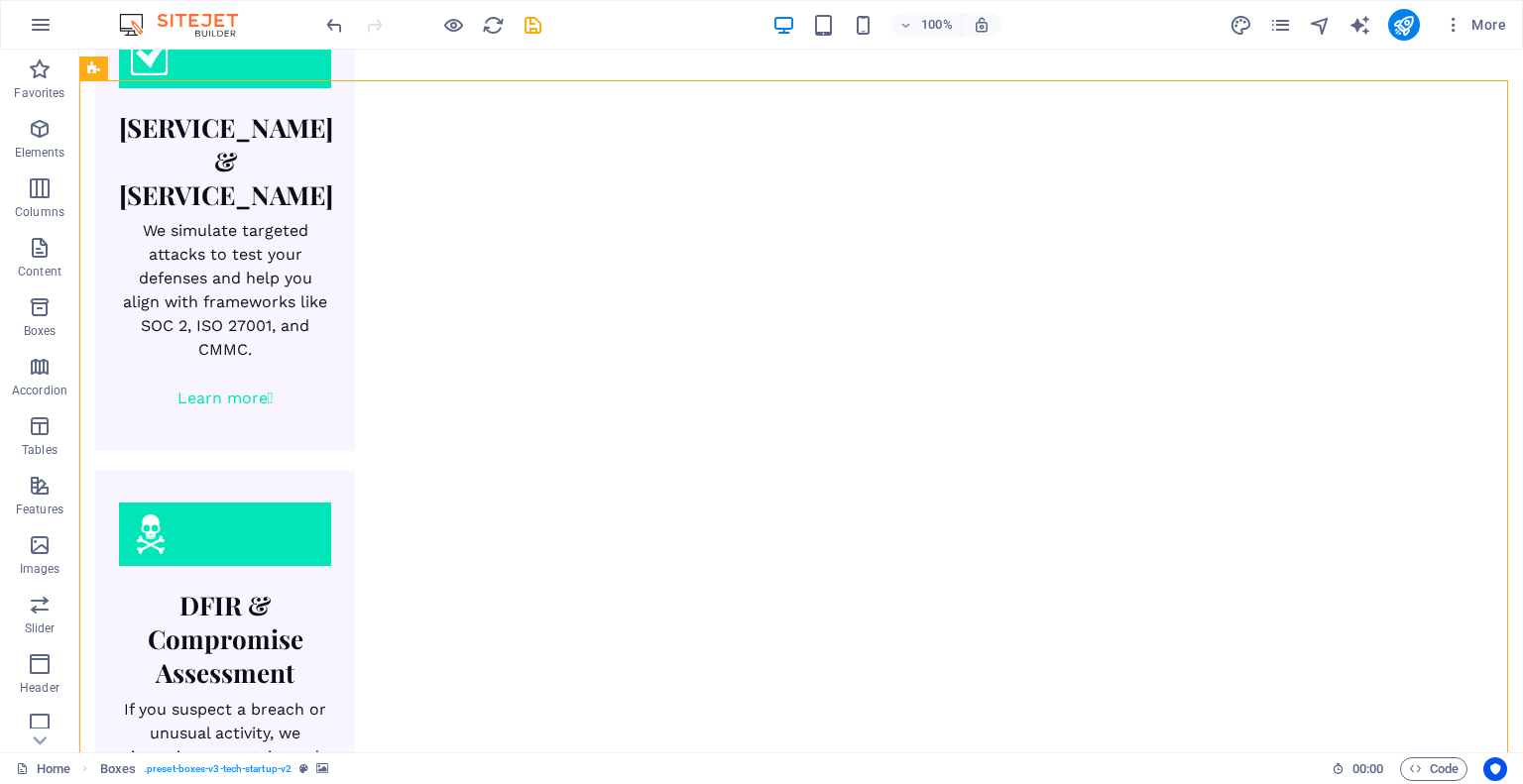 scroll, scrollTop: 2584, scrollLeft: 0, axis: vertical 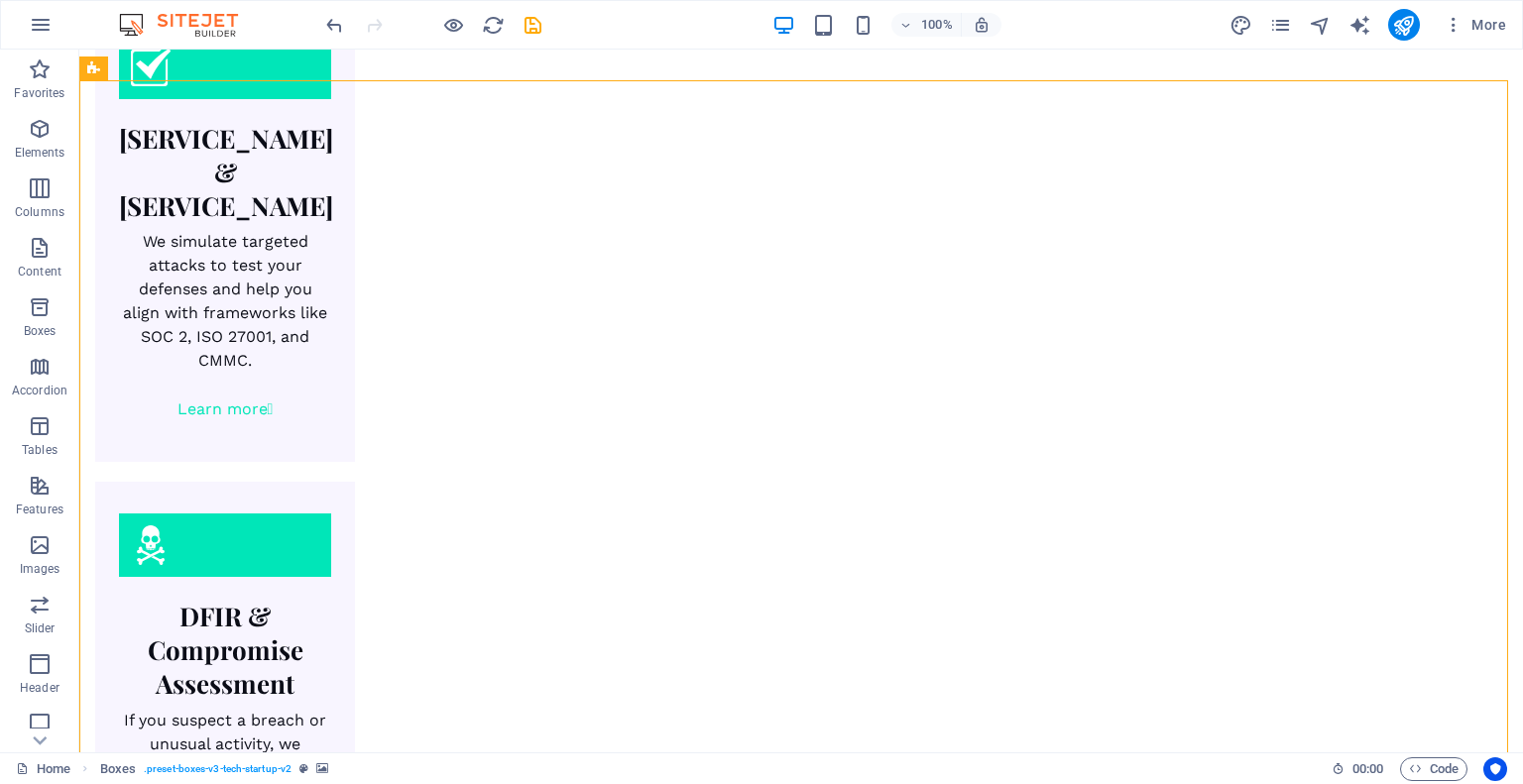 click at bounding box center [801, 3754] 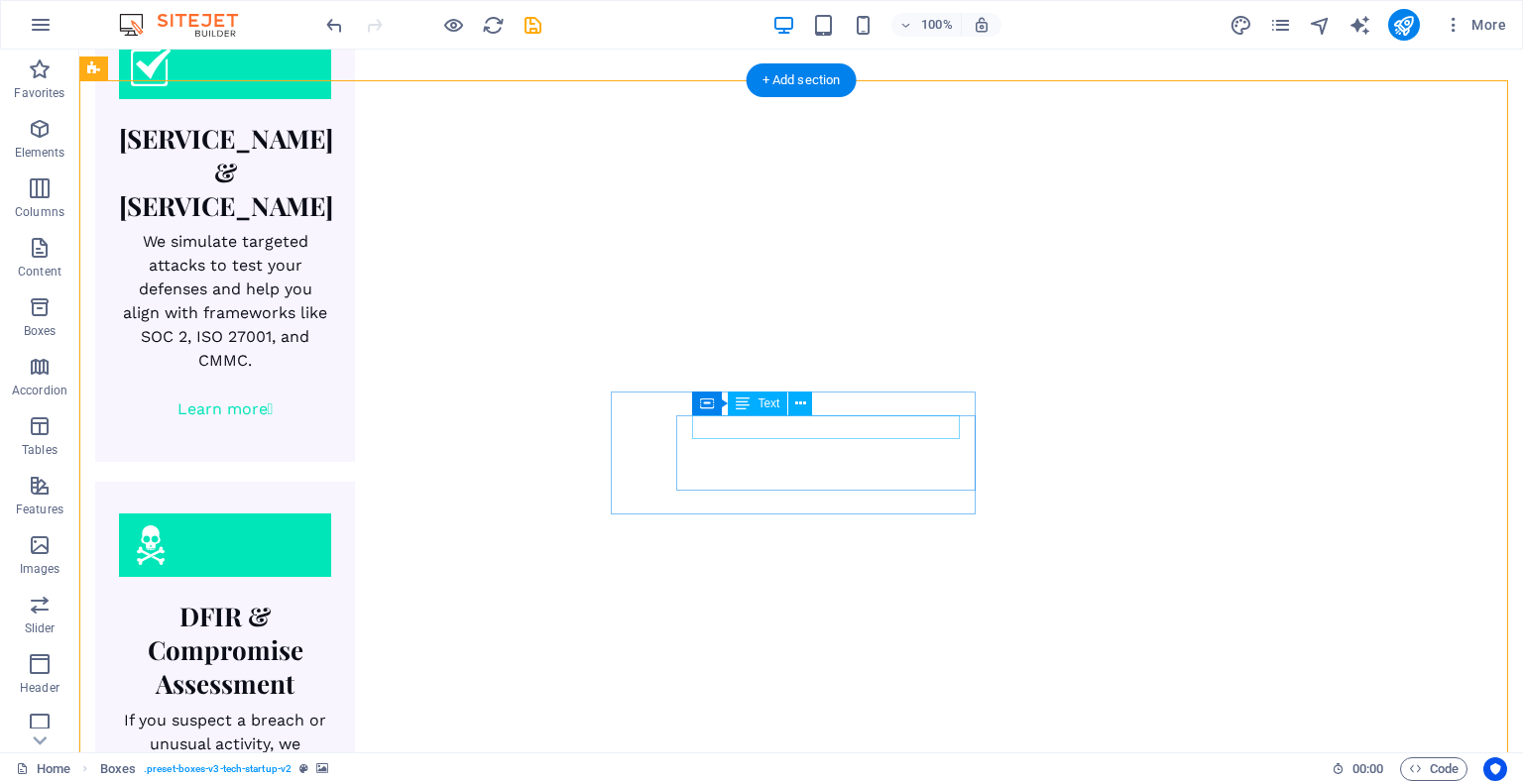 click on "Design" at bounding box center (278, 4622) 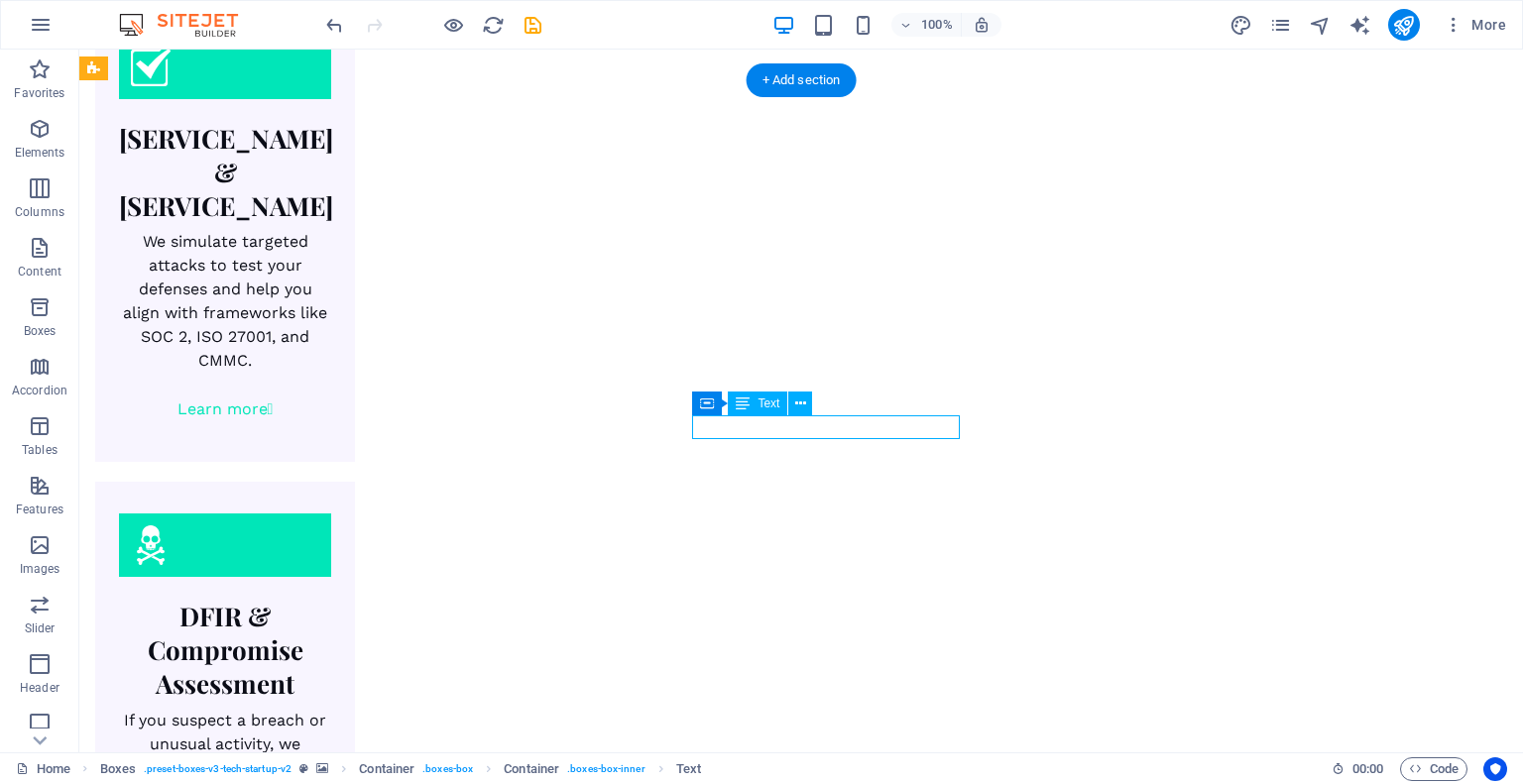 click on "Design" at bounding box center (278, 4622) 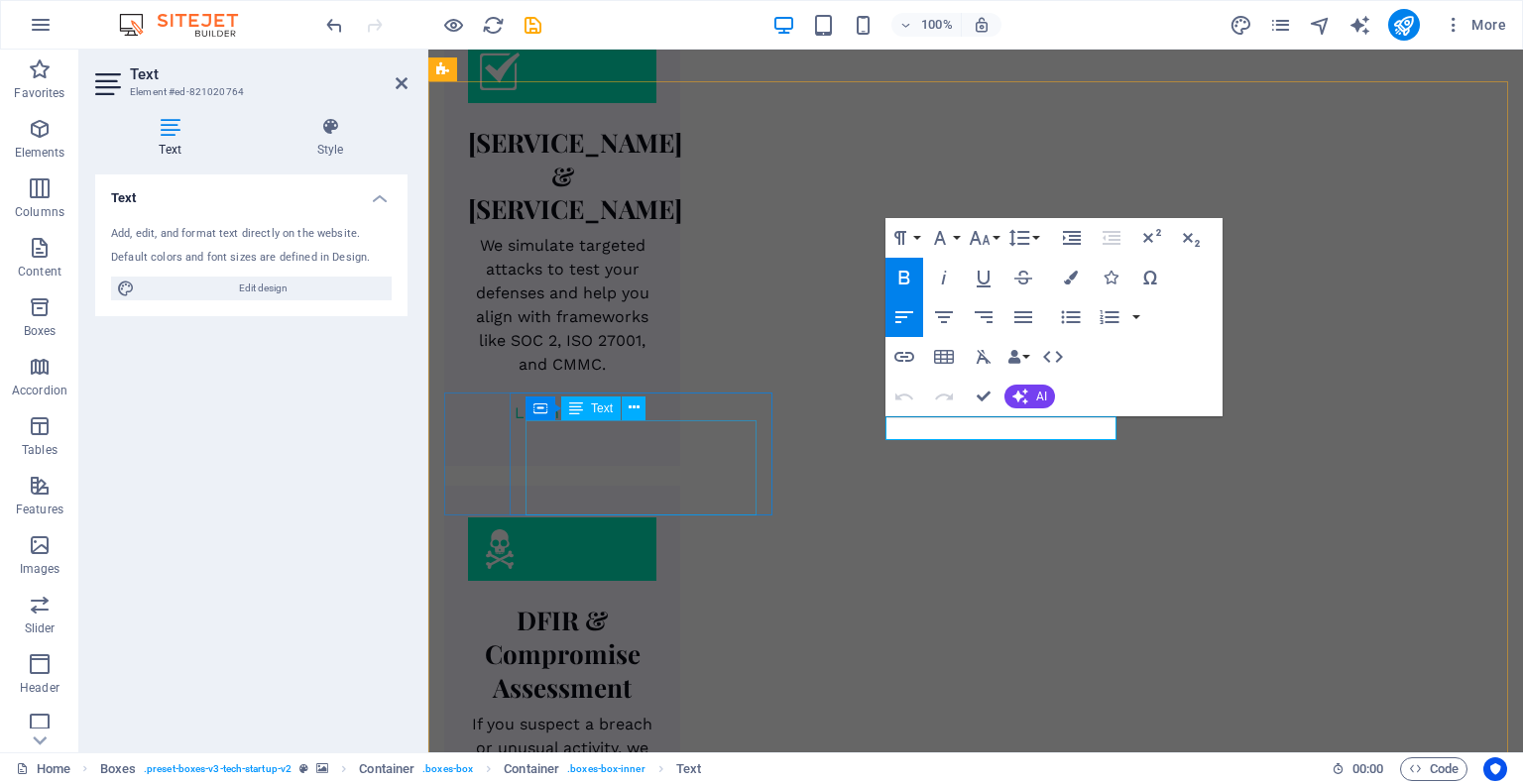 scroll, scrollTop: 2595, scrollLeft: 0, axis: vertical 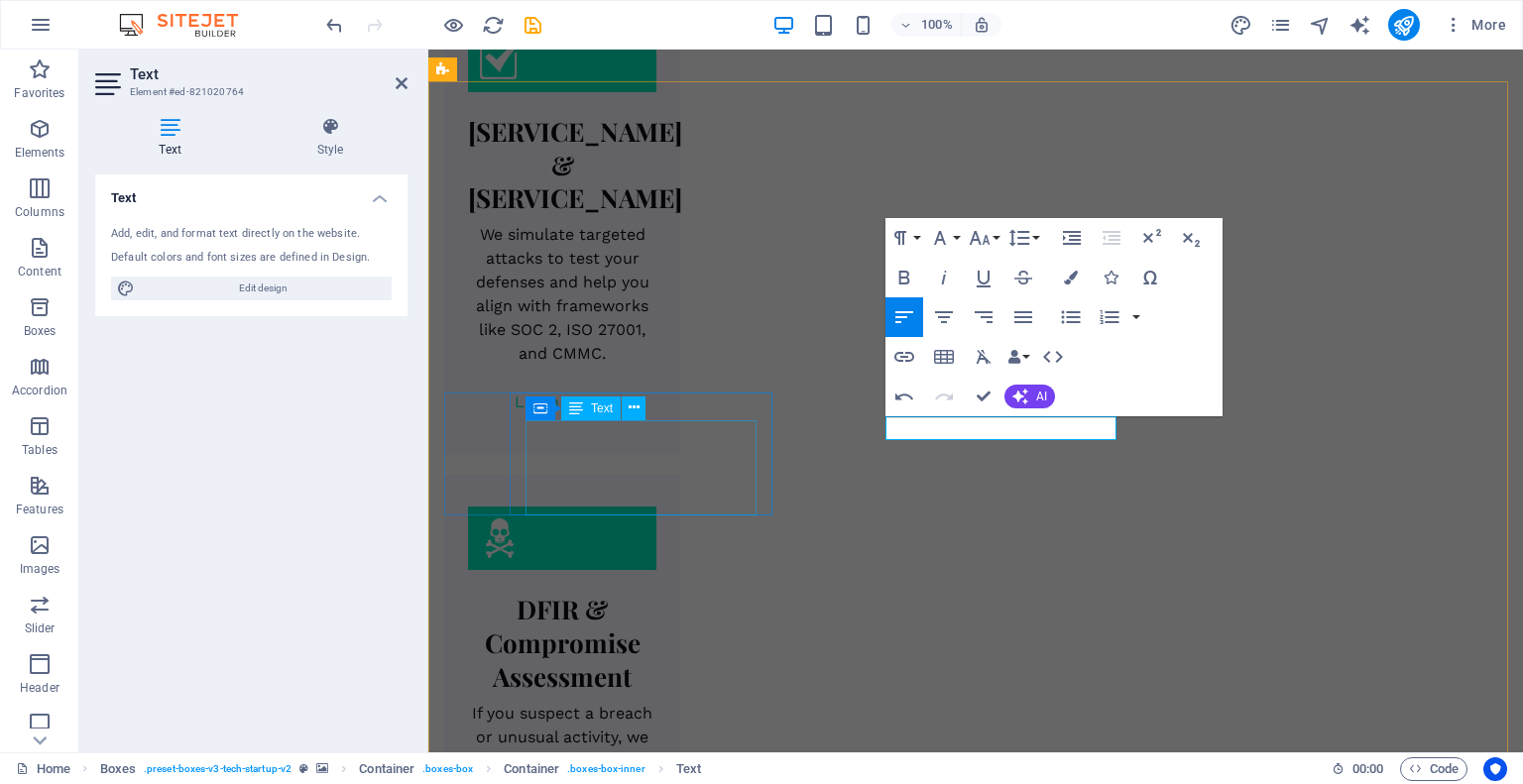 type 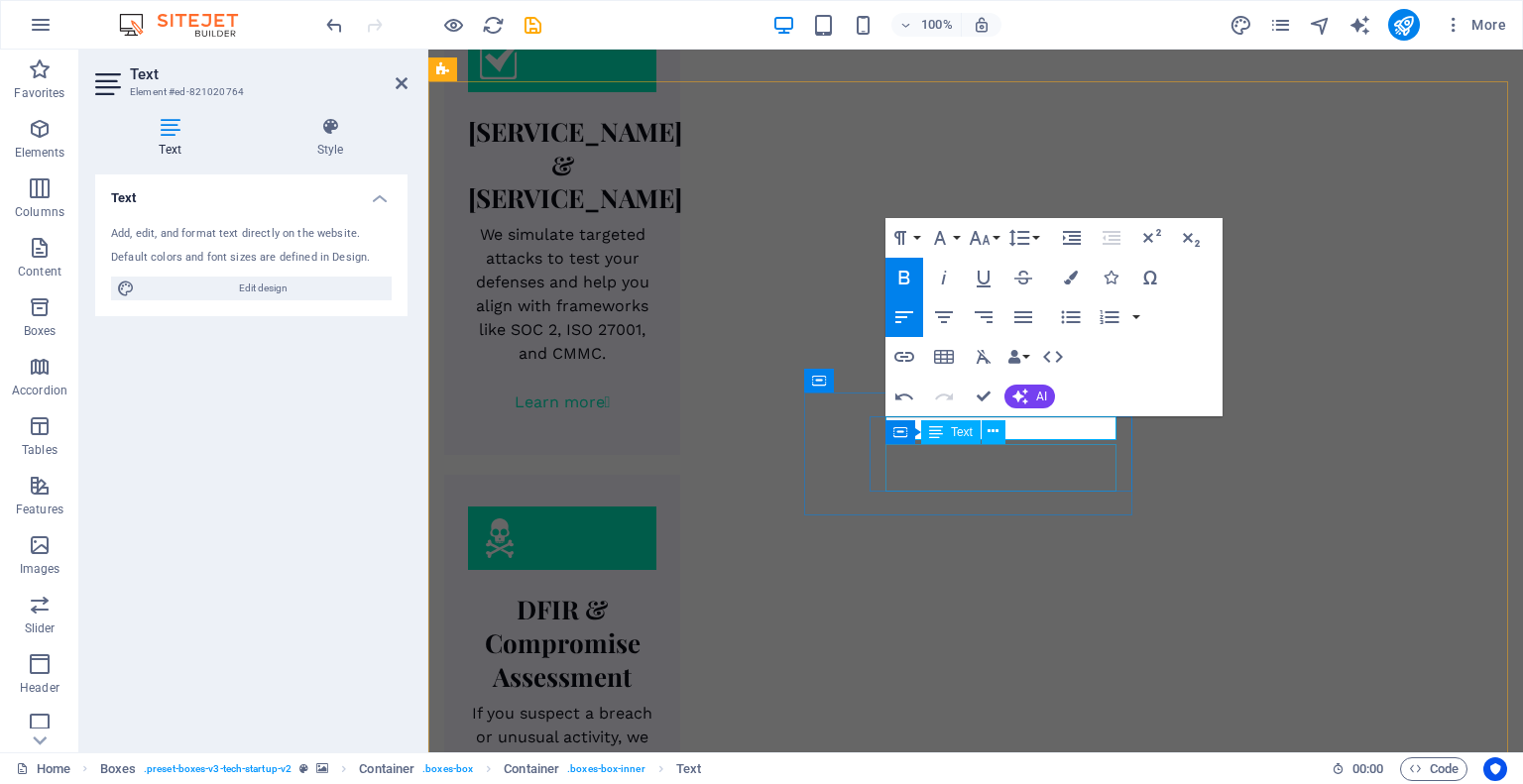 click on "Sketch out the product to align the user needs" at bounding box center [611, 4678] 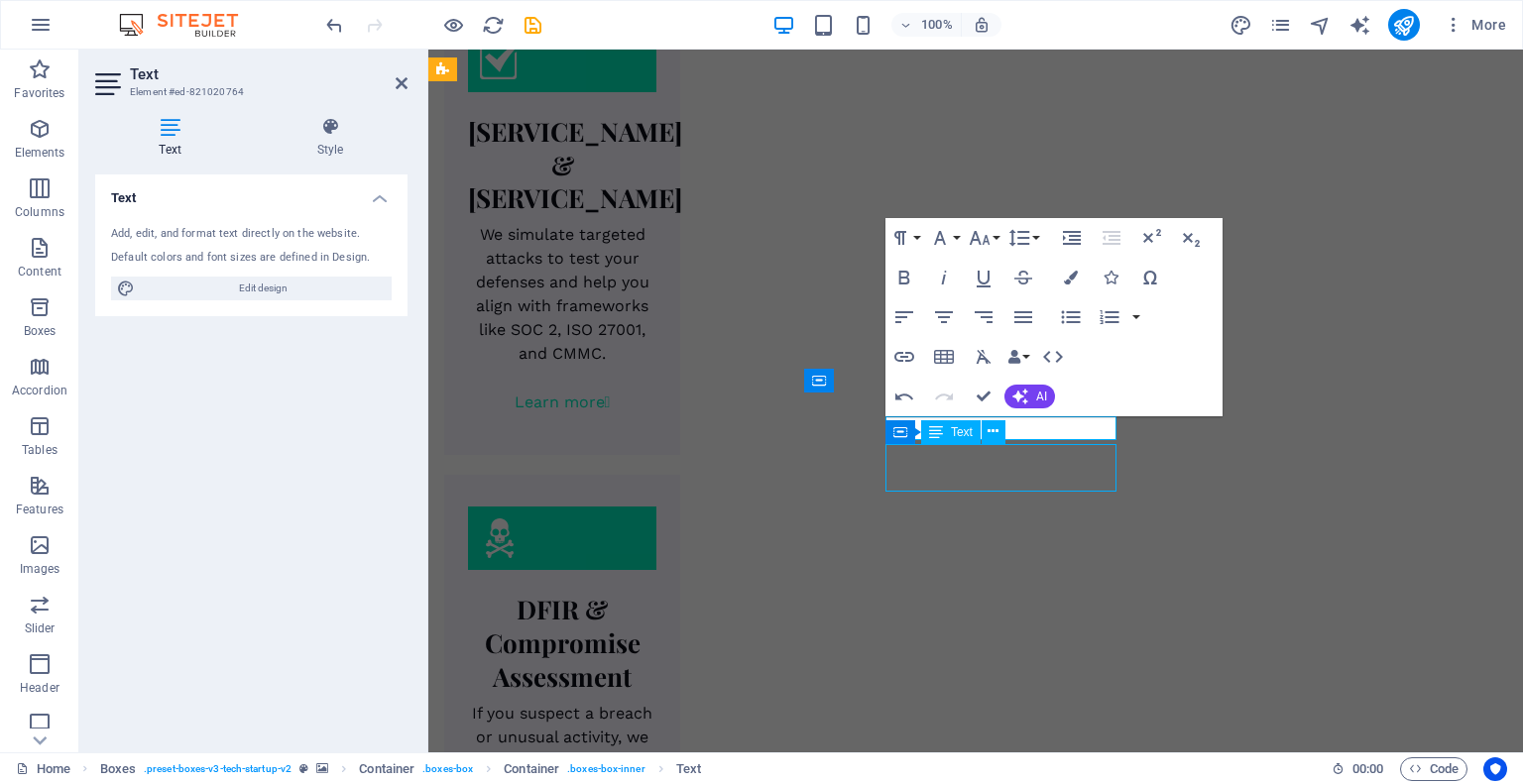 scroll, scrollTop: 2584, scrollLeft: 0, axis: vertical 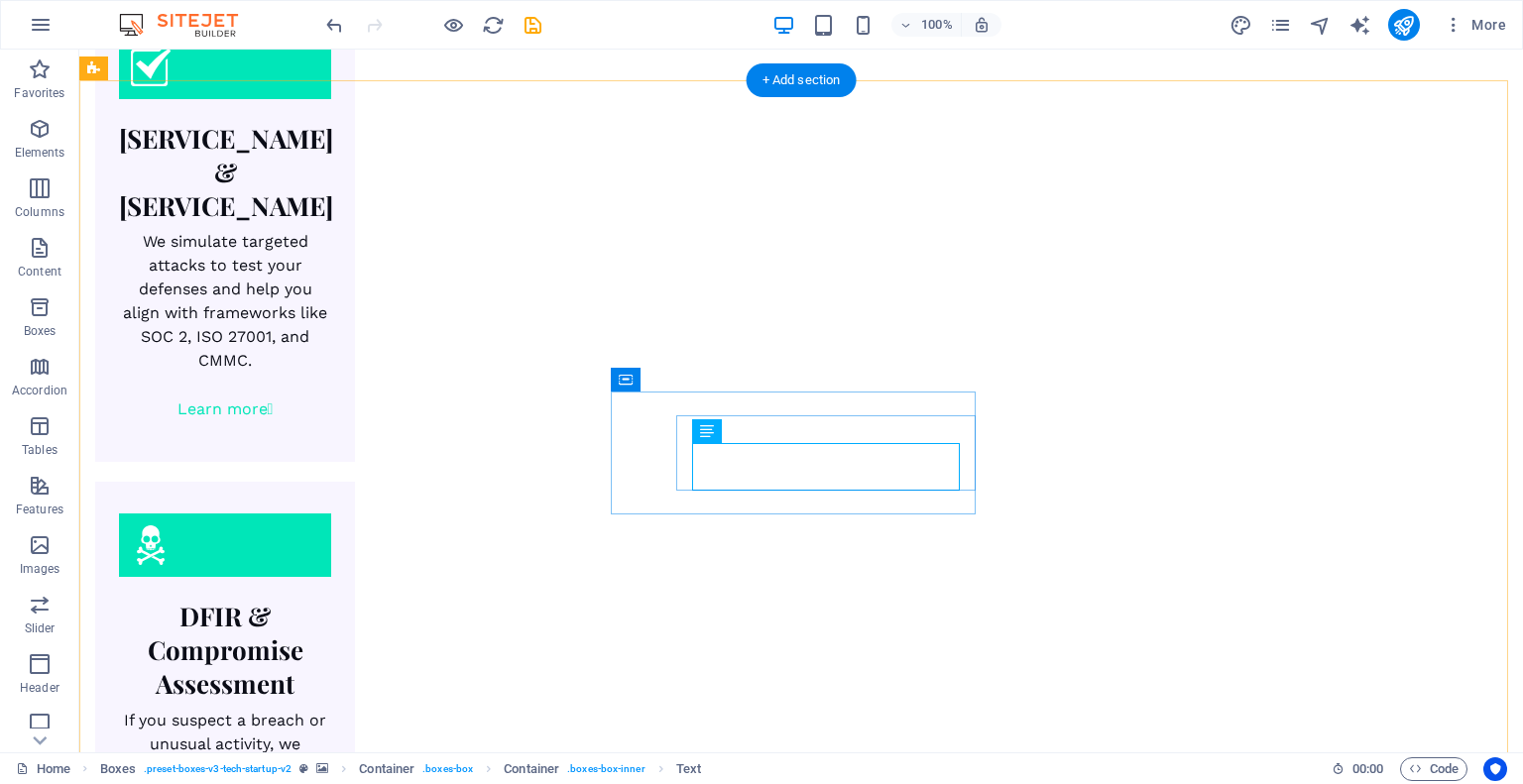click on "Assess Sketch out the product to align the user needs" at bounding box center (278, 4648) 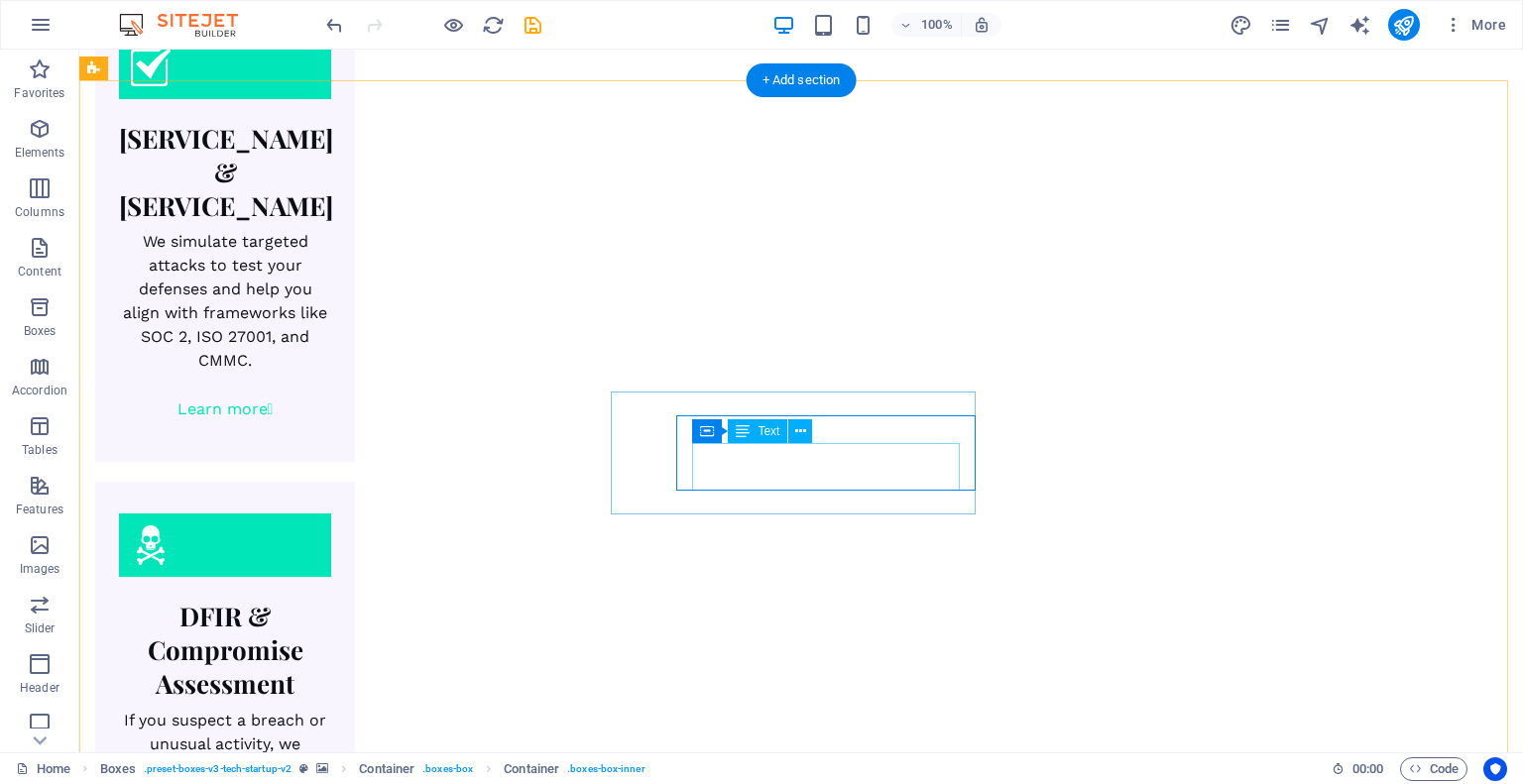 click on "Sketch out the product to align the user needs" at bounding box center [278, 4661] 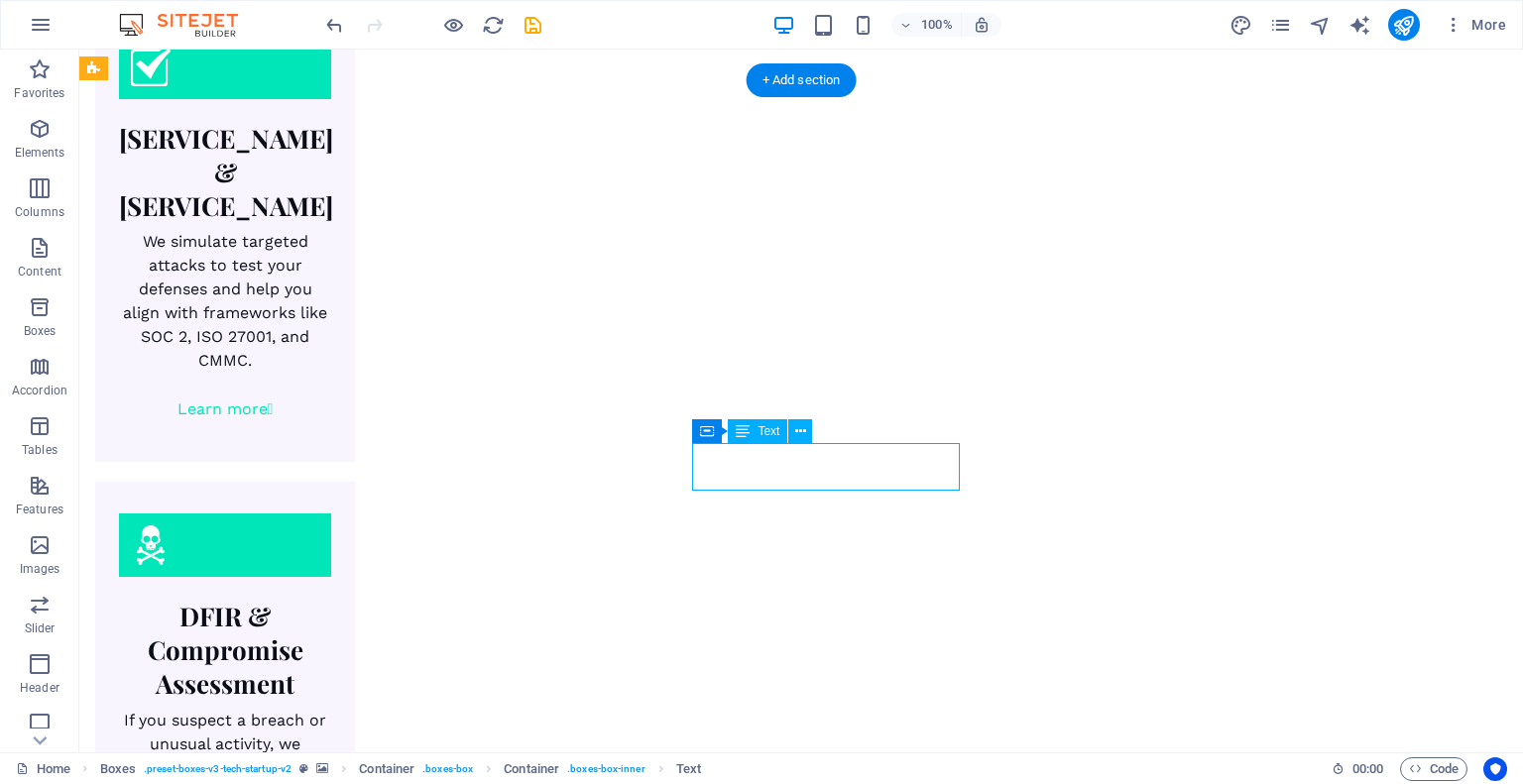 click on "Sketch out the product to align the user needs" at bounding box center (278, 4661) 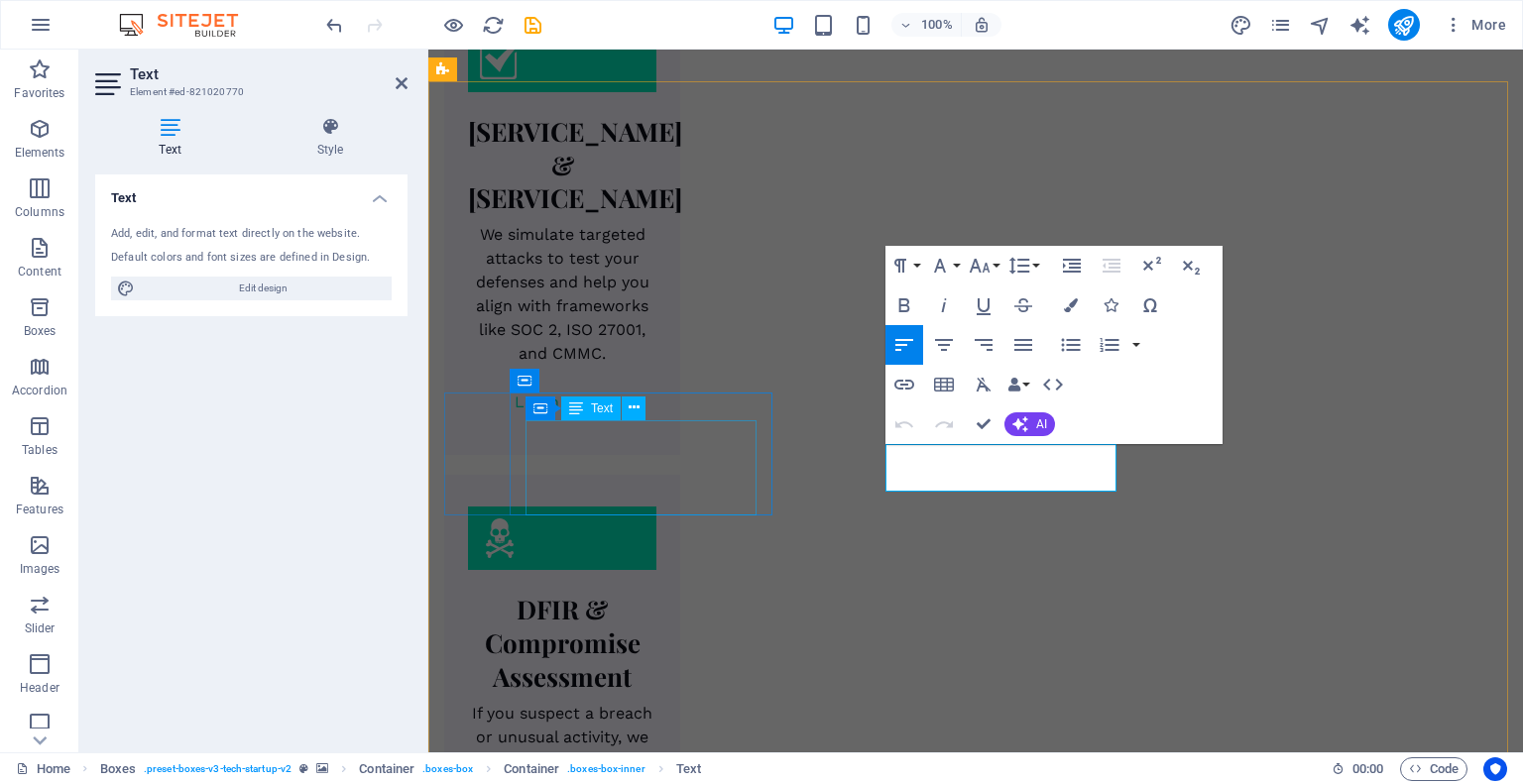 scroll, scrollTop: 2583, scrollLeft: 0, axis: vertical 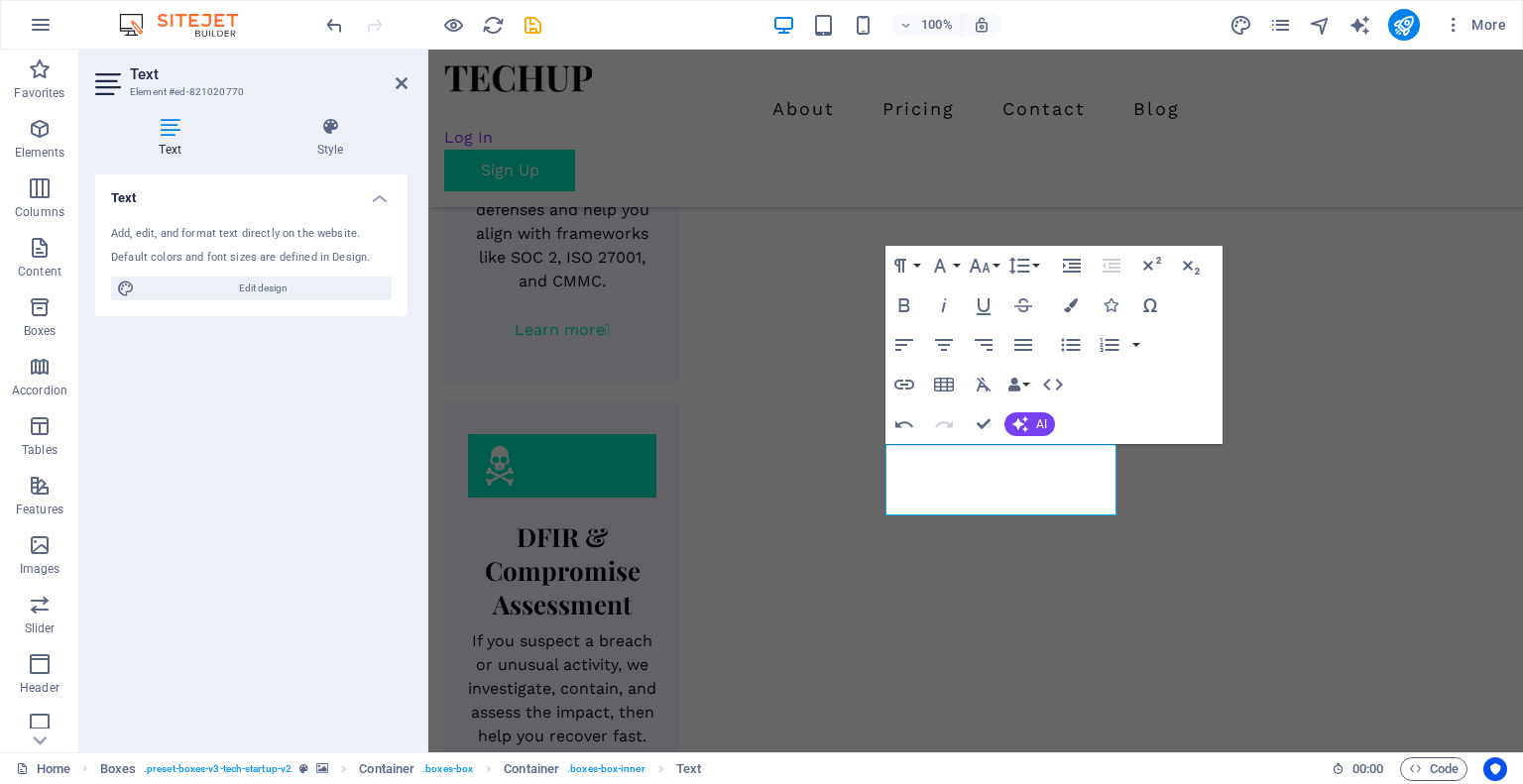click at bounding box center [976, 3699] 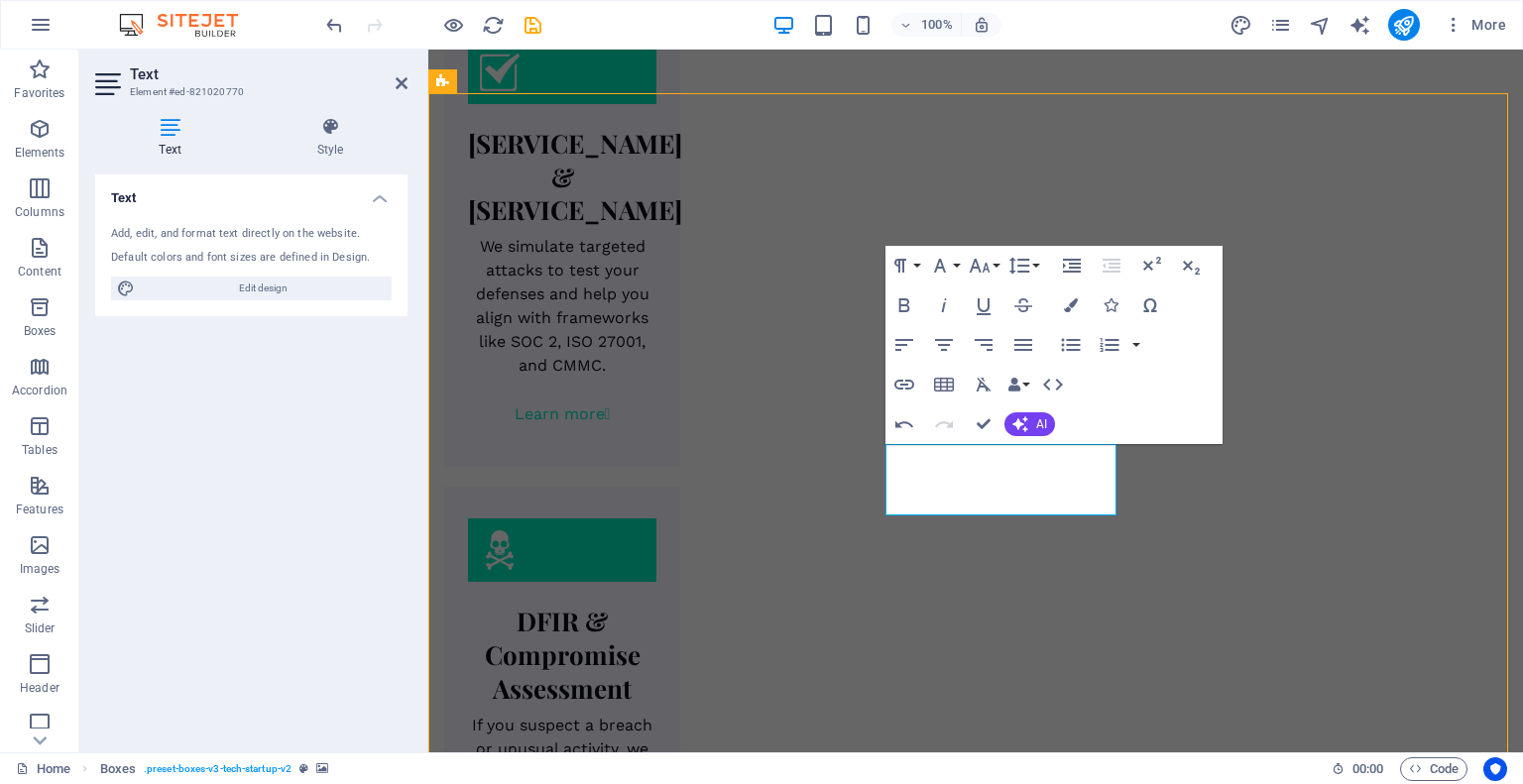 scroll, scrollTop: 2572, scrollLeft: 0, axis: vertical 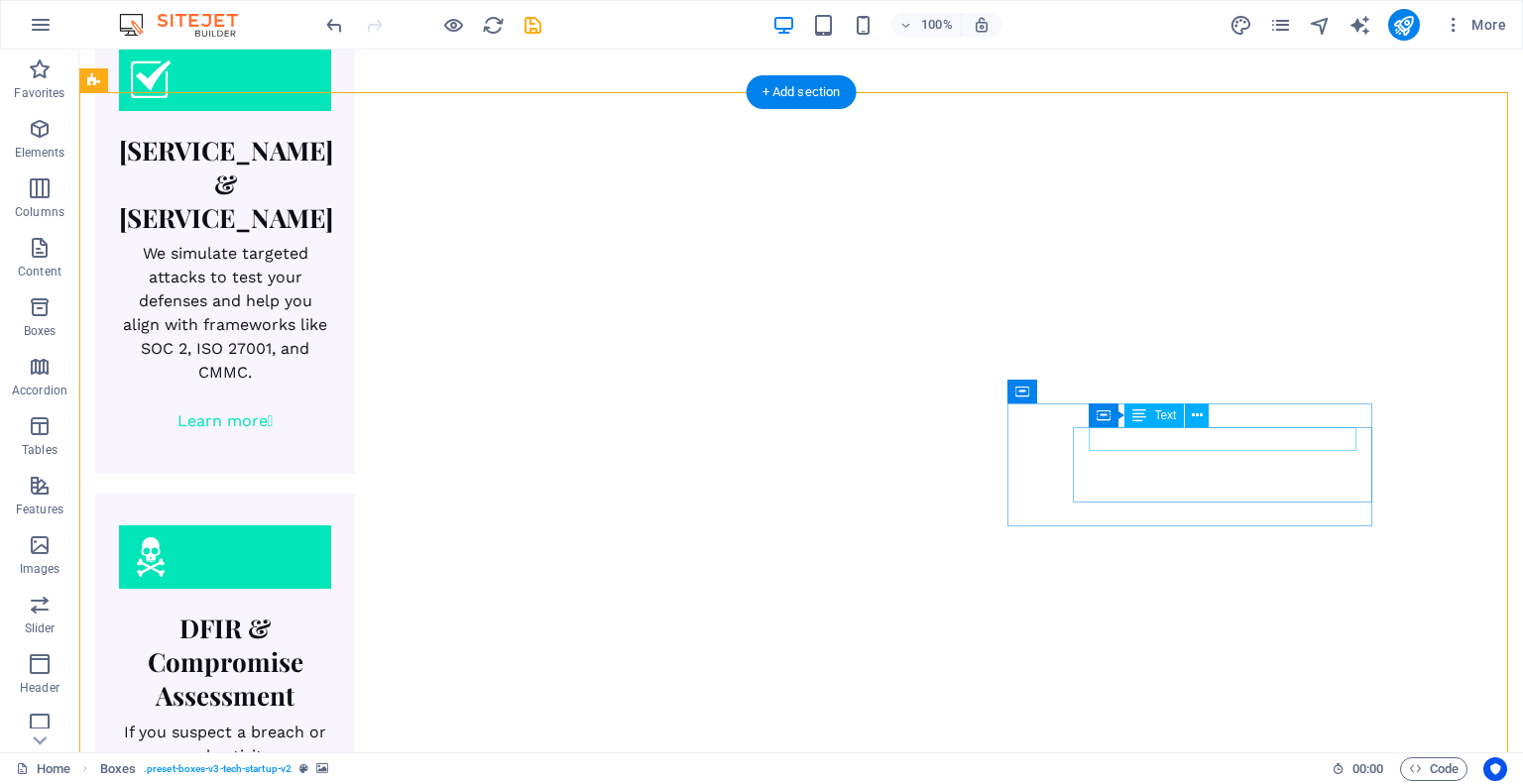 click on "Develop" at bounding box center (278, 4814) 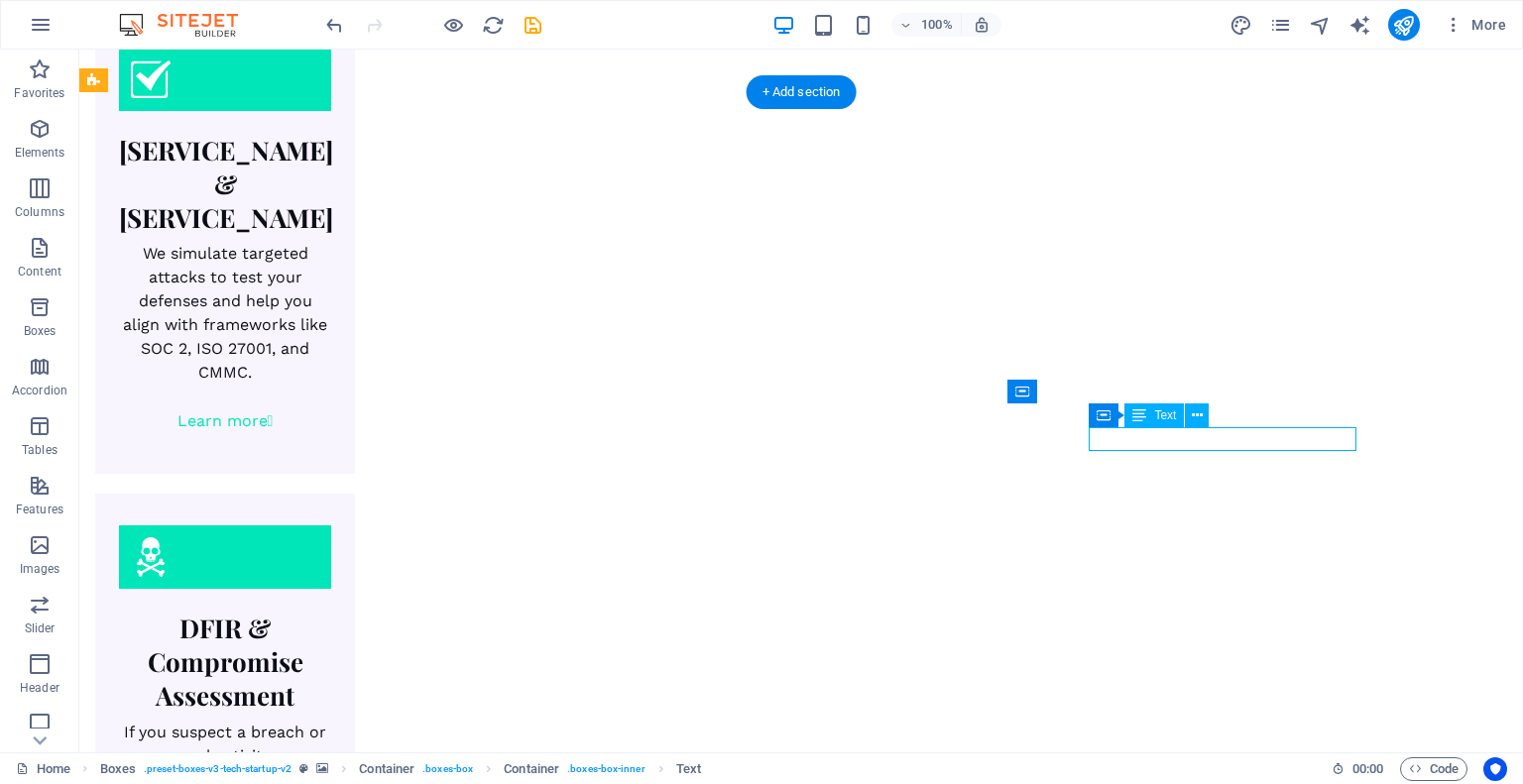 click on "Develop" at bounding box center (278, 4814) 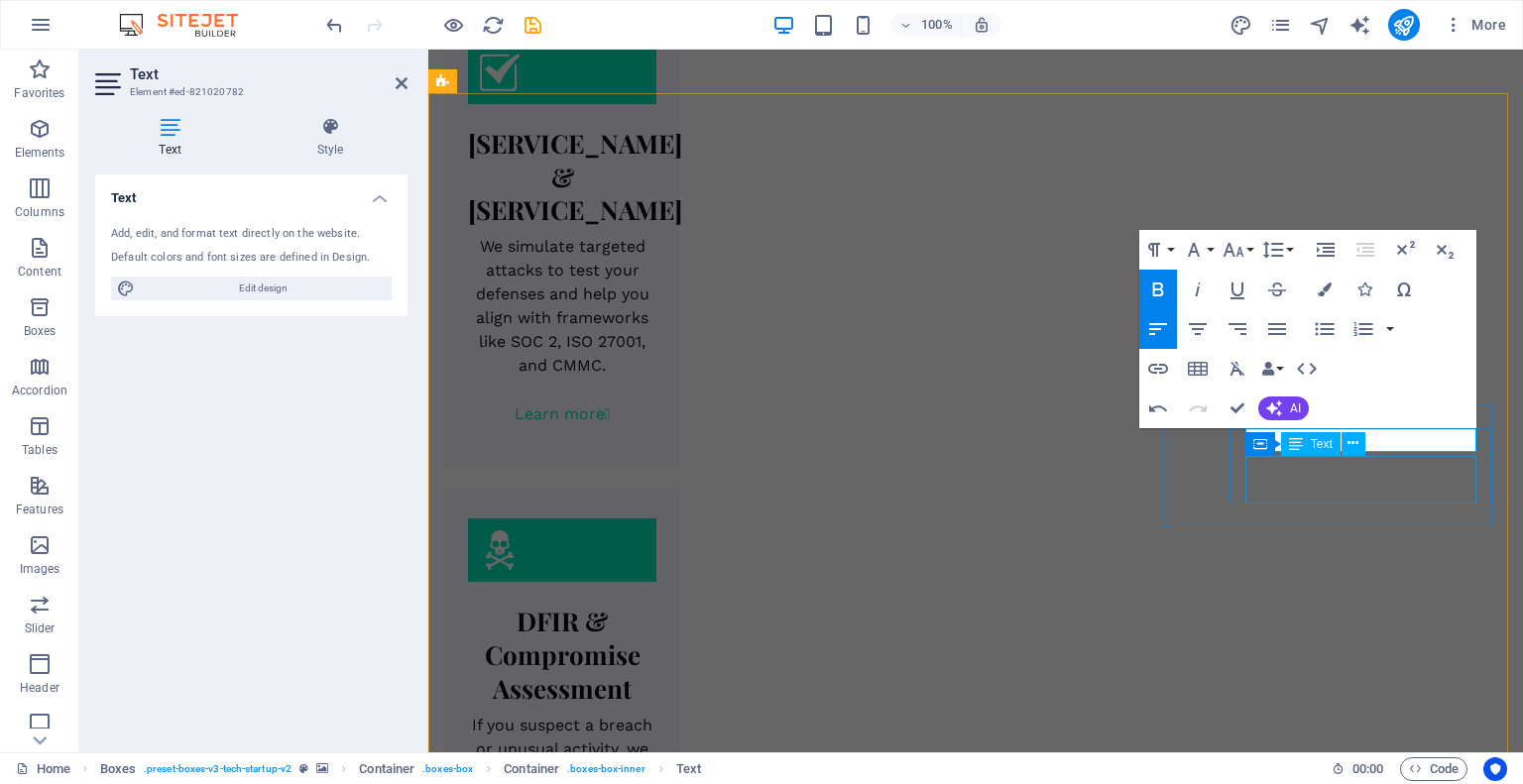 click on "Convert the designs into a live application" at bounding box center (611, 4871) 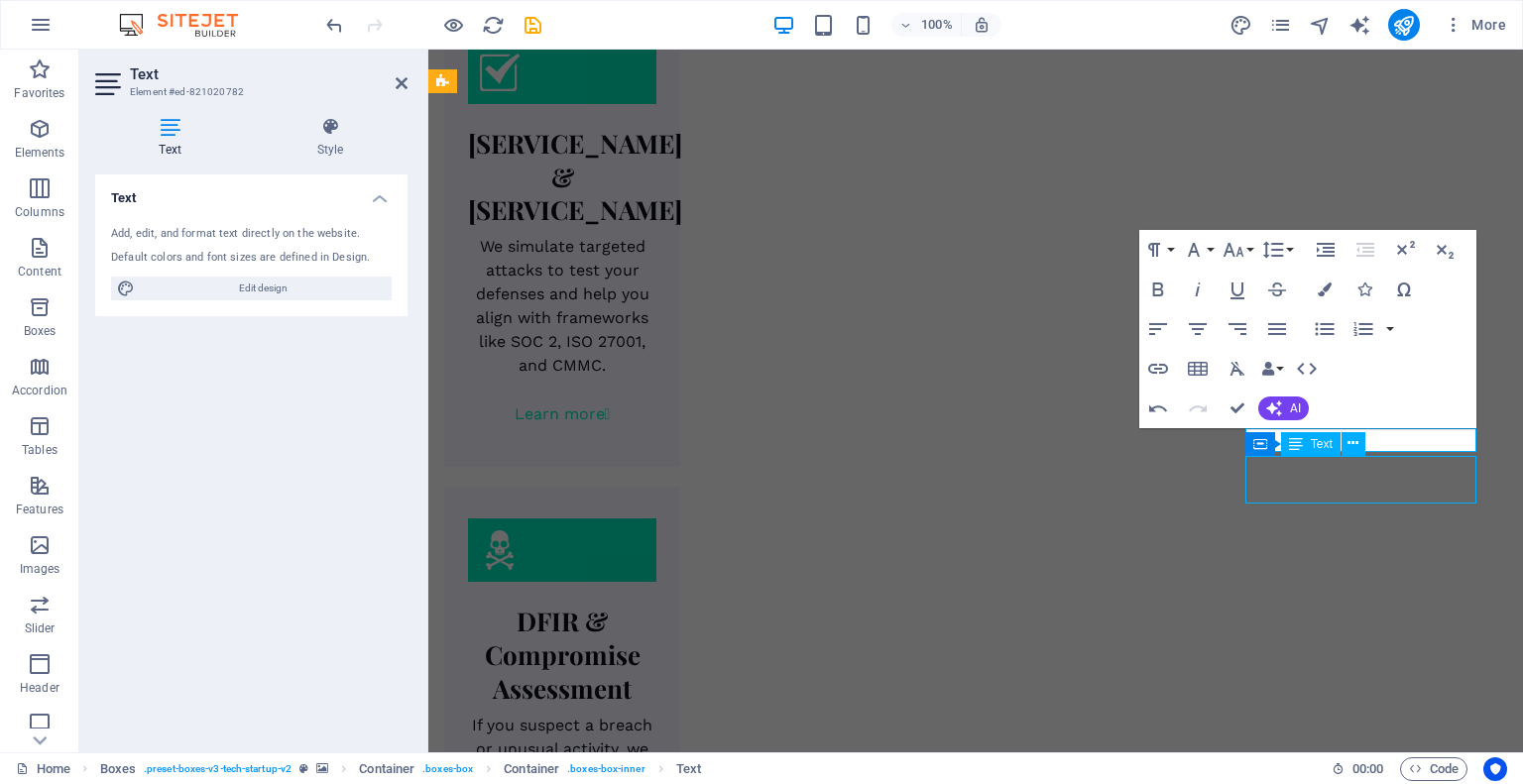 scroll, scrollTop: 2572, scrollLeft: 0, axis: vertical 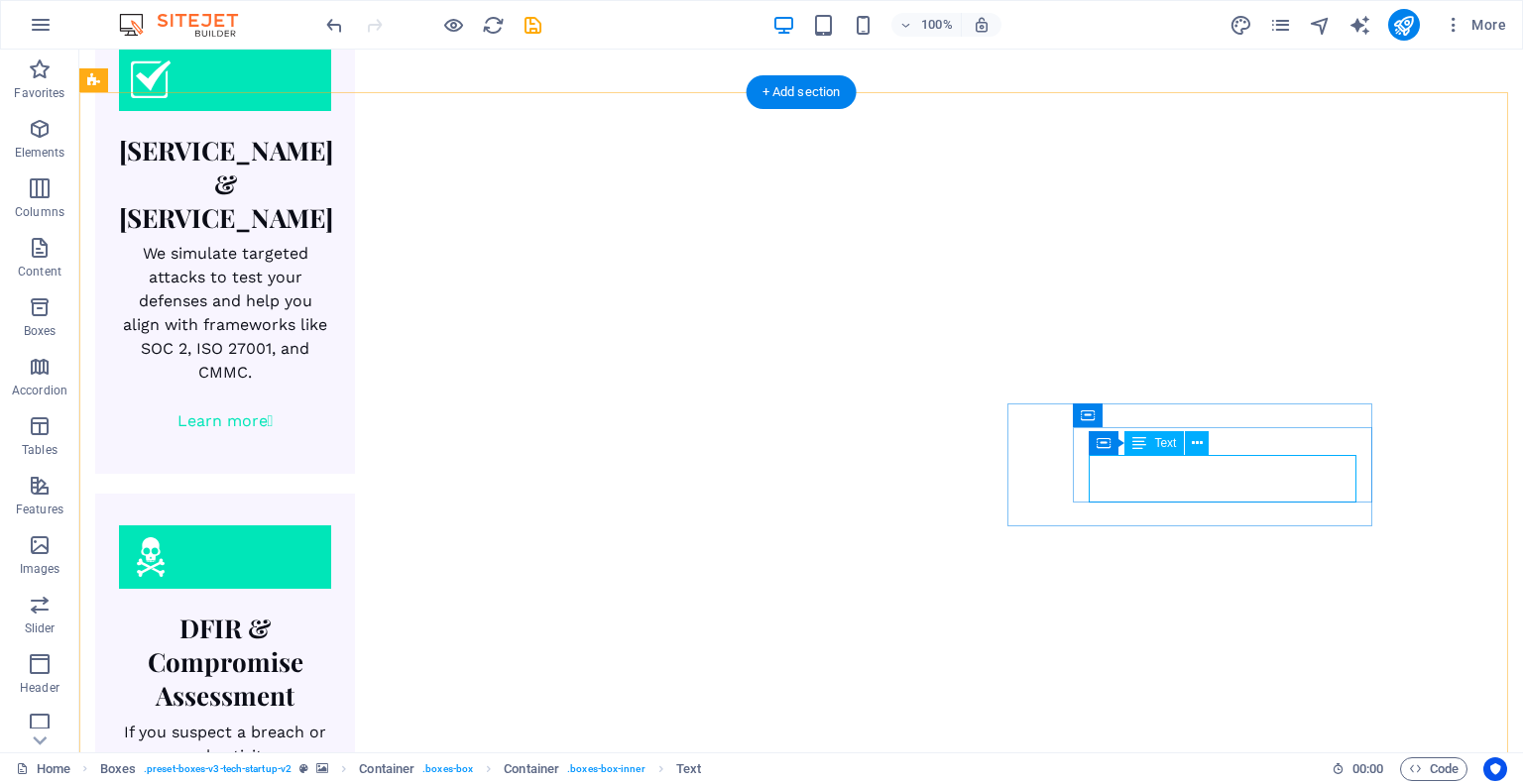 click on "Convert the designs into a live application" at bounding box center (278, 4842) 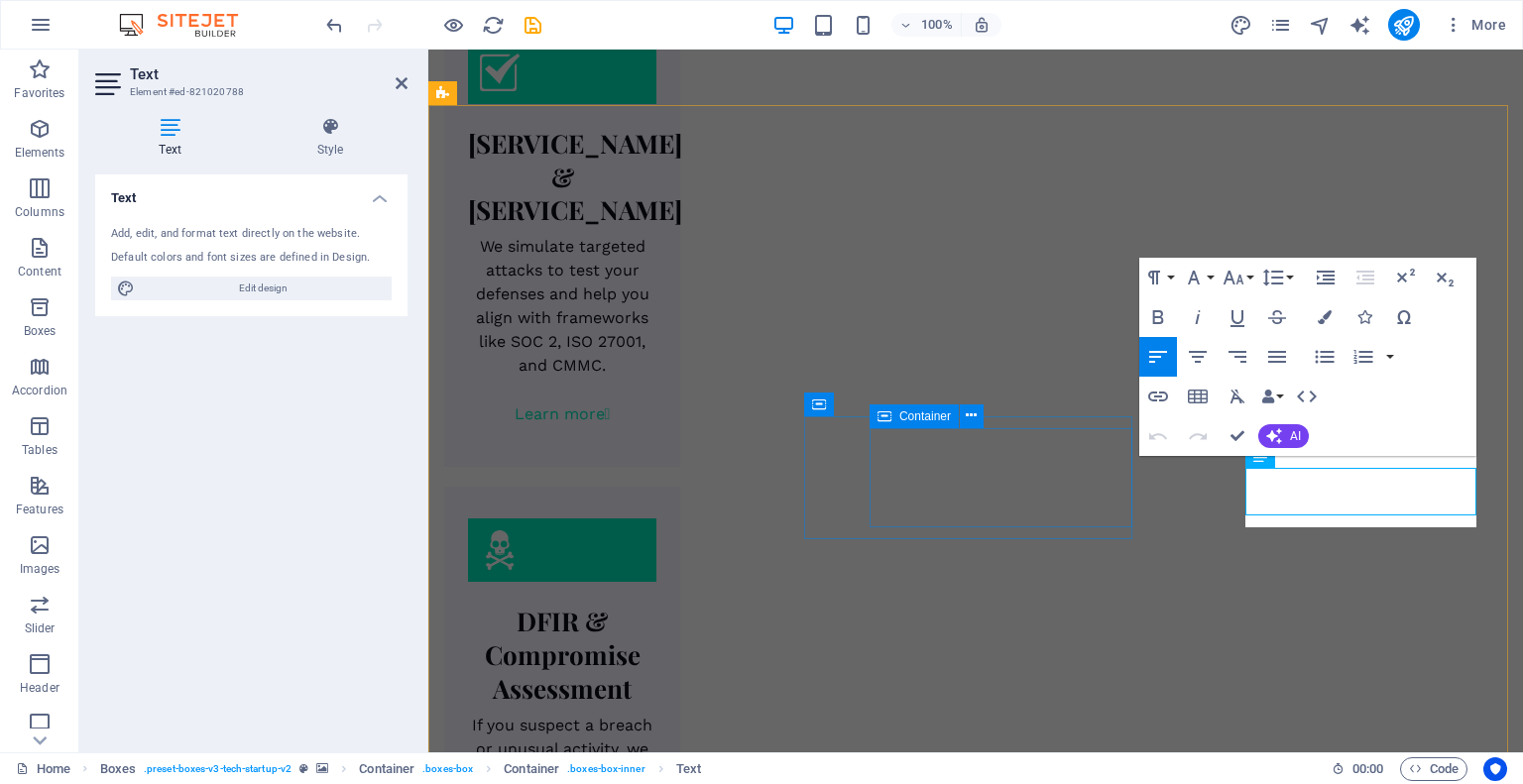 scroll, scrollTop: 2571, scrollLeft: 0, axis: vertical 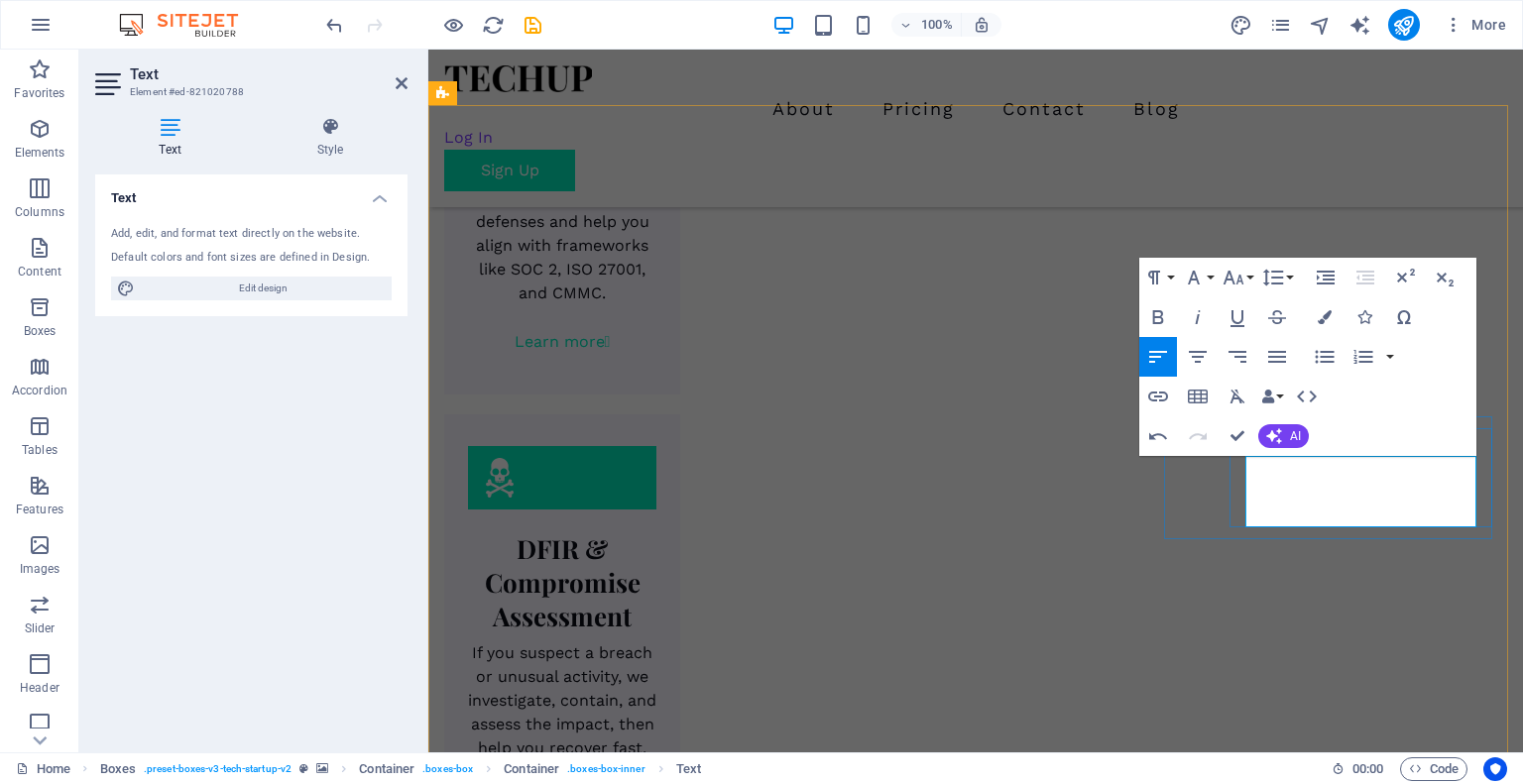 click on "Deliver practical, prioritized remediation steps — not just a PDF full of jargon." at bounding box center (611, 4810) 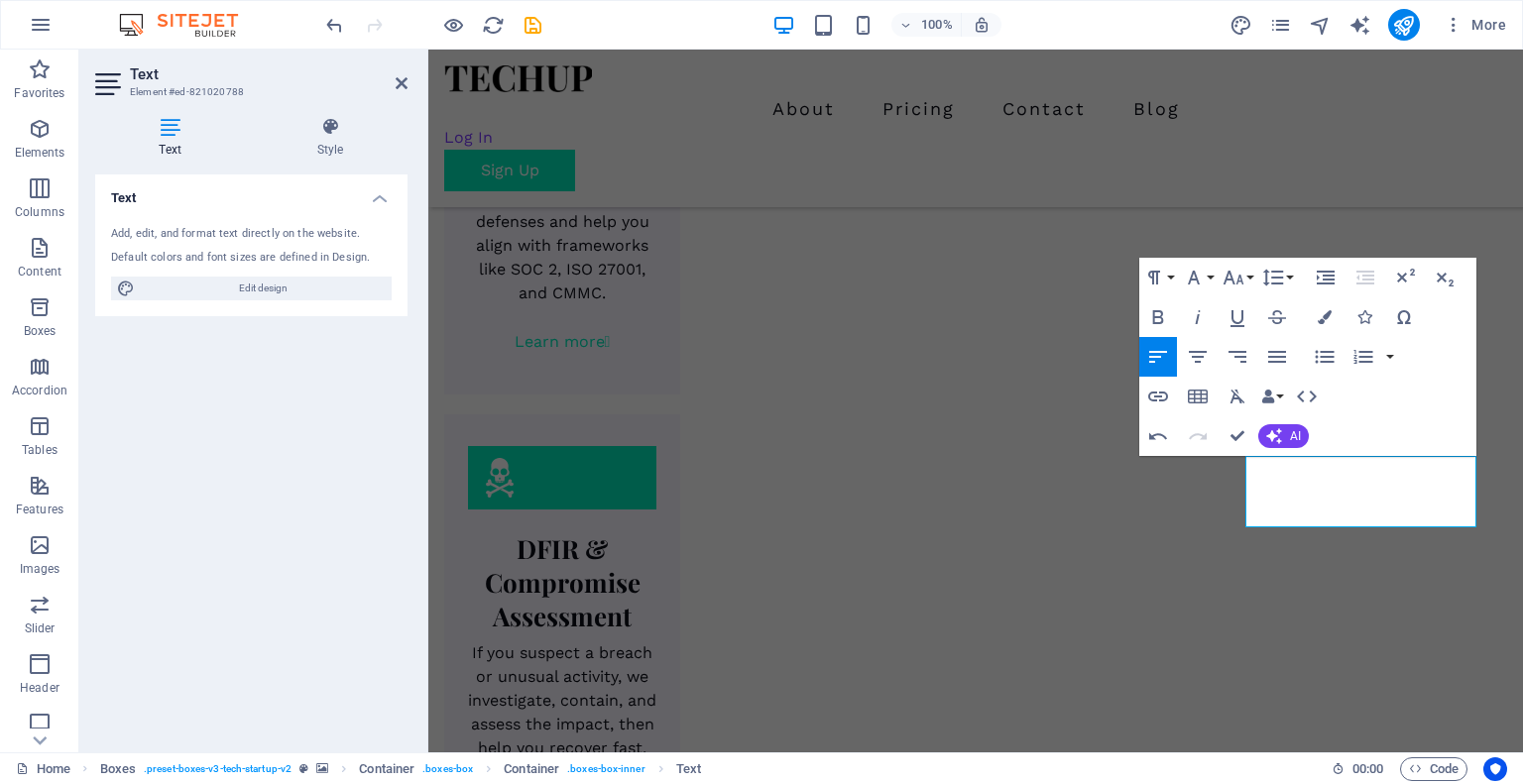 click at bounding box center (976, 3711) 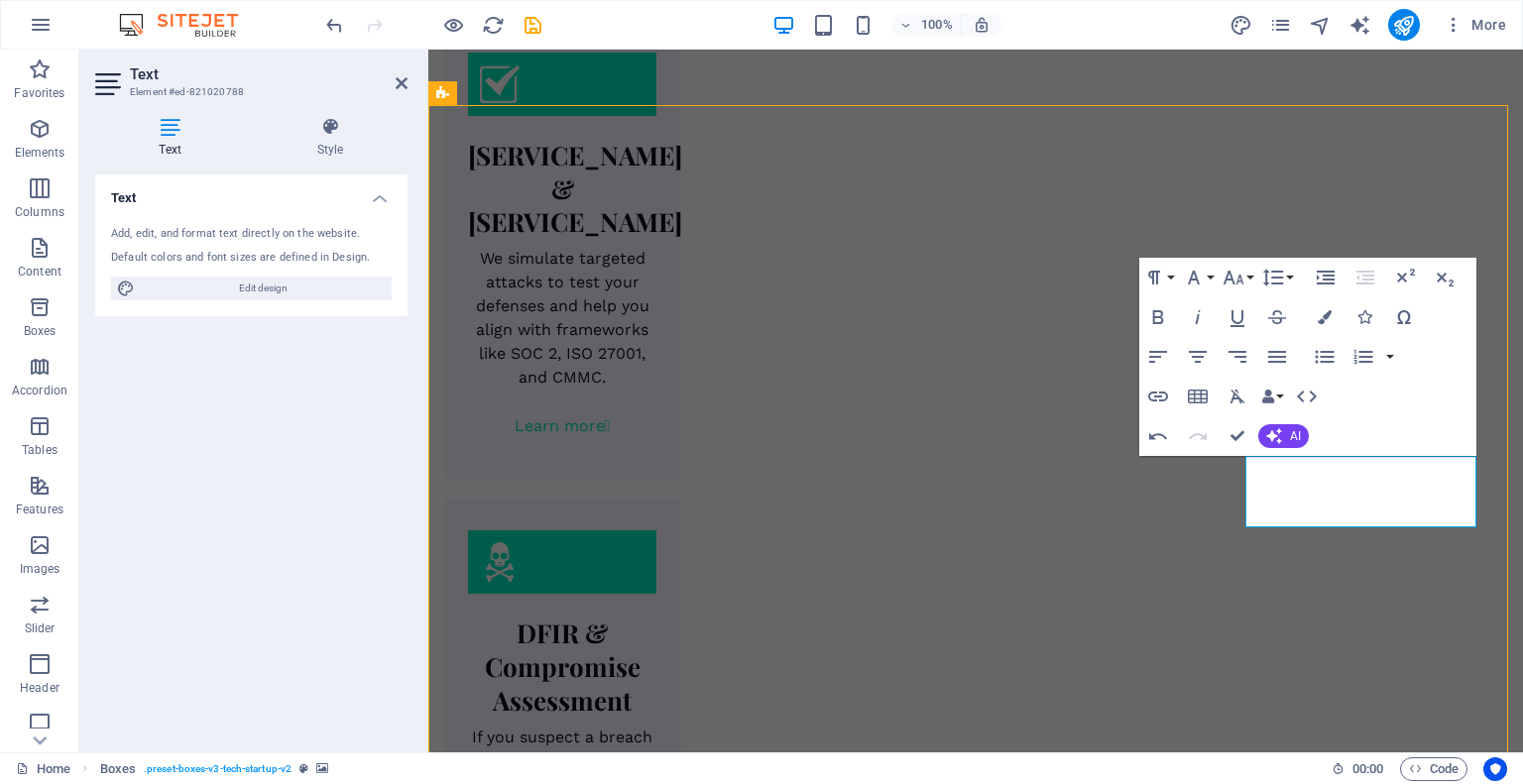 scroll, scrollTop: 2560, scrollLeft: 0, axis: vertical 